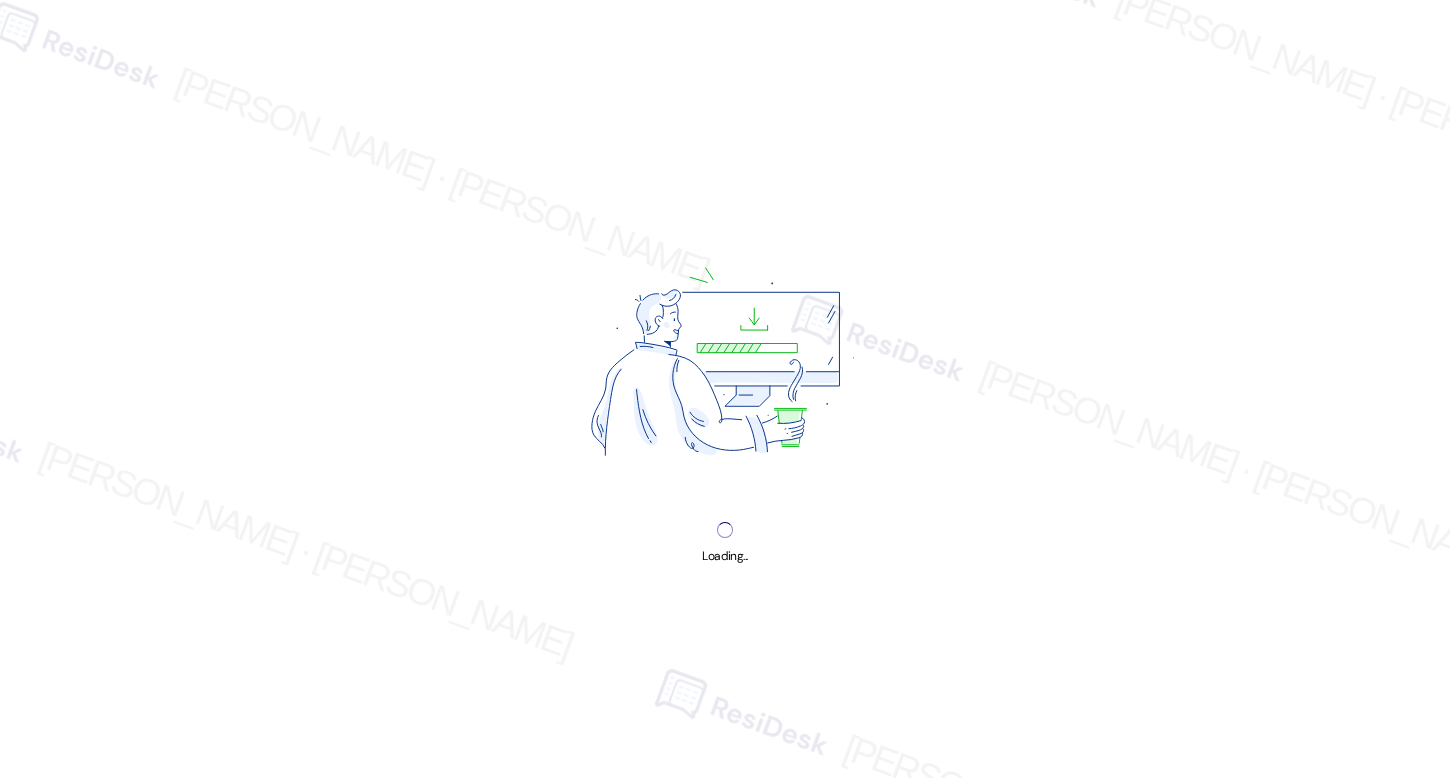 scroll, scrollTop: 0, scrollLeft: 0, axis: both 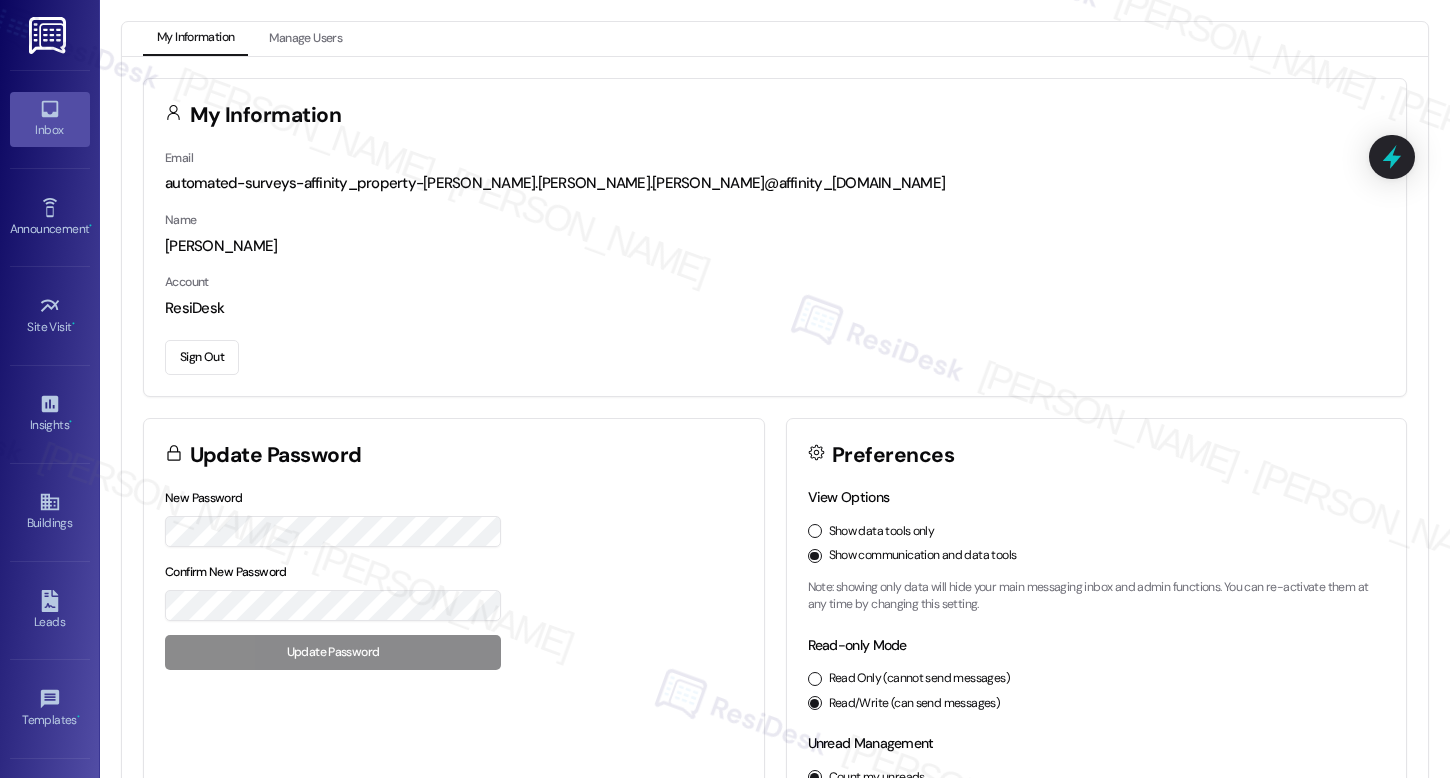 click 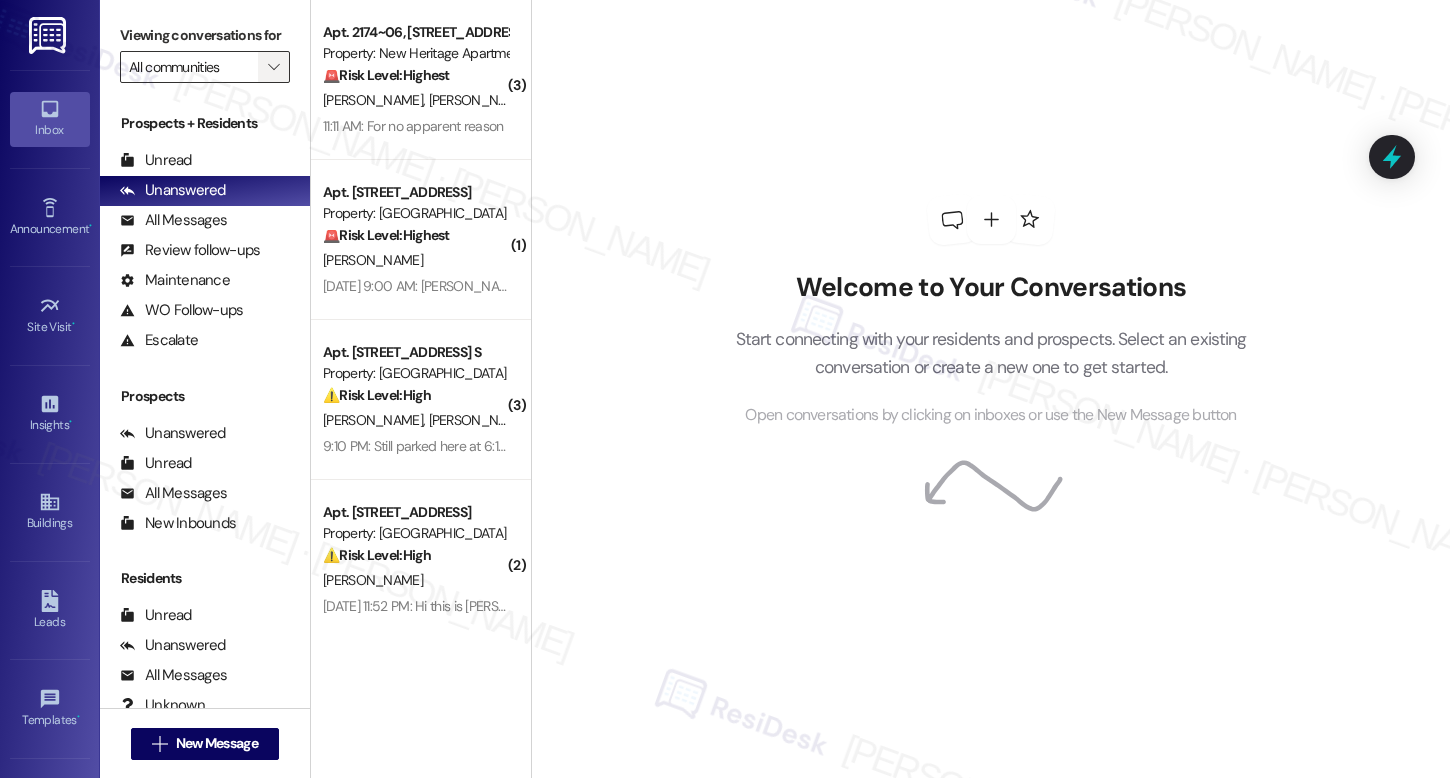 click on "" at bounding box center (273, 67) 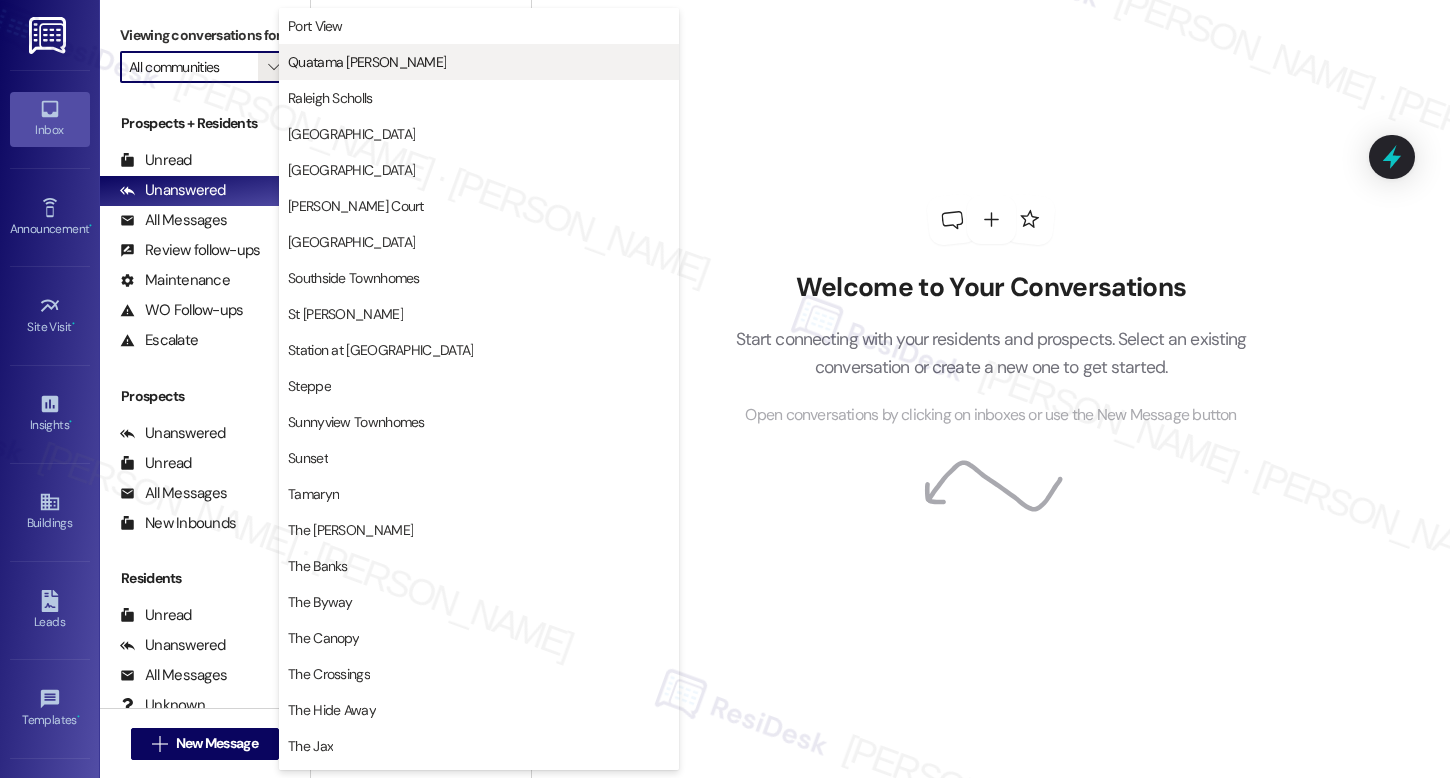 scroll, scrollTop: 3071, scrollLeft: 0, axis: vertical 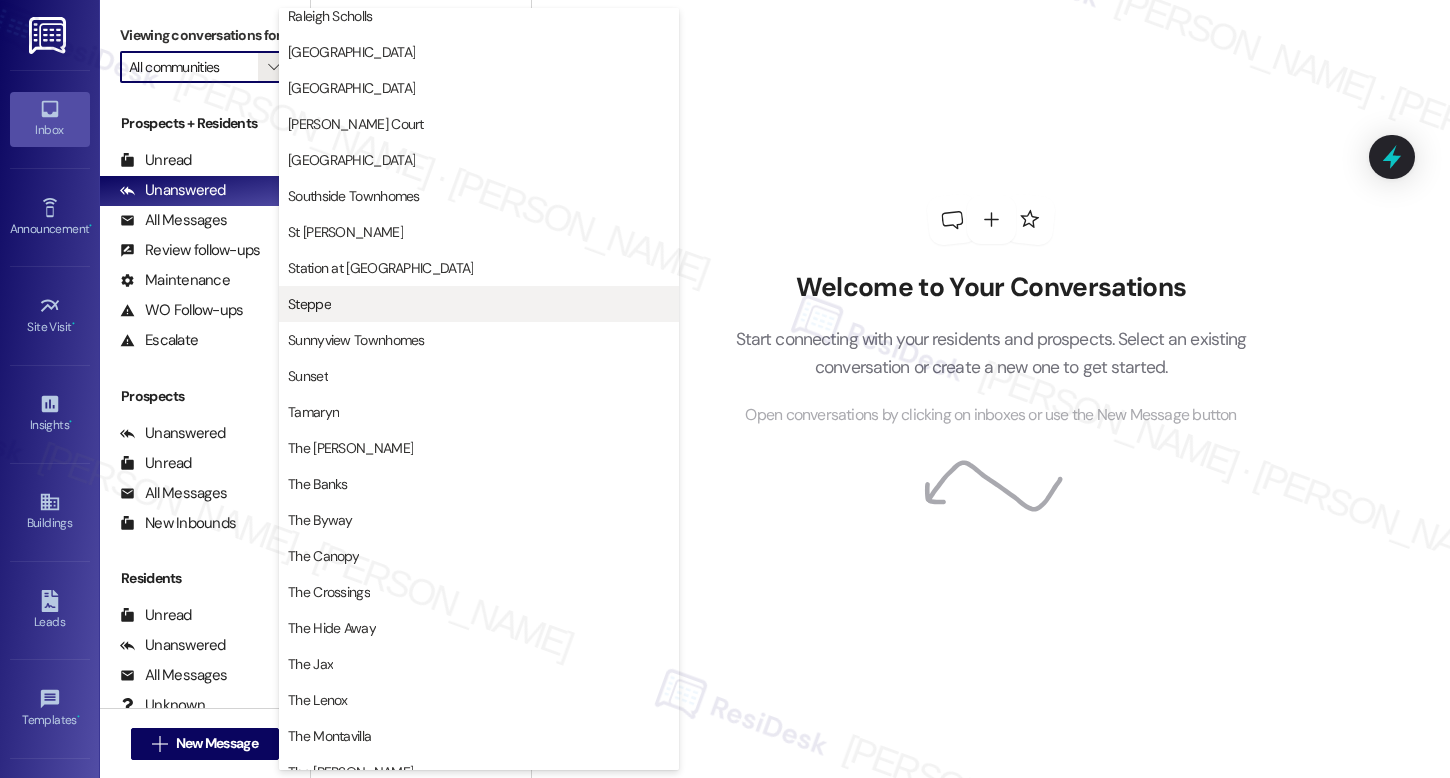 click on "Steppe" at bounding box center [479, 304] 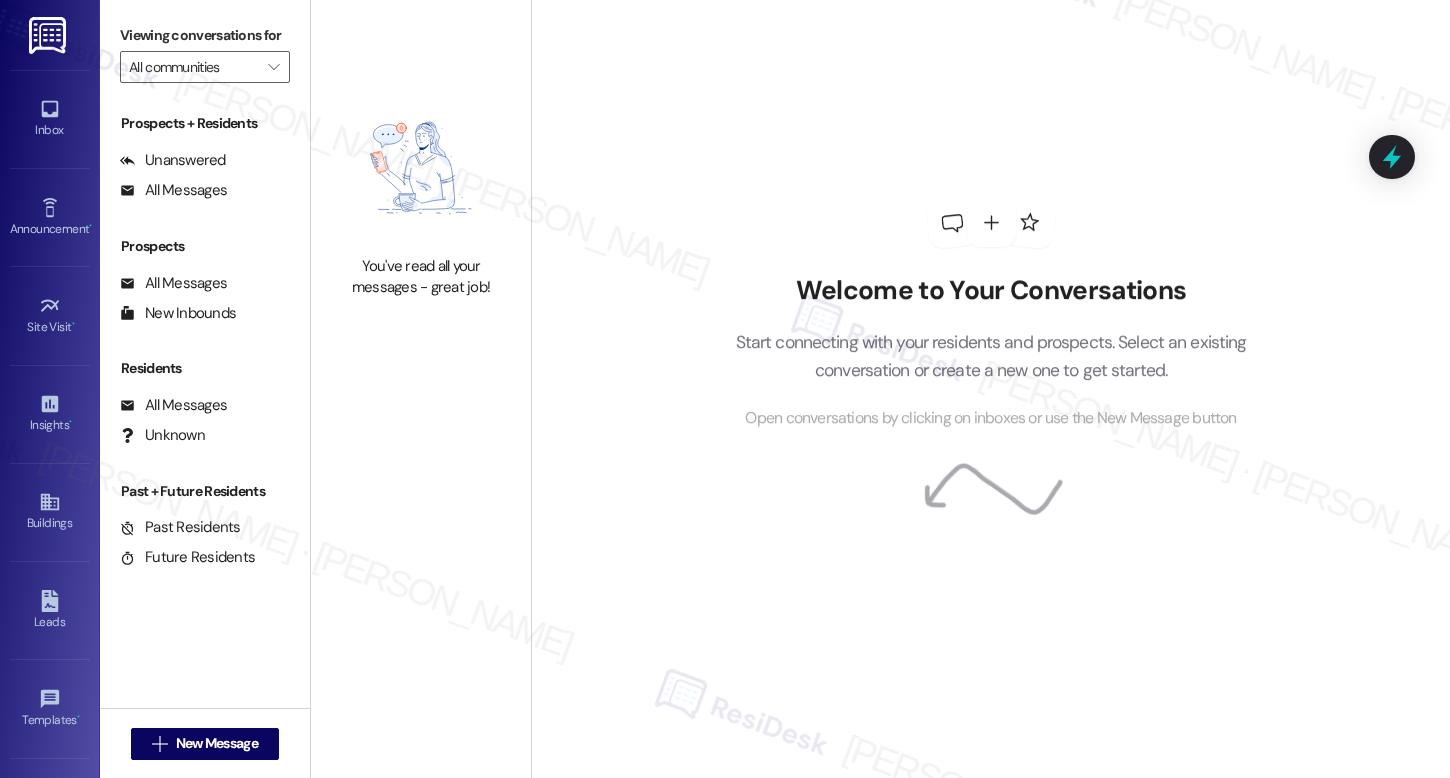 type on "Steppe" 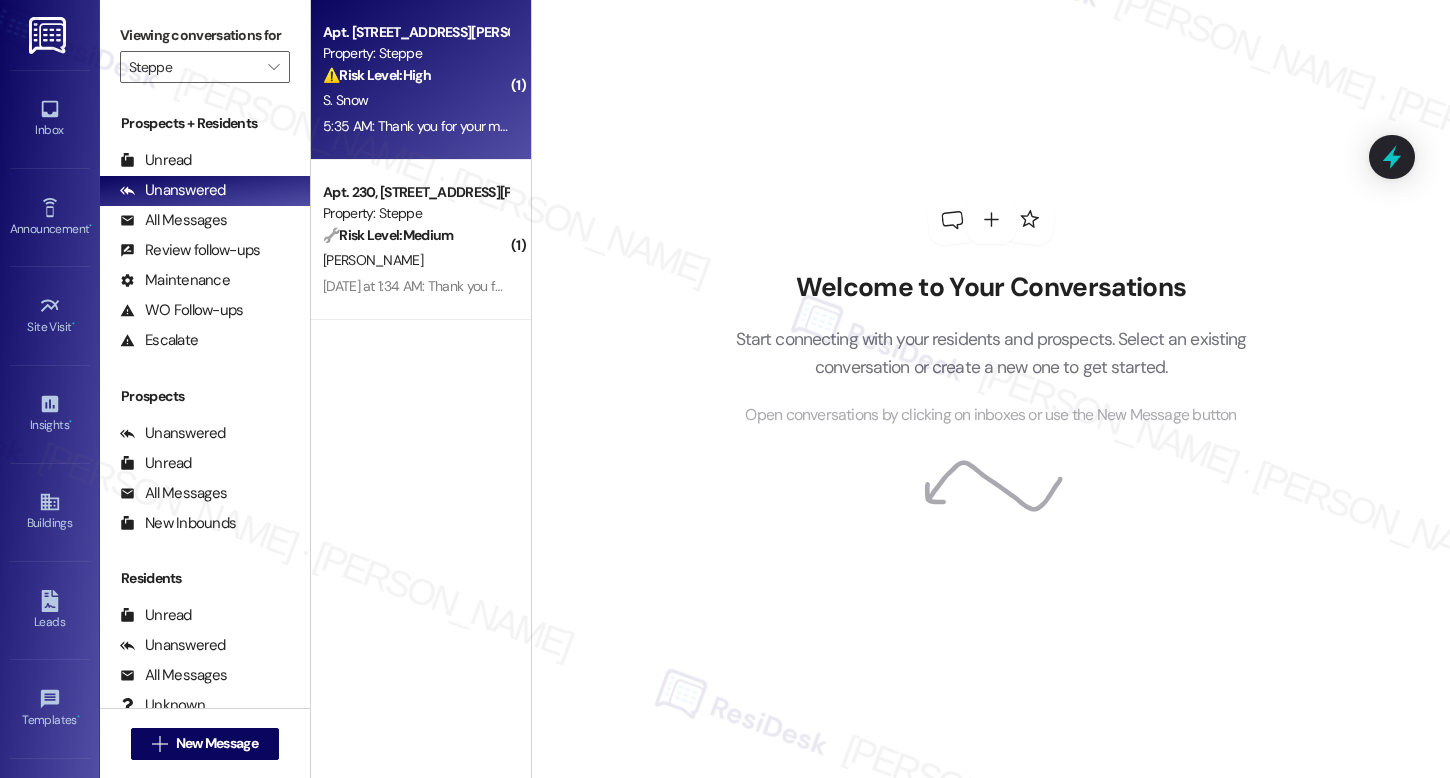 click on "S. Snow" at bounding box center (415, 100) 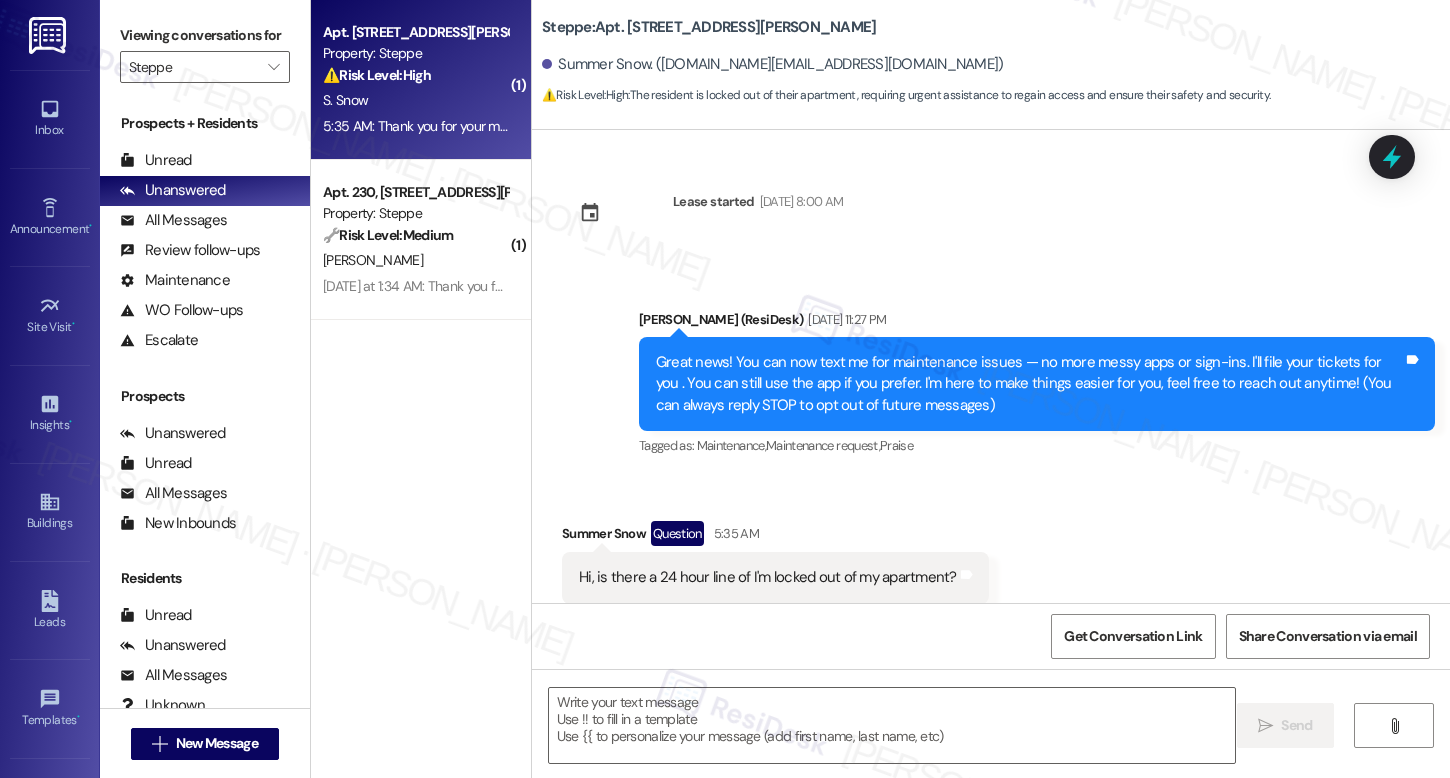 scroll, scrollTop: 45, scrollLeft: 0, axis: vertical 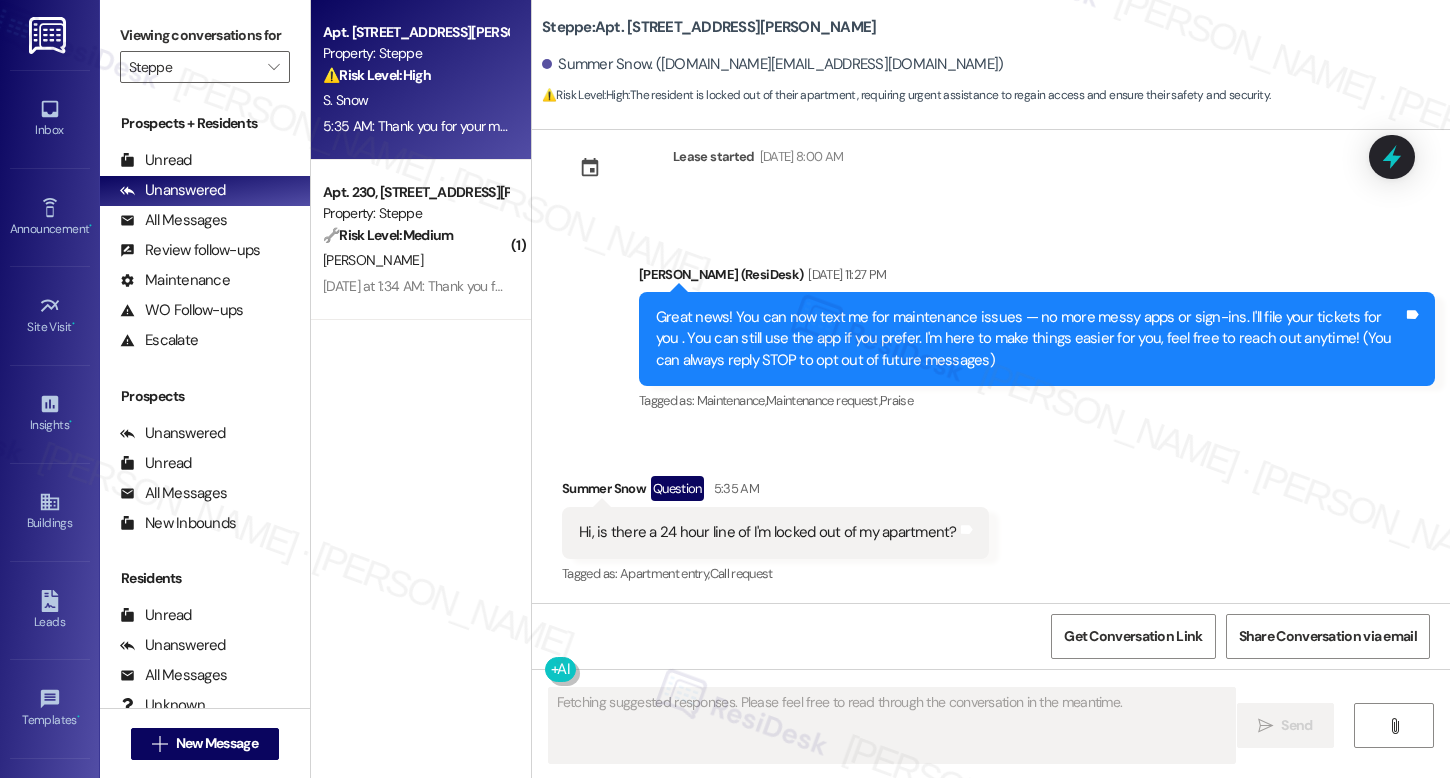 click on "Hi, is there a 24 hour line of I'm locked out of my apartment?" at bounding box center [768, 532] 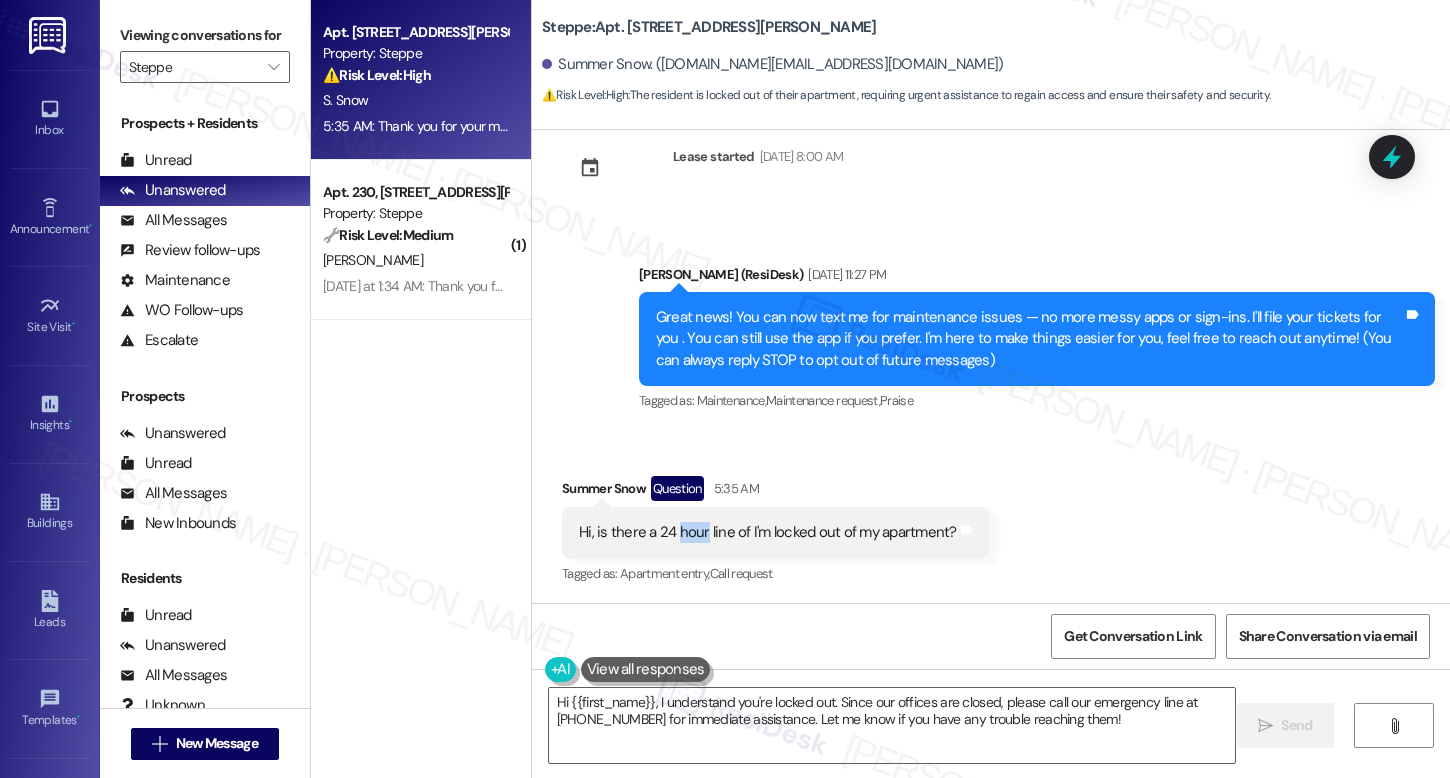 click on "Hi, is there a 24 hour line of I'm locked out of my apartment?" at bounding box center [768, 532] 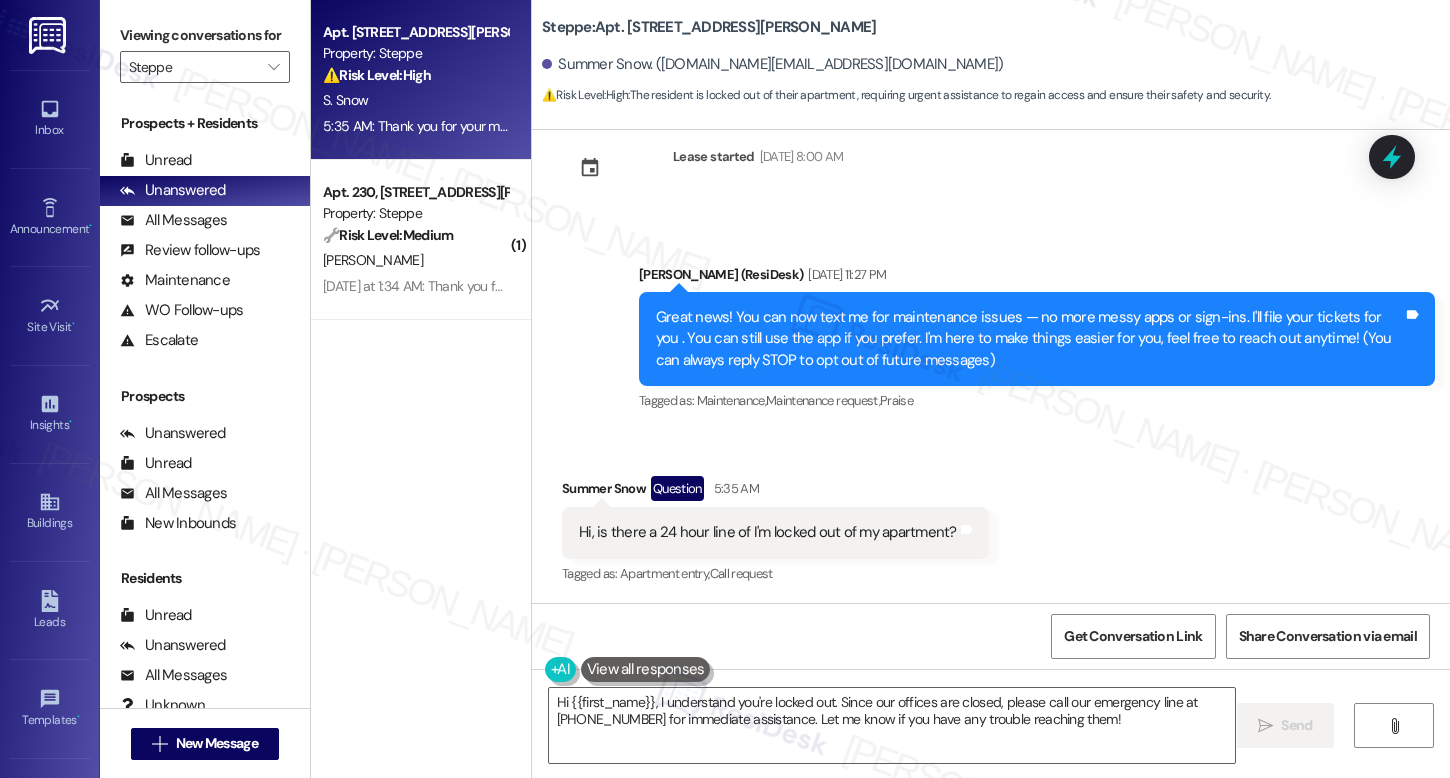 click on "Hi, is there a 24 hour line of I'm locked out of my apartment?" at bounding box center [768, 532] 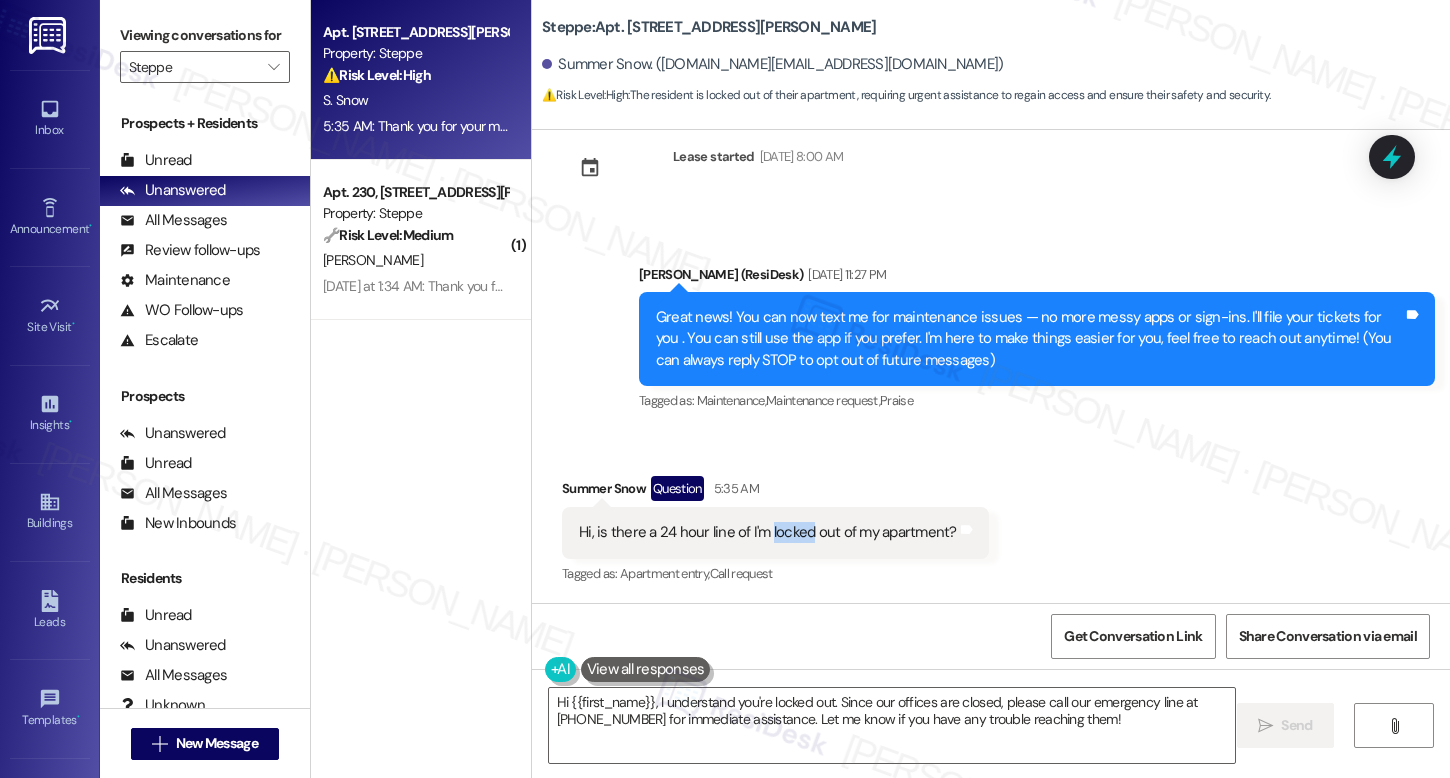 click on "Hi, is there a 24 hour line of I'm locked out of my apartment?" at bounding box center (768, 532) 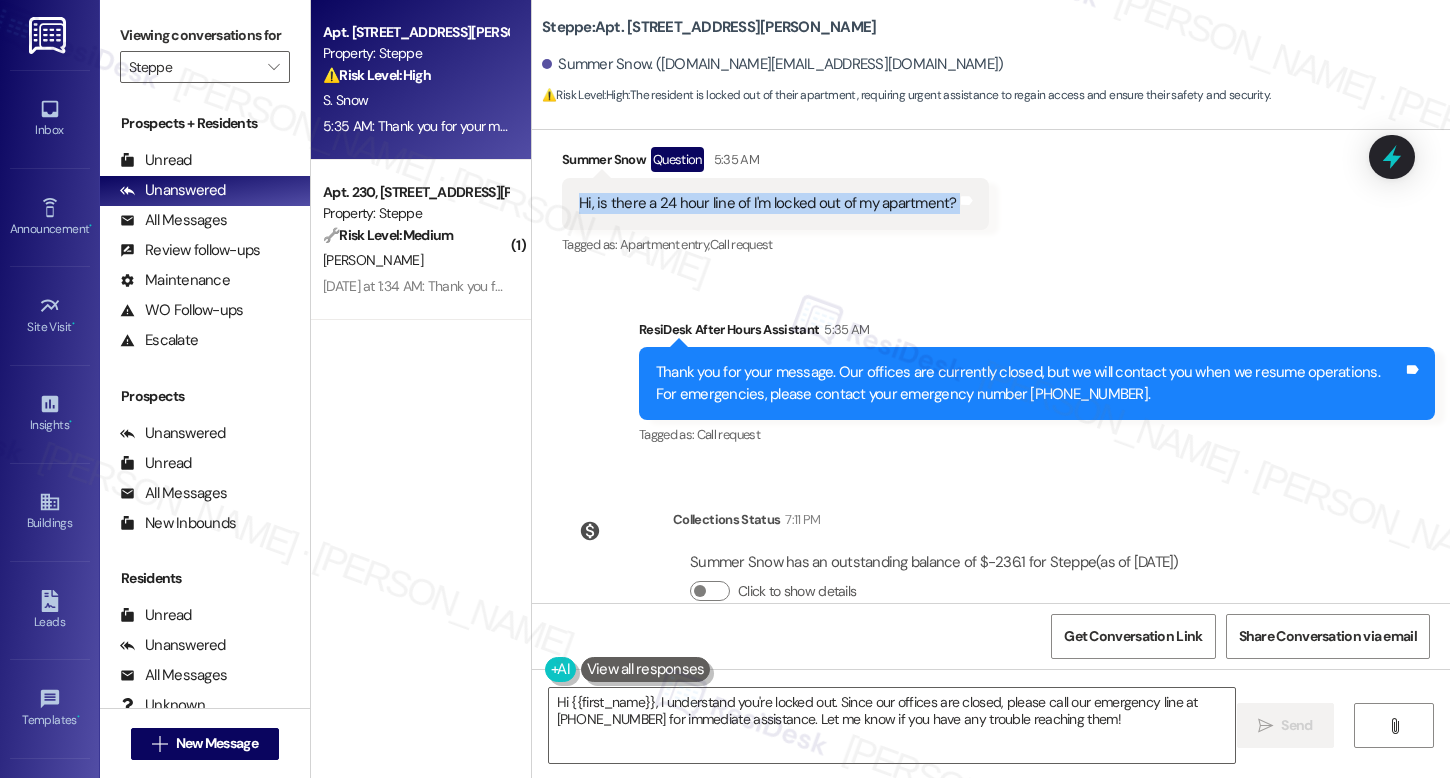 scroll, scrollTop: 420, scrollLeft: 0, axis: vertical 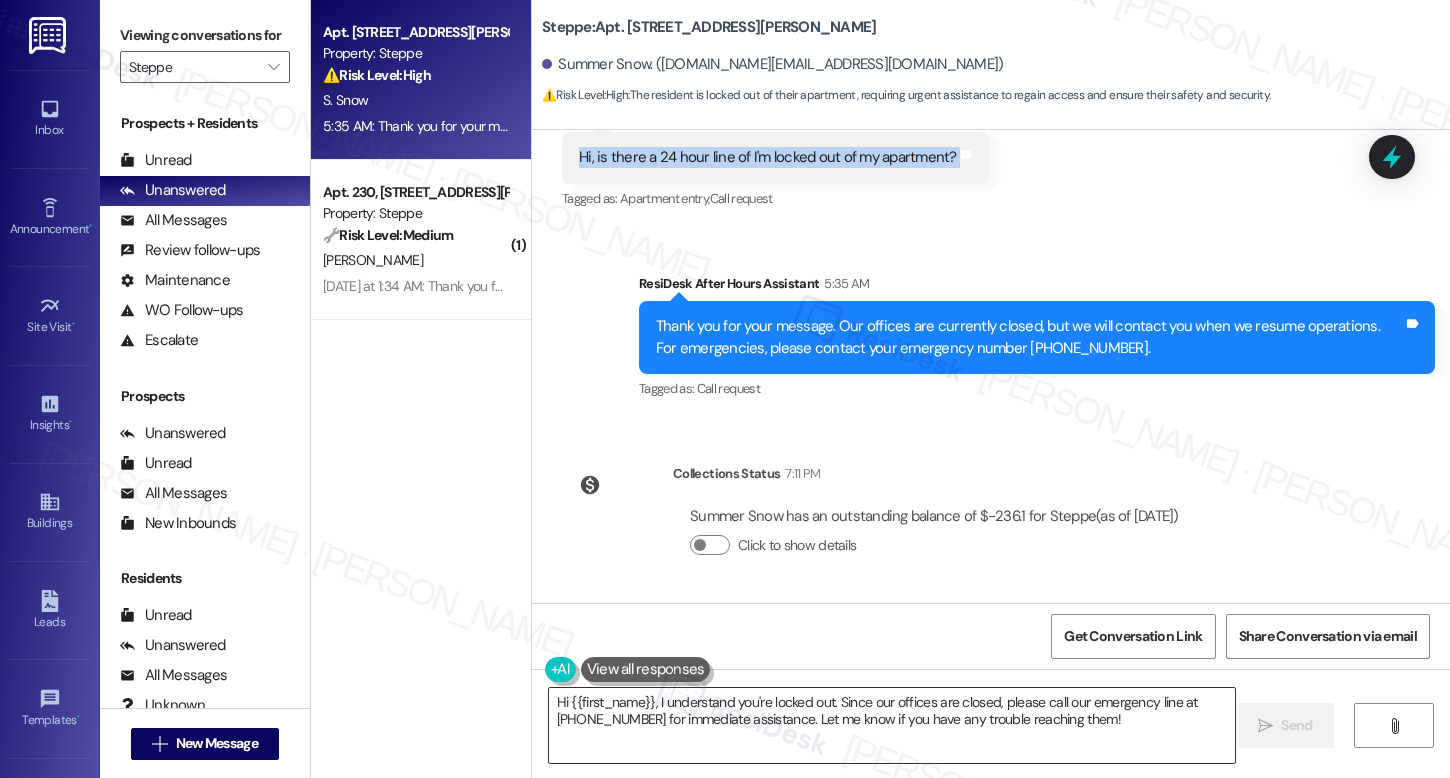 click on "Hi {{first_name}}, I understand you're locked out. Since our offices are closed, please call our emergency line at 971-336-4388 for immediate assistance. Let me know if you have any trouble reaching them!" at bounding box center (892, 725) 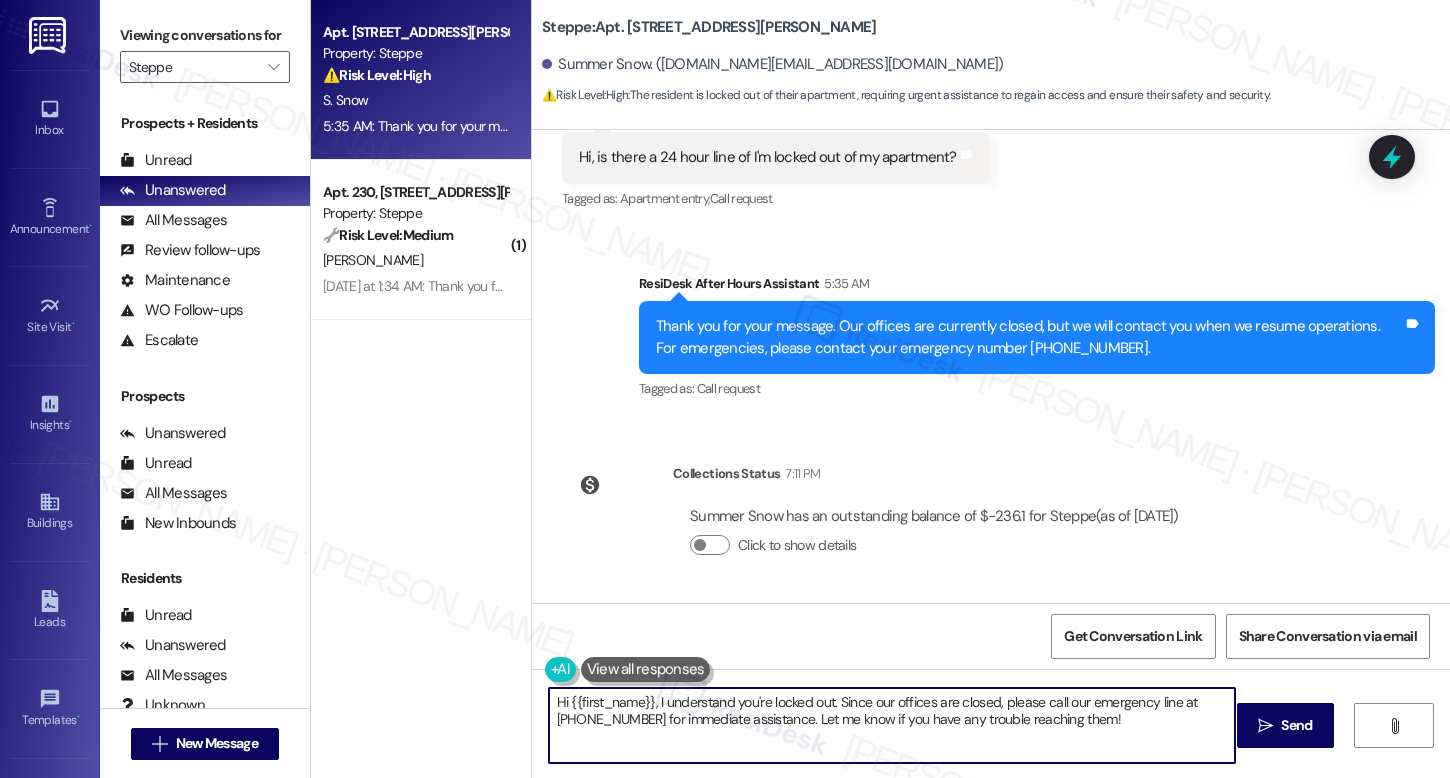 click on "Hi {{first_name}}, I understand you're locked out. Since our offices are closed, please call our emergency line at 971-336-4388 for immediate assistance. Let me know if you have any trouble reaching them!" at bounding box center (892, 725) 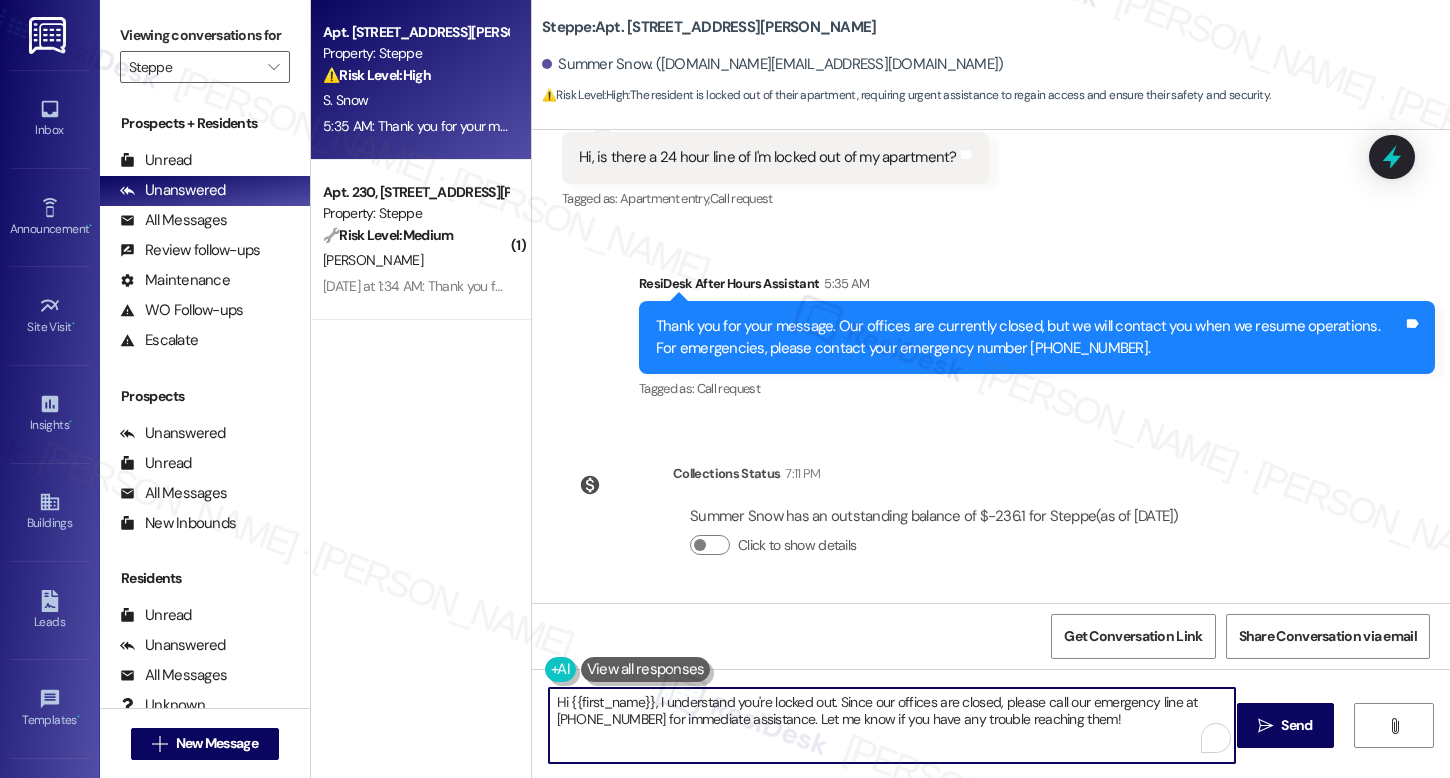 click on "Hi {{first_name}}, I understand you're locked out. Since our offices are closed, please call our emergency line at 971-336-4388 for immediate assistance. Let me know if you have any trouble reaching them!" at bounding box center [892, 725] 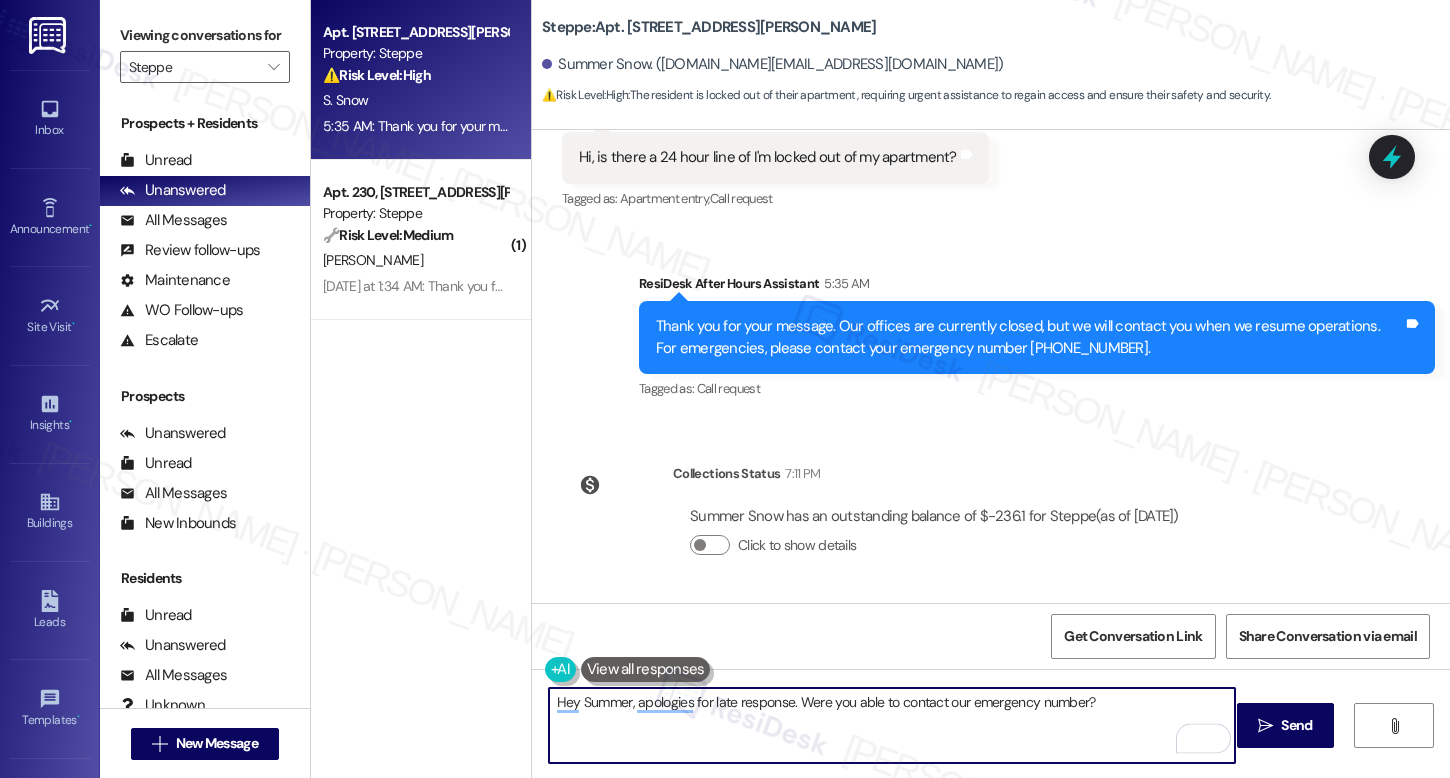 click on "Hey Summer, apologies for late response. Were you able to contact our emergency number?" at bounding box center (892, 725) 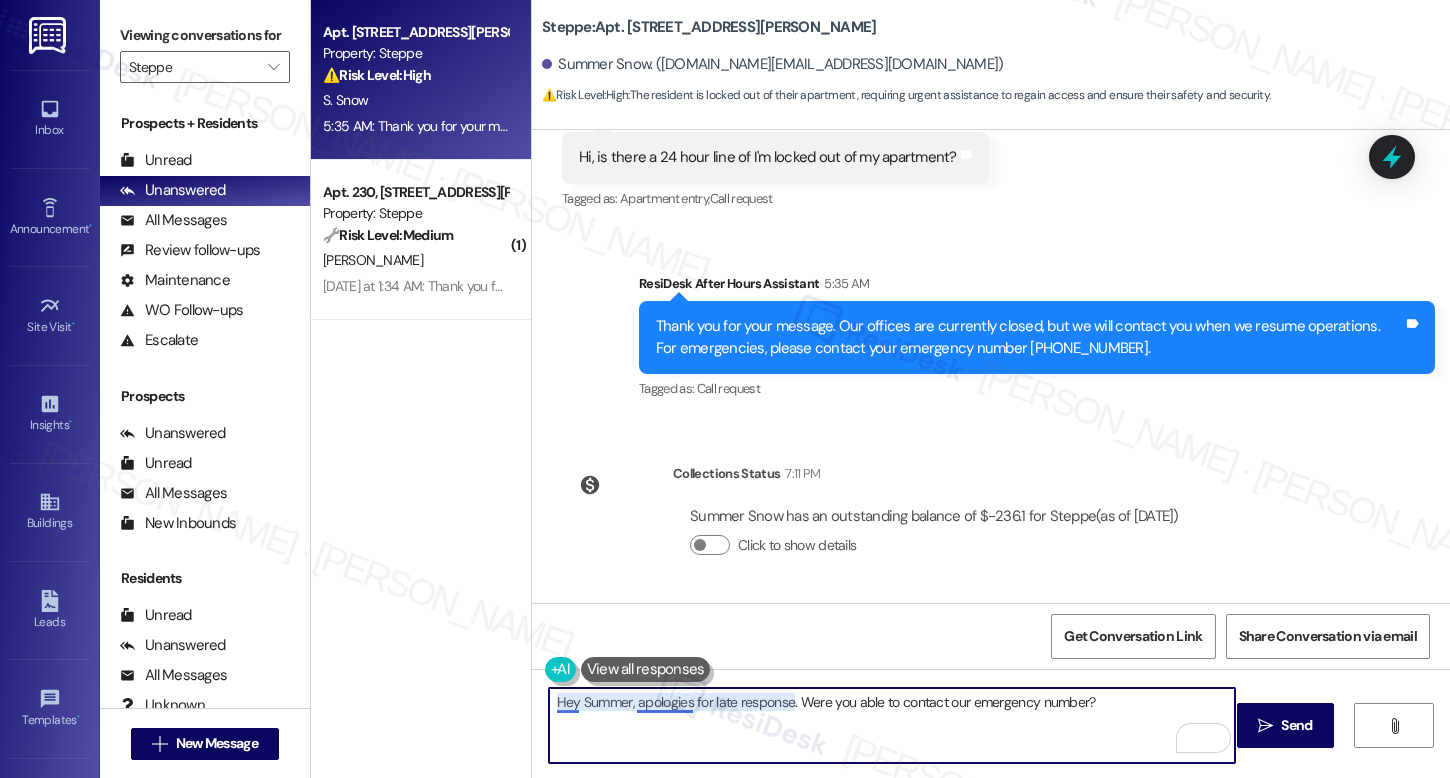 click on "Hey Summer, apologies for late response. Were you able to contact our emergency number?" at bounding box center (892, 725) 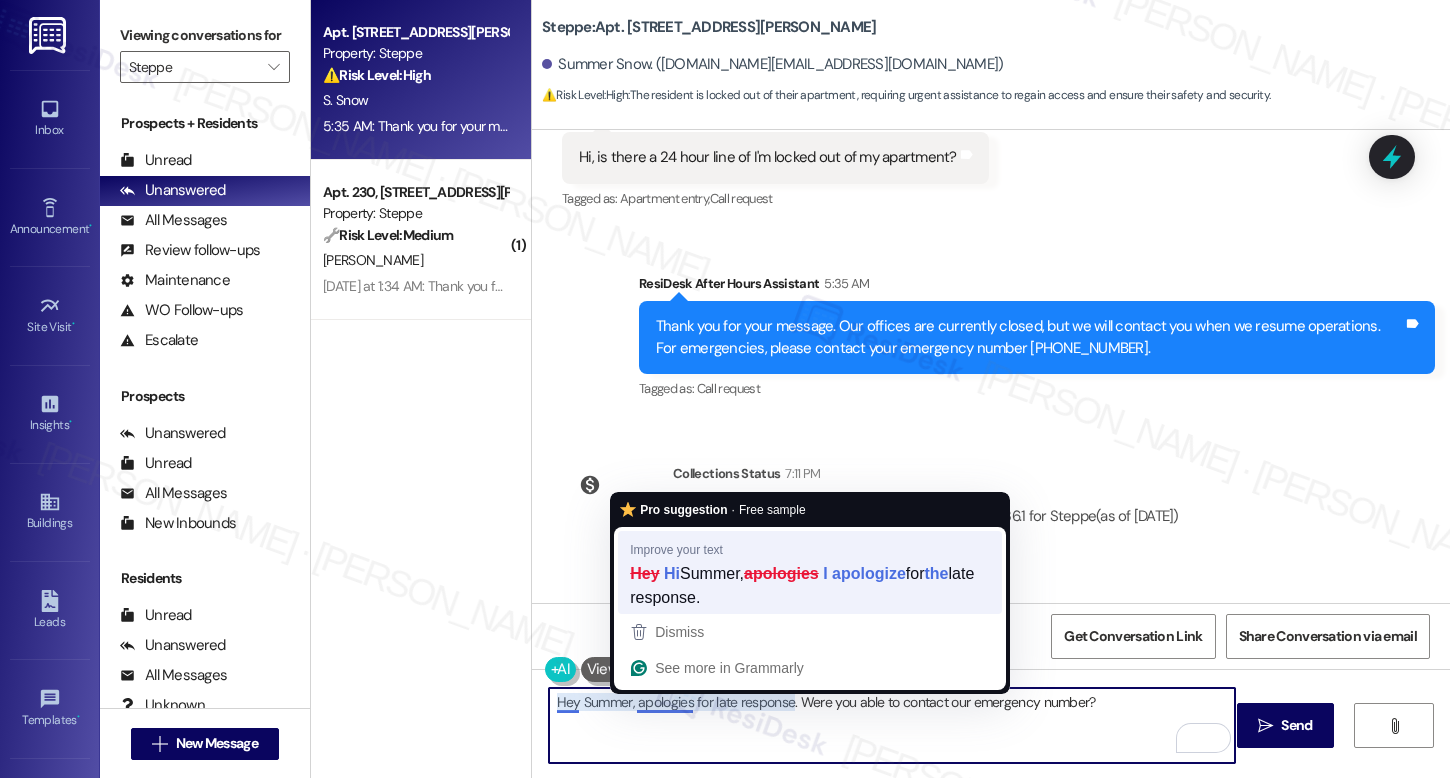 type on "Hey Summer, apologies for late response. Were you able to contact our emergency number?" 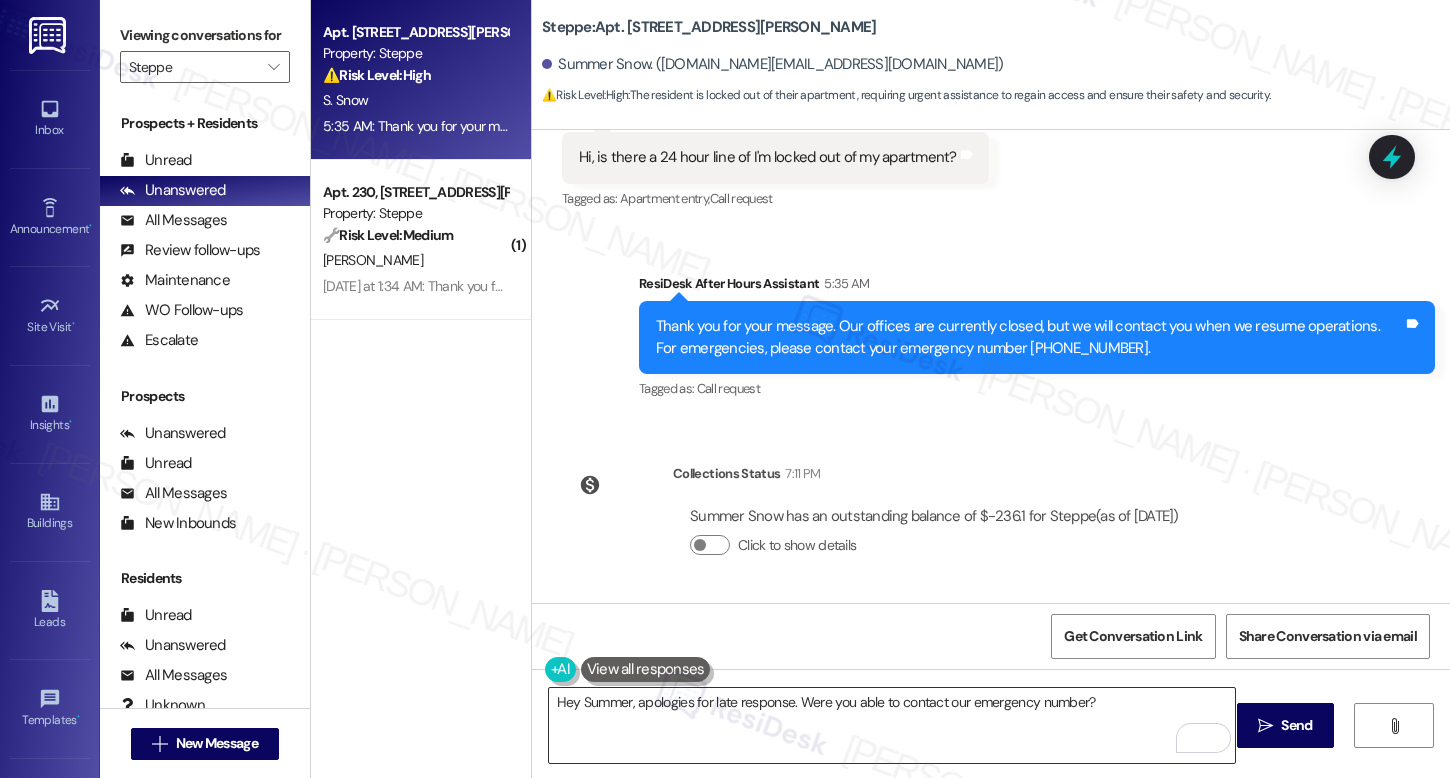 click on "Hey Summer, apologies for late response. Were you able to contact our emergency number?" at bounding box center [892, 725] 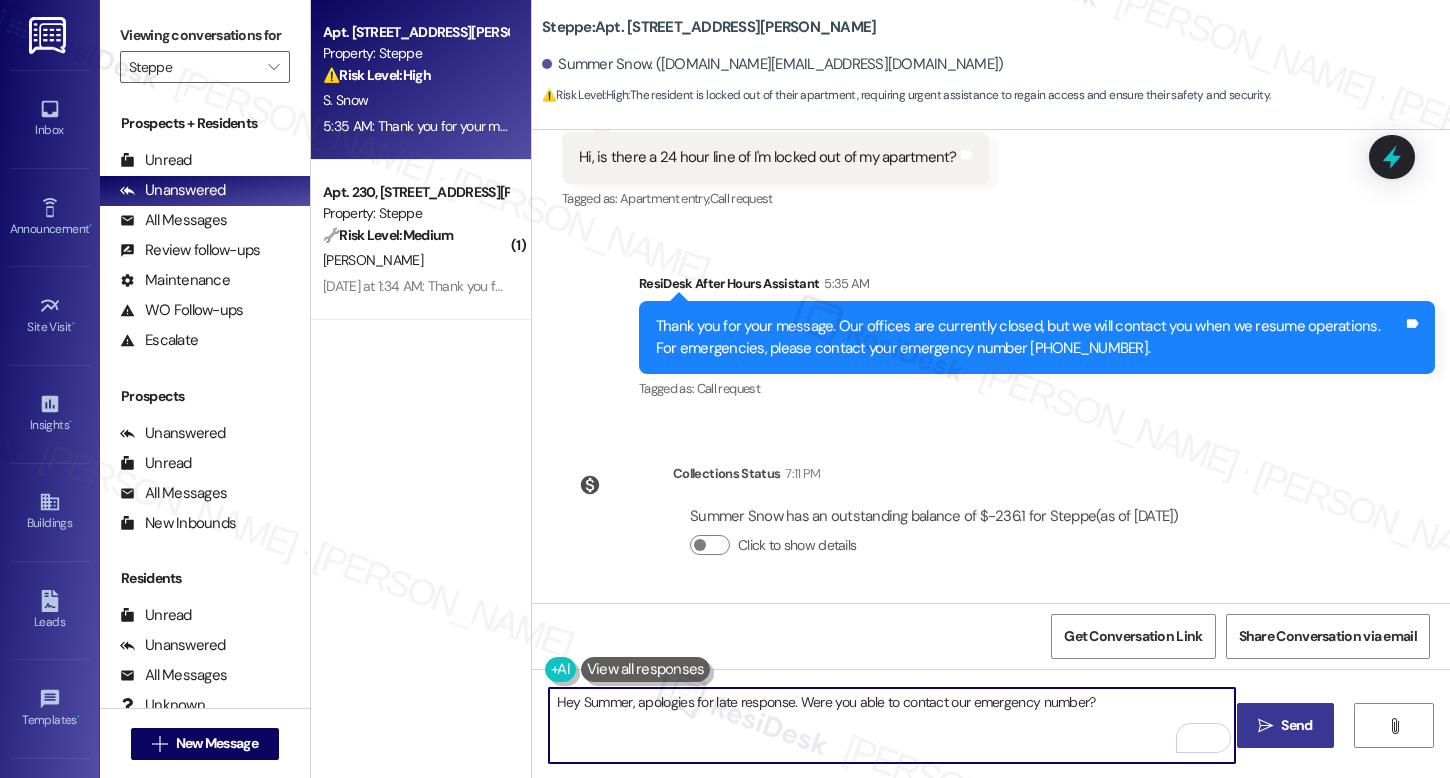 click on " Send" at bounding box center (1285, 725) 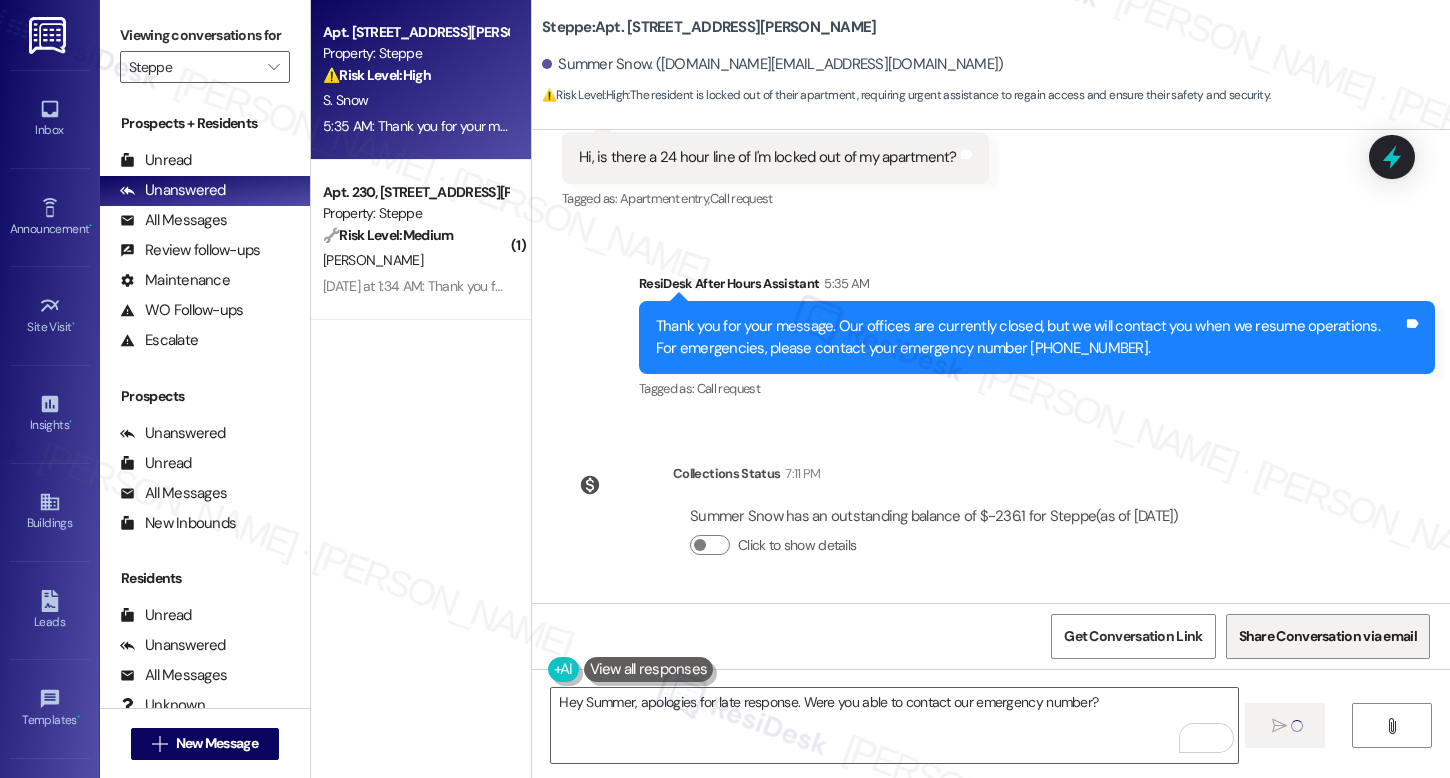 type 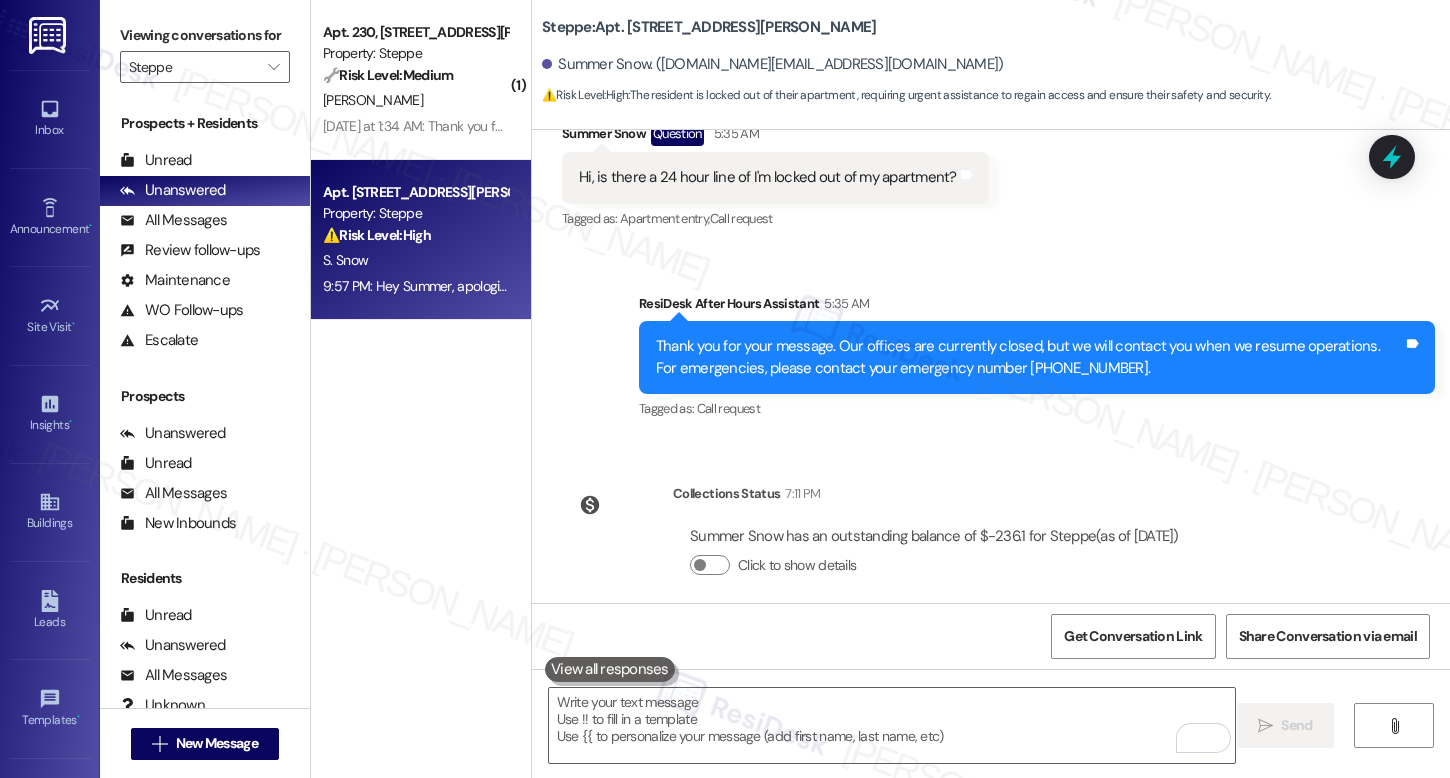scroll, scrollTop: 292, scrollLeft: 0, axis: vertical 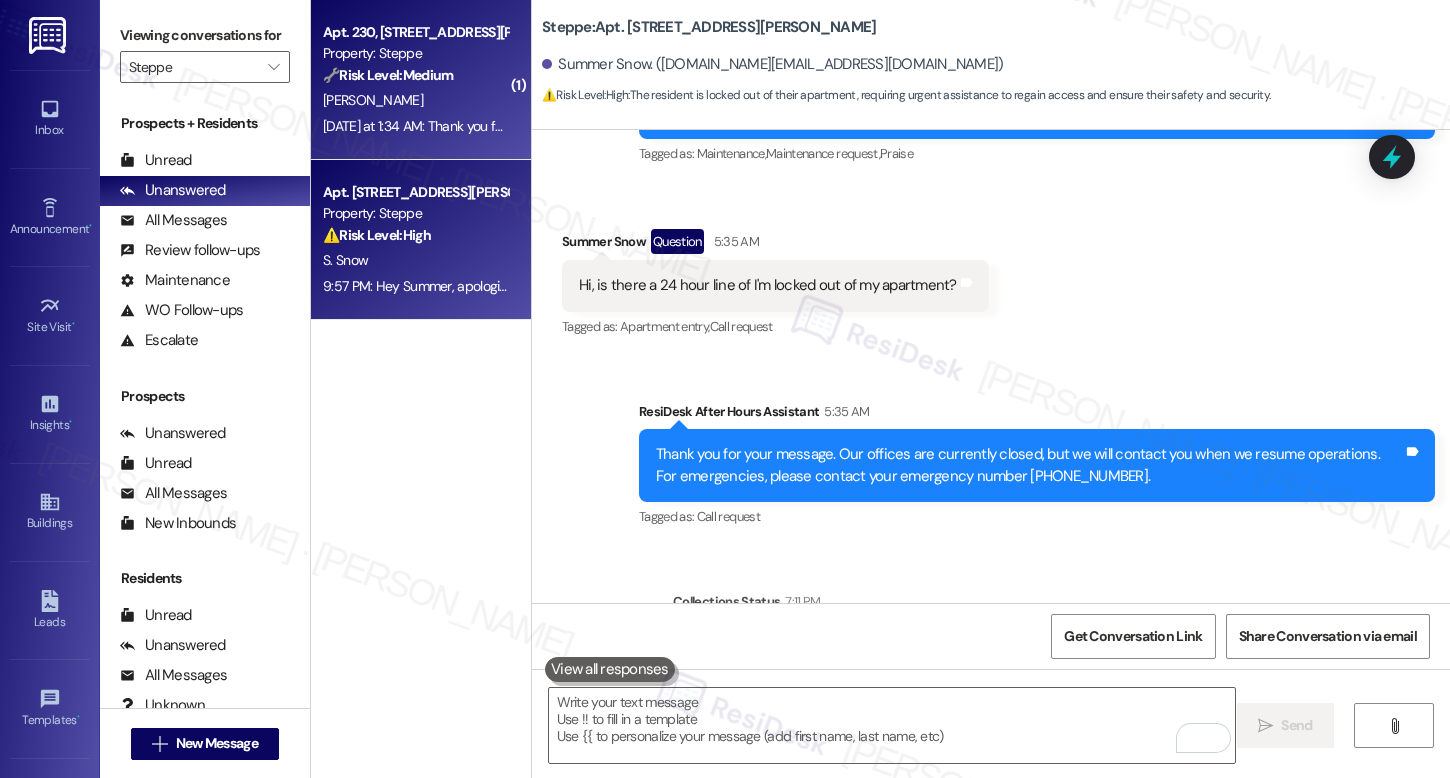 click on "🔧  Risk Level:  Medium The resident reports overflowing garbage and potential animal interference. This is a community concern and a potential minor health hazard, but does not pose an immediate threat or indicate a policy violation. It relates to asset preservation and community cleanliness." at bounding box center [415, 75] 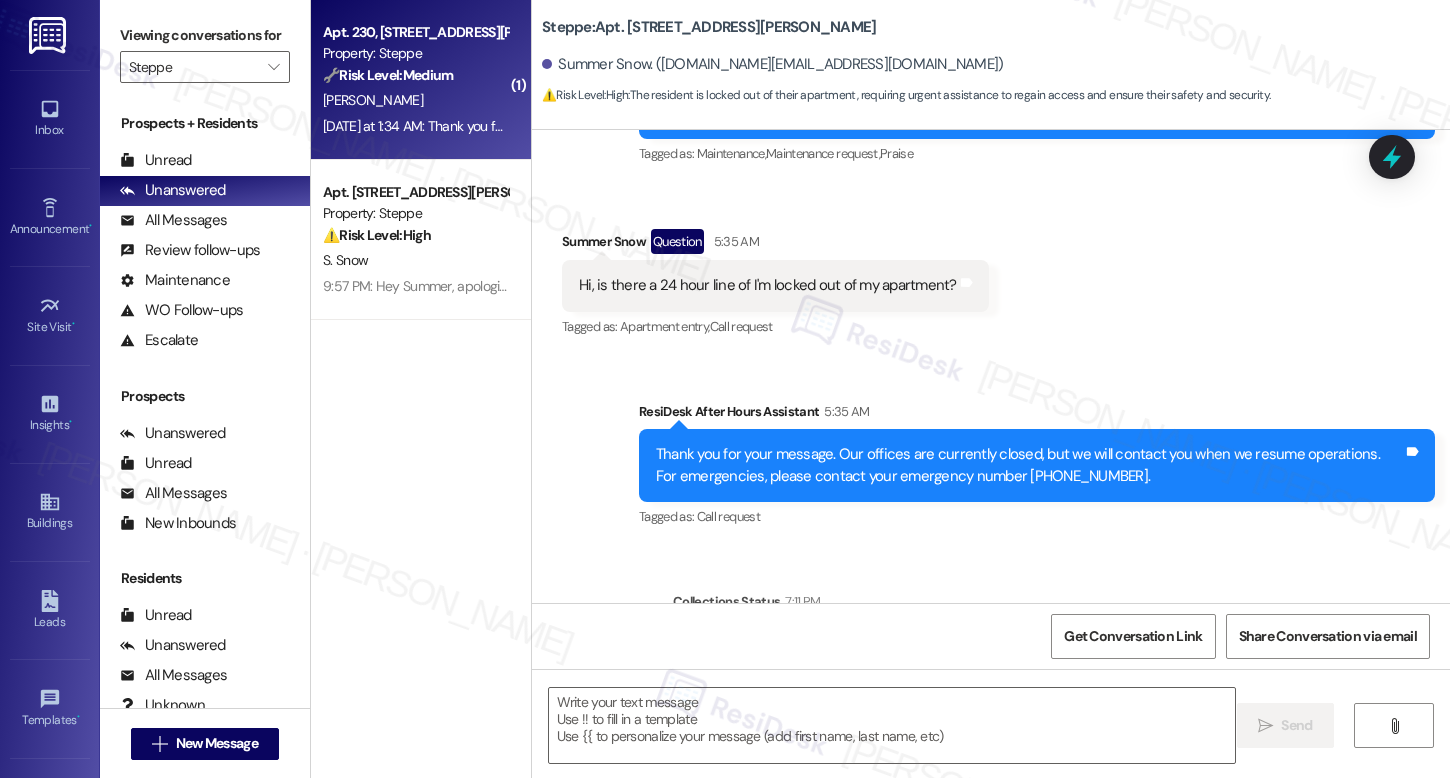 type on "Fetching suggested responses. Please feel free to read through the conversation in the meantime." 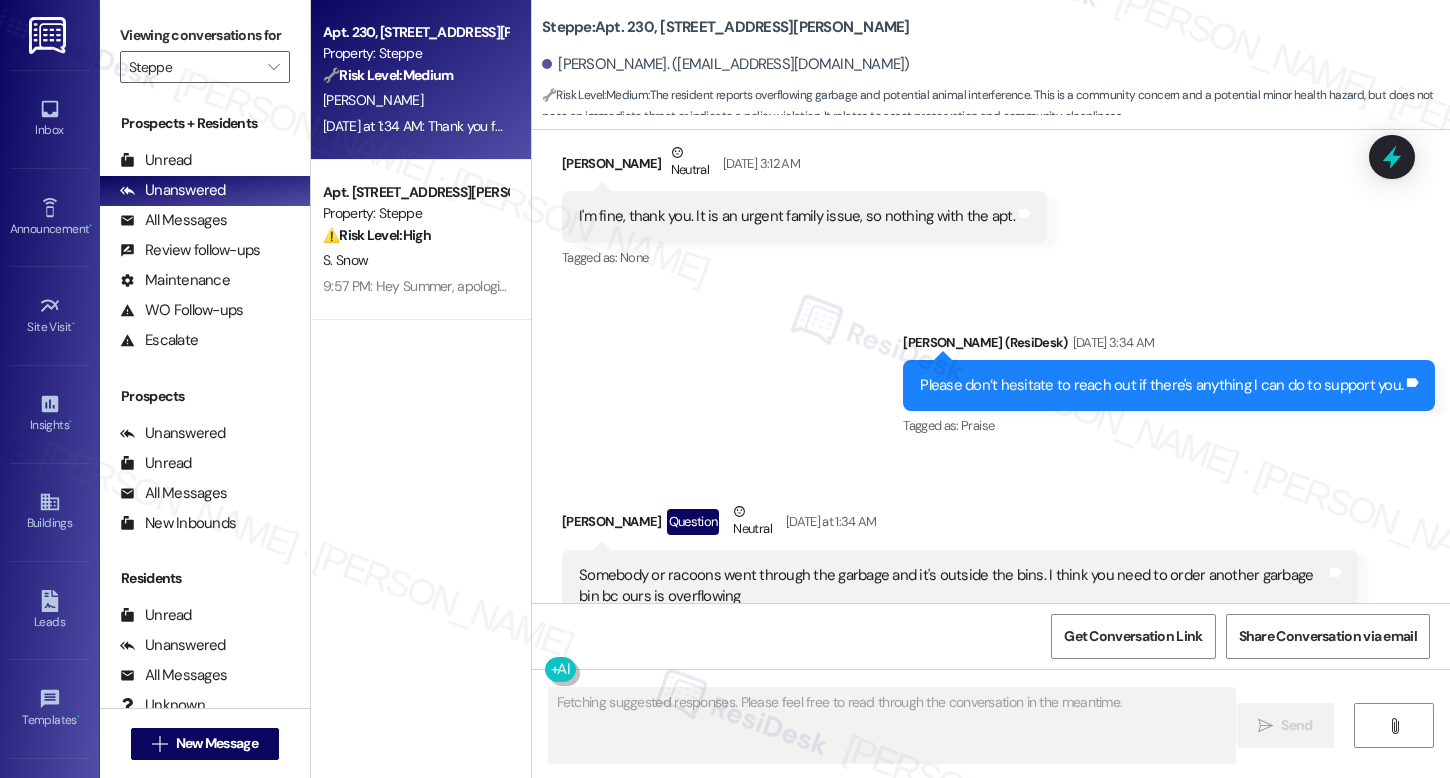 scroll, scrollTop: 10077, scrollLeft: 0, axis: vertical 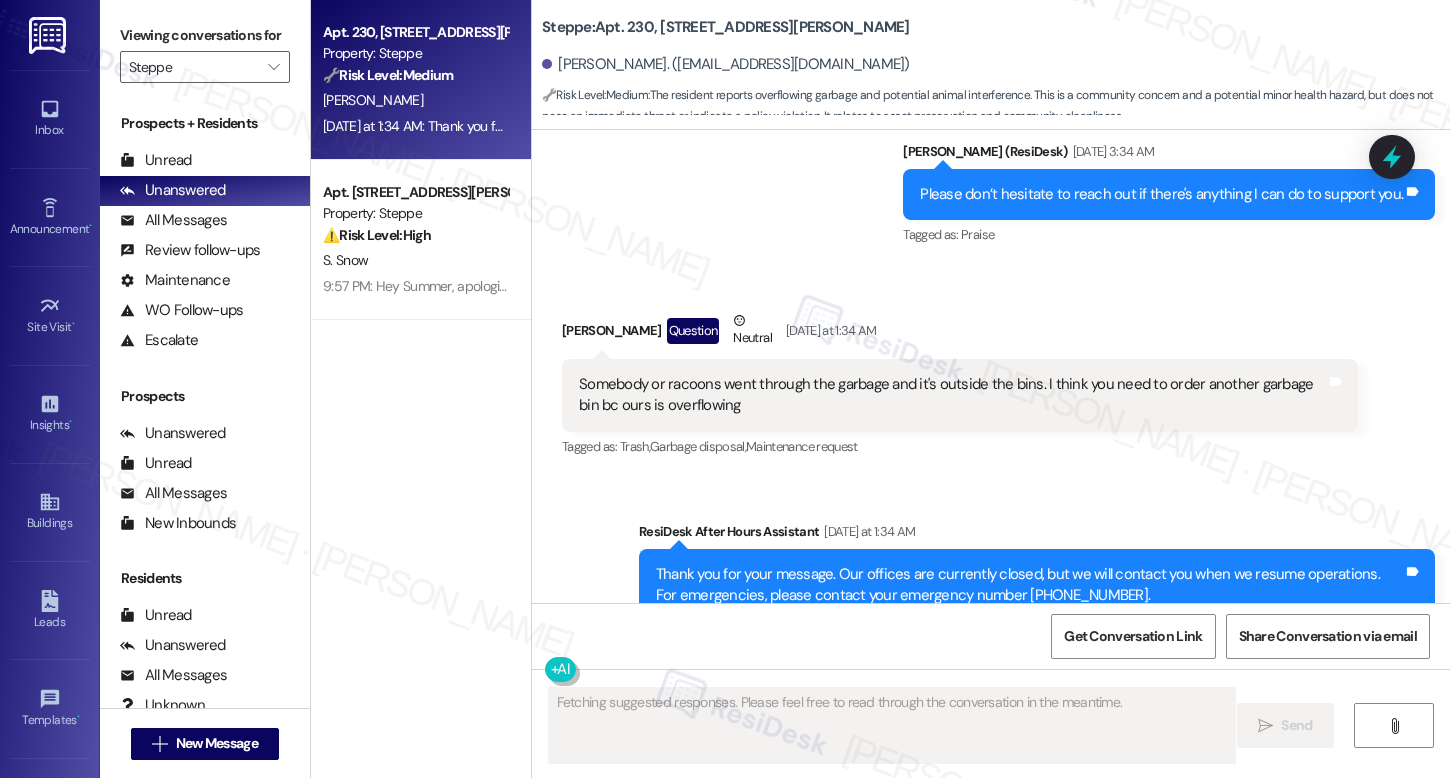 click on "Somebody or racoons went through the garbage and it's outside the bins. I think you need to order another garbage bin bc ours is overflowing" at bounding box center (952, 395) 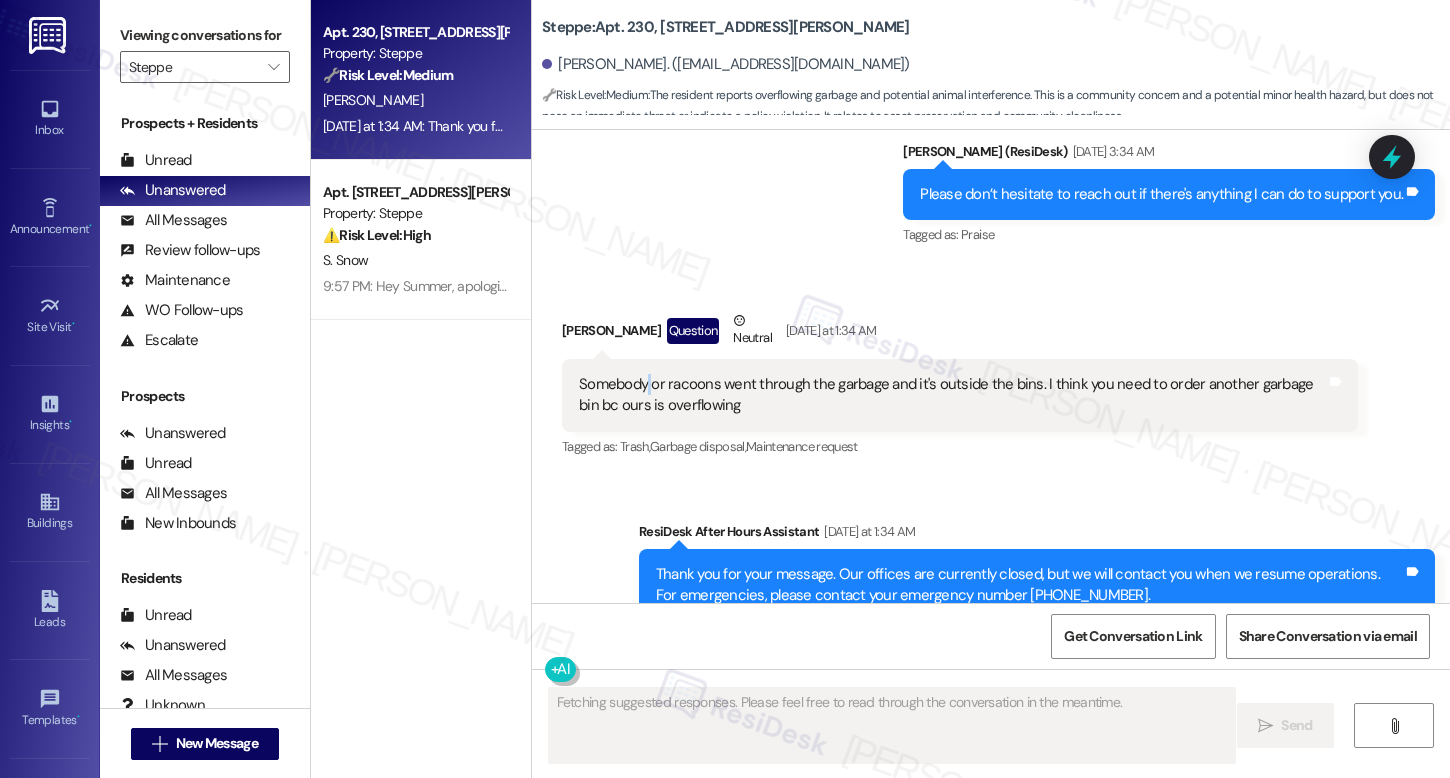 click on "Somebody or racoons went through the garbage and it's outside the bins. I think you need to order another garbage bin bc ours is overflowing" at bounding box center (952, 395) 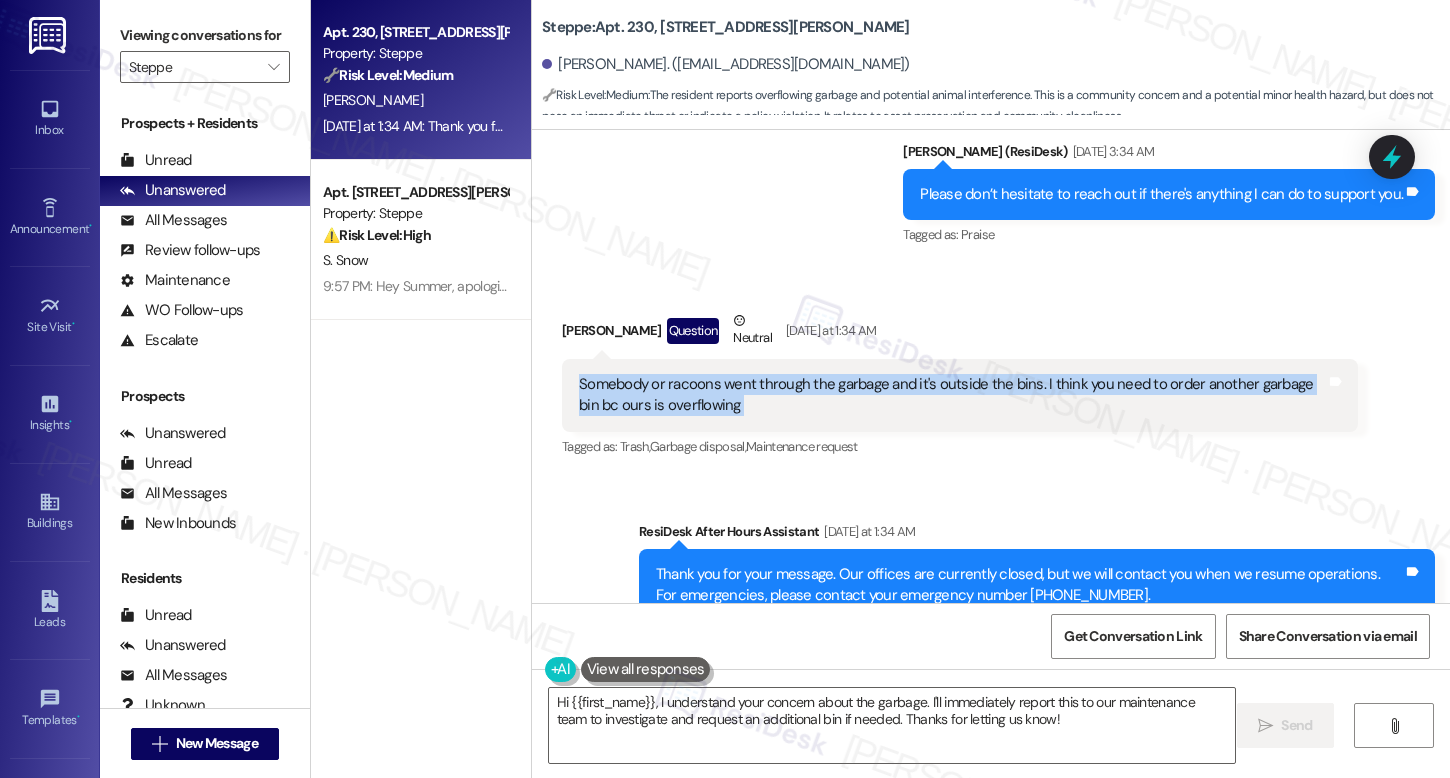 click on "Somebody or racoons went through the garbage and it's outside the bins. I think you need to order another garbage bin bc ours is overflowing" at bounding box center (952, 395) 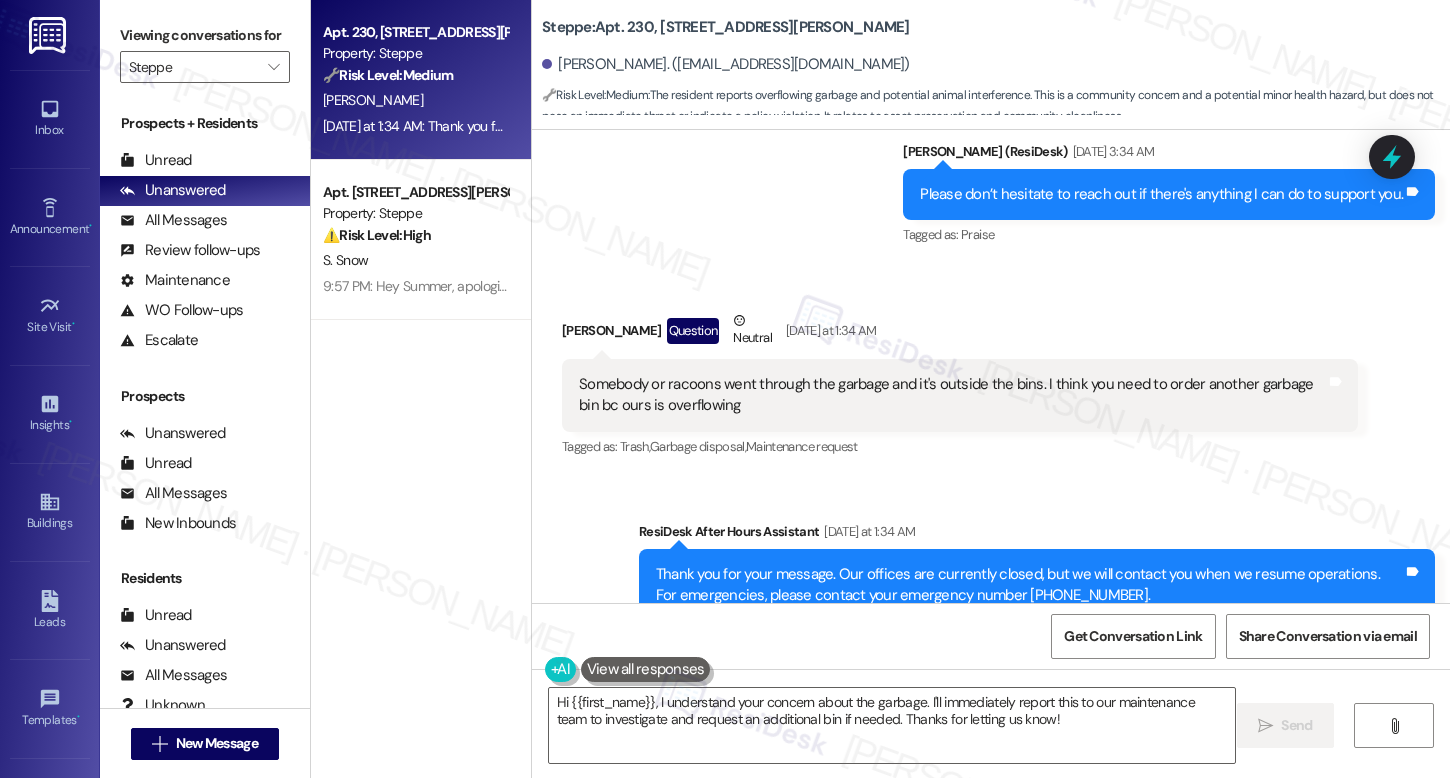 click on "Somebody or racoons went through the garbage and it's outside the bins. I think you need to order another garbage bin bc ours is overflowing" at bounding box center (952, 395) 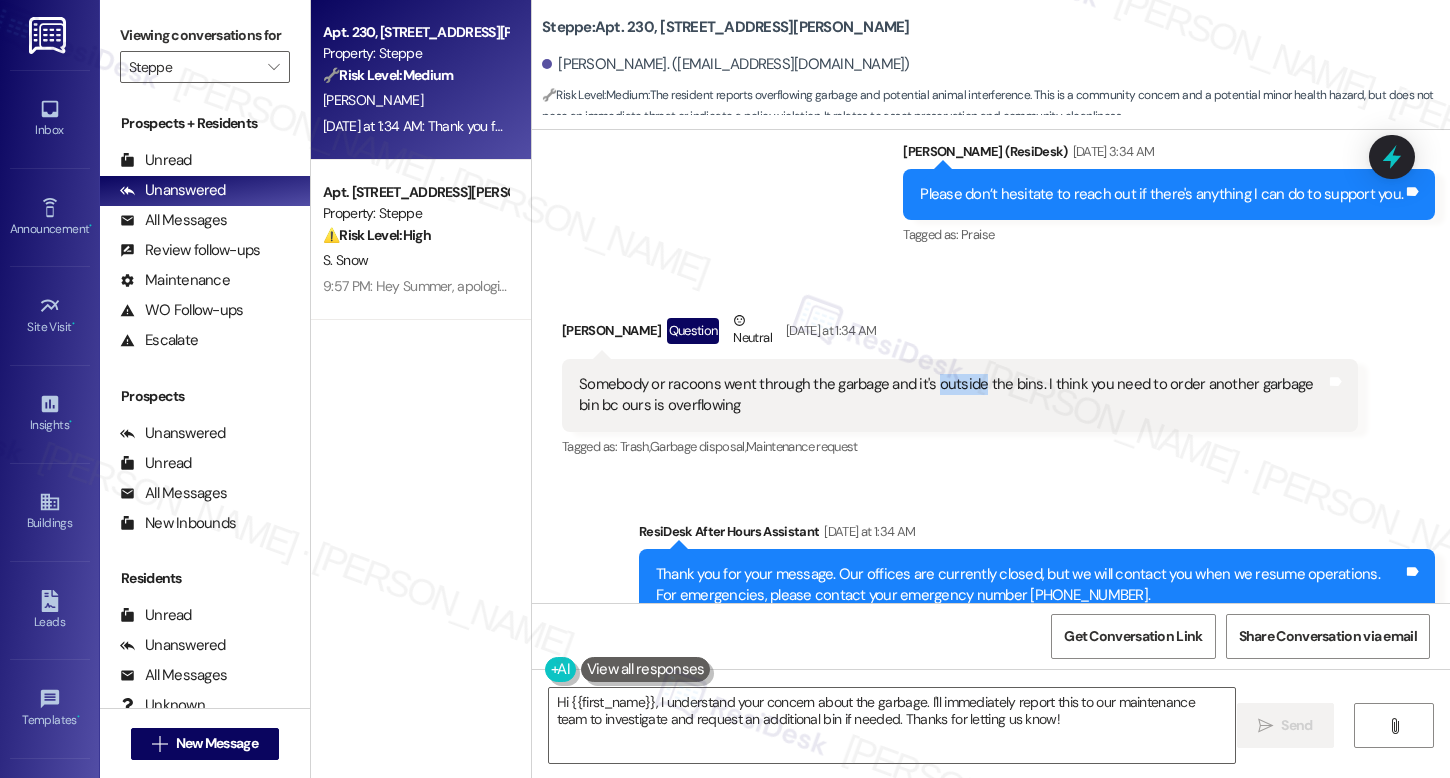 click on "Somebody or racoons went through the garbage and it's outside the bins. I think you need to order another garbage bin bc ours is overflowing" at bounding box center (952, 395) 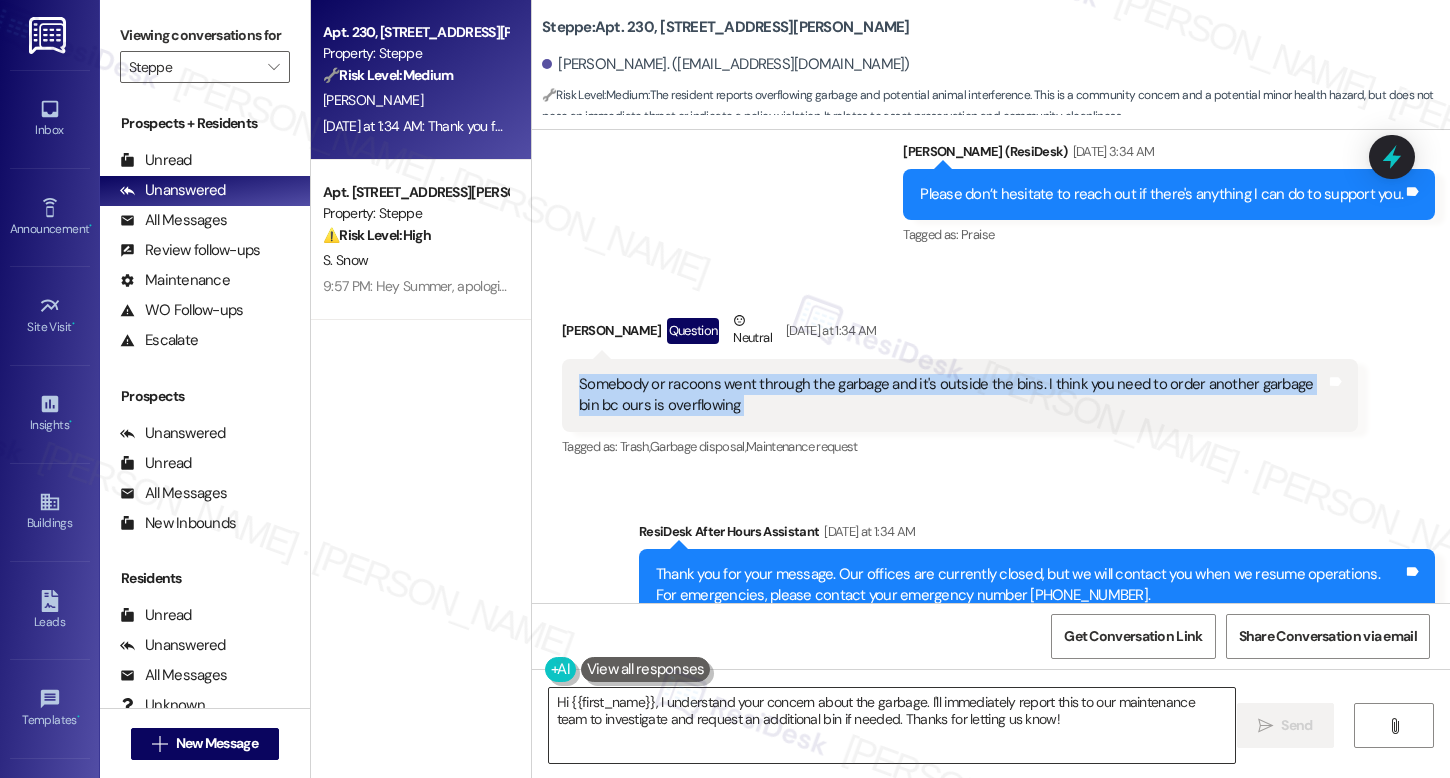 click on "Hi {{first_name}}, I understand your concern about the garbage. I'll immediately report this to our maintenance team to investigate and request an additional bin if needed. Thanks for letting us know!" at bounding box center [892, 725] 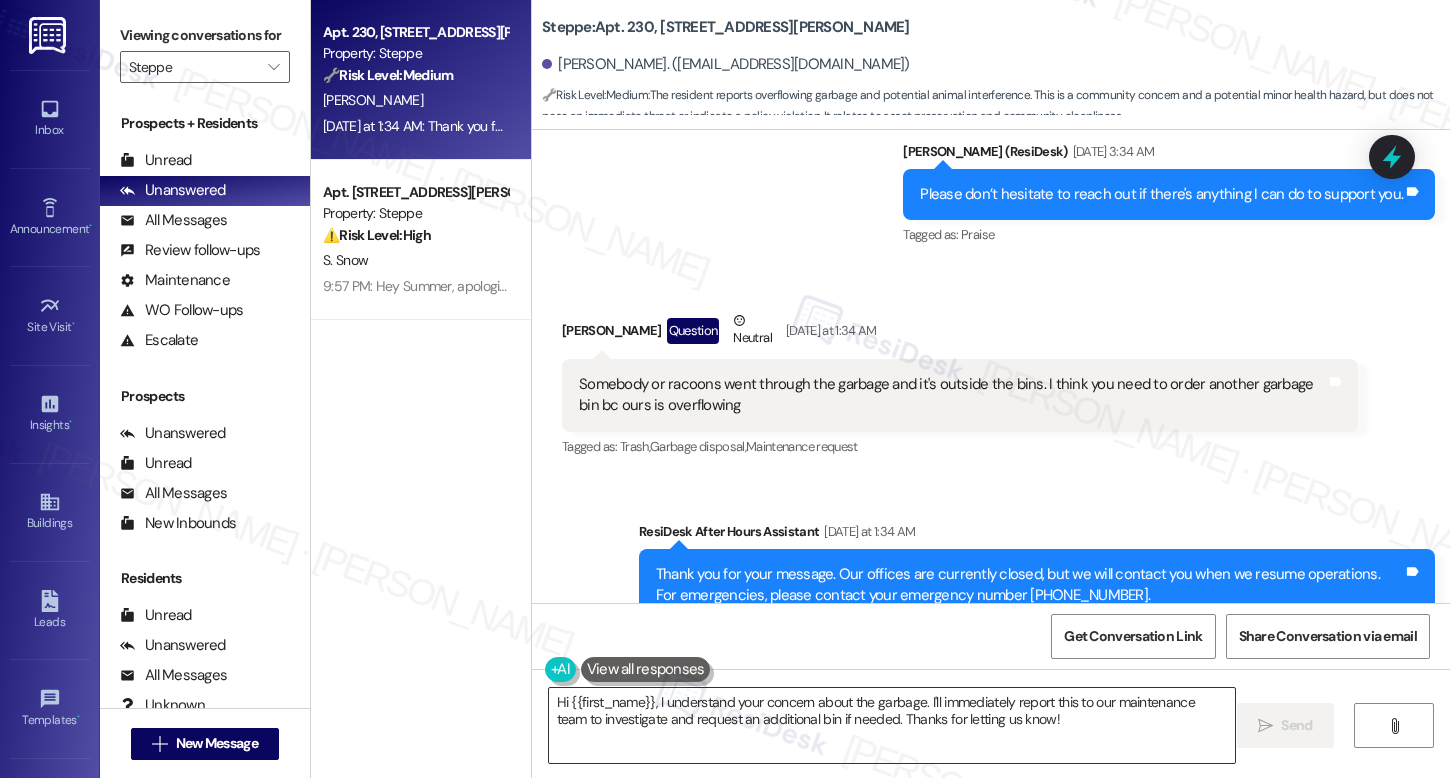 click on "Hi {{first_name}}, I understand your concern about the garbage. I'll immediately report this to our maintenance team to investigate and request an additional bin if needed. Thanks for letting us know!" at bounding box center (892, 725) 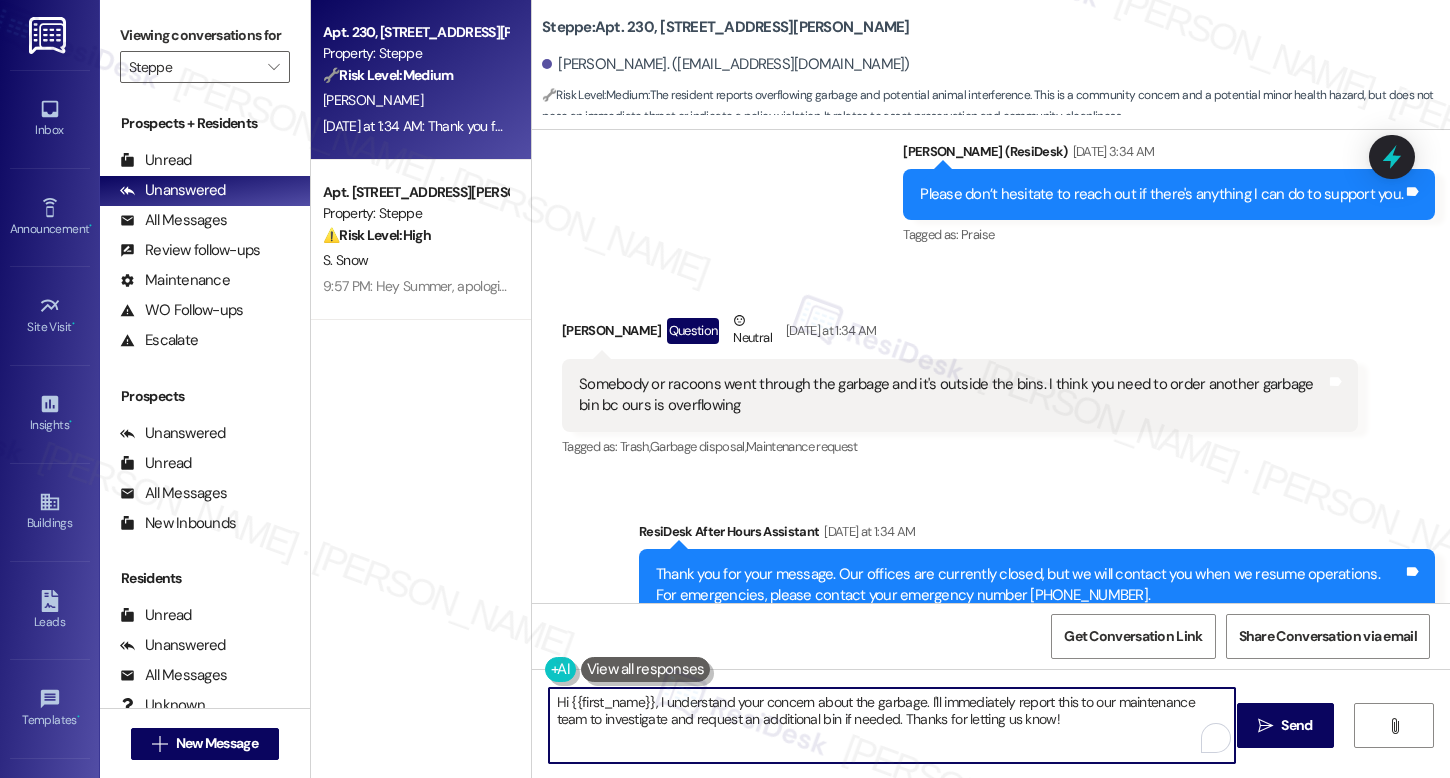 click on "Hi {{first_name}}, I understand your concern about the garbage. I'll immediately report this to our maintenance team to investigate and request an additional bin if needed. Thanks for letting us know!" at bounding box center [892, 725] 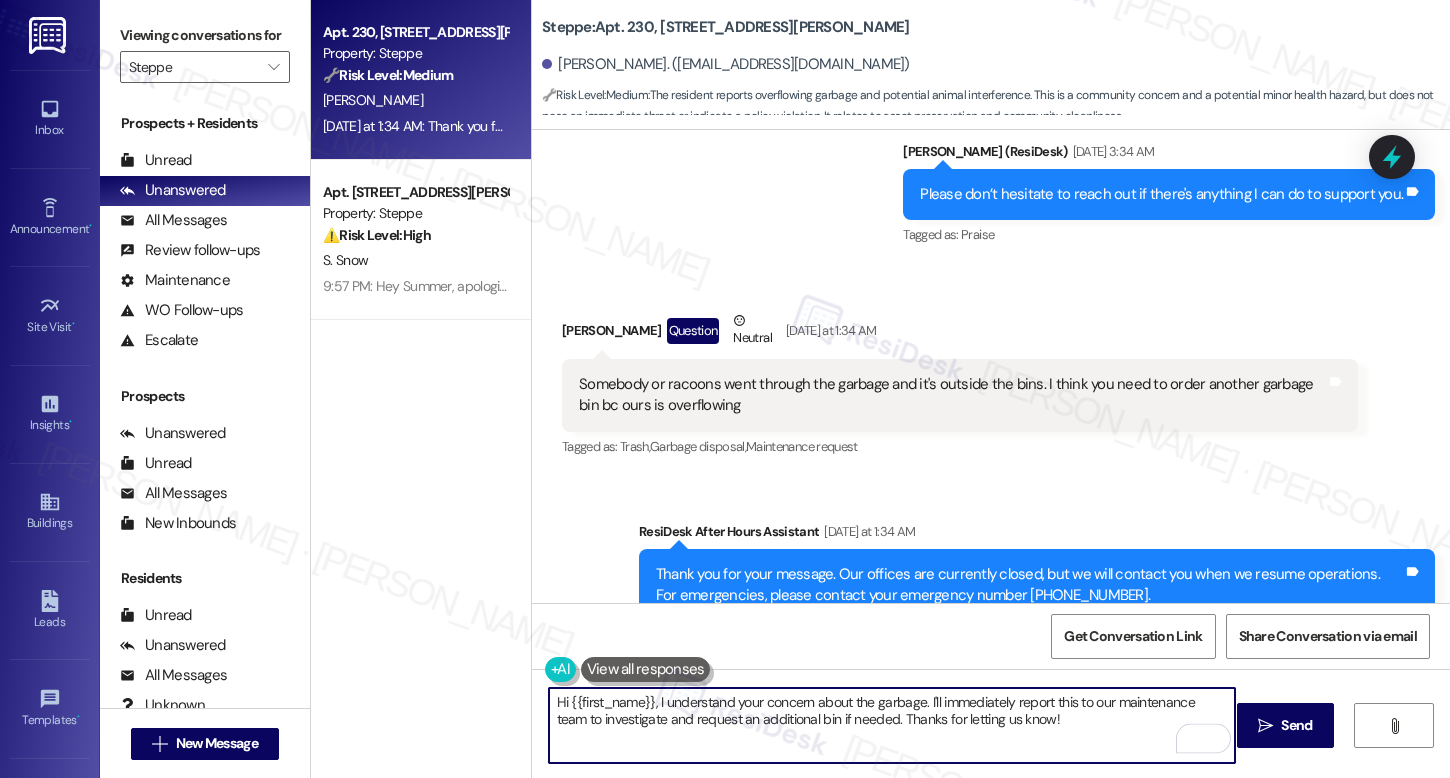 click on "Hi {{first_name}}, I understand your concern about the garbage. I'll immediately report this to our maintenance team to investigate and request an additional bin if needed. Thanks for letting us know!" at bounding box center (892, 725) 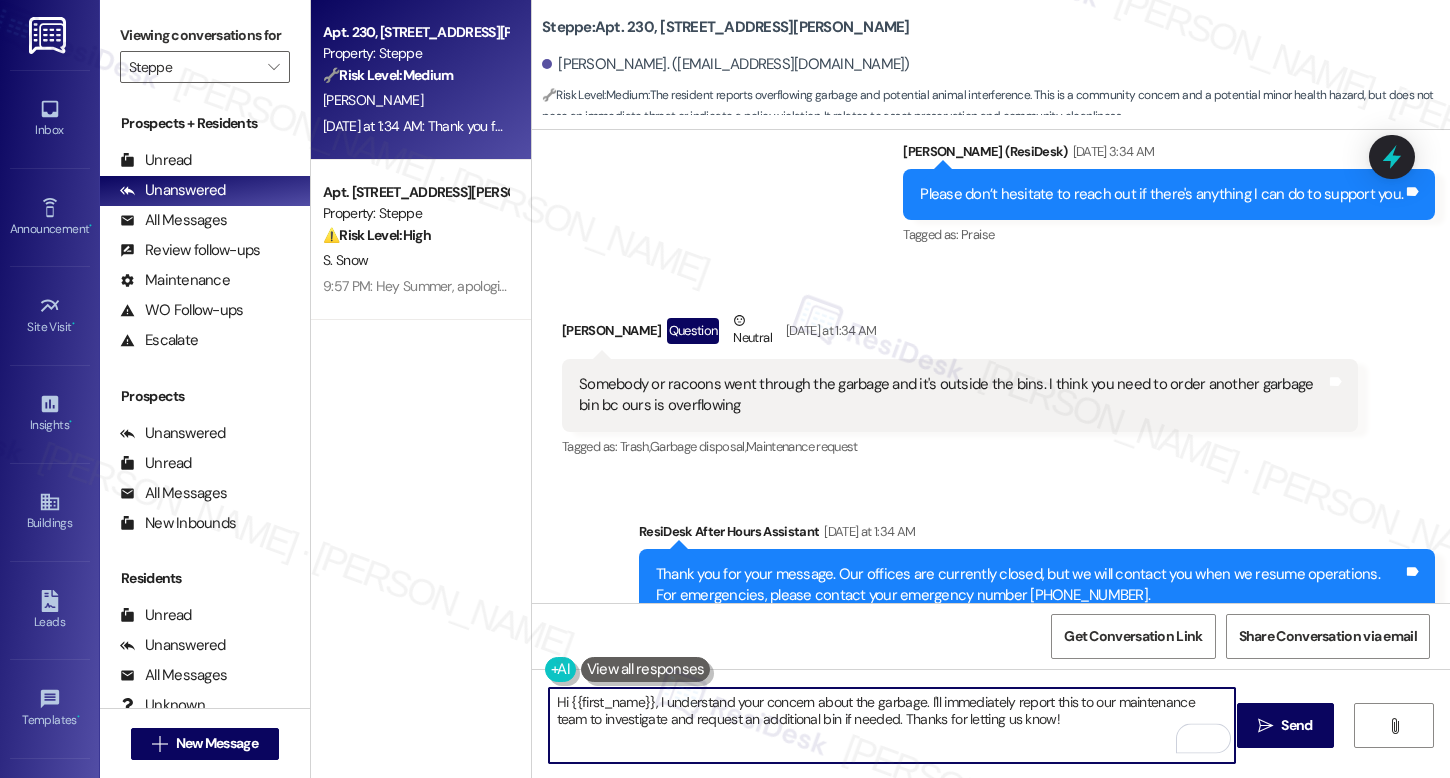 click on "Hi {{first_name}}, I understand your concern about the garbage. I'll immediately report this to our maintenance team to investigate and request an additional bin if needed. Thanks for letting us know!" at bounding box center [892, 725] 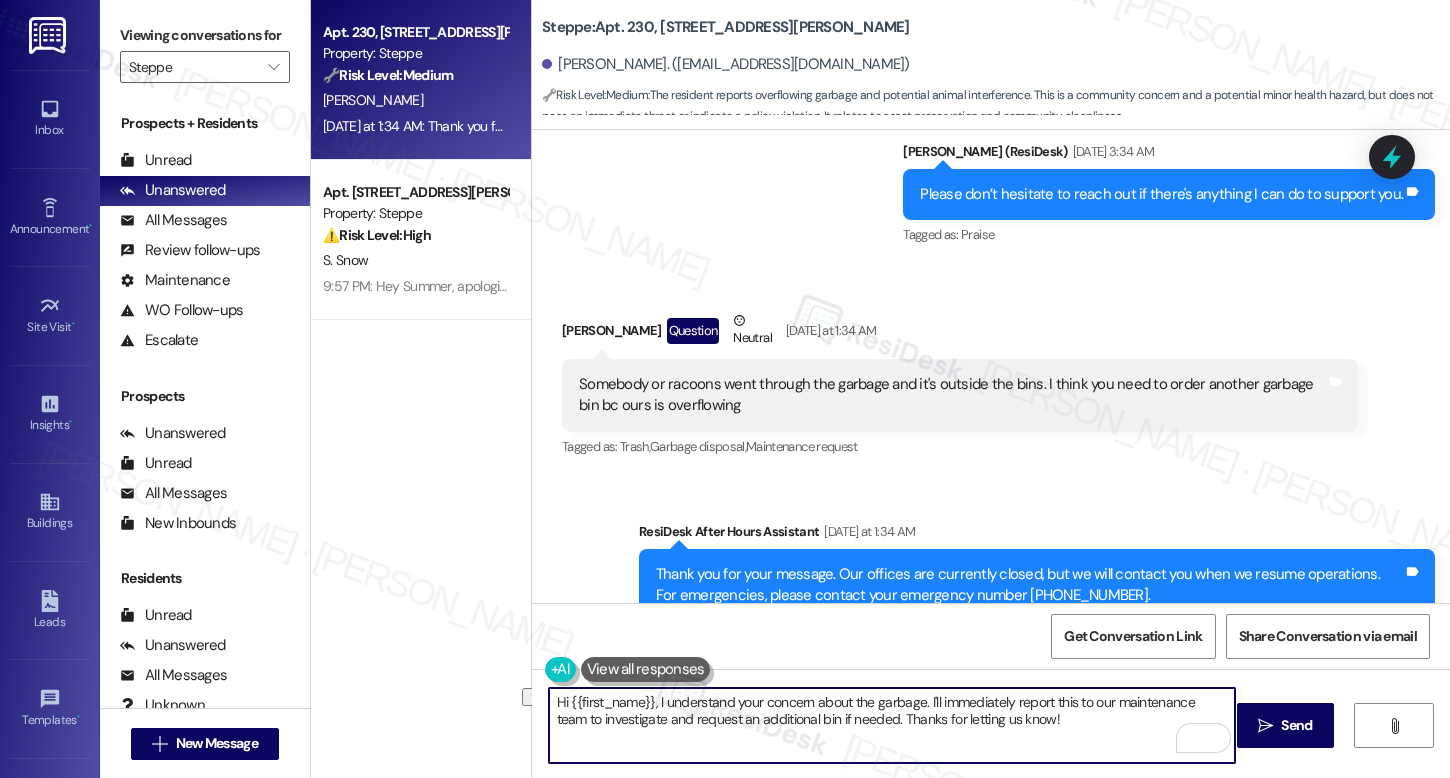 drag, startPoint x: 859, startPoint y: 723, endPoint x: 629, endPoint y: 717, distance: 230.07825 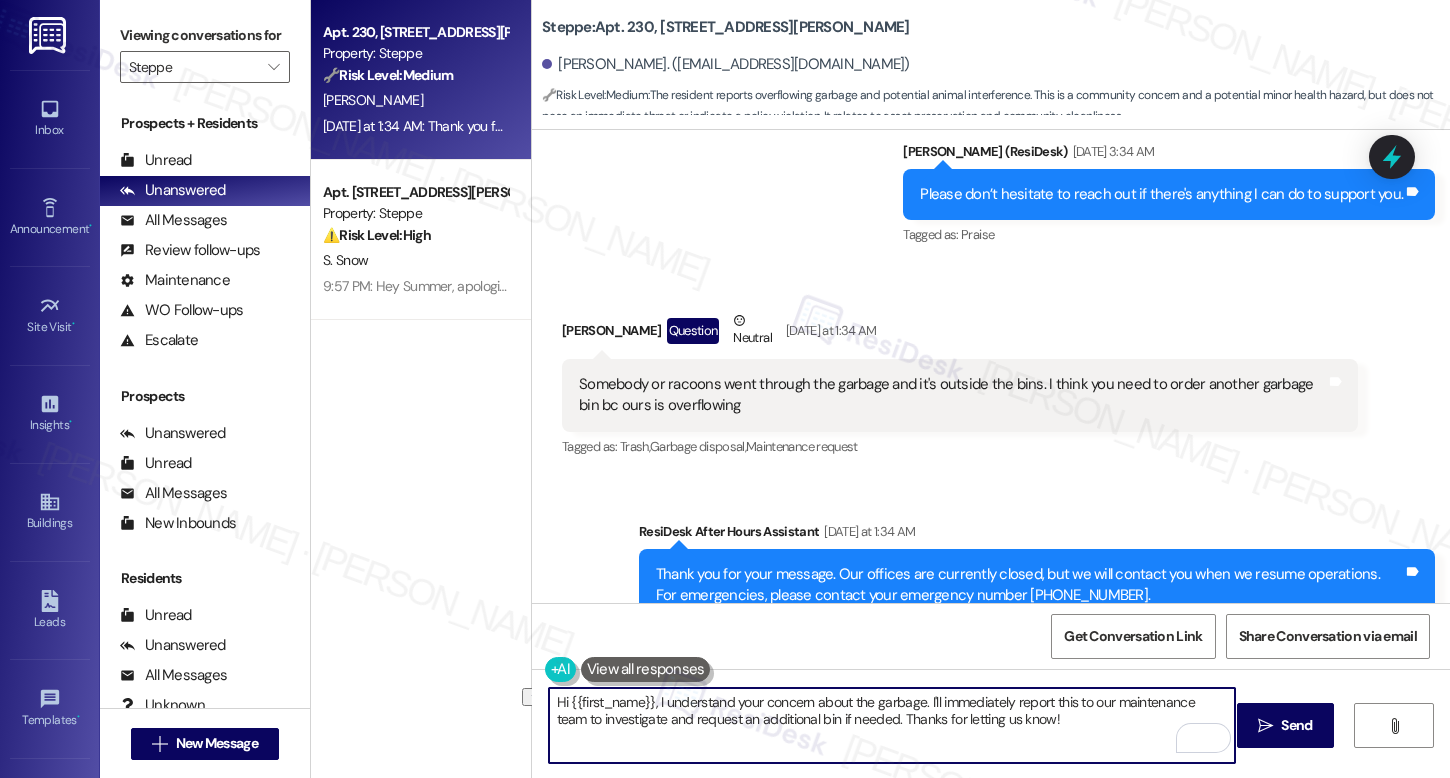 click on "Hi {{first_name}}, I understand your concern about the garbage. I'll immediately report this to our maintenance team to investigate and request an additional bin if needed. Thanks for letting us know!" at bounding box center (892, 725) 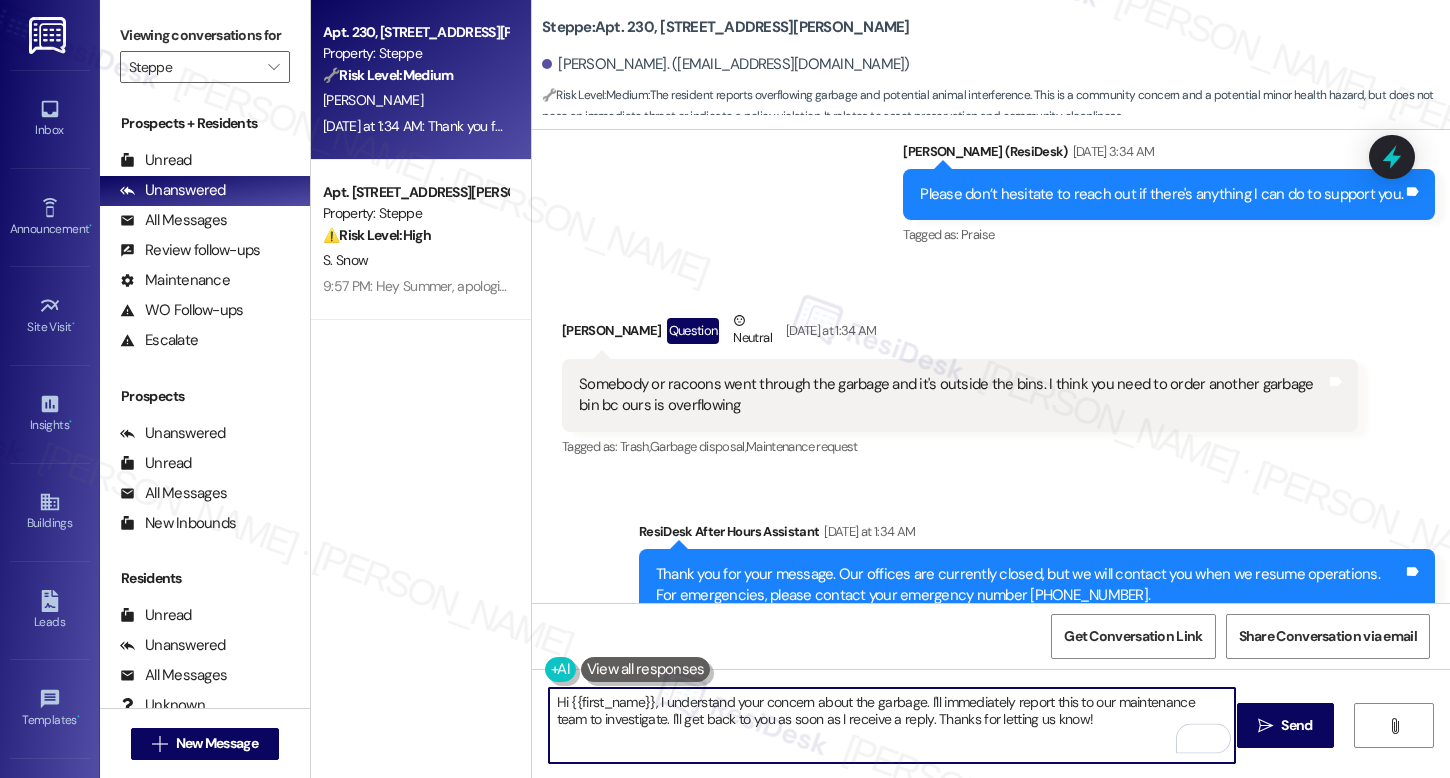 click on "Hi {{first_name}}, I understand your concern about the garbage. I'll immediately report this to our maintenance team to investigate. I'll get back to you as soon as I receive a reply. Thanks for letting us know!" at bounding box center [892, 725] 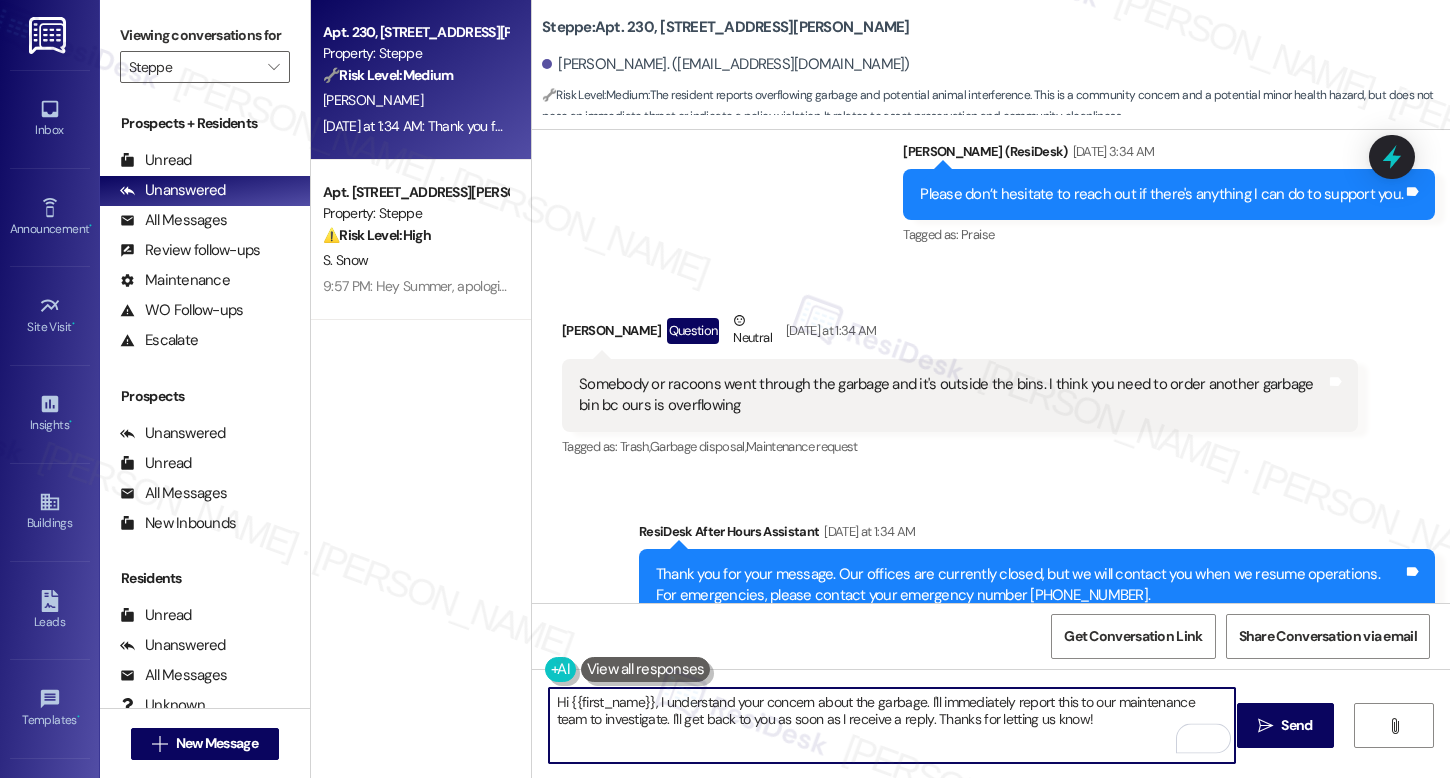click on "Hi {{first_name}}, I understand your concern about the garbage. I'll immediately report this to our maintenance team to investigate. I'll get back to you as soon as I receive a reply. Thanks for letting us know!" at bounding box center [892, 725] 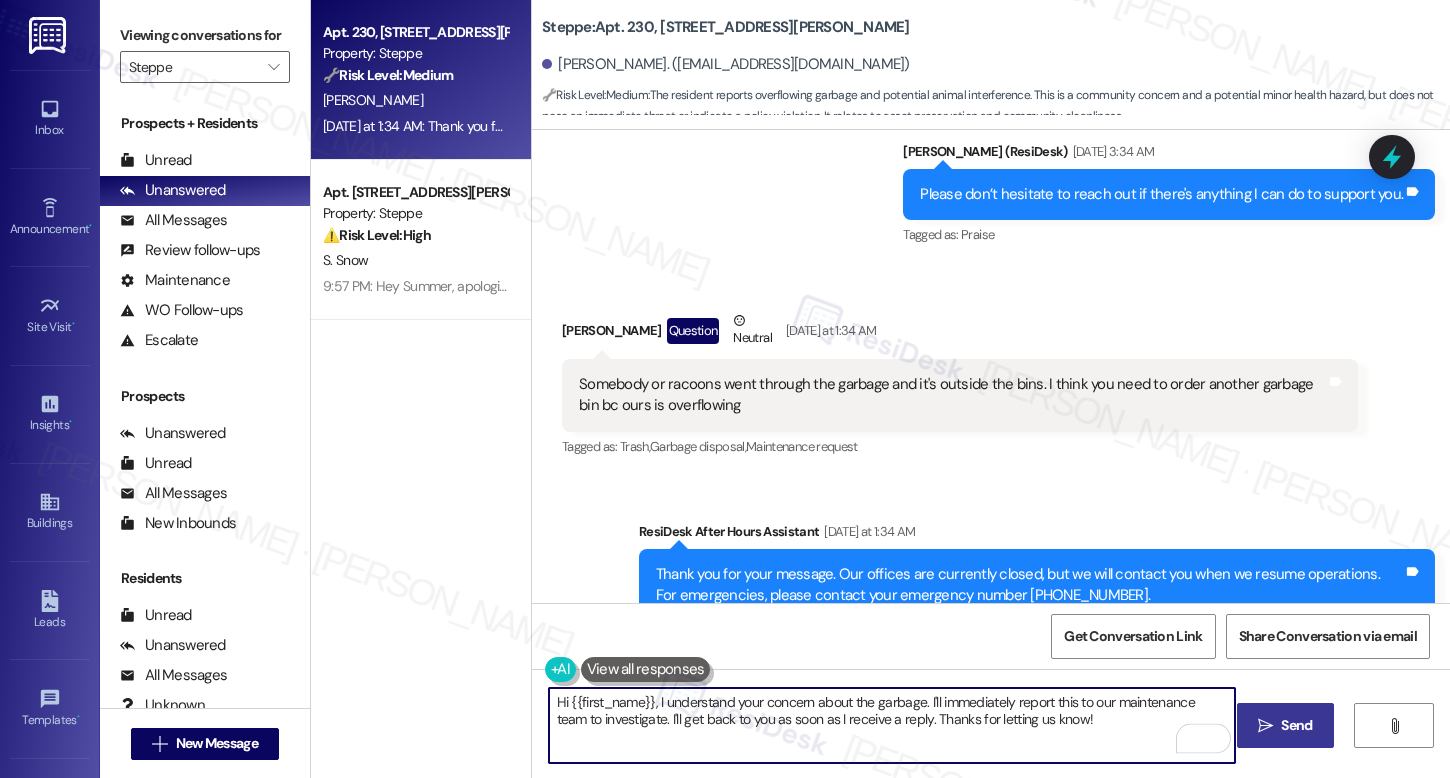 type on "Hi {{first_name}}, I understand your concern about the garbage. I'll immediately report this to our maintenance team to investigate. I'll get back to you as soon as I receive a reply. Thanks for letting us know!" 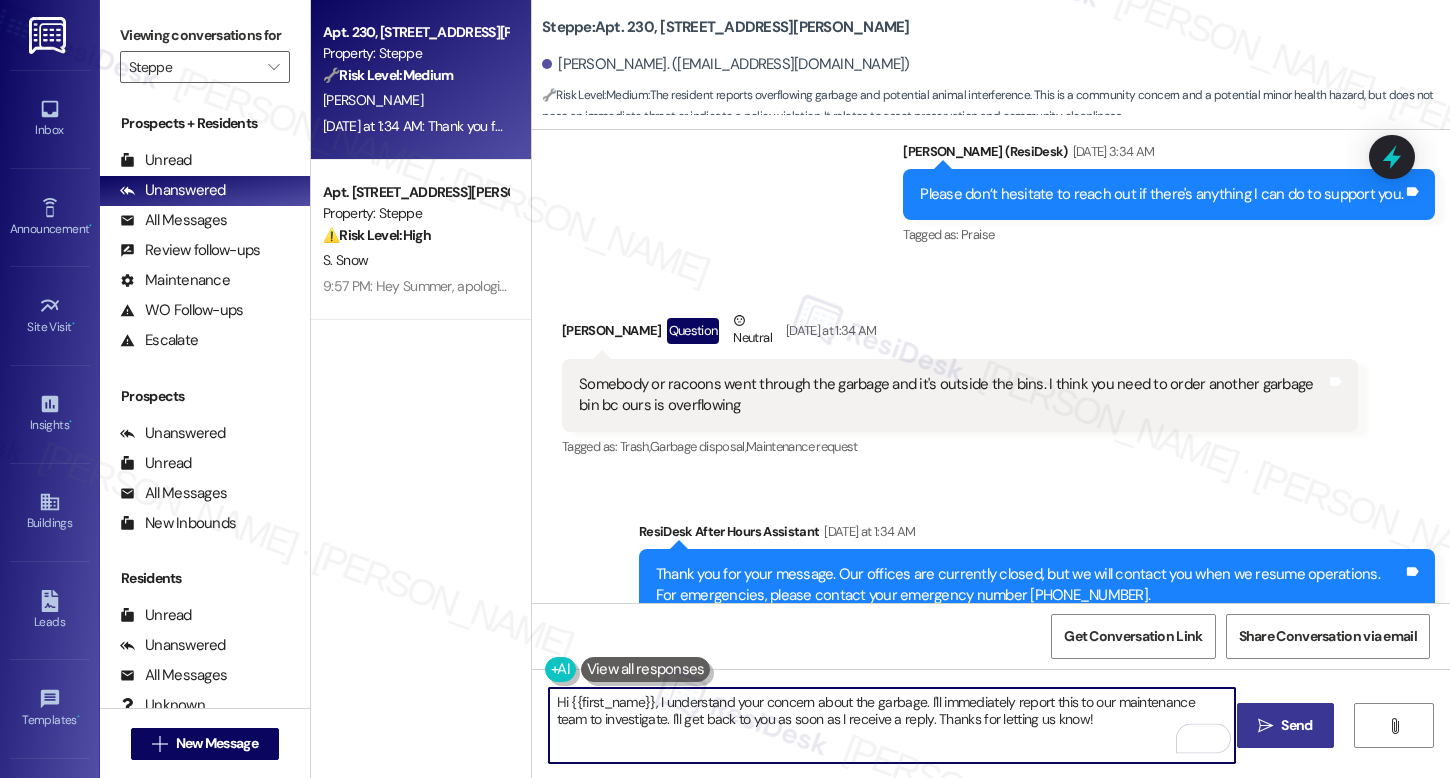 click on " Send" at bounding box center [1285, 725] 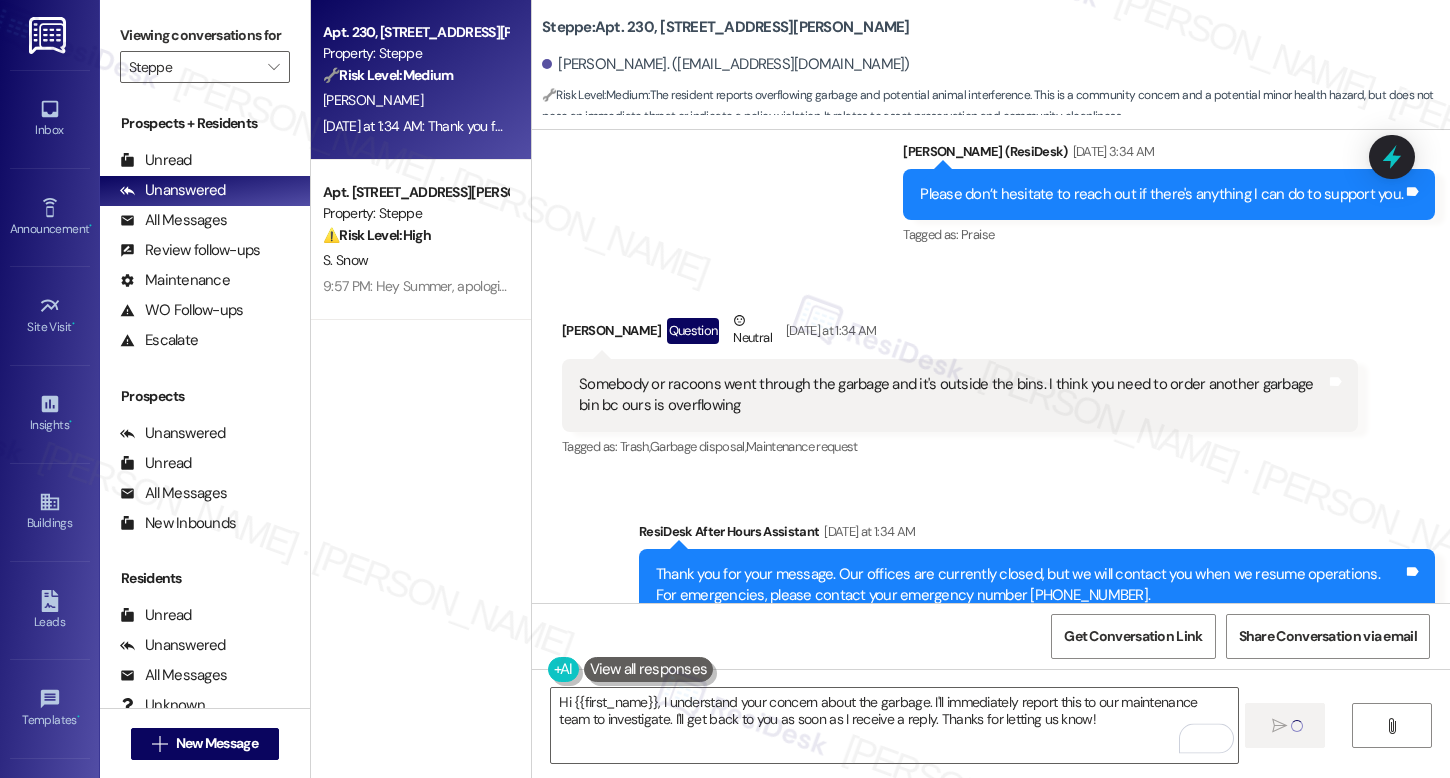 type 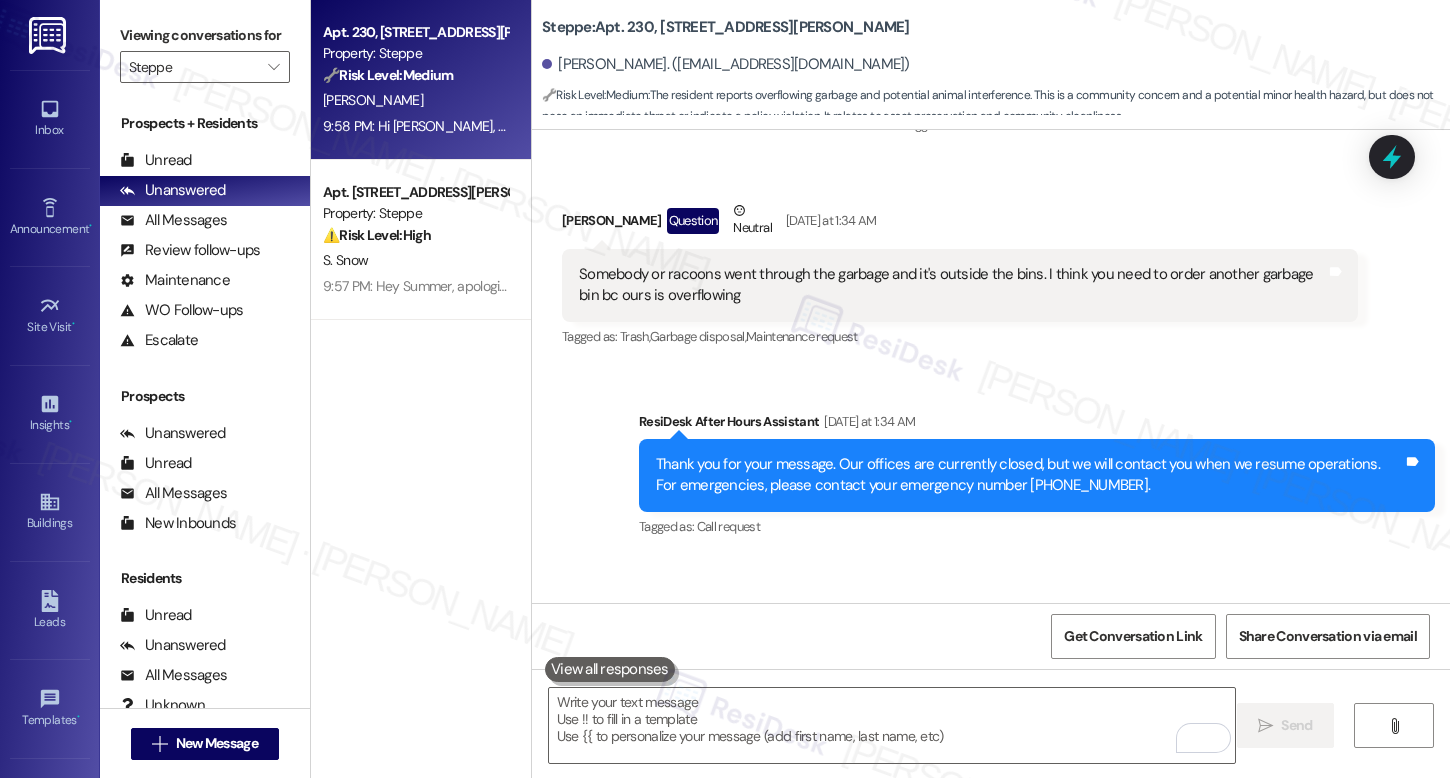 scroll, scrollTop: 10238, scrollLeft: 0, axis: vertical 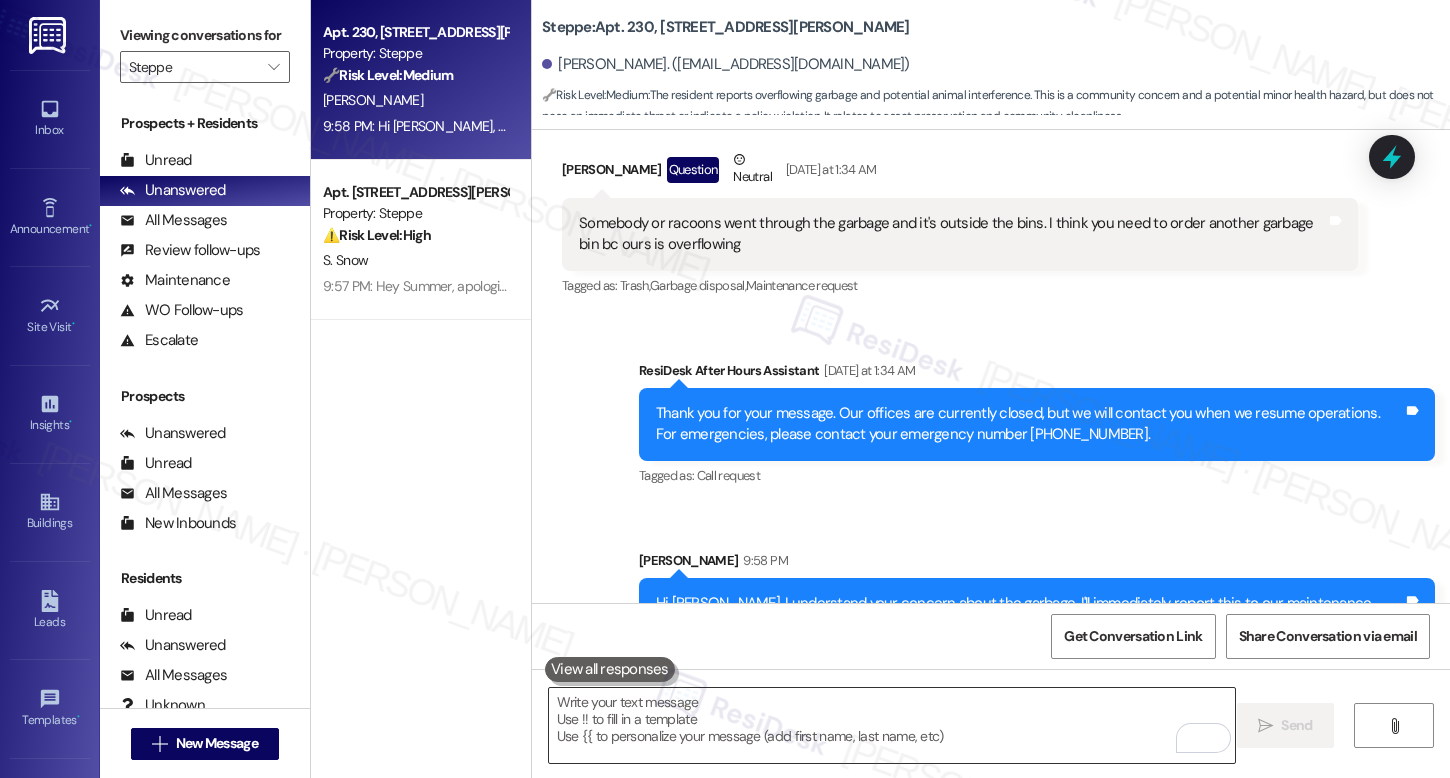 click at bounding box center (892, 725) 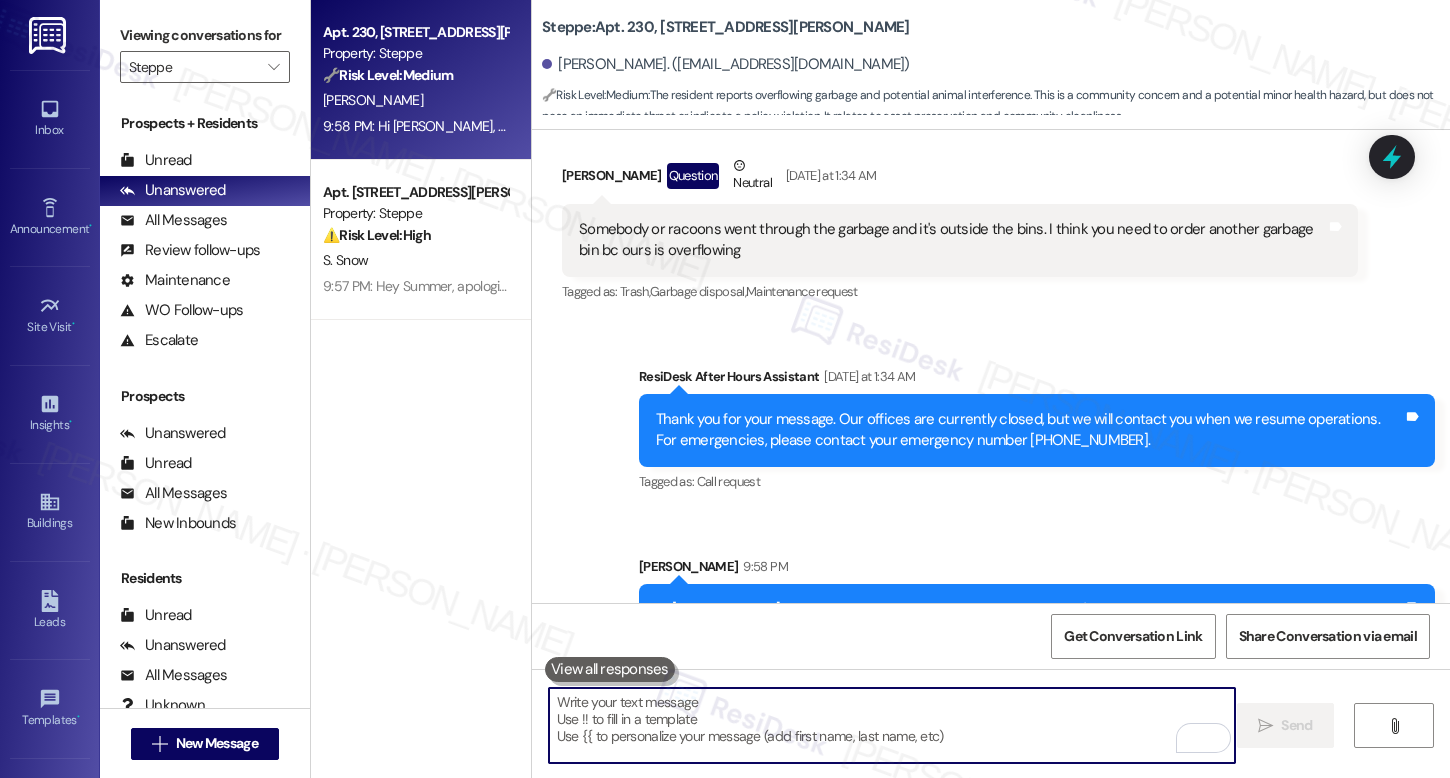 scroll, scrollTop: 10234, scrollLeft: 0, axis: vertical 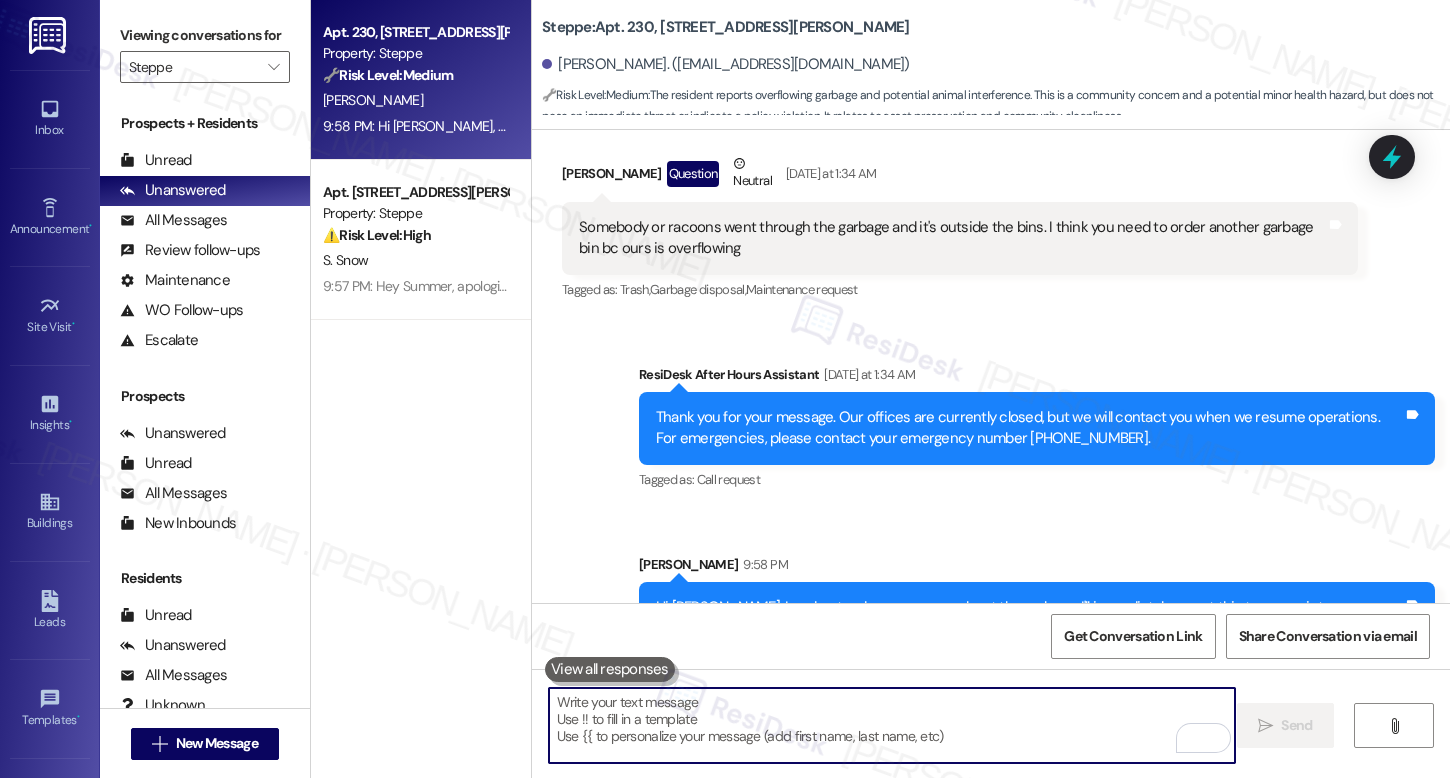 click at bounding box center [892, 725] 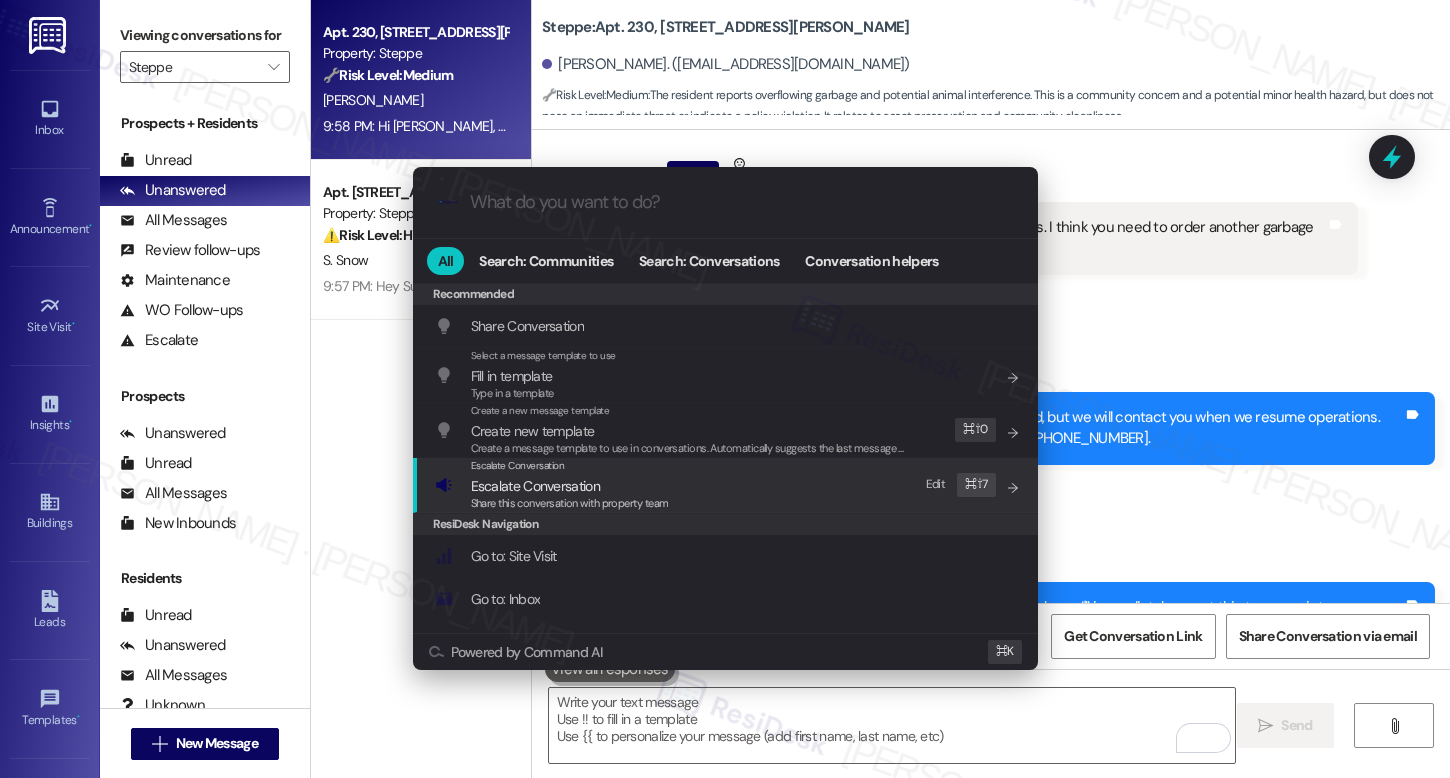 click on "Share this conversation with property team" at bounding box center (570, 503) 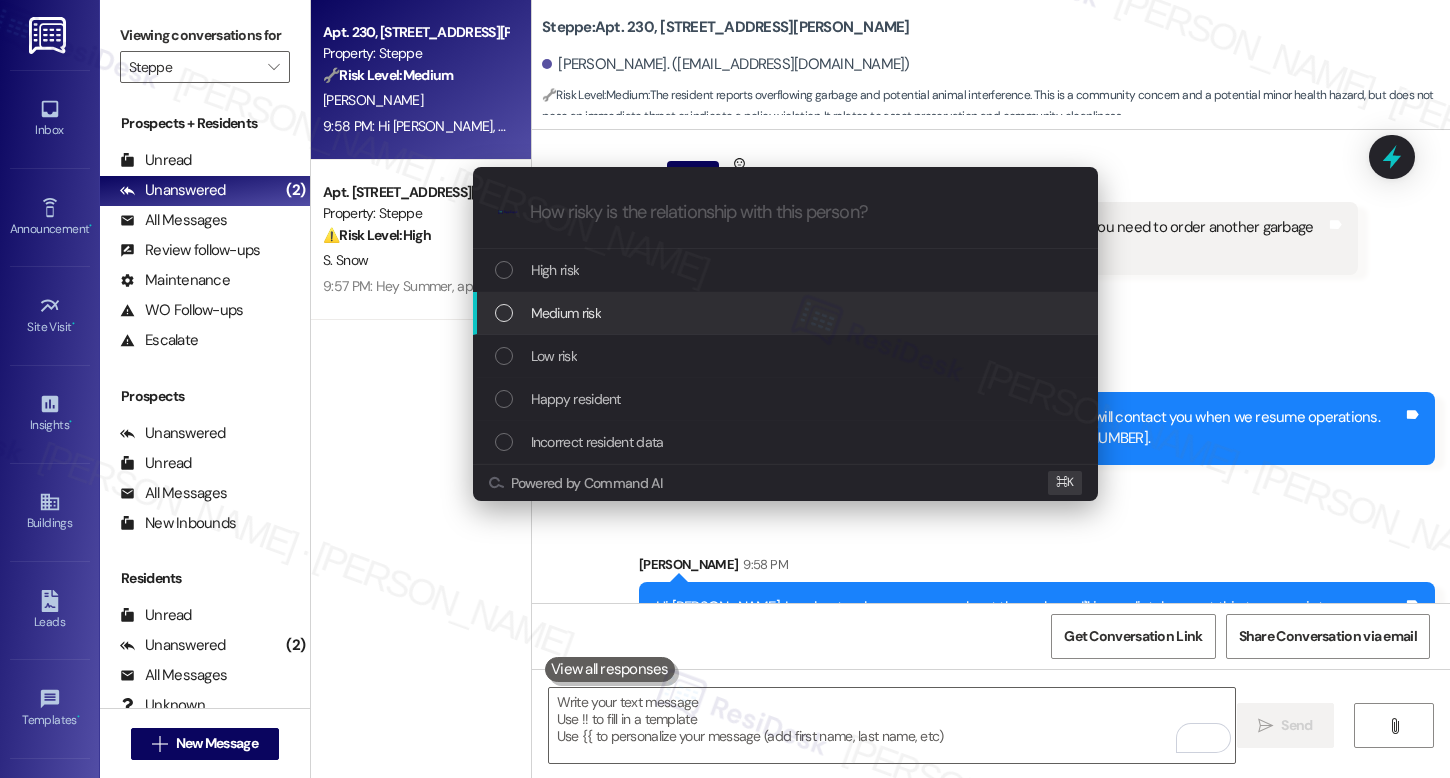 click on "Medium risk" at bounding box center (785, 313) 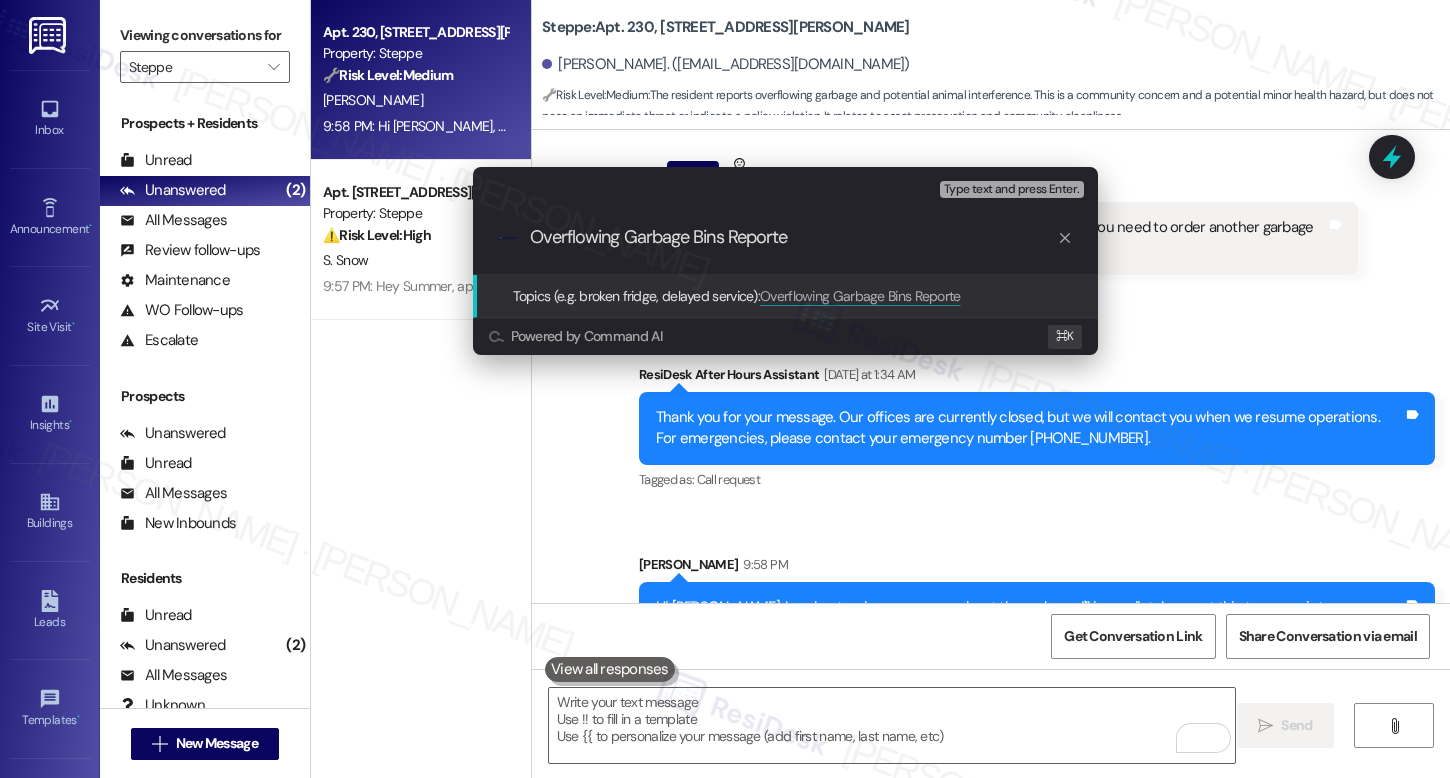 type on "Overflowing Garbage Bins Reported" 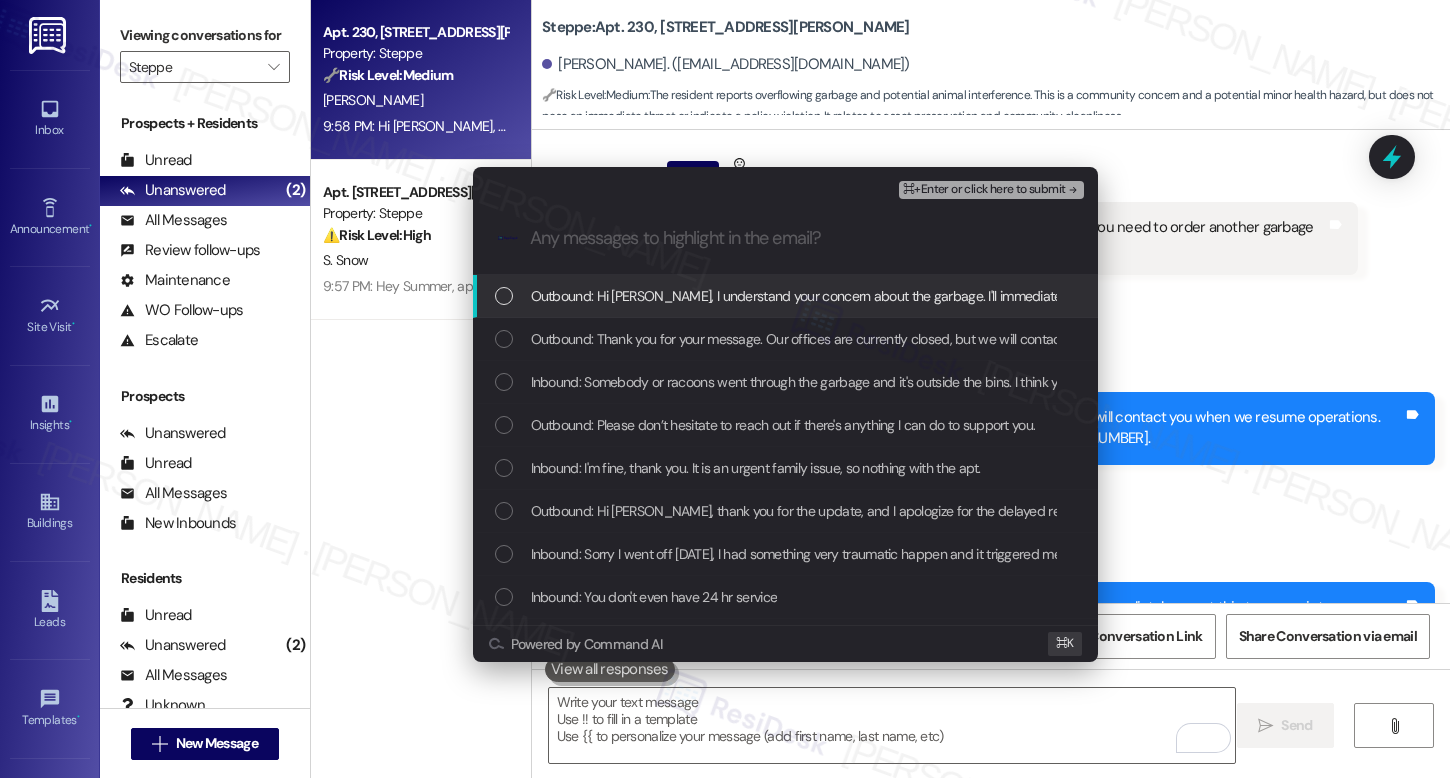 click on "Outbound: Hi Amy, I understand your concern about the garbage. I'll immediately report this to our maintenance team to investigate. I'll get back to you as soon as I receive a reply. Thanks for letting us know!" at bounding box center (1161, 296) 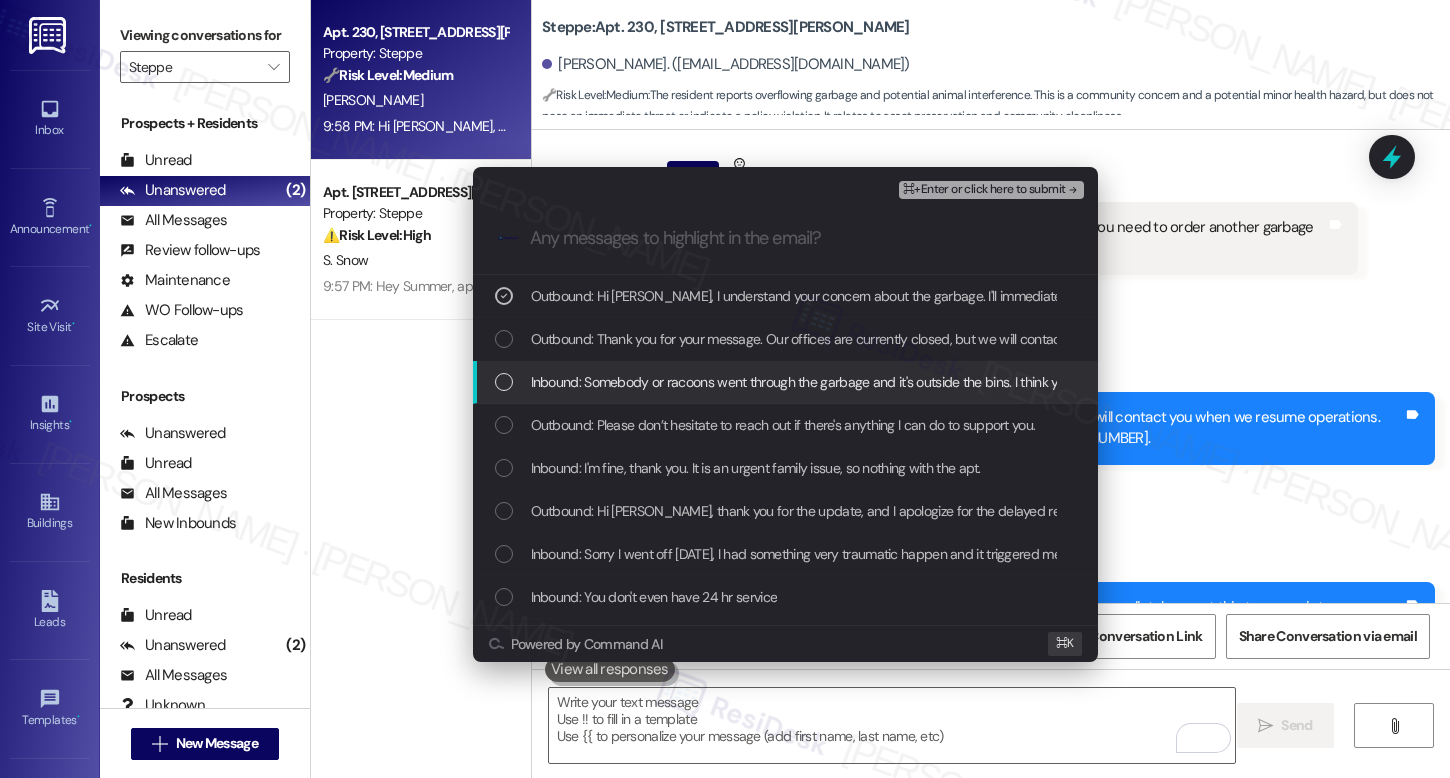 click on "Inbound: Somebody or racoons went through the garbage and it's outside the bins. I think you need to order another garbage bin bc ours is overflowing" at bounding box center [969, 382] 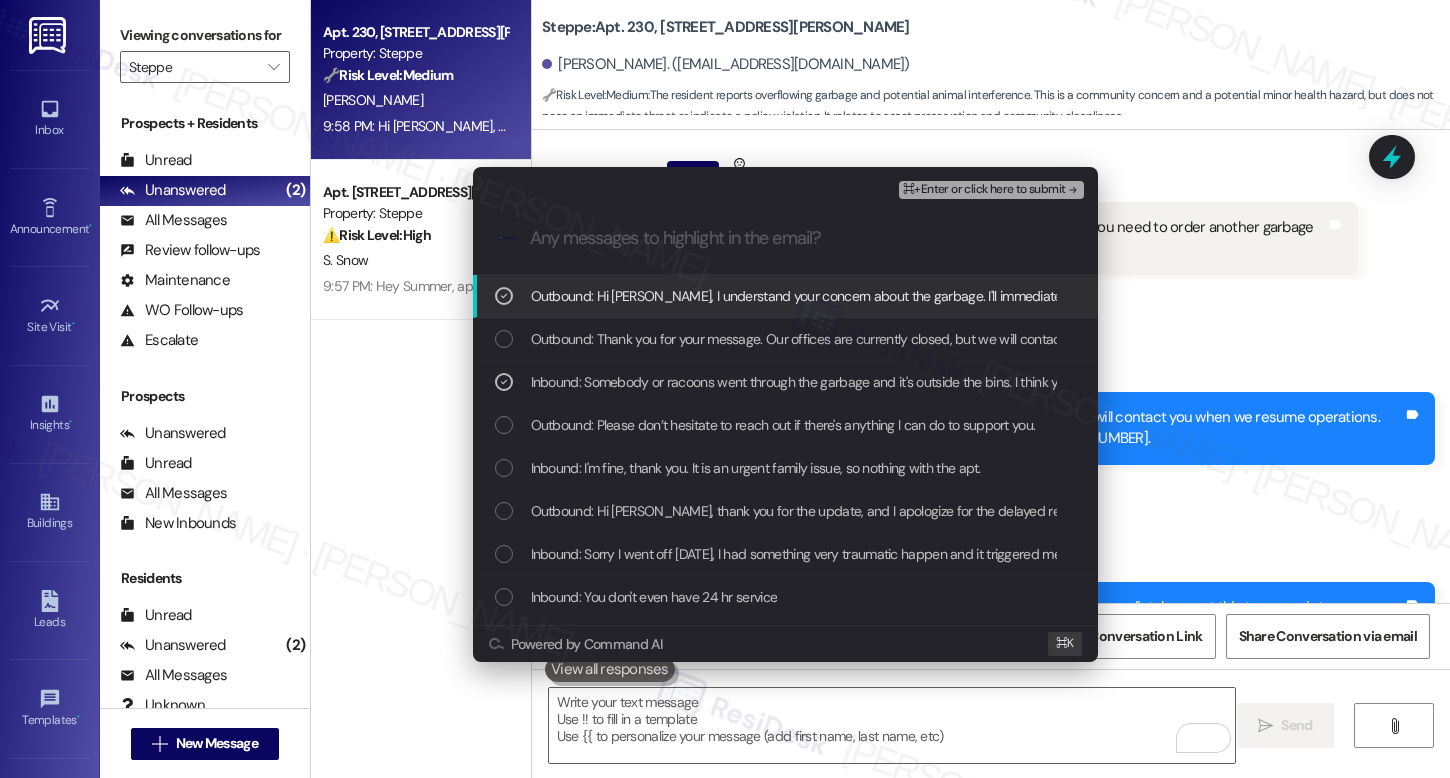 click on "⌘+Enter or click here to submit" at bounding box center [984, 190] 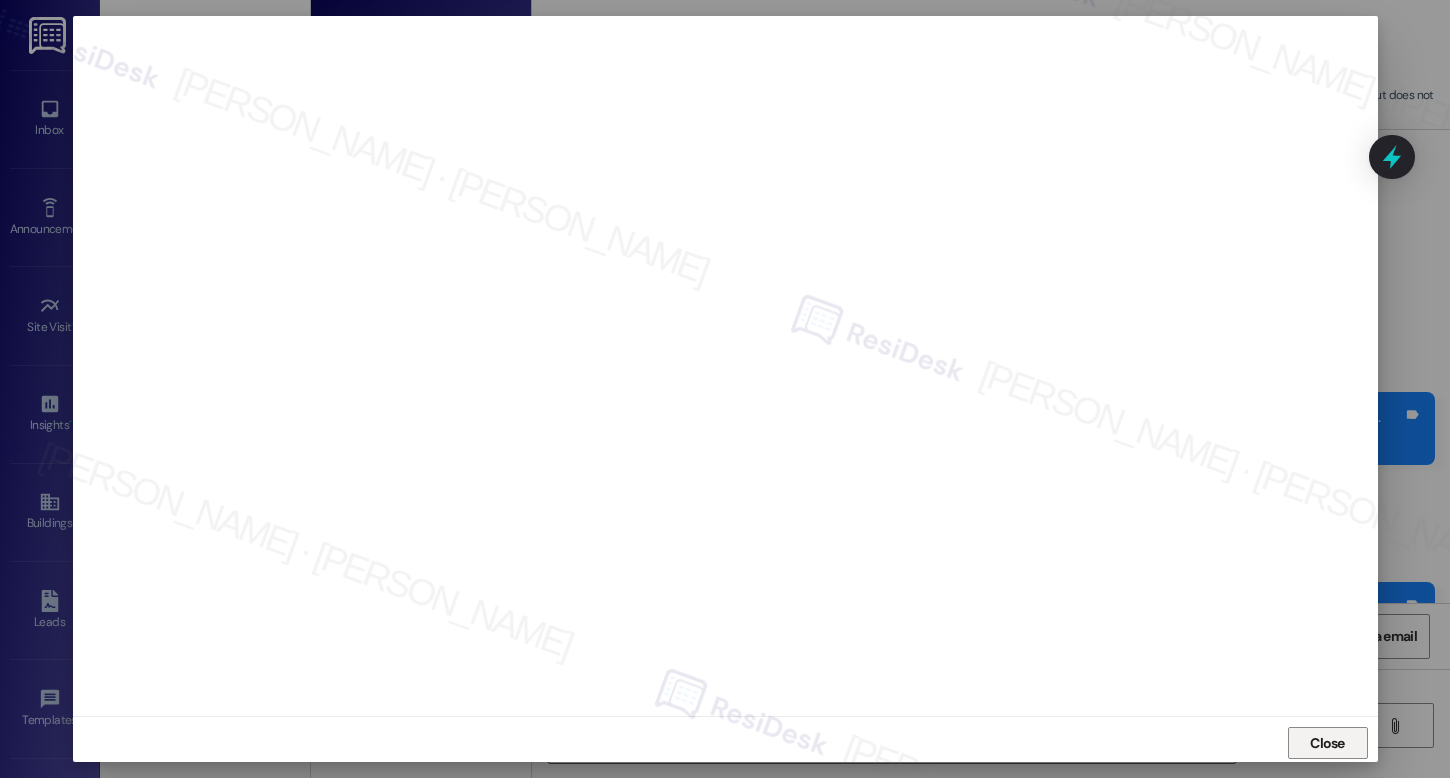 click on "Close" at bounding box center [1327, 743] 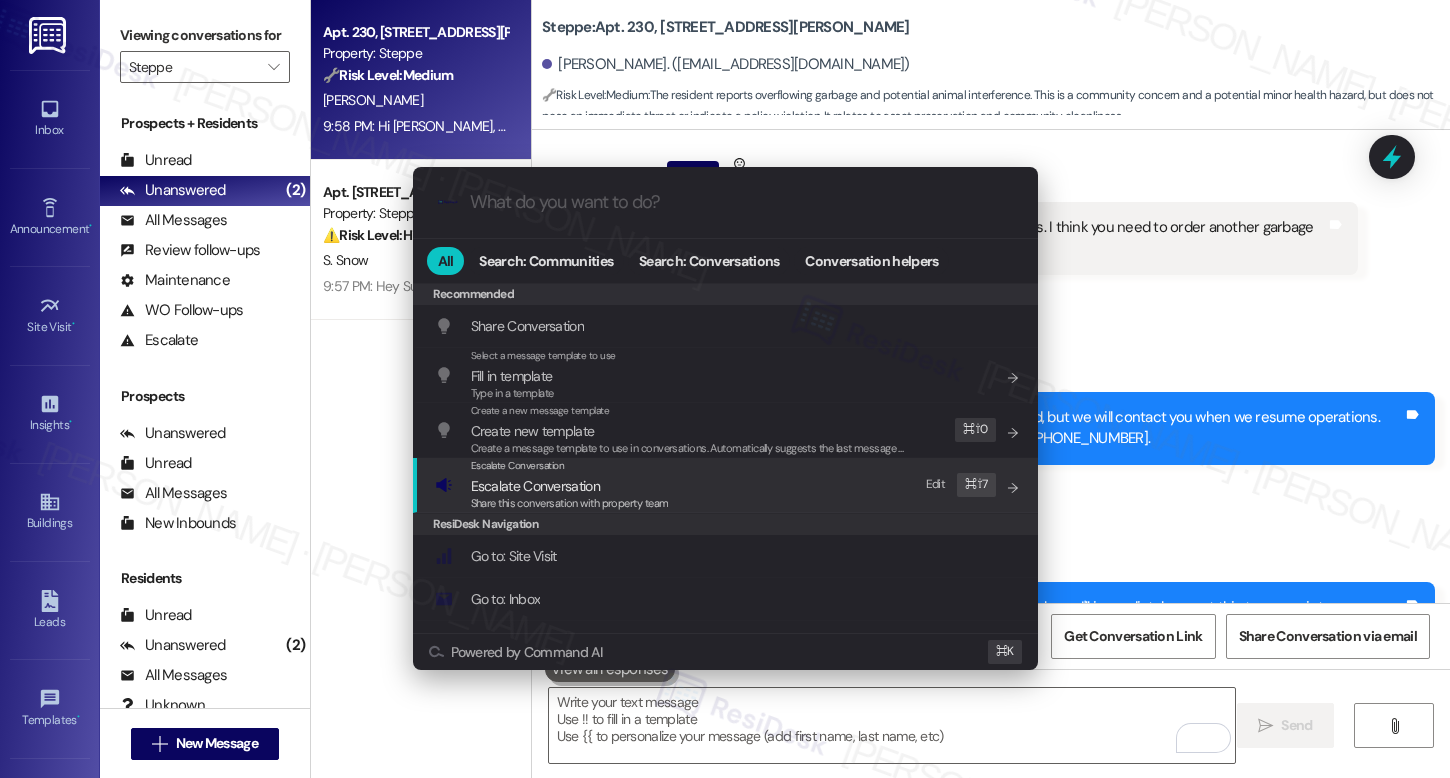click on "Escalate Conversation" at bounding box center [570, 486] 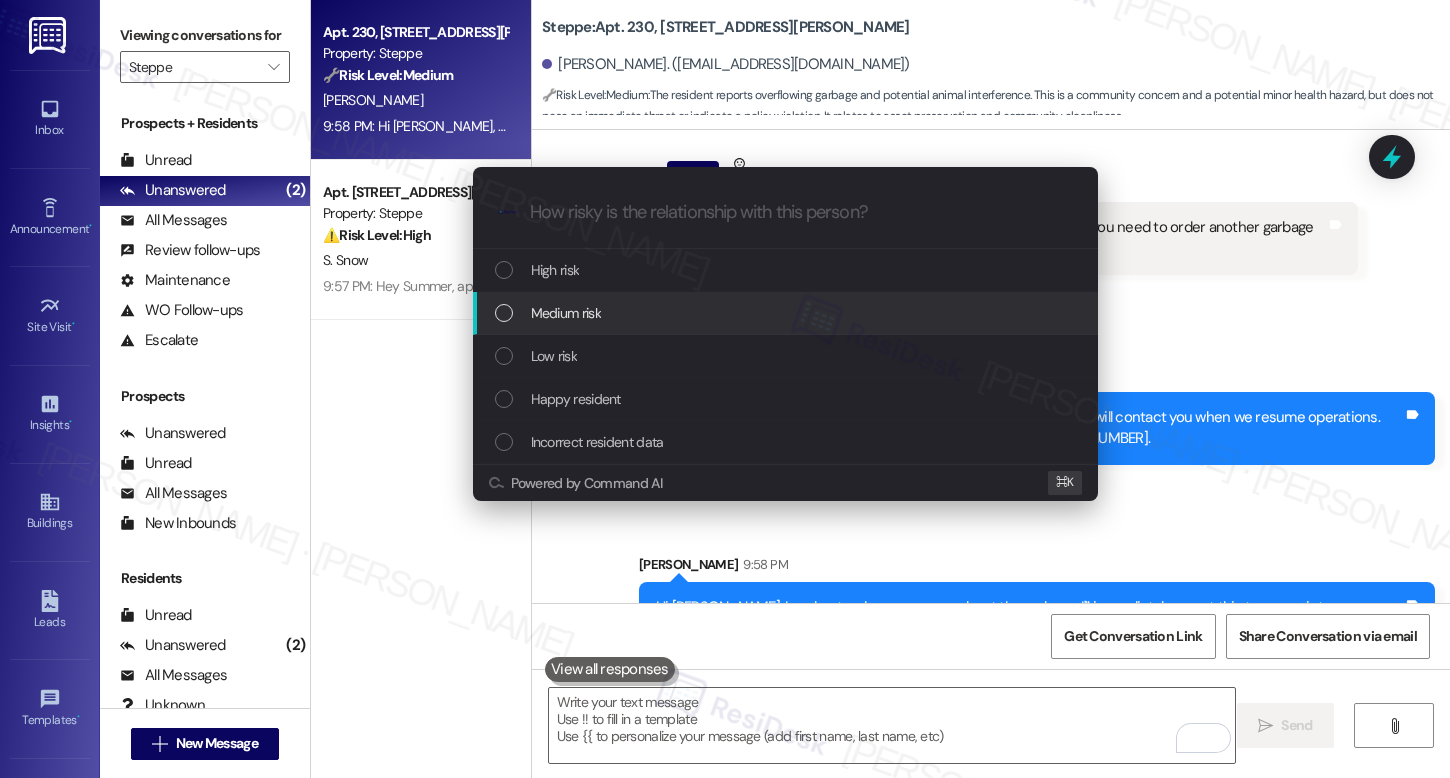 click on "Medium risk" at bounding box center (787, 313) 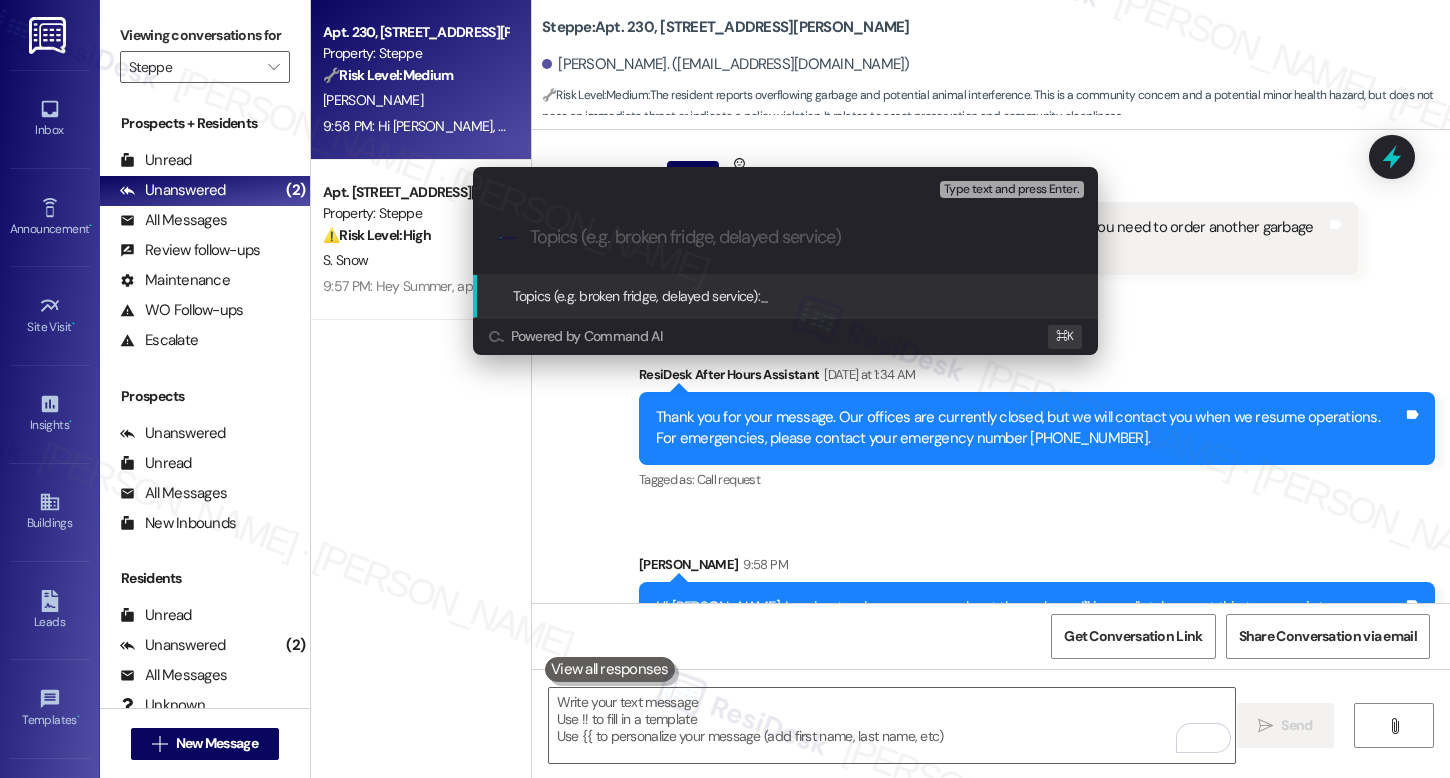 paste on "Overflowing Garbage Bins Reported" 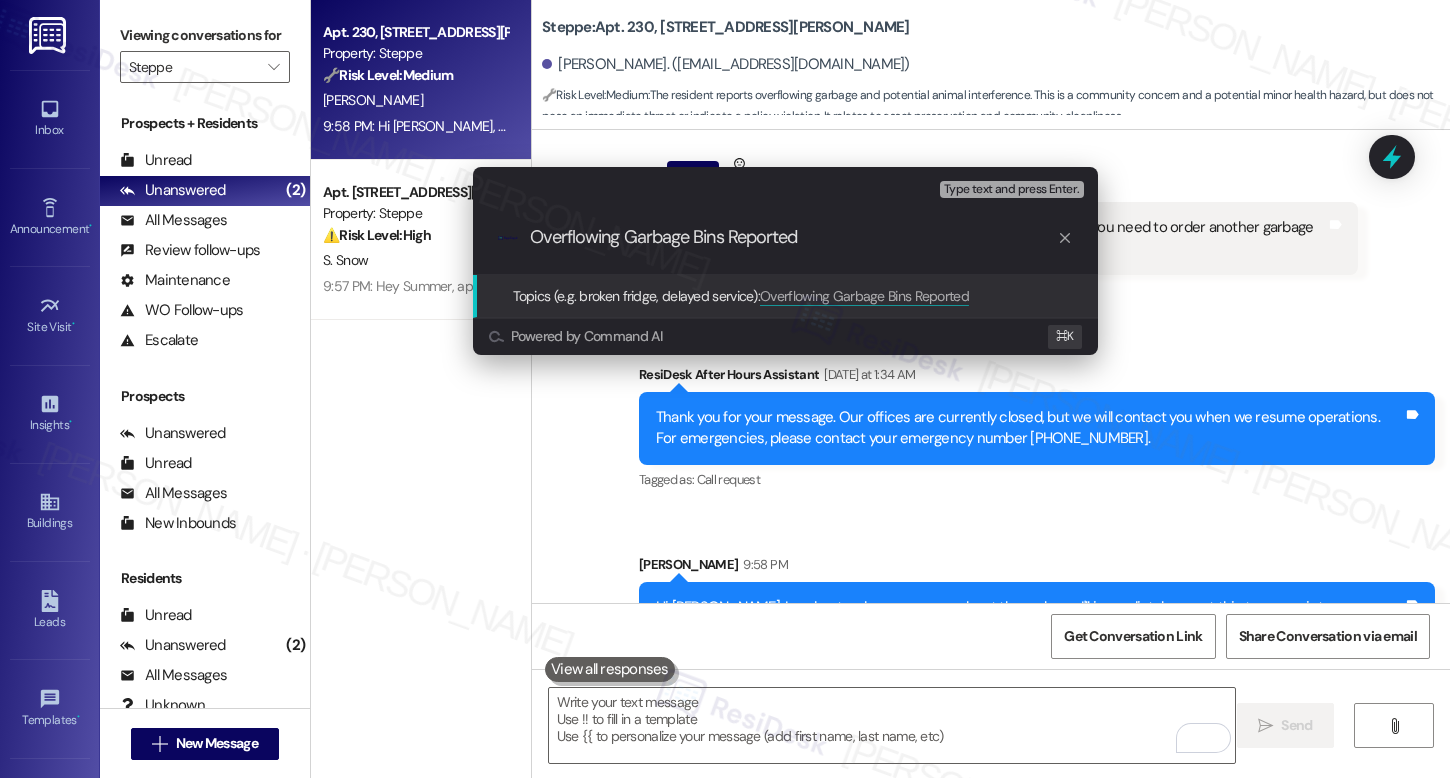 type 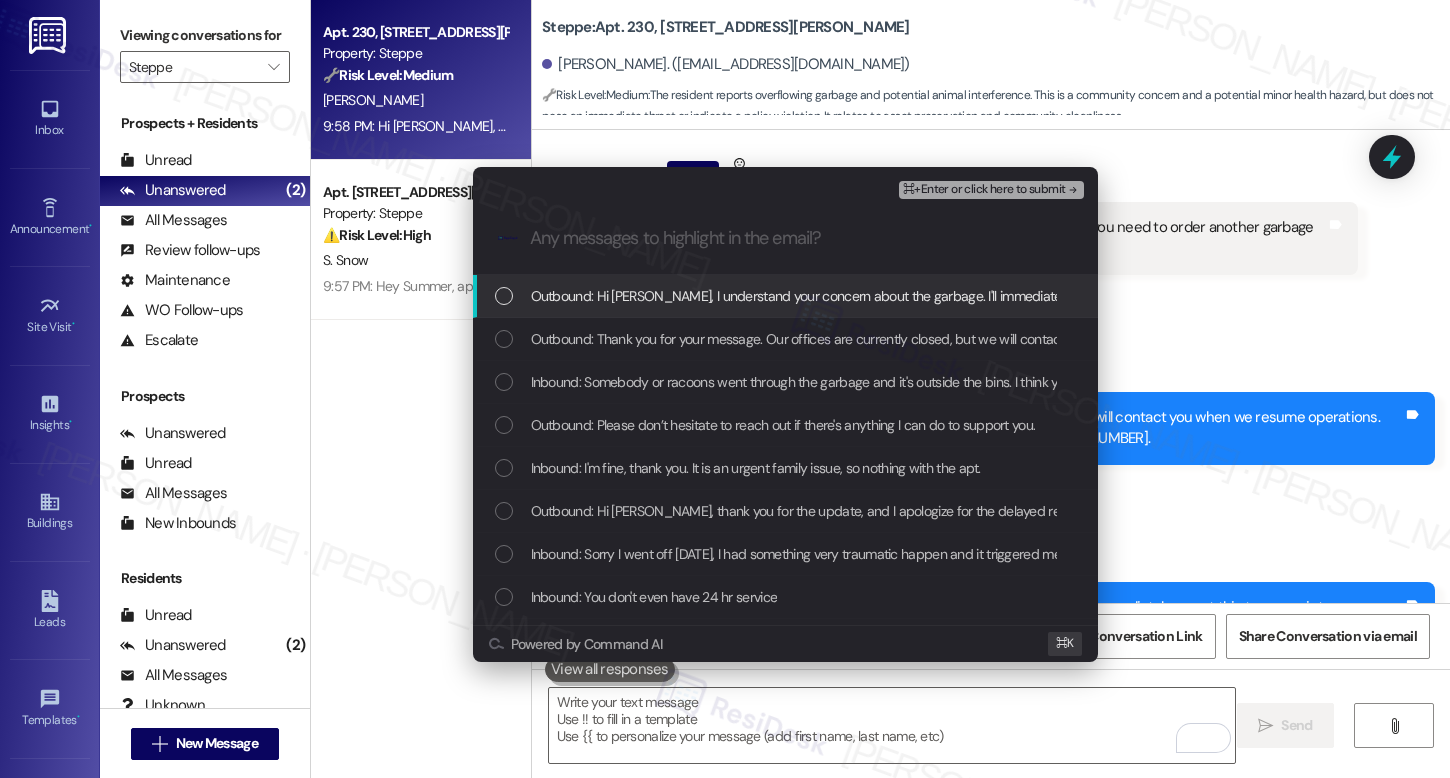 click on "Outbound: Hi Amy, I understand your concern about the garbage. I'll immediately report this to our maintenance team to investigate. I'll get back to you as soon as I receive a reply. Thanks for letting us know!" at bounding box center (1161, 296) 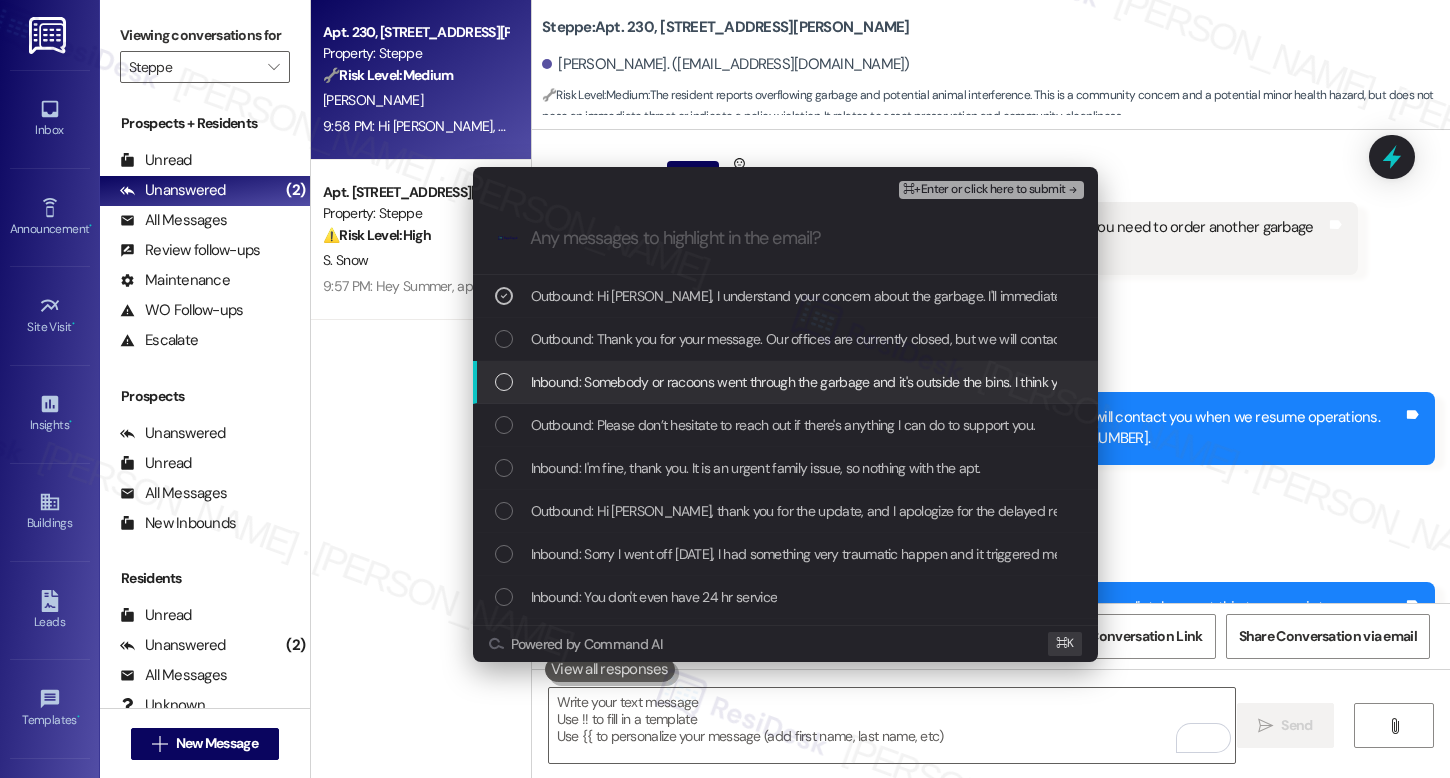 click on "Inbound: Somebody or racoons went through the garbage and it's outside the bins. I think you need to order another garbage bin bc ours is overflowing" at bounding box center (969, 382) 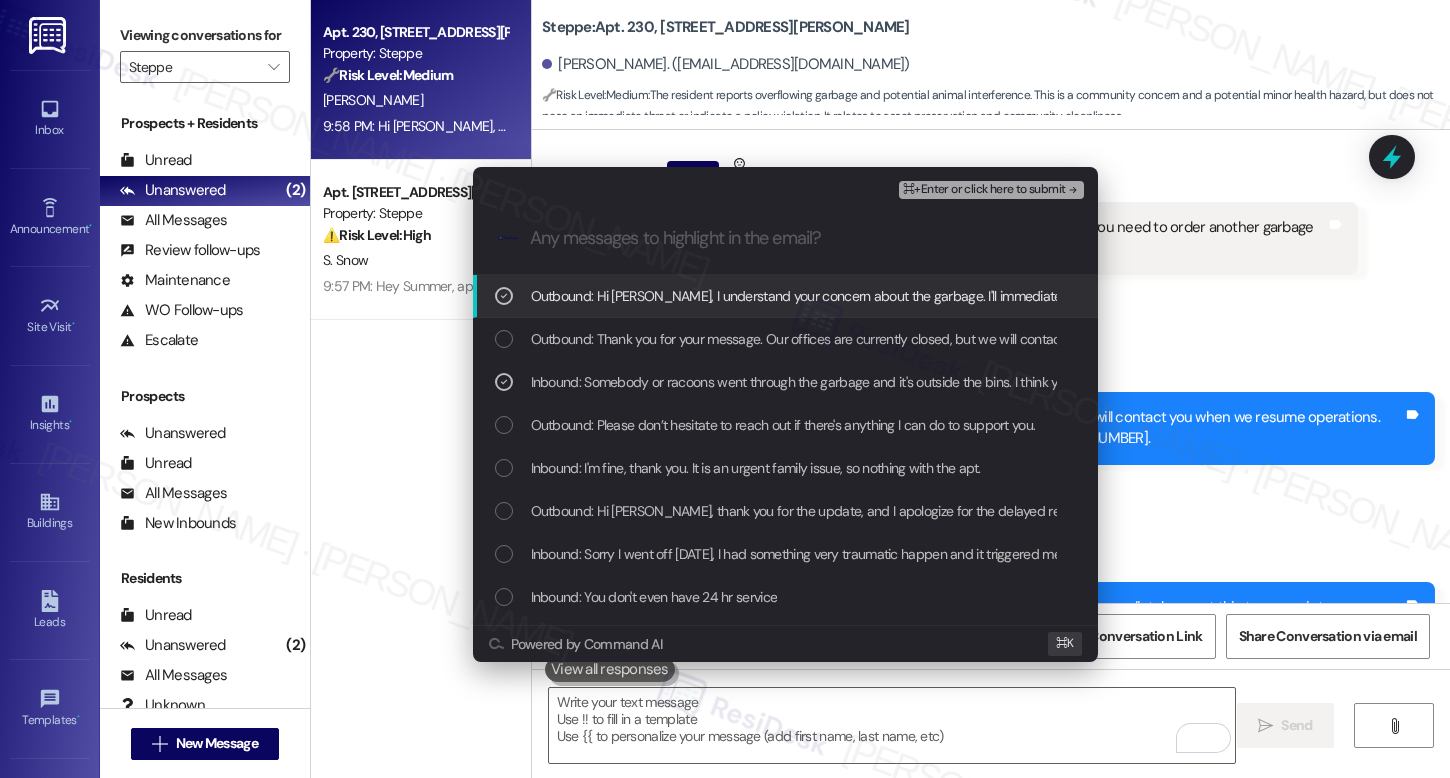 click on "⌘+Enter or click here to submit" at bounding box center (984, 190) 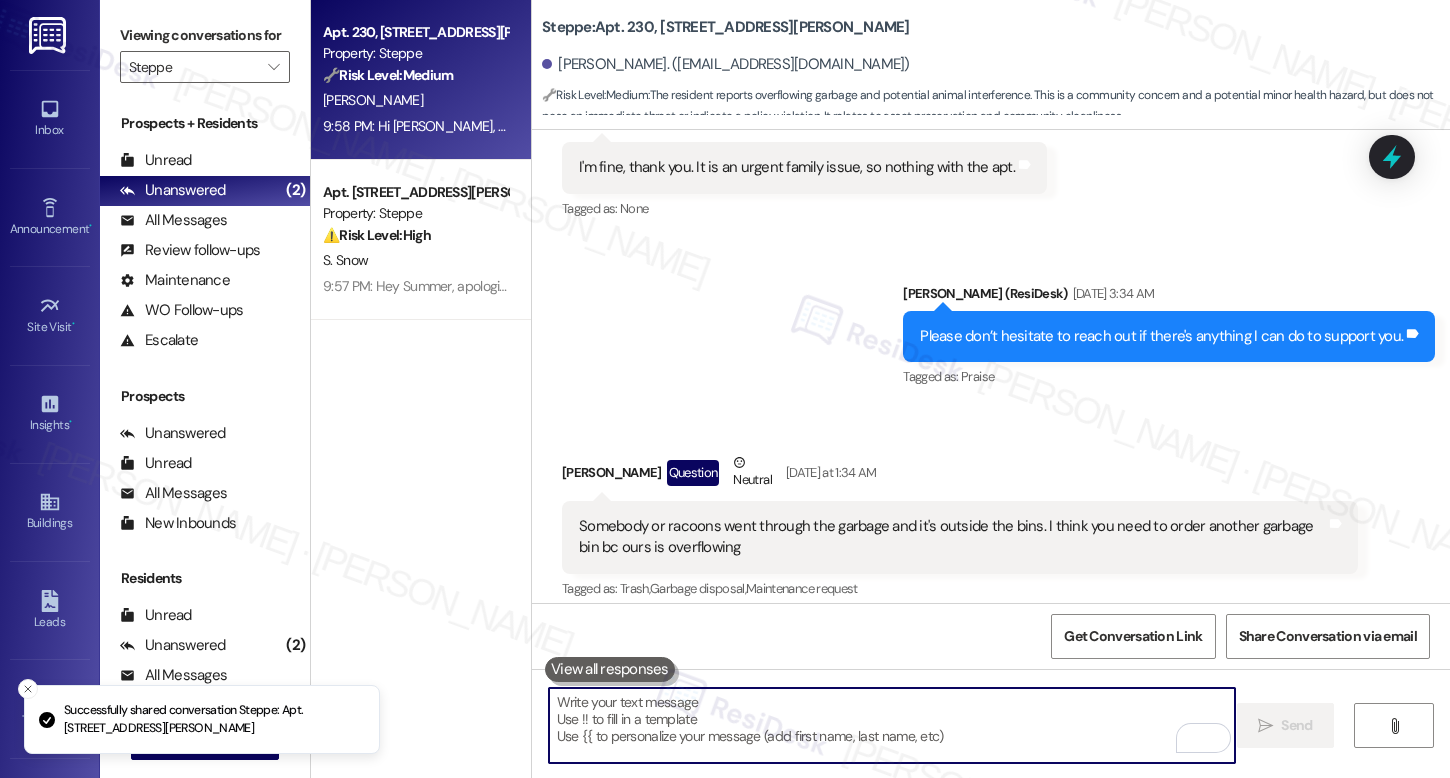 scroll, scrollTop: 9886, scrollLeft: 0, axis: vertical 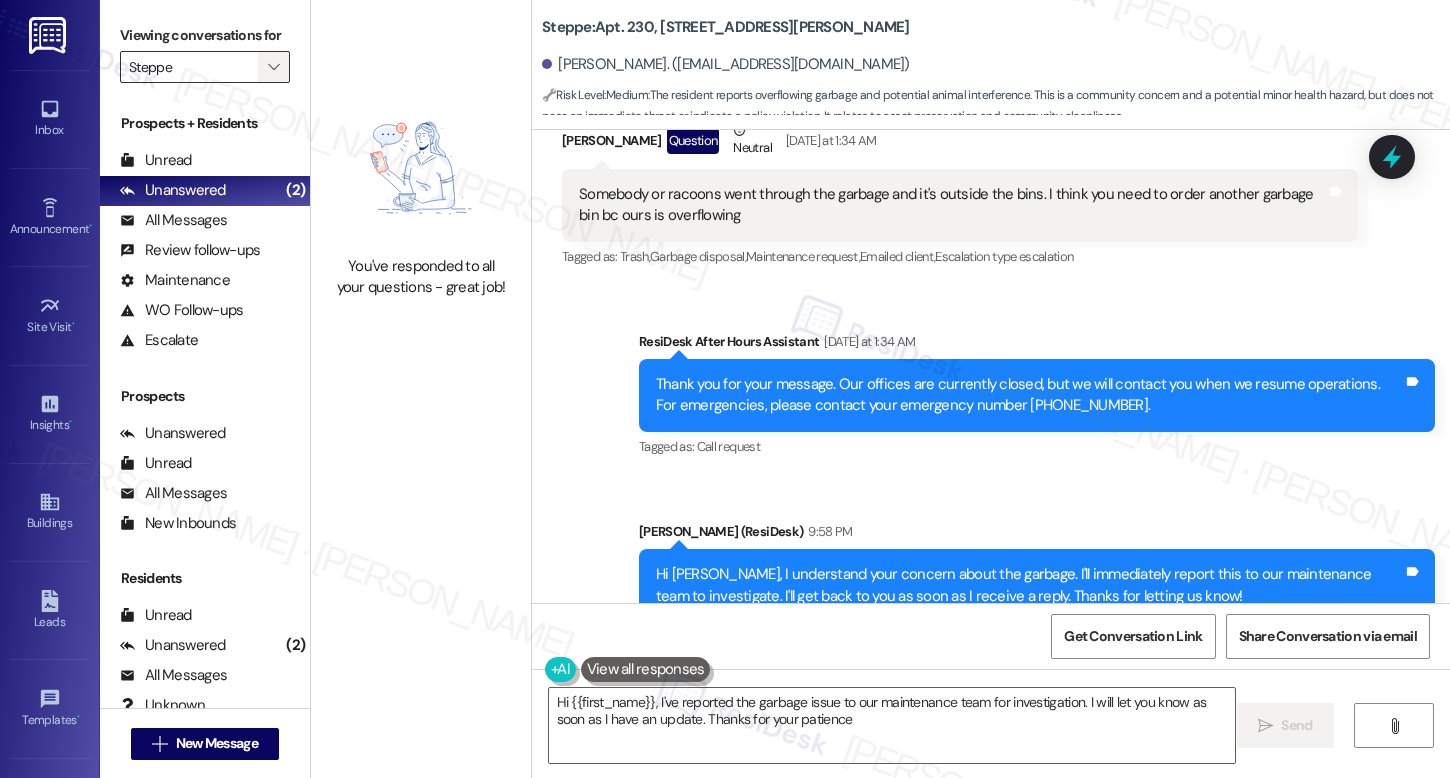 type on "Hi {{first_name}}, I've reported the garbage issue to our maintenance team for investigation. I will let you know as soon as I have an update. Thanks for your patience!" 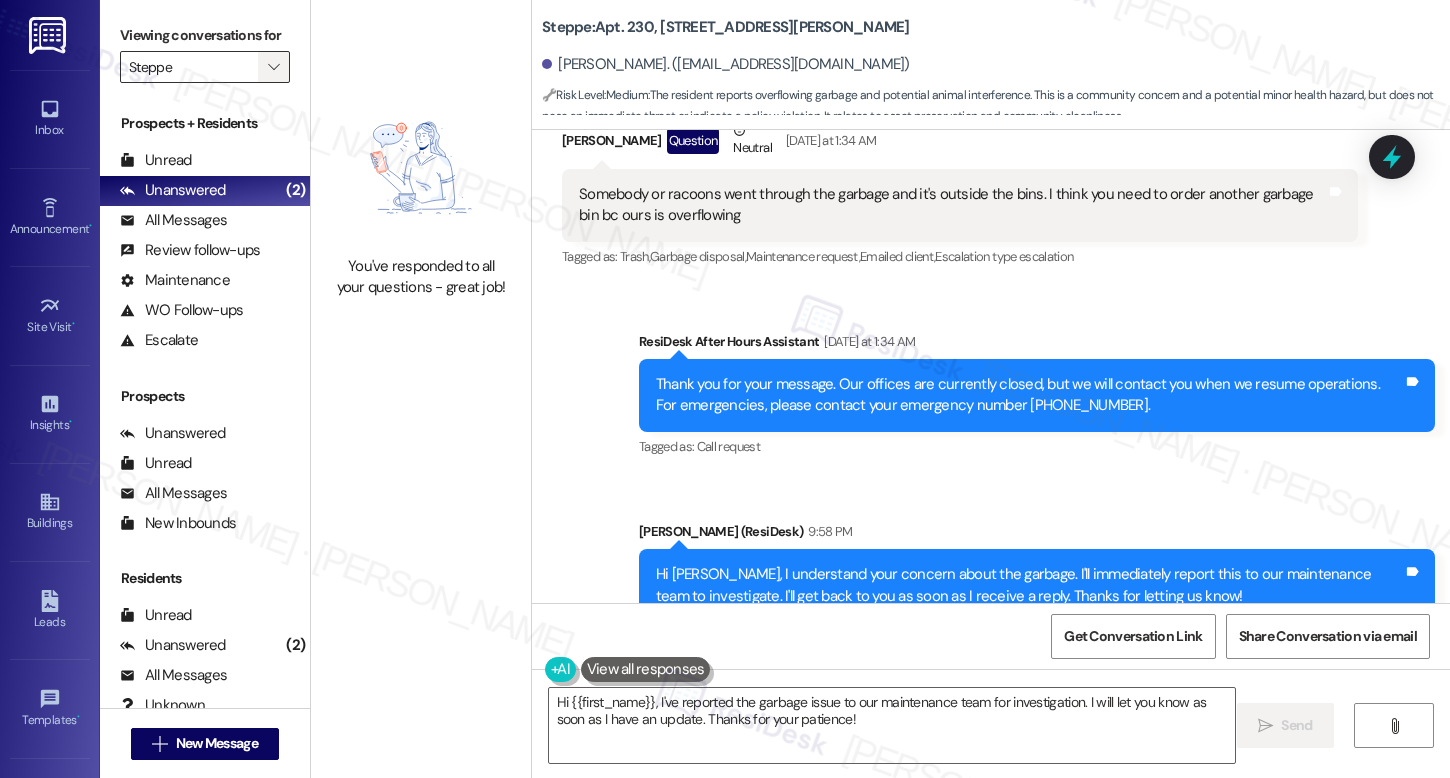 click on "" at bounding box center [273, 67] 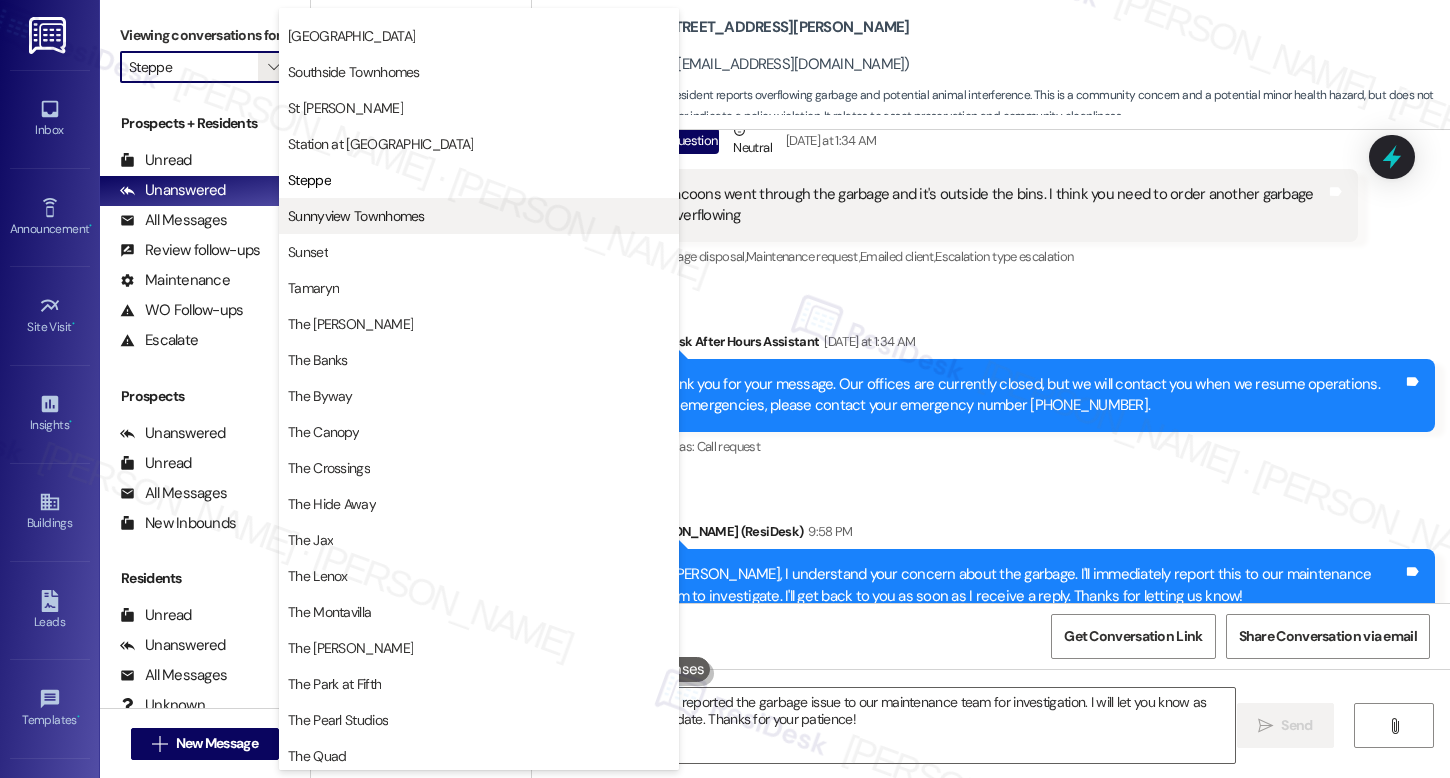 scroll, scrollTop: 3177, scrollLeft: 0, axis: vertical 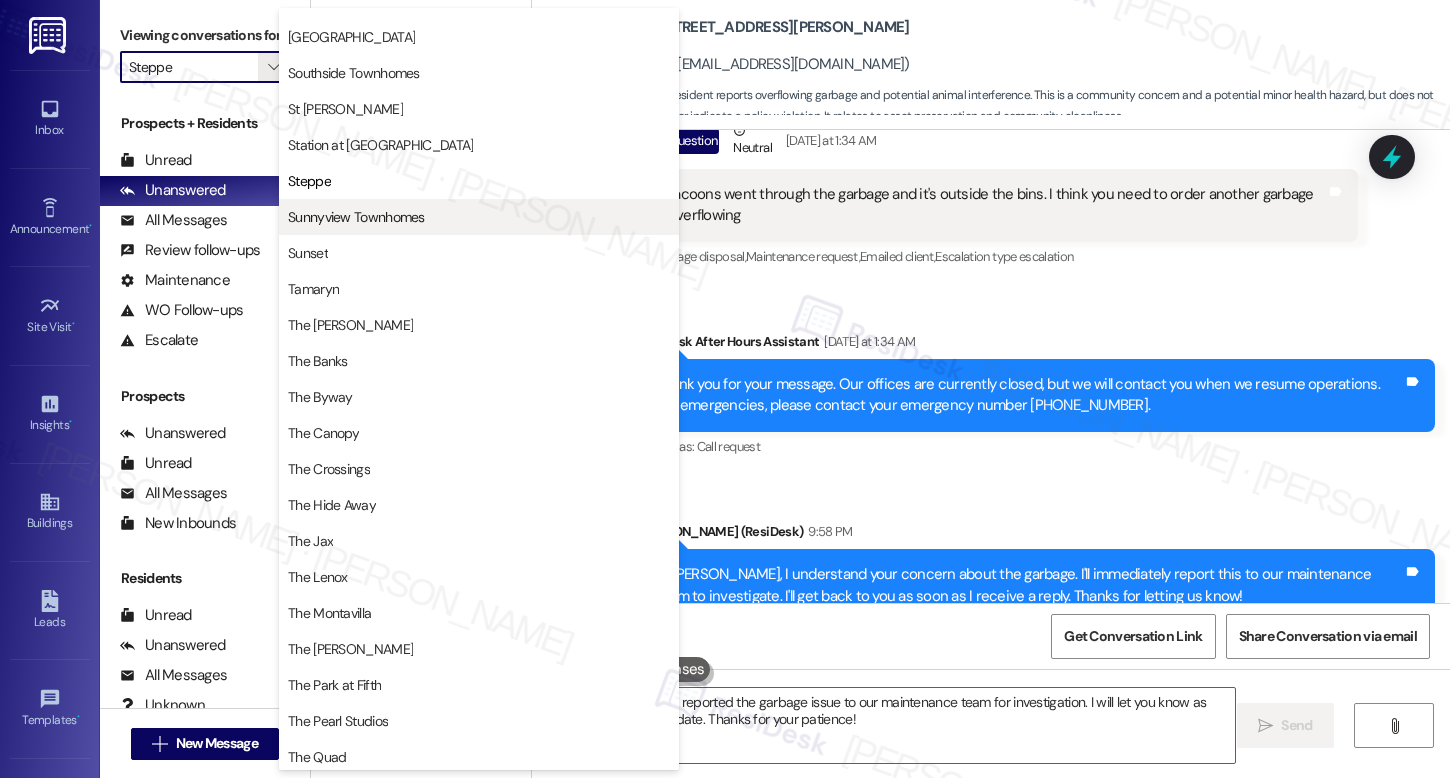 click on "Sunnyview Townhomes" at bounding box center [356, 217] 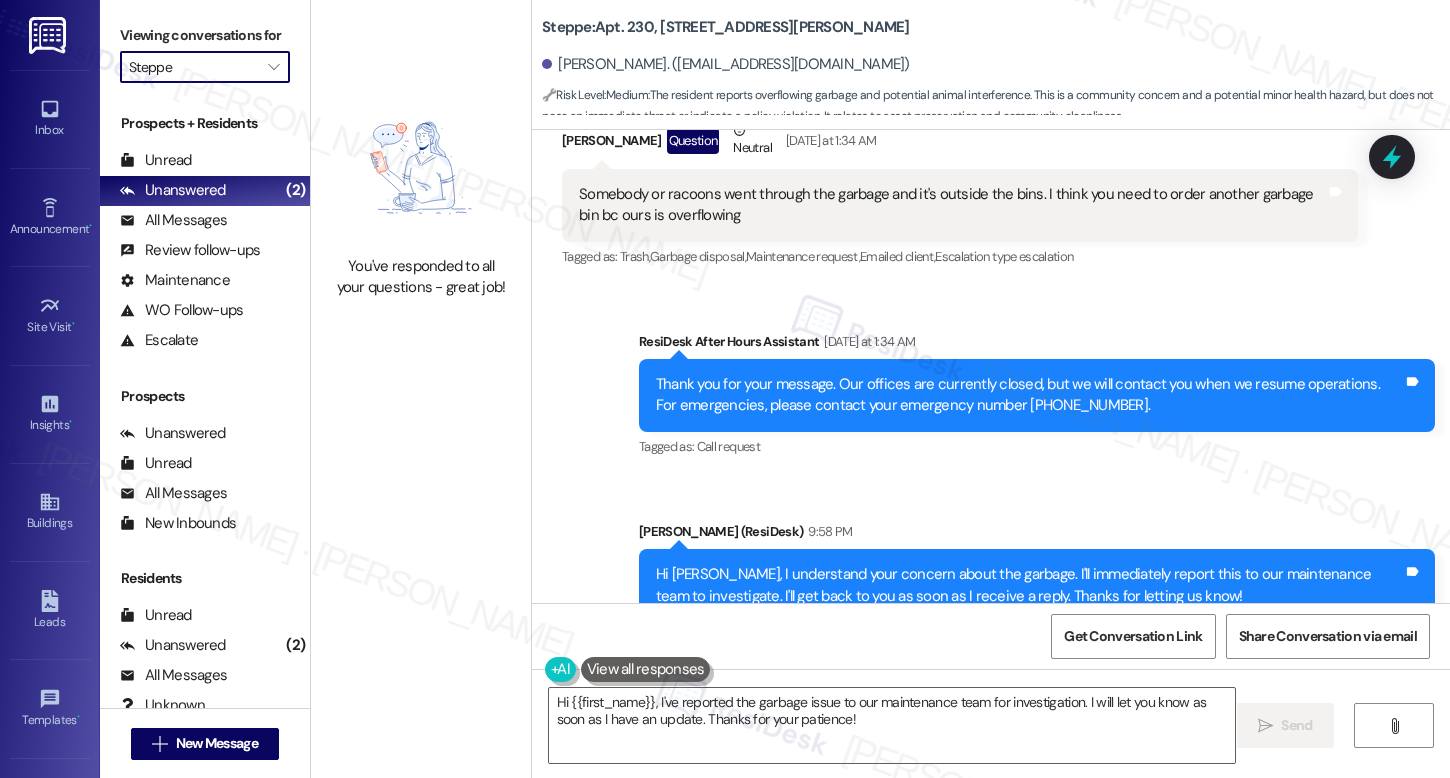 type on "Sunnyview Townhomes" 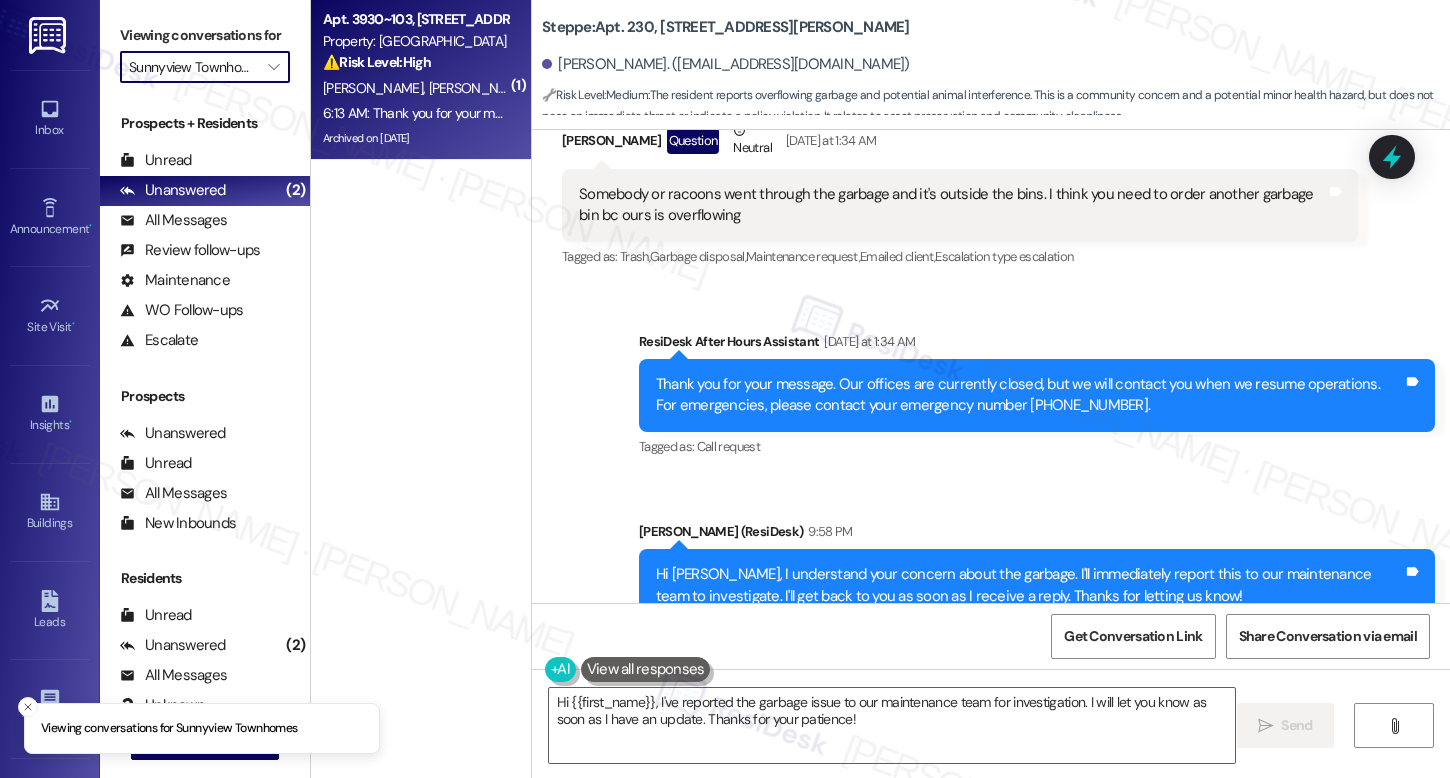 click on "6:13 AM: Thank you for your message. Our offices are currently closed, but we will contact you when we resume operations. For emergencies, please contact your emergency number 1-844-268-0892. 6:13 AM: Thank you for your message. Our offices are currently closed, but we will contact you when we resume operations. For emergencies, please contact your emergency number 1-844-268-0892." at bounding box center (415, 113) 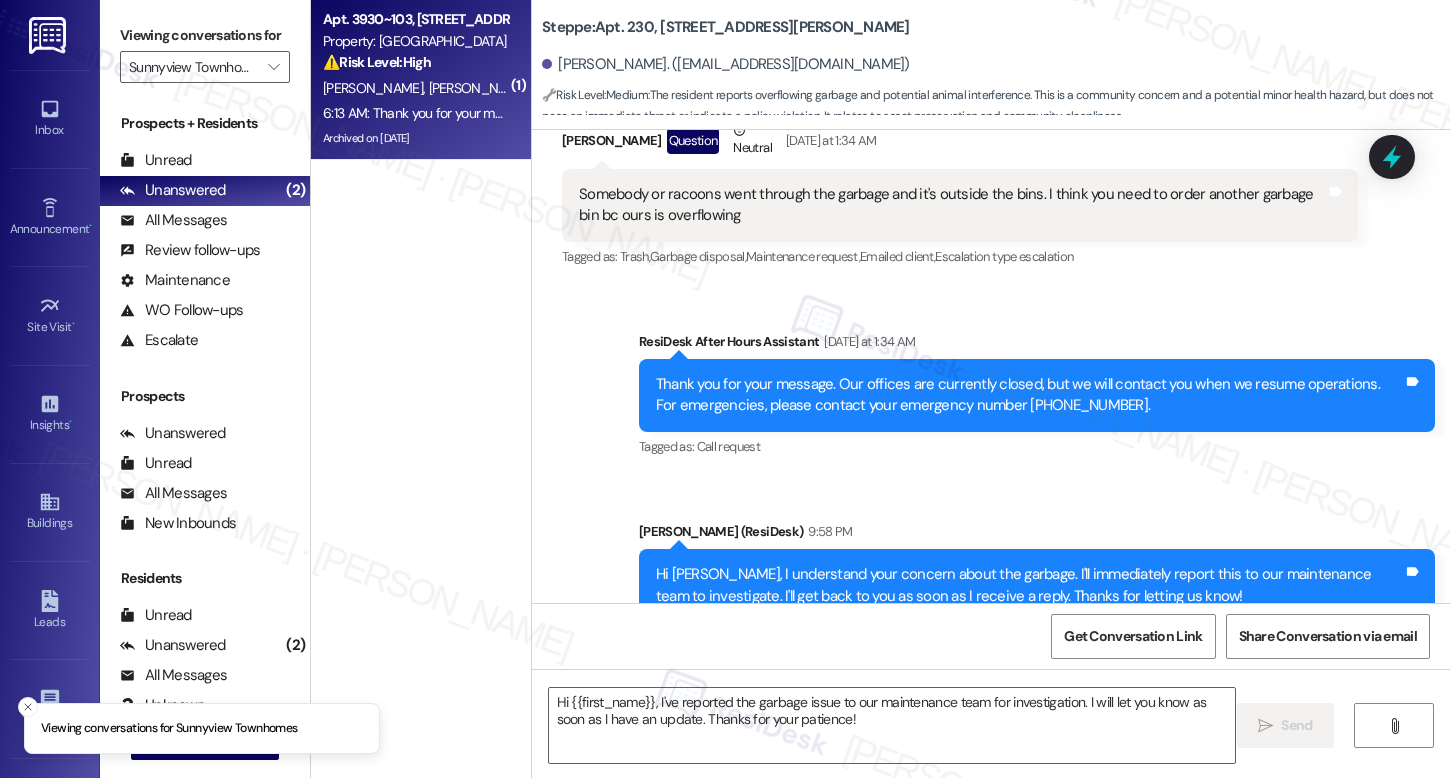 type on "Fetching suggested responses. Please feel free to read through the conversation in the meantime." 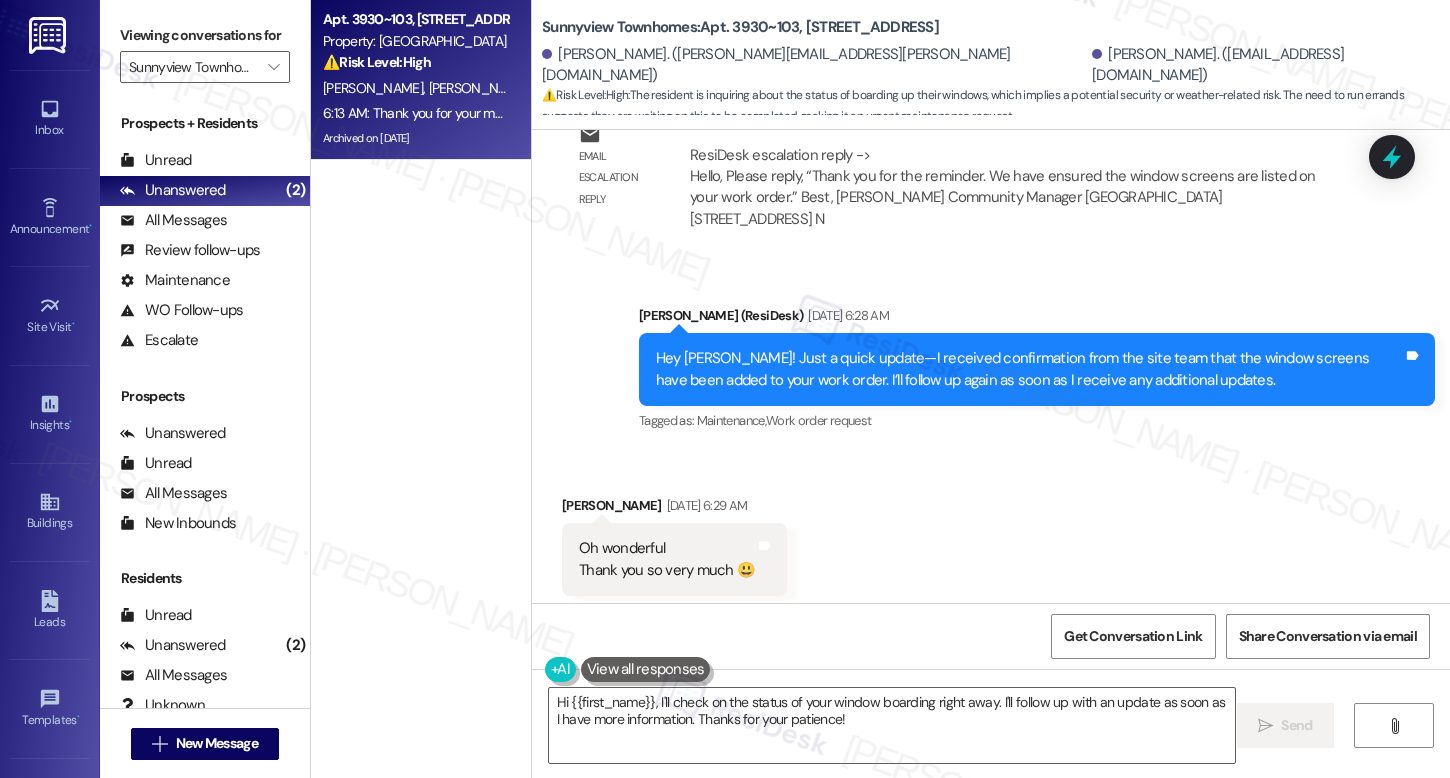 scroll, scrollTop: 9782, scrollLeft: 0, axis: vertical 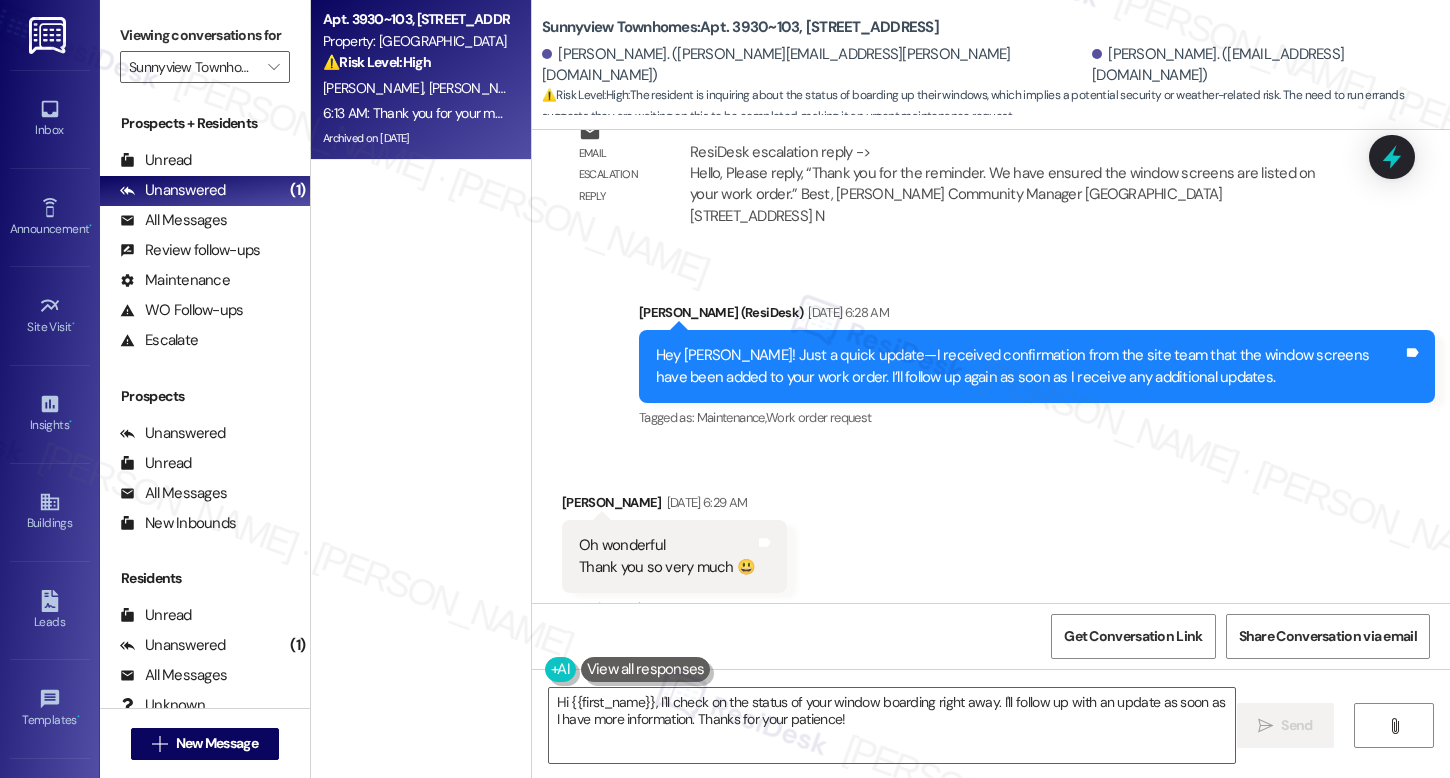 click on "Sunnyview Townhomes:  Apt. 3930~103, 3930 Sunnyview Rd NE" at bounding box center [740, 27] 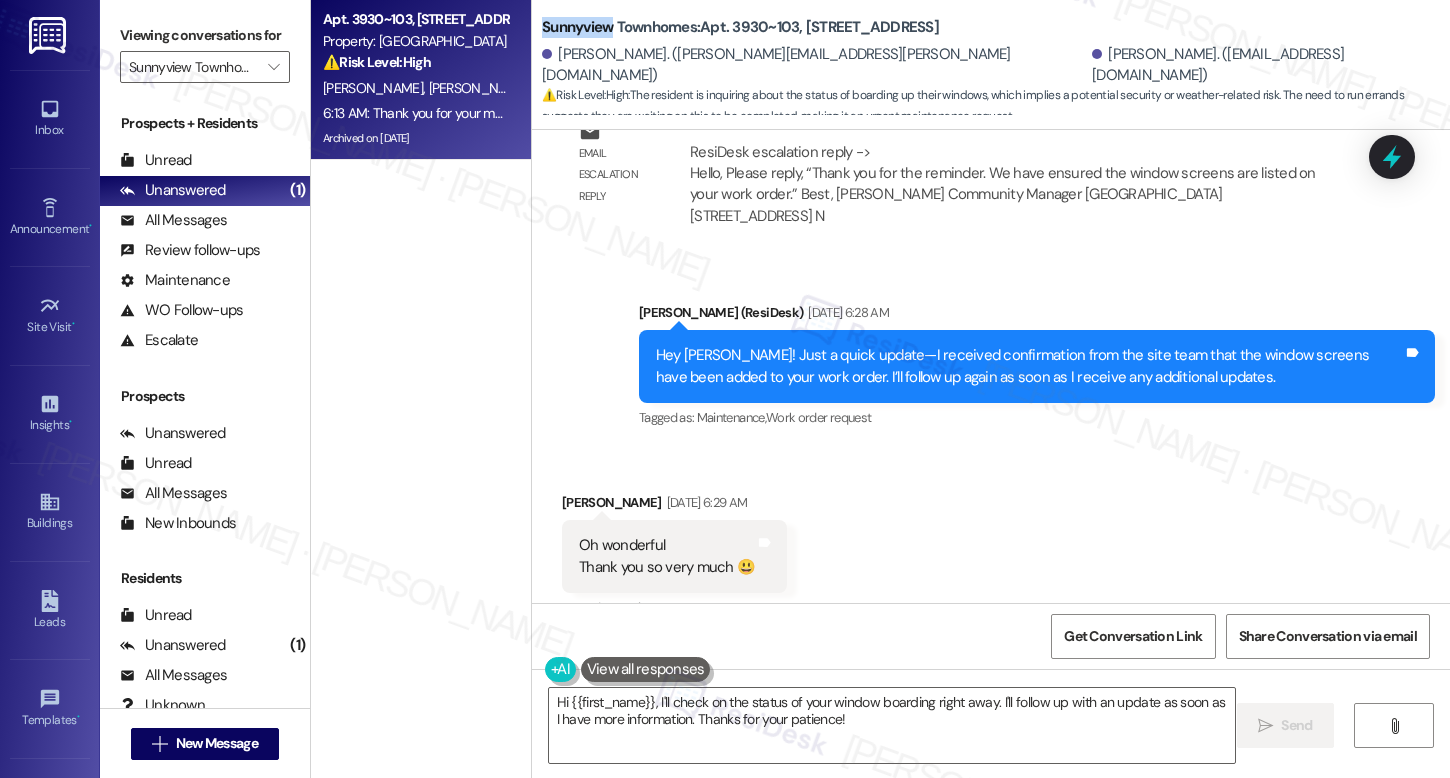 copy on "Sunnyview" 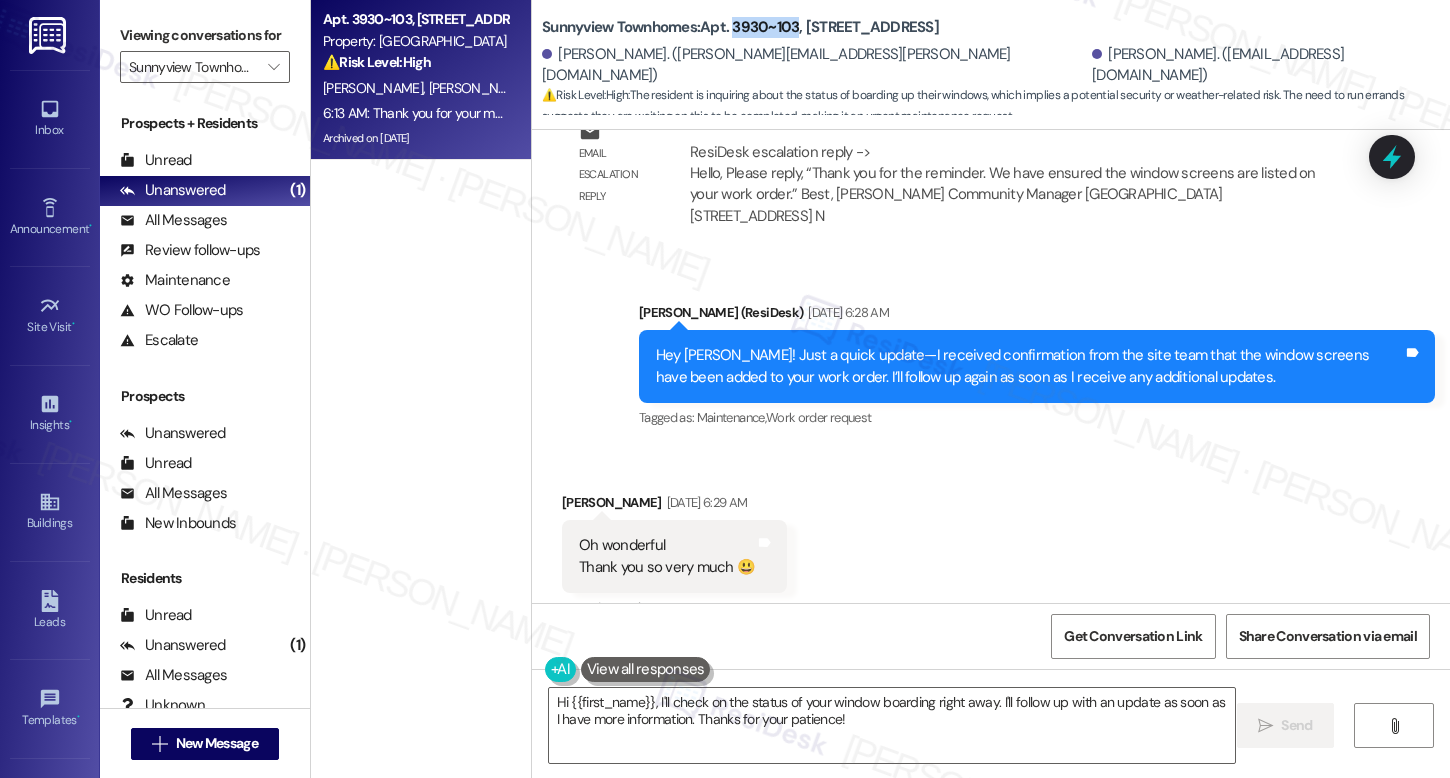 drag, startPoint x: 726, startPoint y: 16, endPoint x: 787, endPoint y: 19, distance: 61.073727 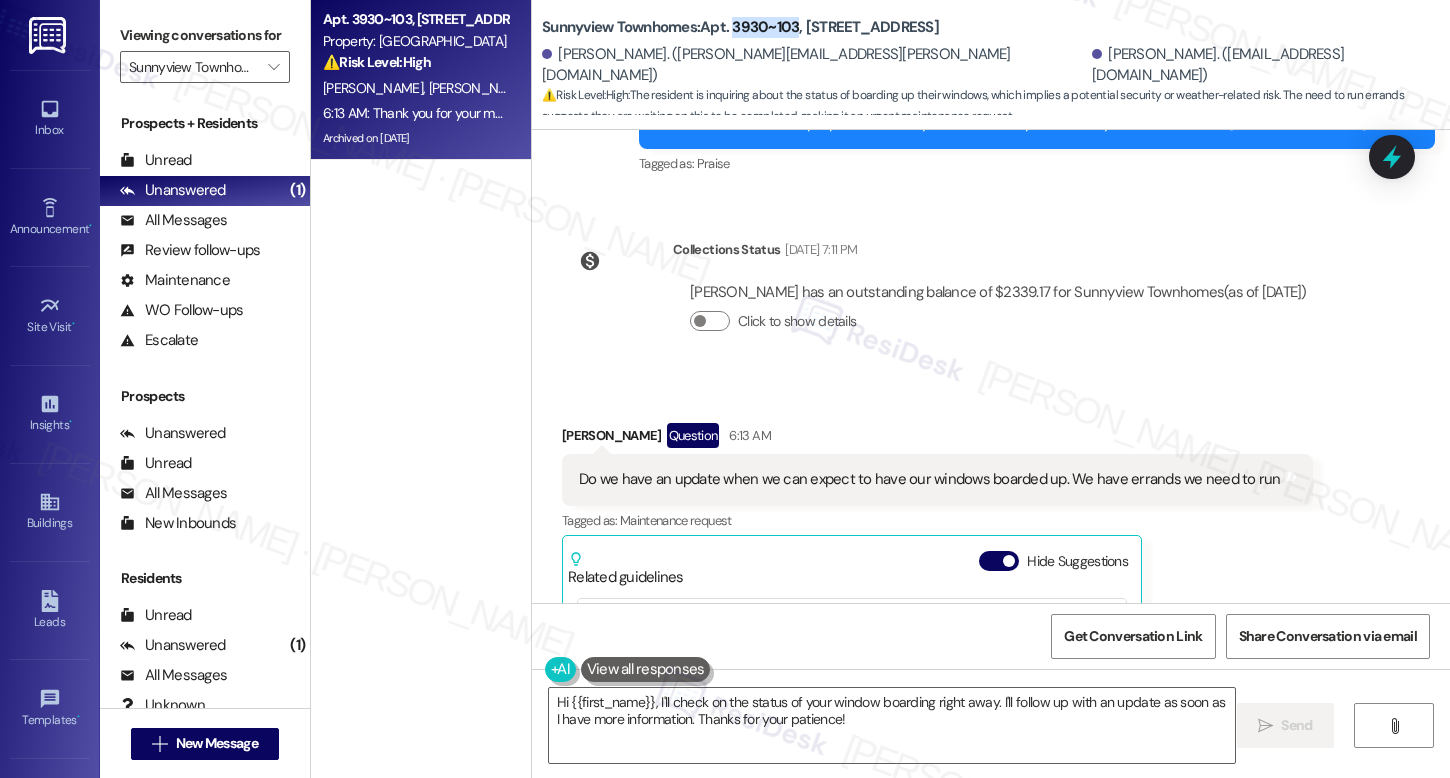scroll, scrollTop: 11271, scrollLeft: 0, axis: vertical 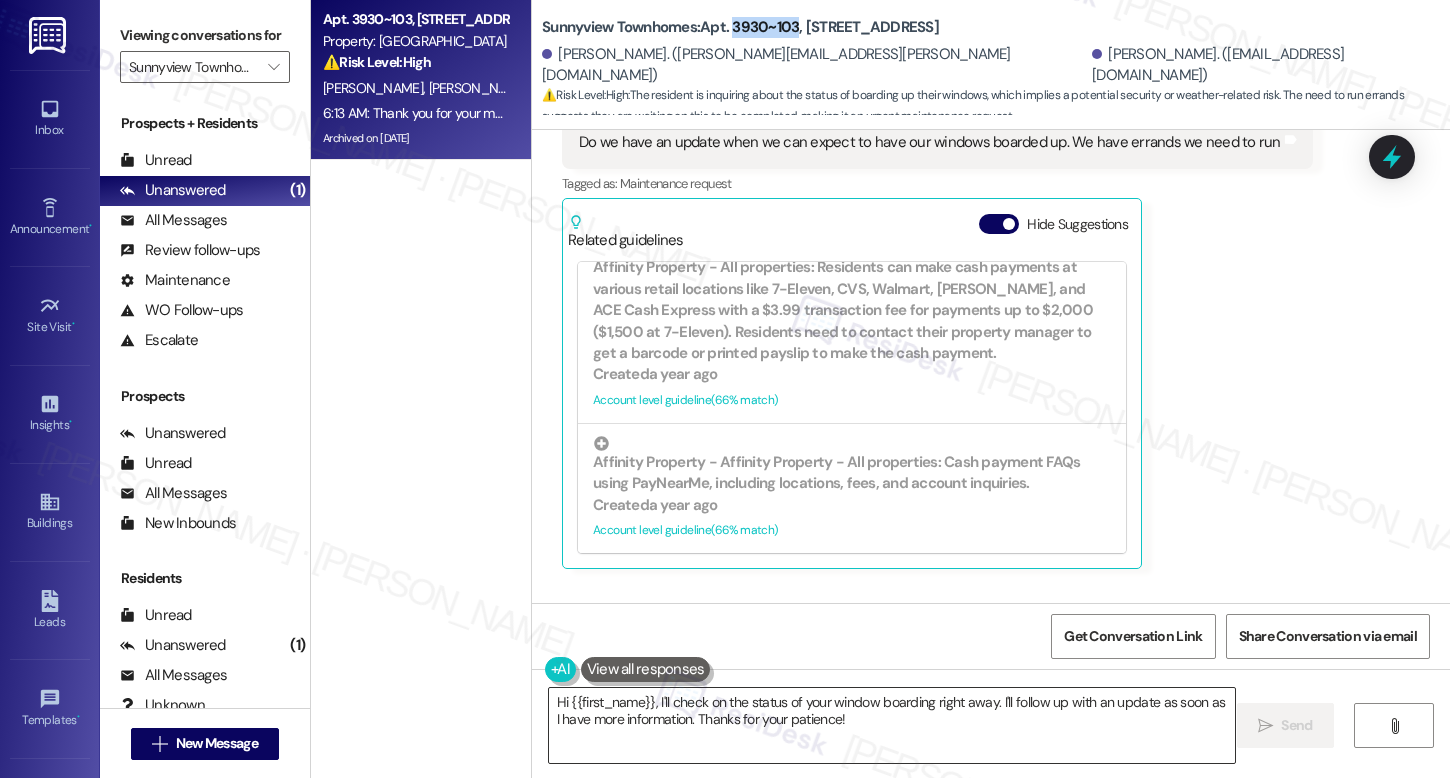 click on "Hi {{first_name}}, I'll check on the status of your window boarding right away. I'll follow up with an update as soon as I have more information. Thanks for your patience!" at bounding box center (892, 725) 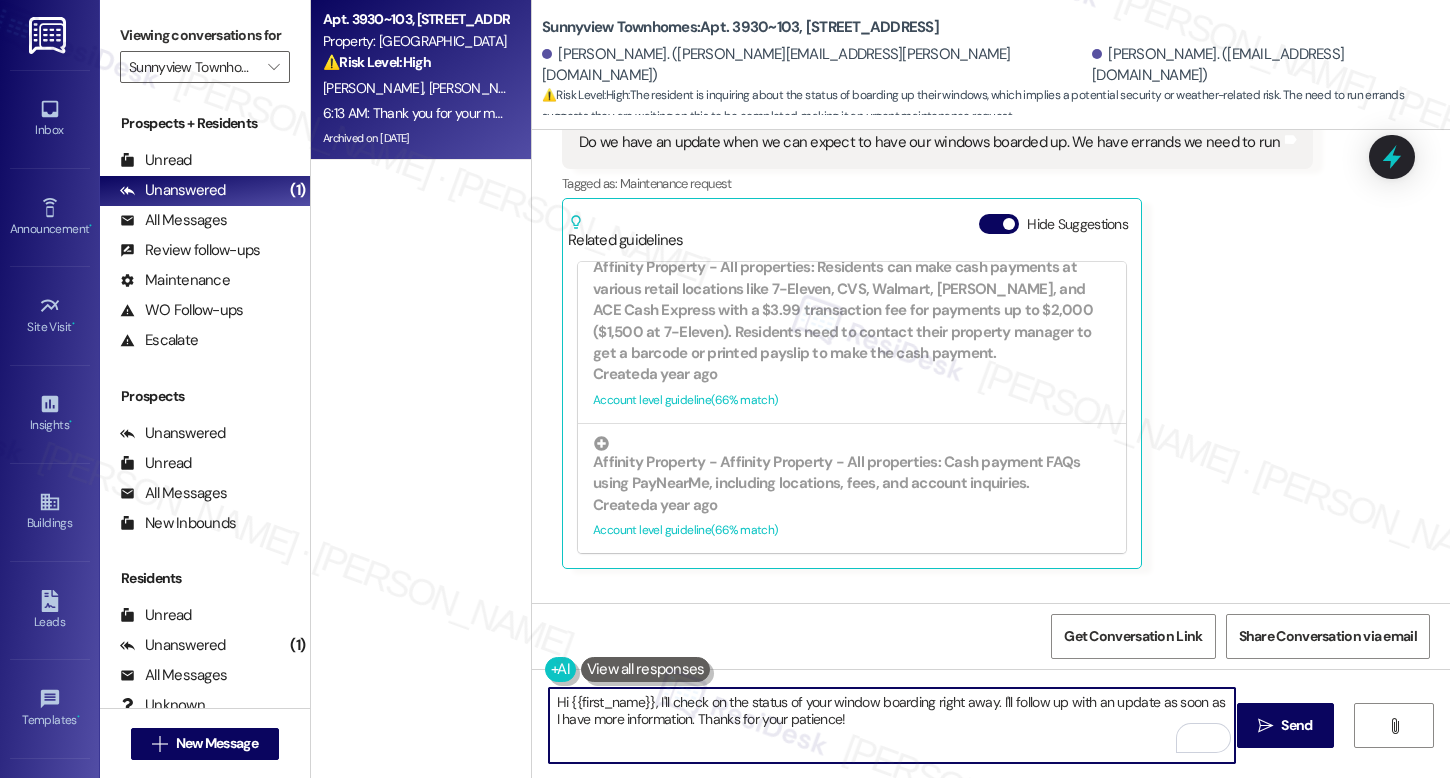 click on "Hi {{first_name}}, I'll check on the status of your window boarding right away. I'll follow up with an update as soon as I have more information. Thanks for your patience!" at bounding box center [892, 725] 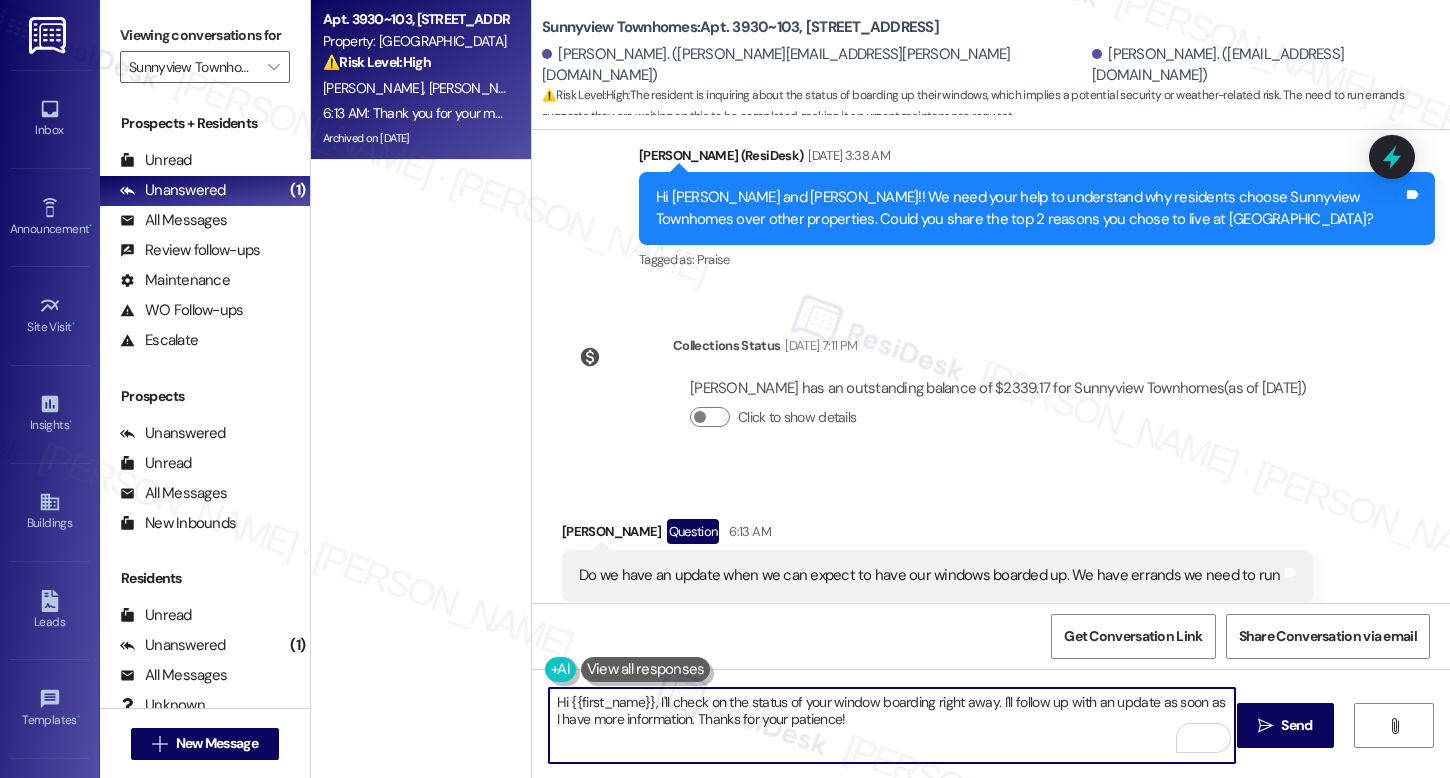 scroll, scrollTop: 11192, scrollLeft: 0, axis: vertical 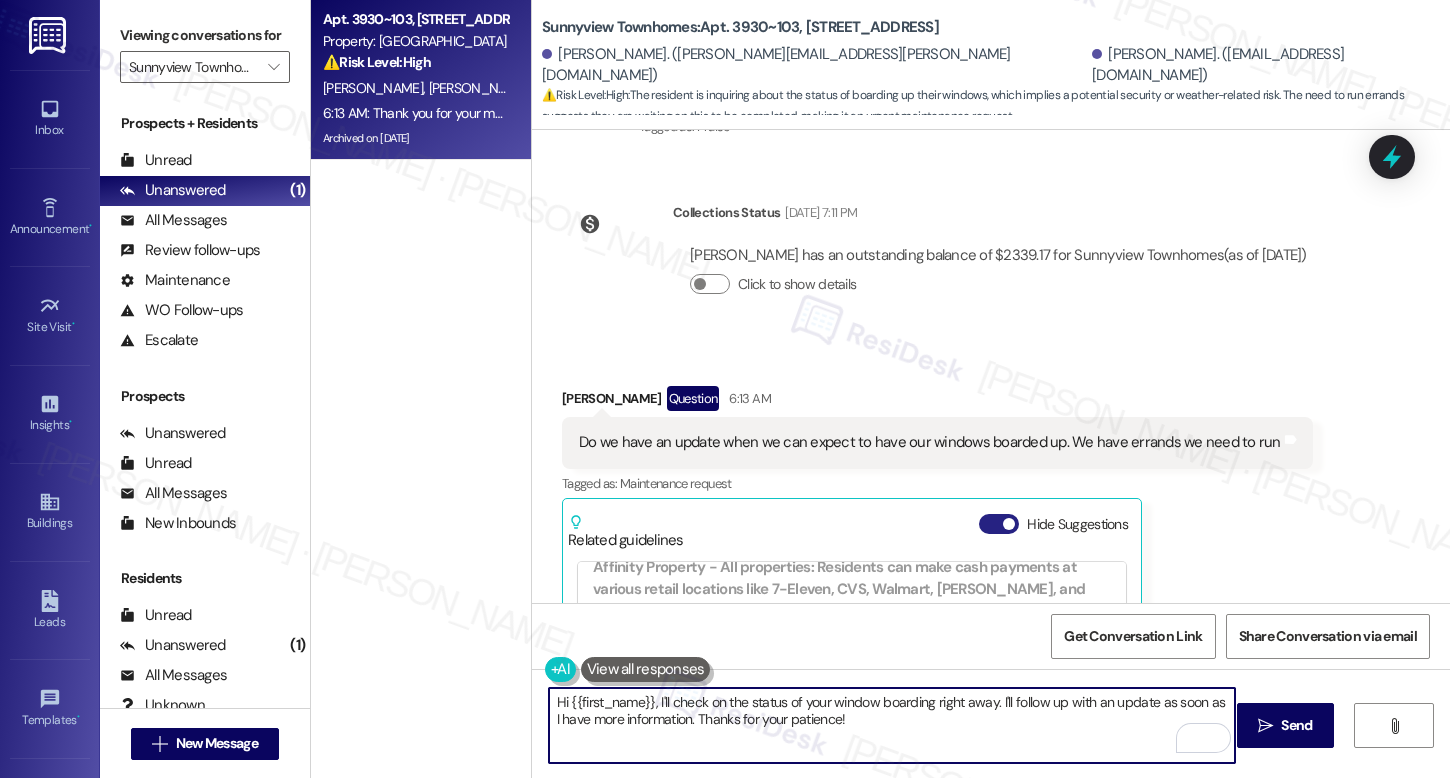 click on "Hide Suggestions" at bounding box center (999, 524) 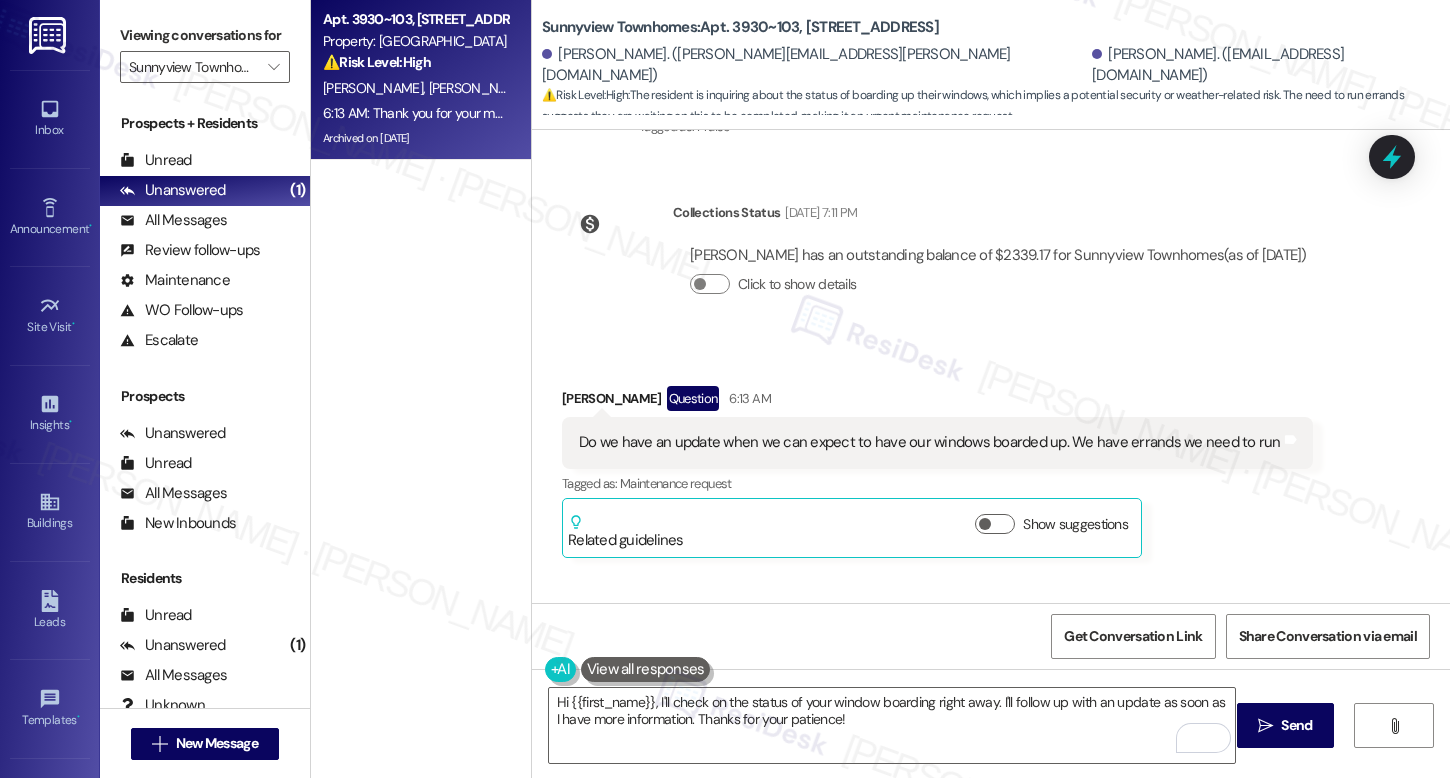 click on "Roger Oedewaldt Question 6:13 AM" at bounding box center (937, 402) 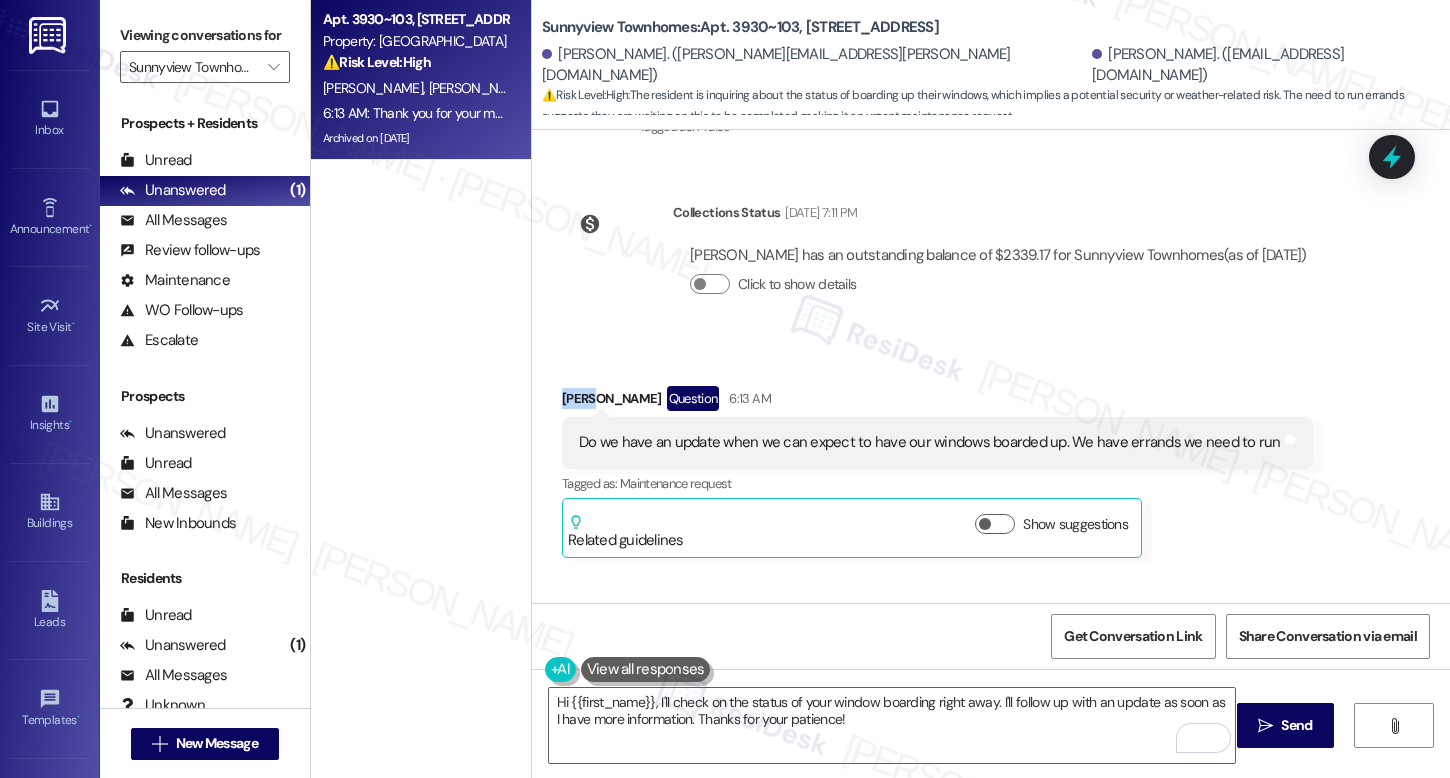 copy on "Roger" 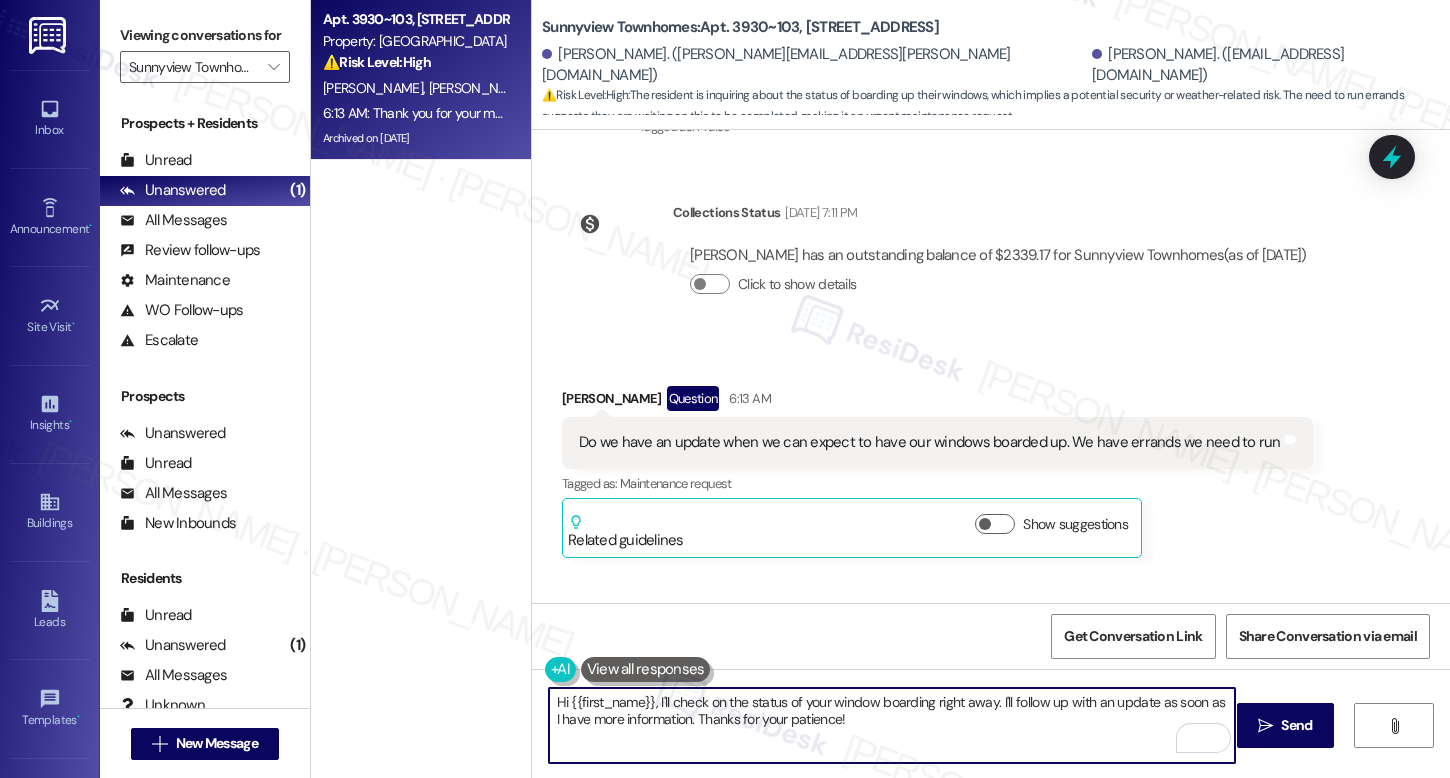 drag, startPoint x: 561, startPoint y: 703, endPoint x: 642, endPoint y: 702, distance: 81.00617 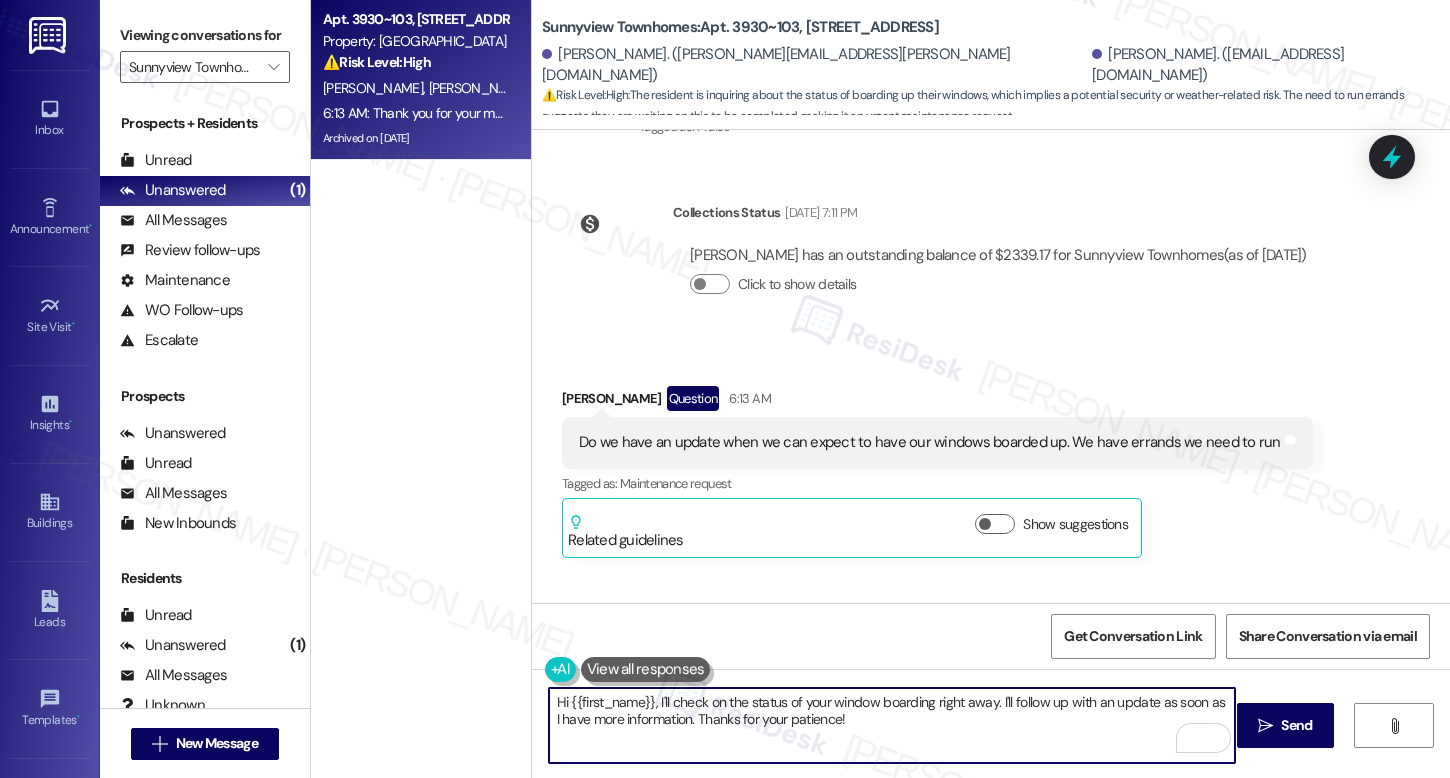 click on "Hi {{first_name}}, I'll check on the status of your window boarding right away. I'll follow up with an update as soon as I have more information. Thanks for your patience!" at bounding box center [892, 725] 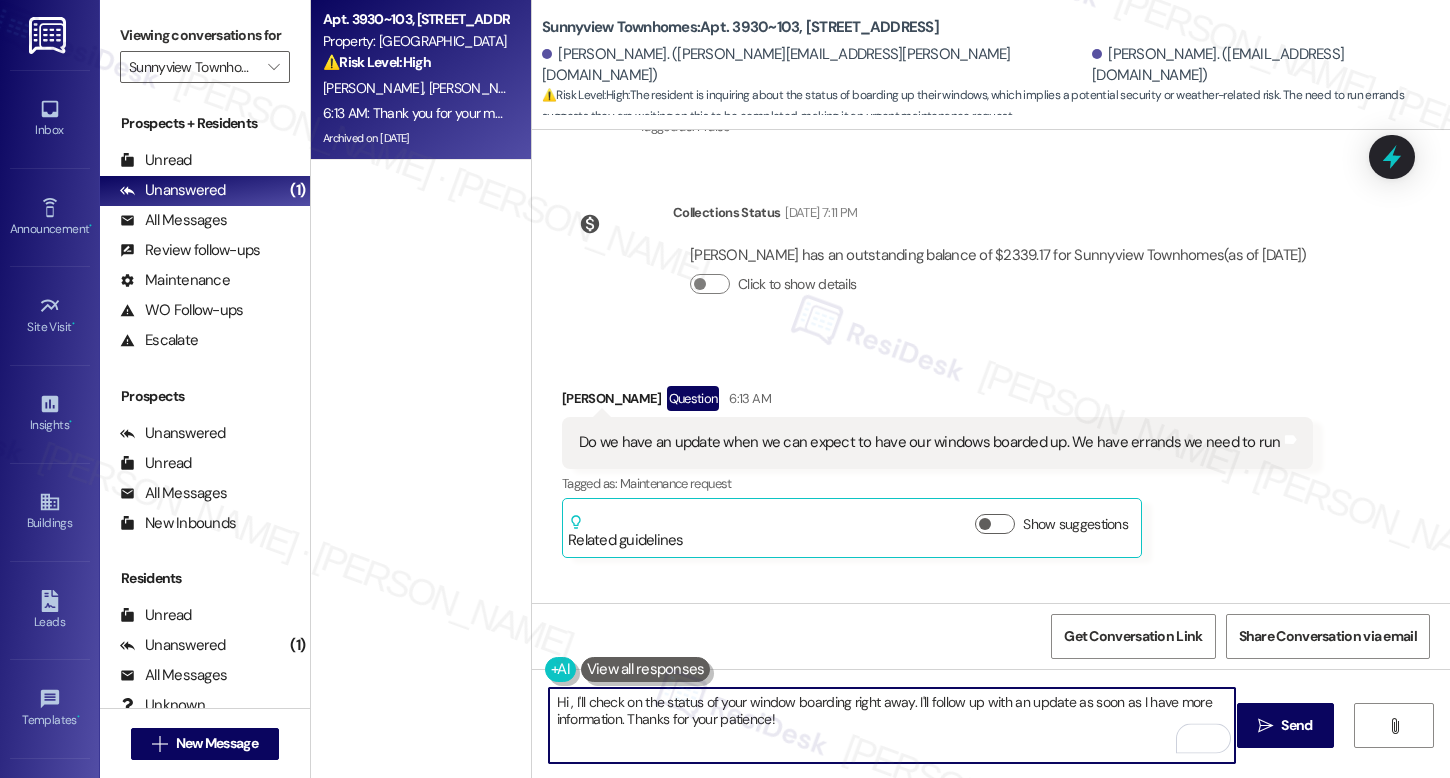 paste on "Roger" 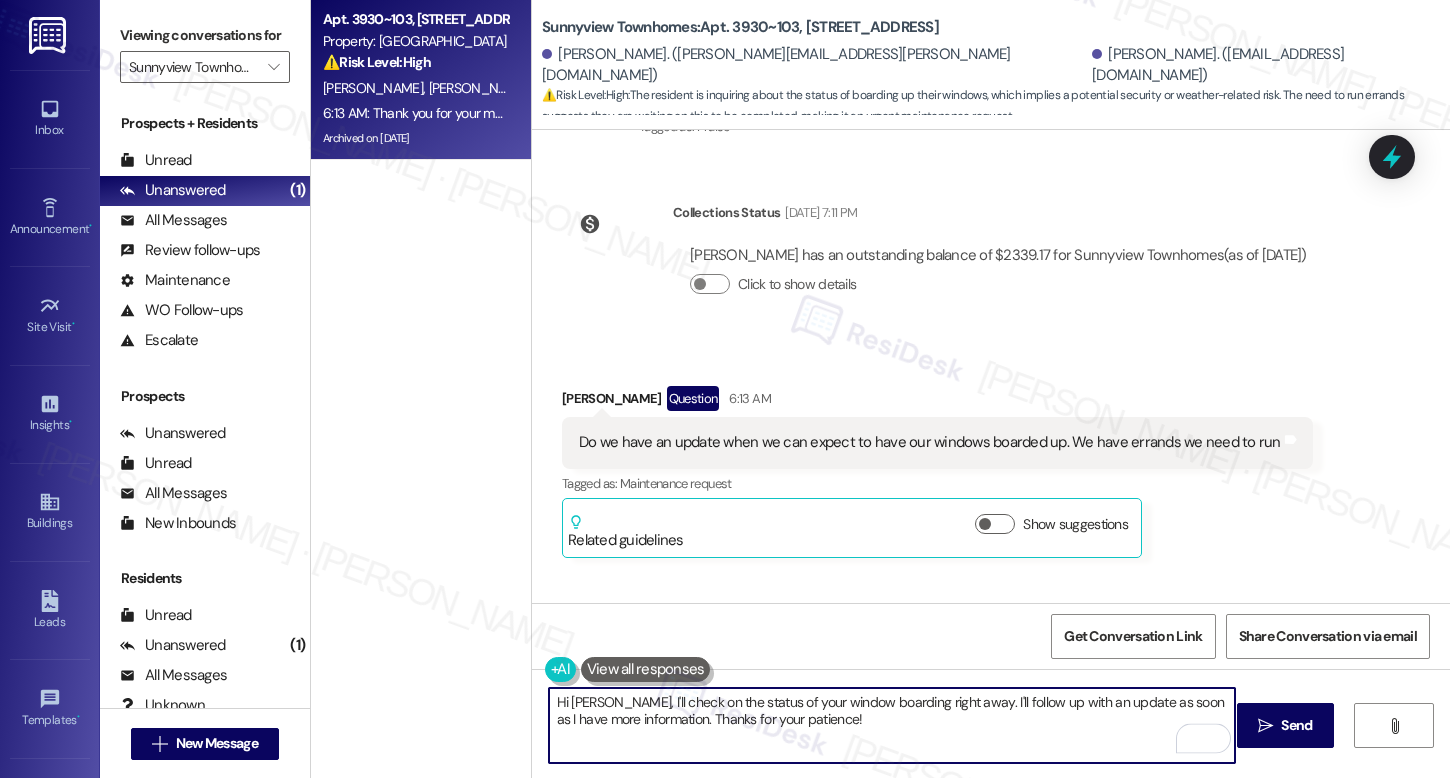 click on "Hi Roger, I'll check on the status of your window boarding right away. I'll follow up with an update as soon as I have more information. Thanks for your patience!" at bounding box center [892, 725] 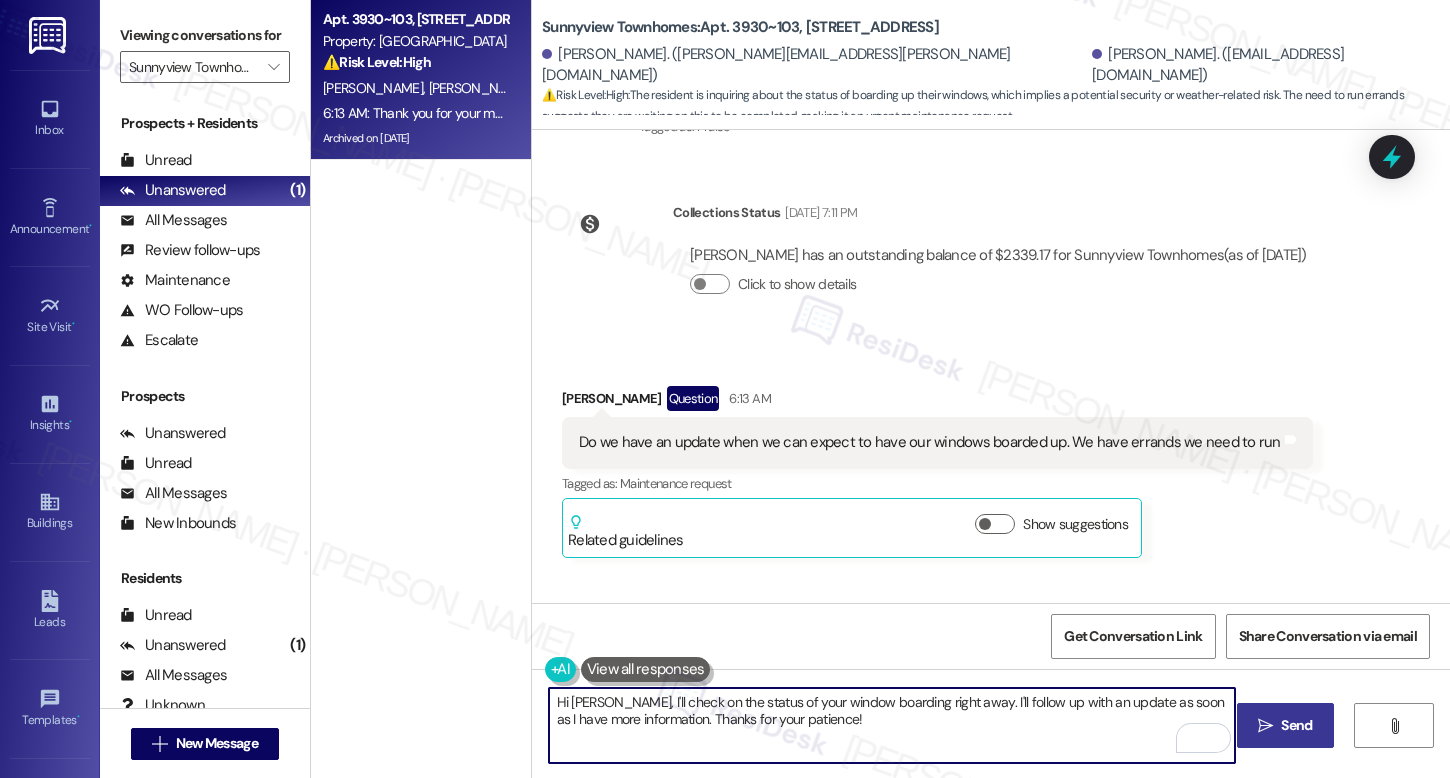 type on "Hi Roger, I'll check on the status of your window boarding right away. I'll follow up with an update as soon as I have more information. Thanks for your patience!" 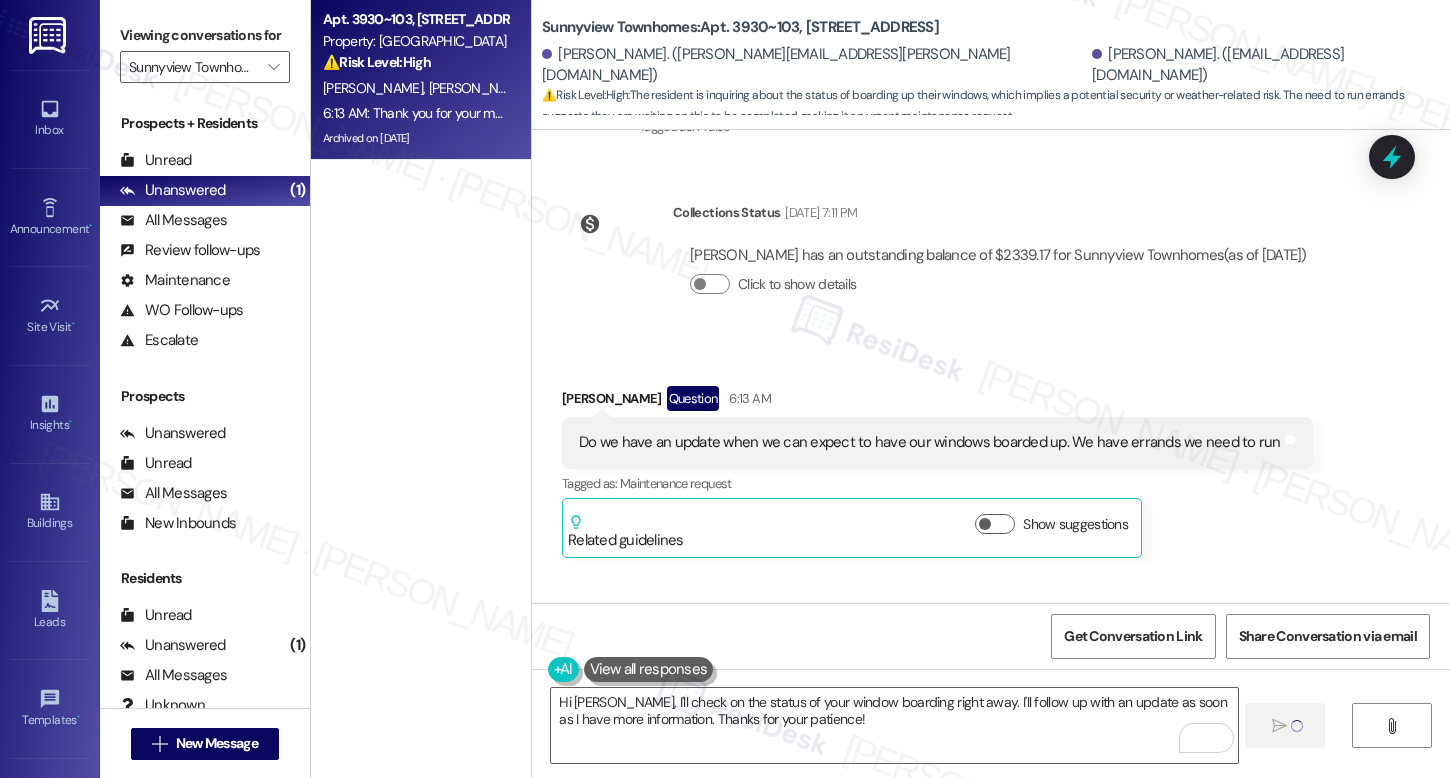 type 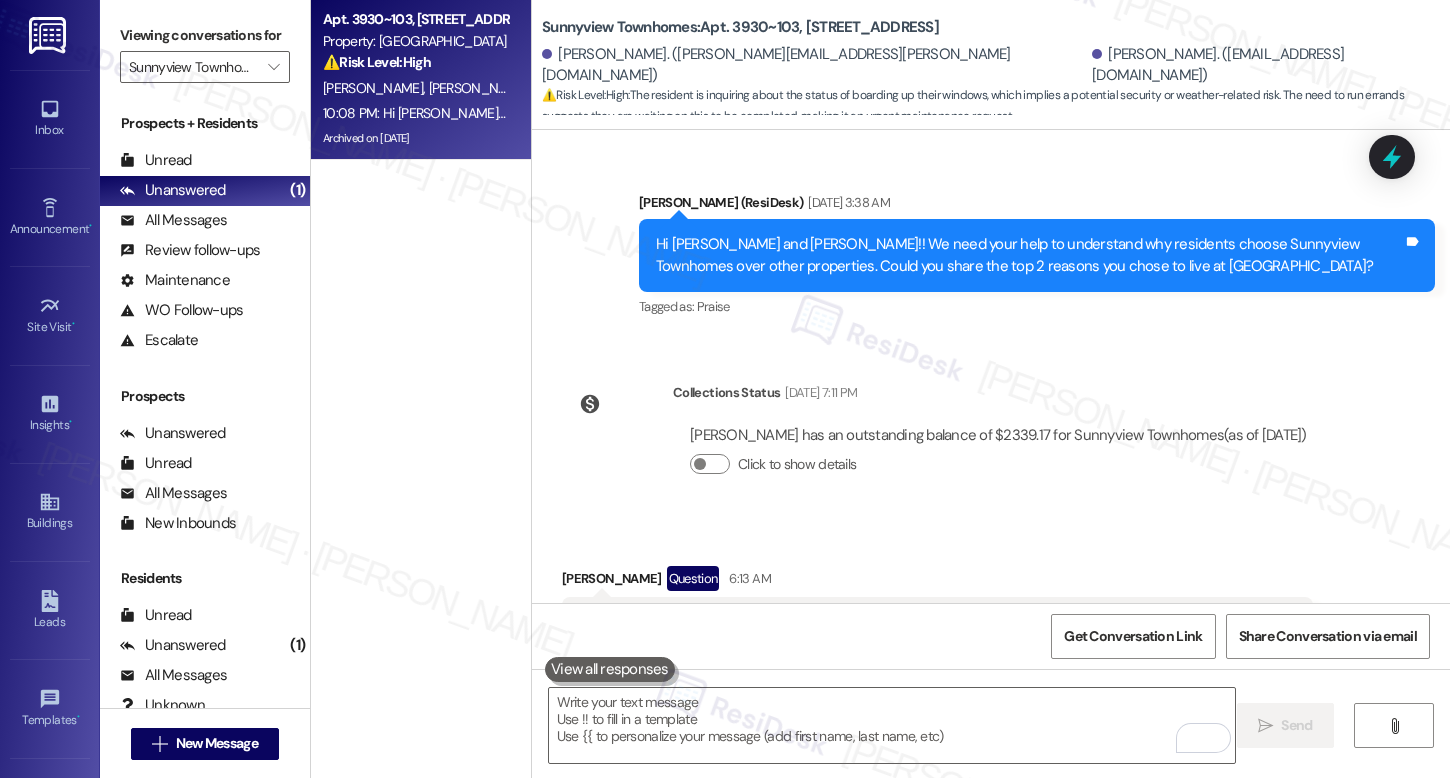 scroll, scrollTop: 11364, scrollLeft: 0, axis: vertical 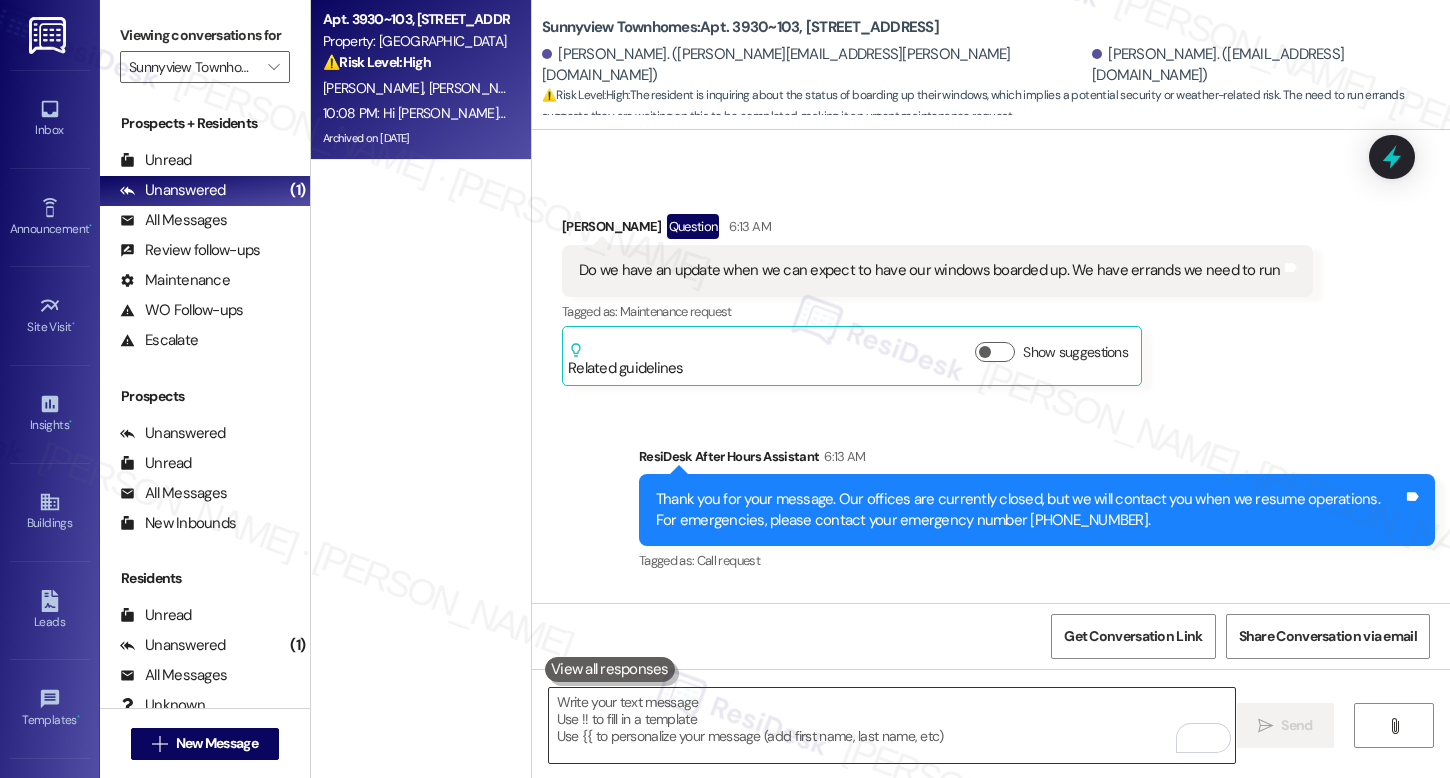 click at bounding box center [892, 725] 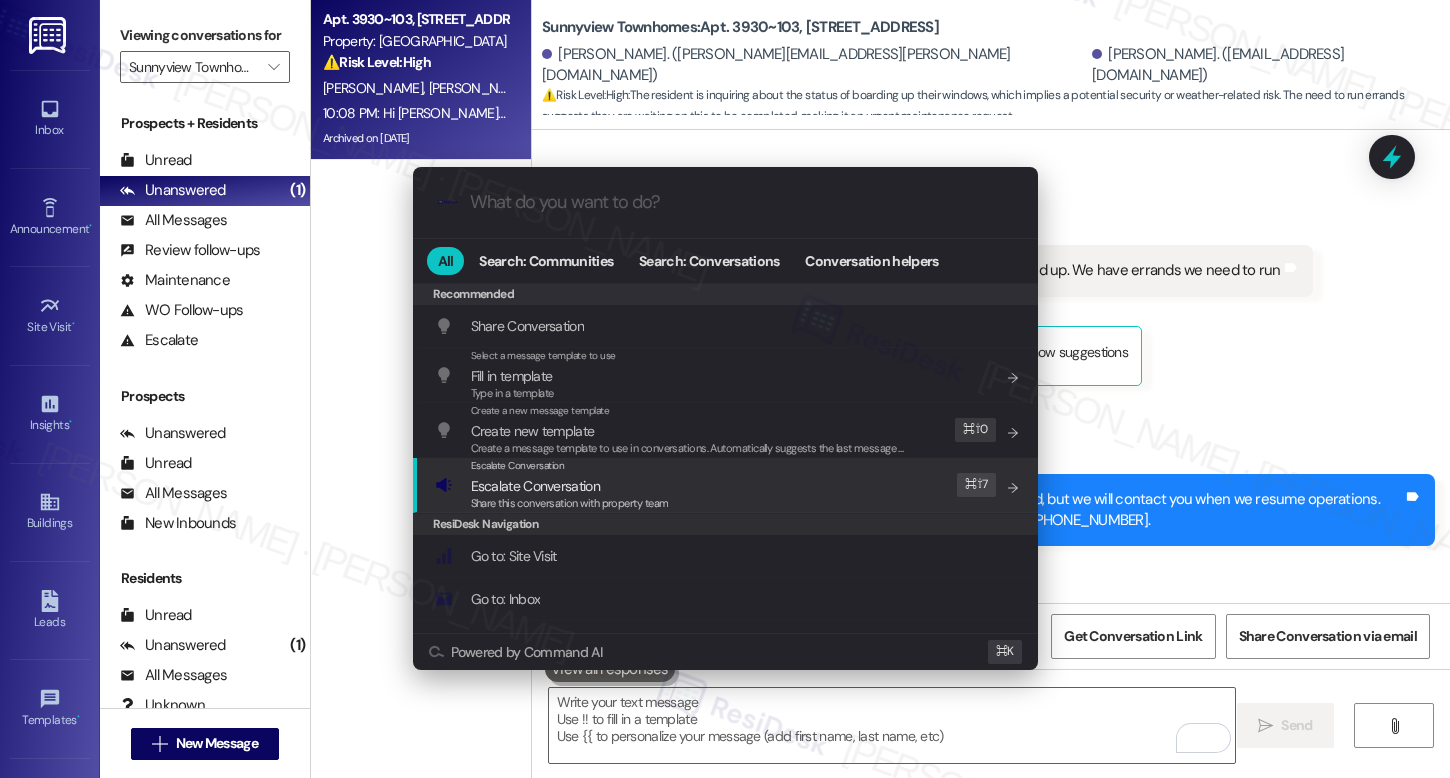 click on "Escalate Conversation" at bounding box center [570, 486] 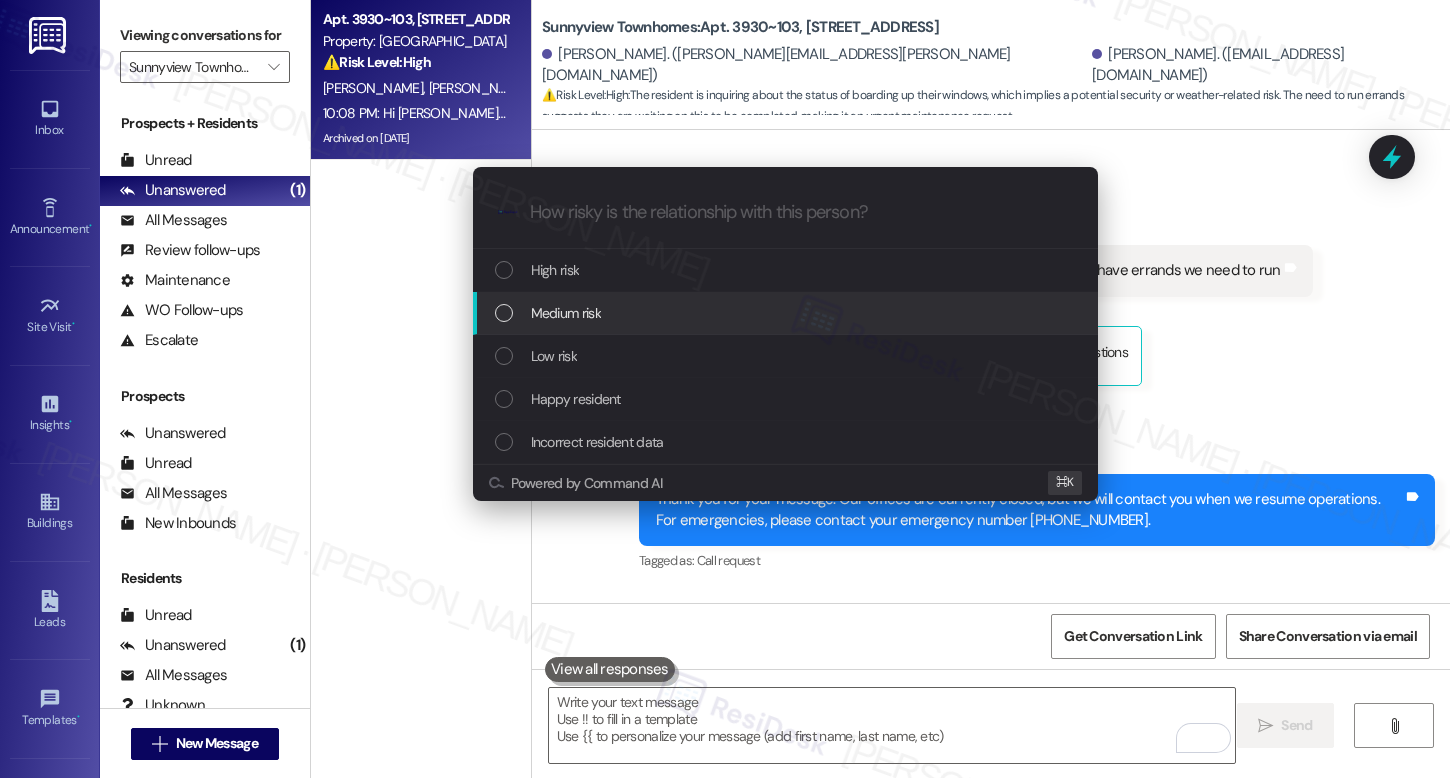 click on "Medium risk" at bounding box center [566, 313] 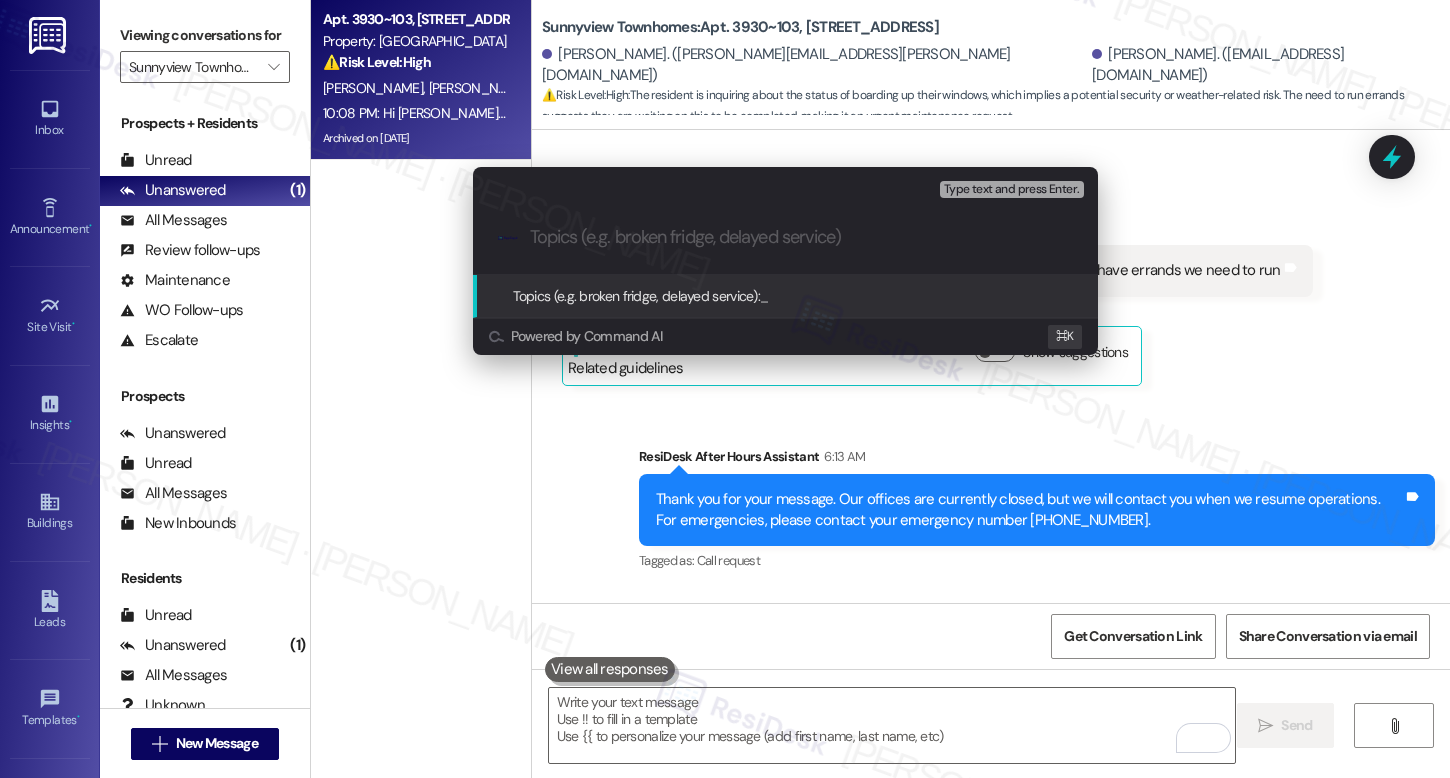click at bounding box center [801, 237] 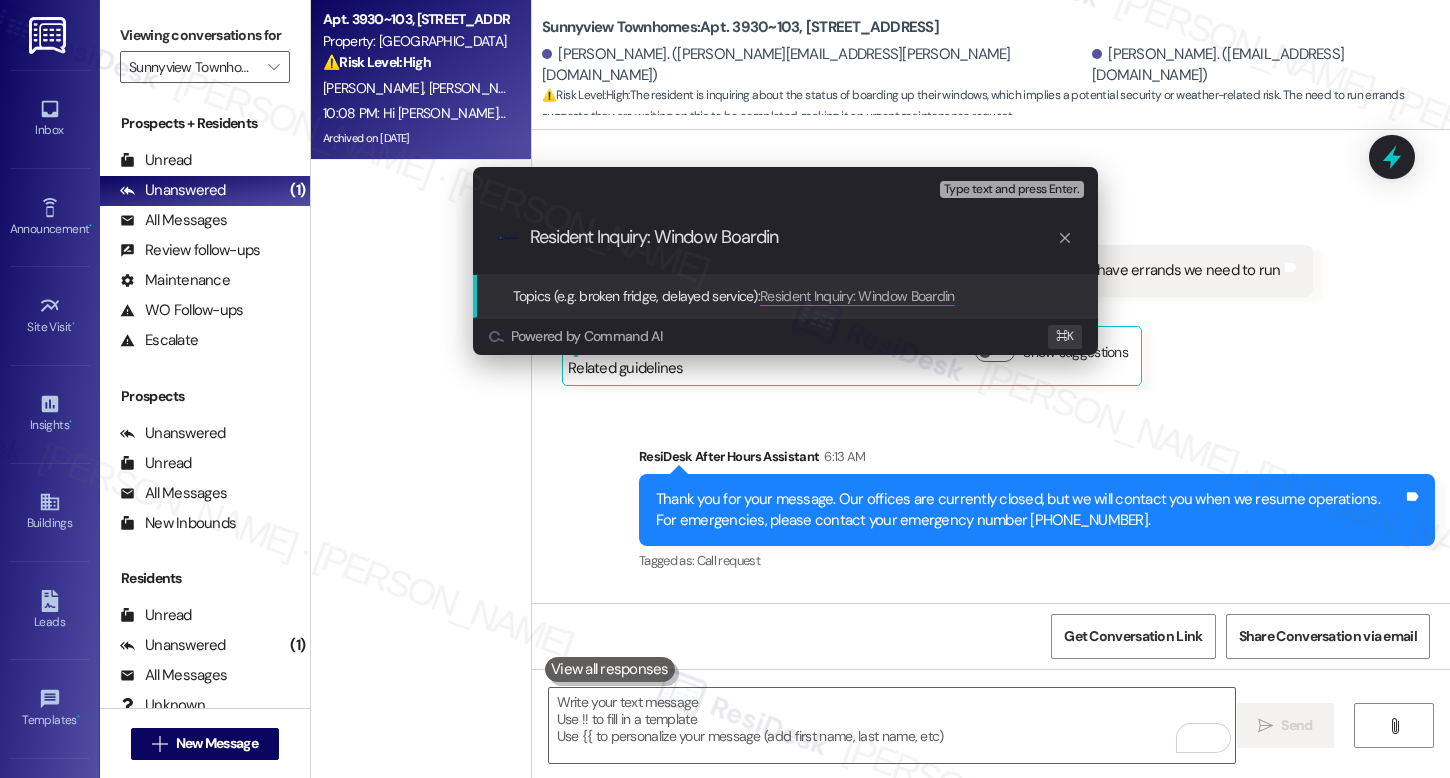 type on "Resident Inquiry: Window Boarding" 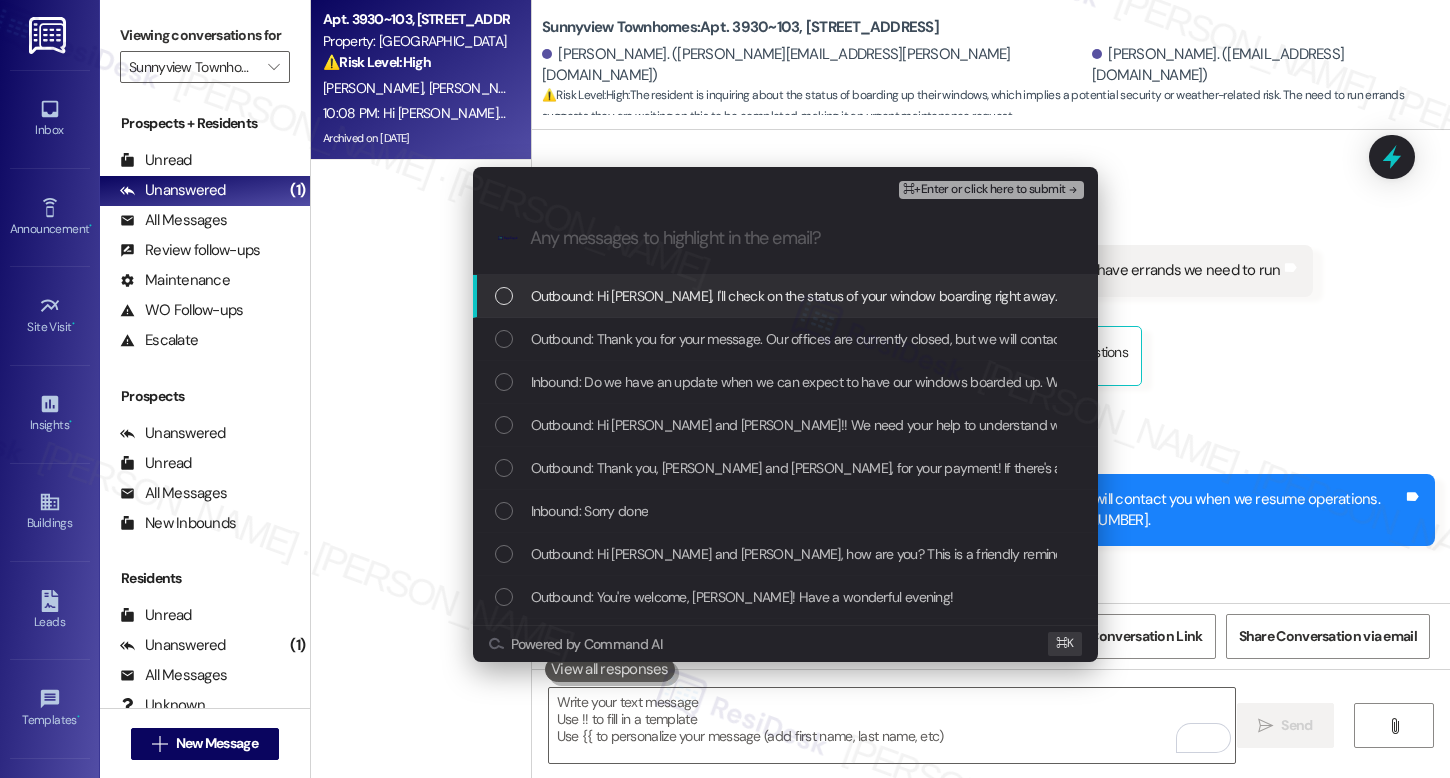 click on "Outbound: Hi Roger, I'll check on the status of your window boarding right away. I'll follow up with an update as soon as I have more information. Thanks for your patience!" at bounding box center [1052, 296] 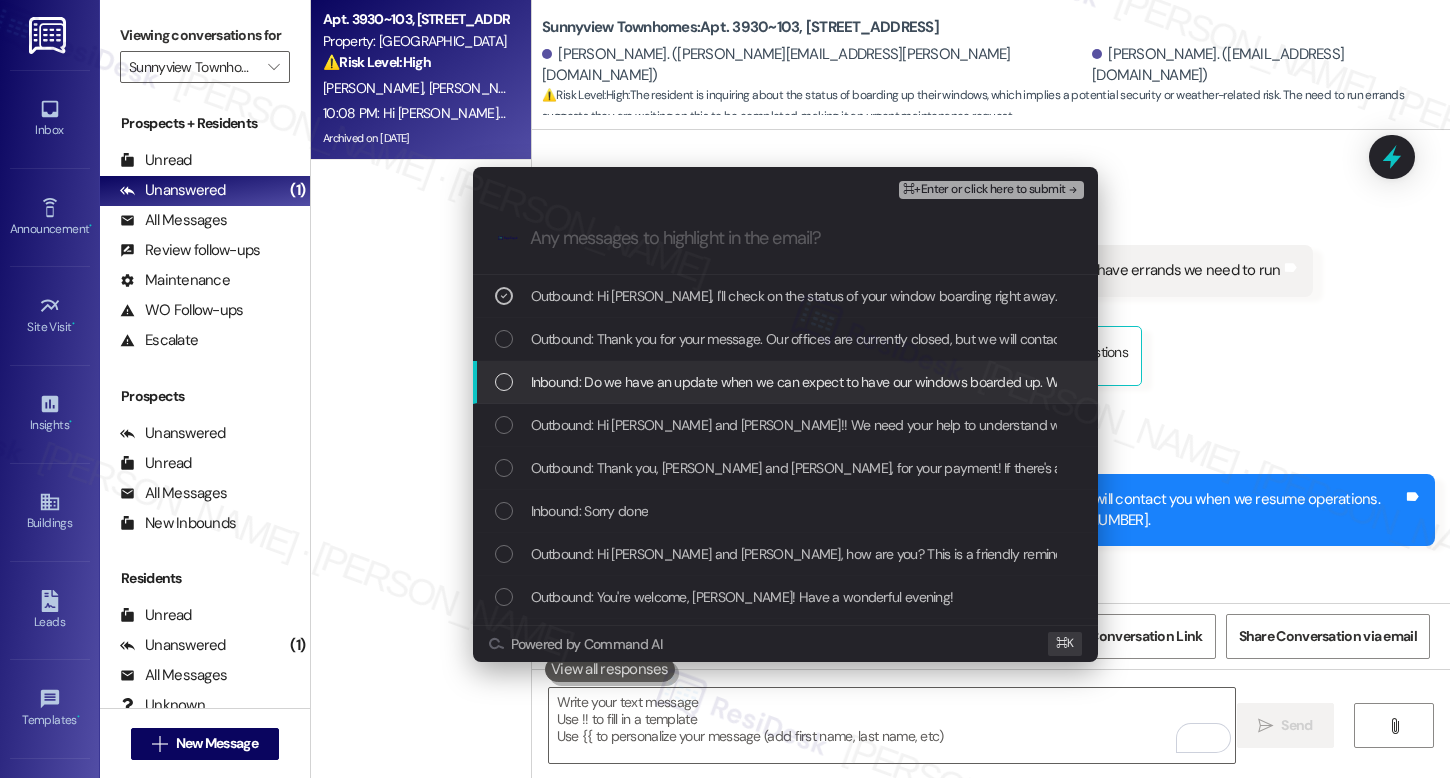 click on "Inbound: Do we have an update when we can expect to have our windows boarded up. We have errands we need to run" at bounding box center [884, 382] 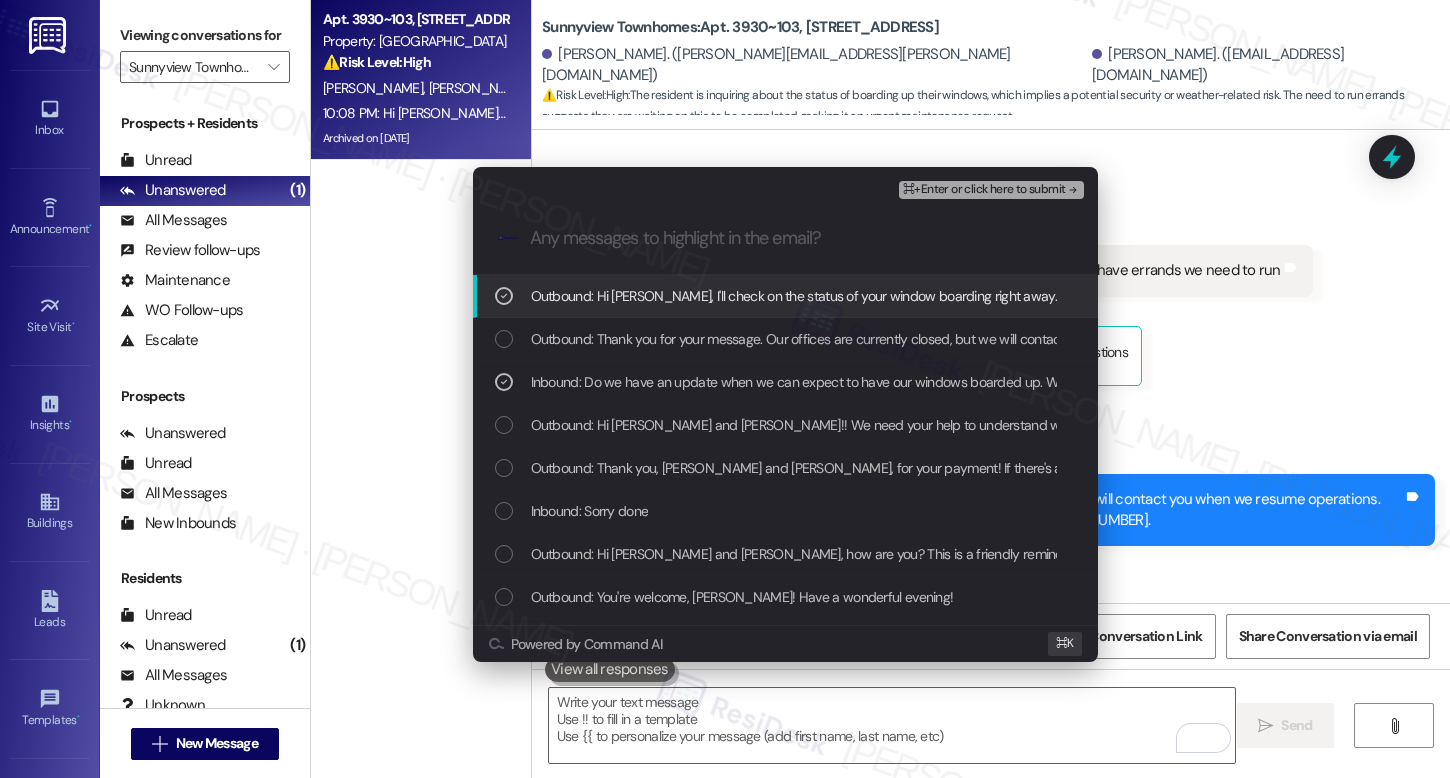 click on "⌘+Enter or click here to submit" at bounding box center (984, 190) 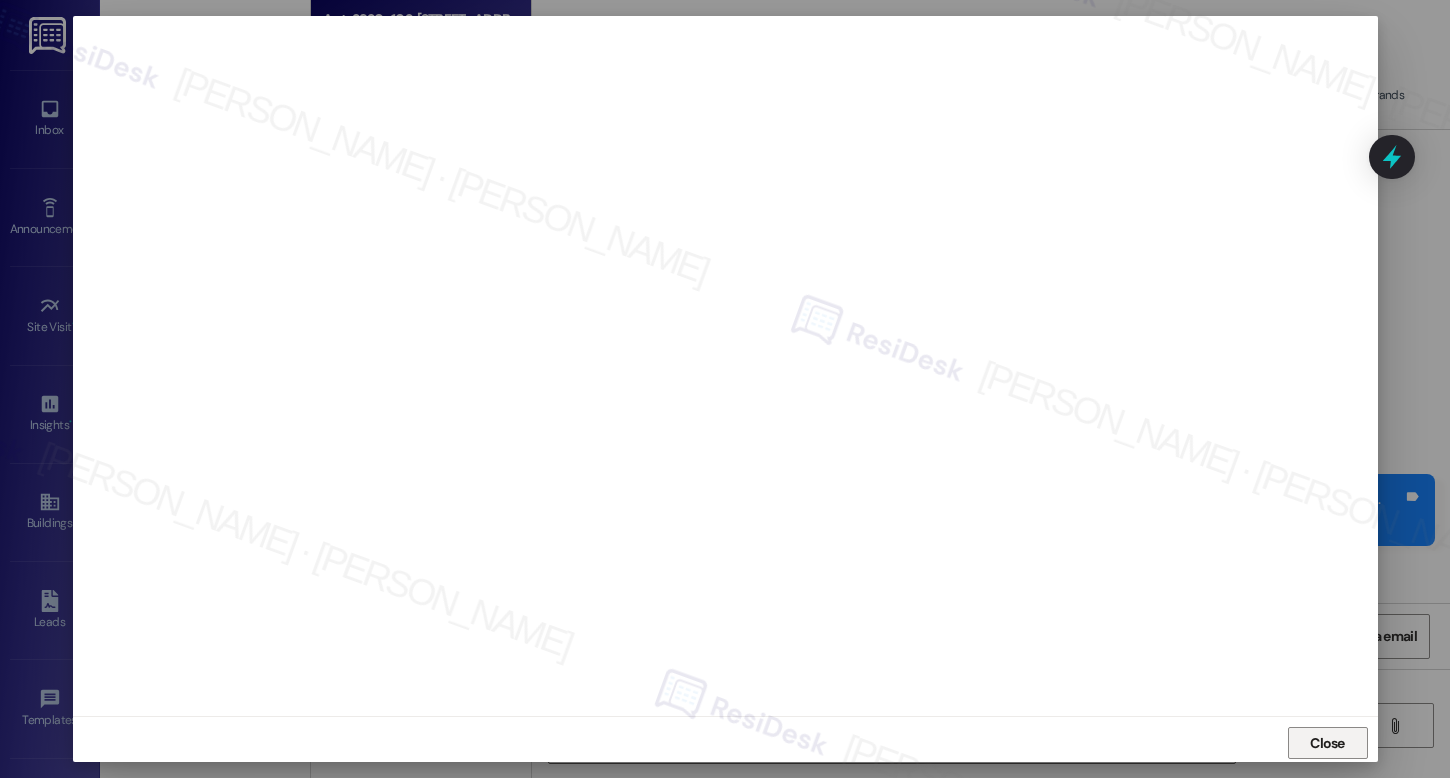click on "Close" at bounding box center [1327, 743] 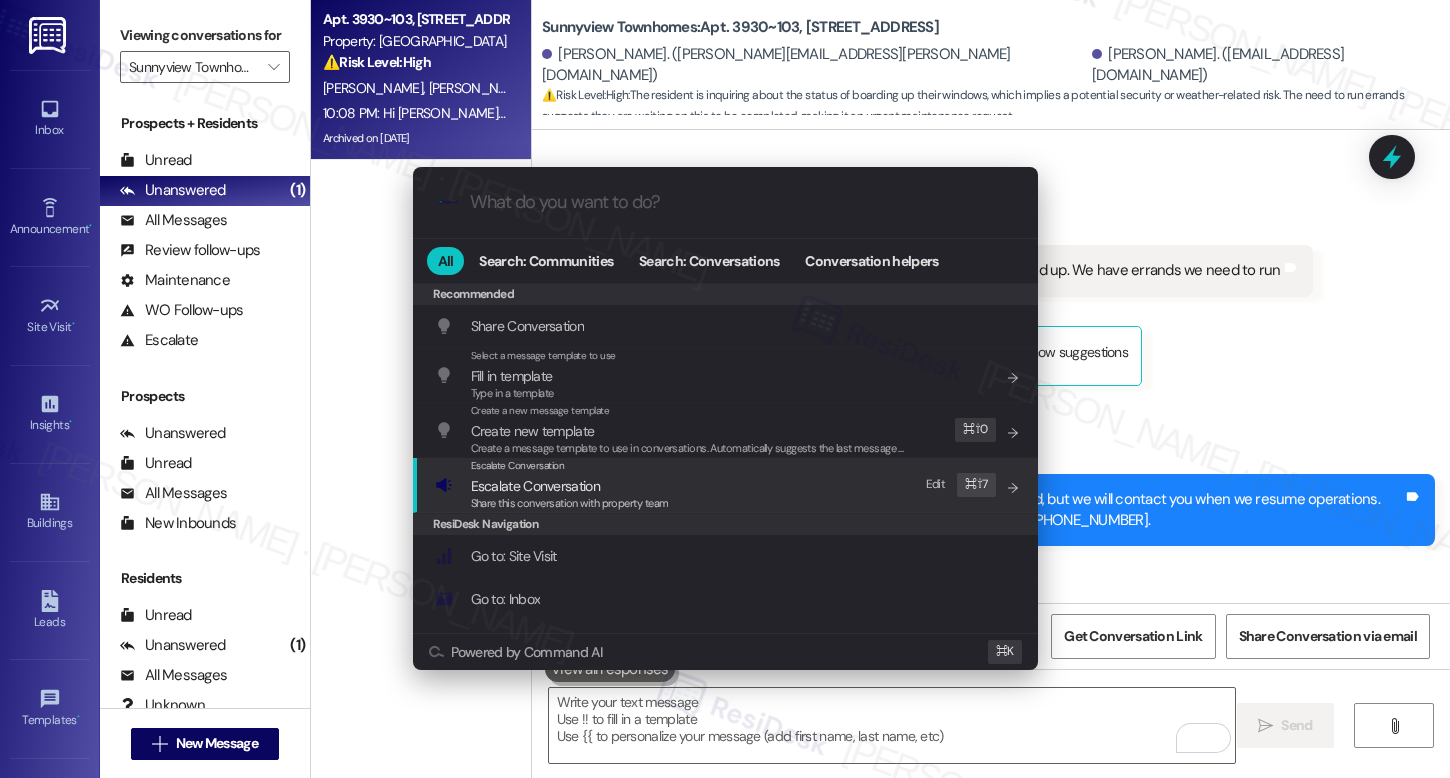 click on "Escalate Conversation Escalate Conversation Share this conversation with property team Edit ⌘ ⇧ 7" at bounding box center (727, 485) 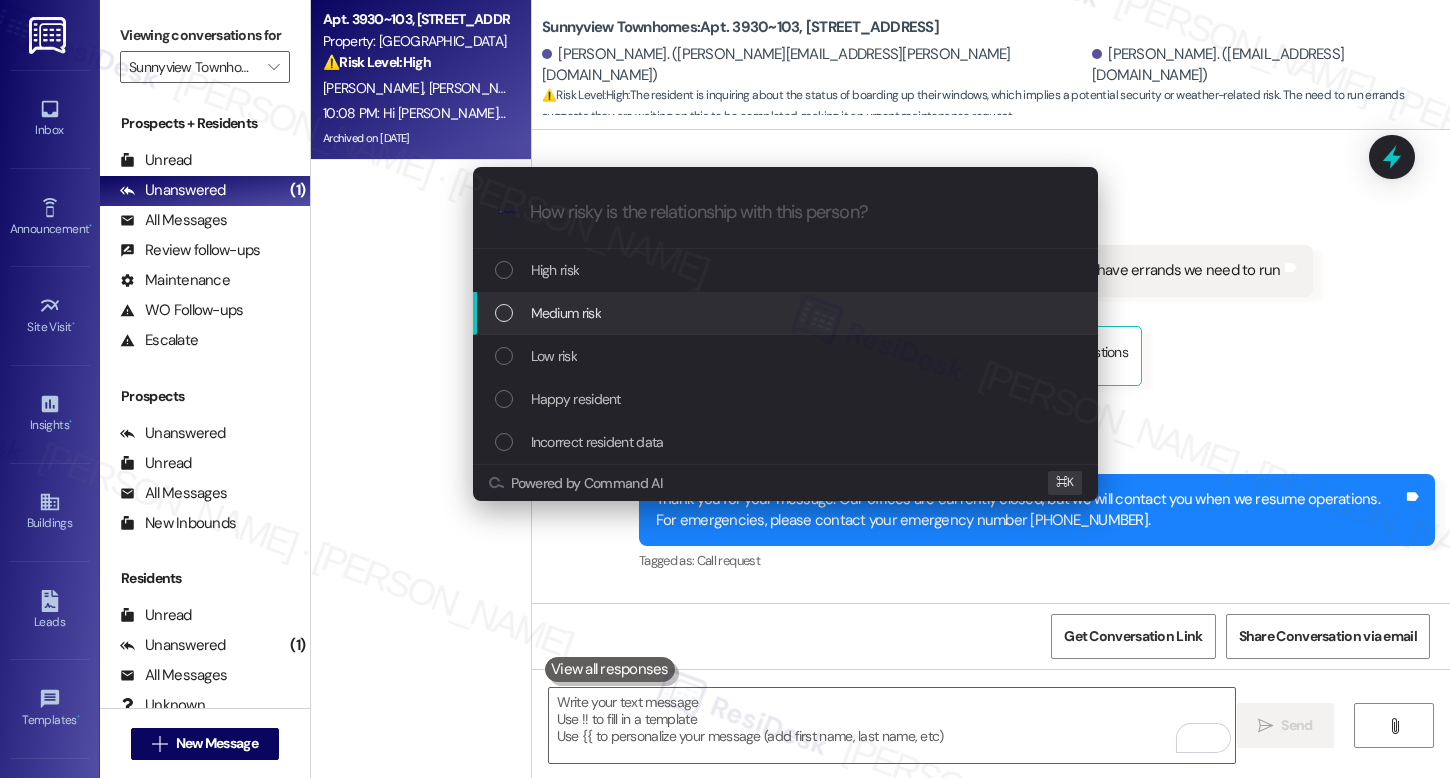 click on "Medium risk" at bounding box center [785, 313] 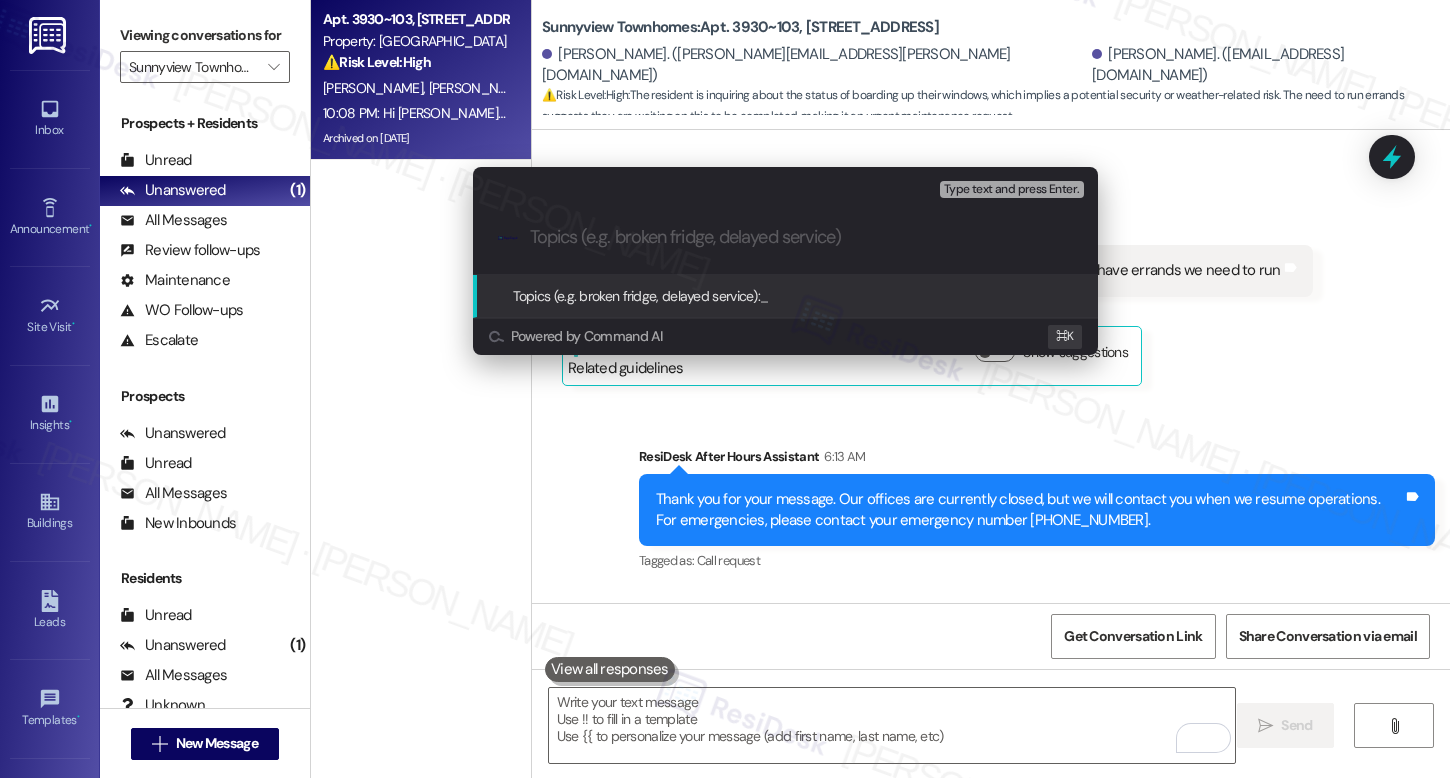 paste on "Resident Inquiry: Window Boarding" 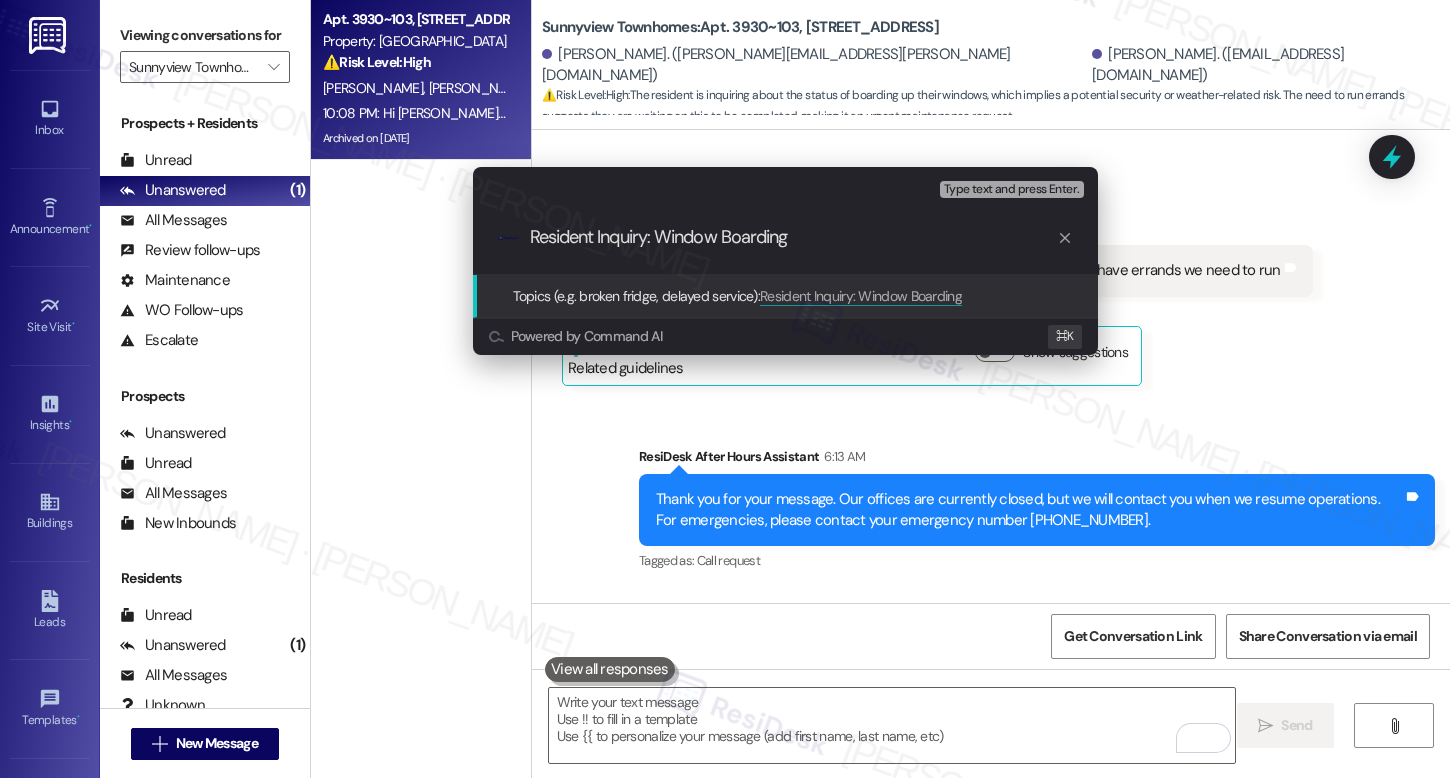 type 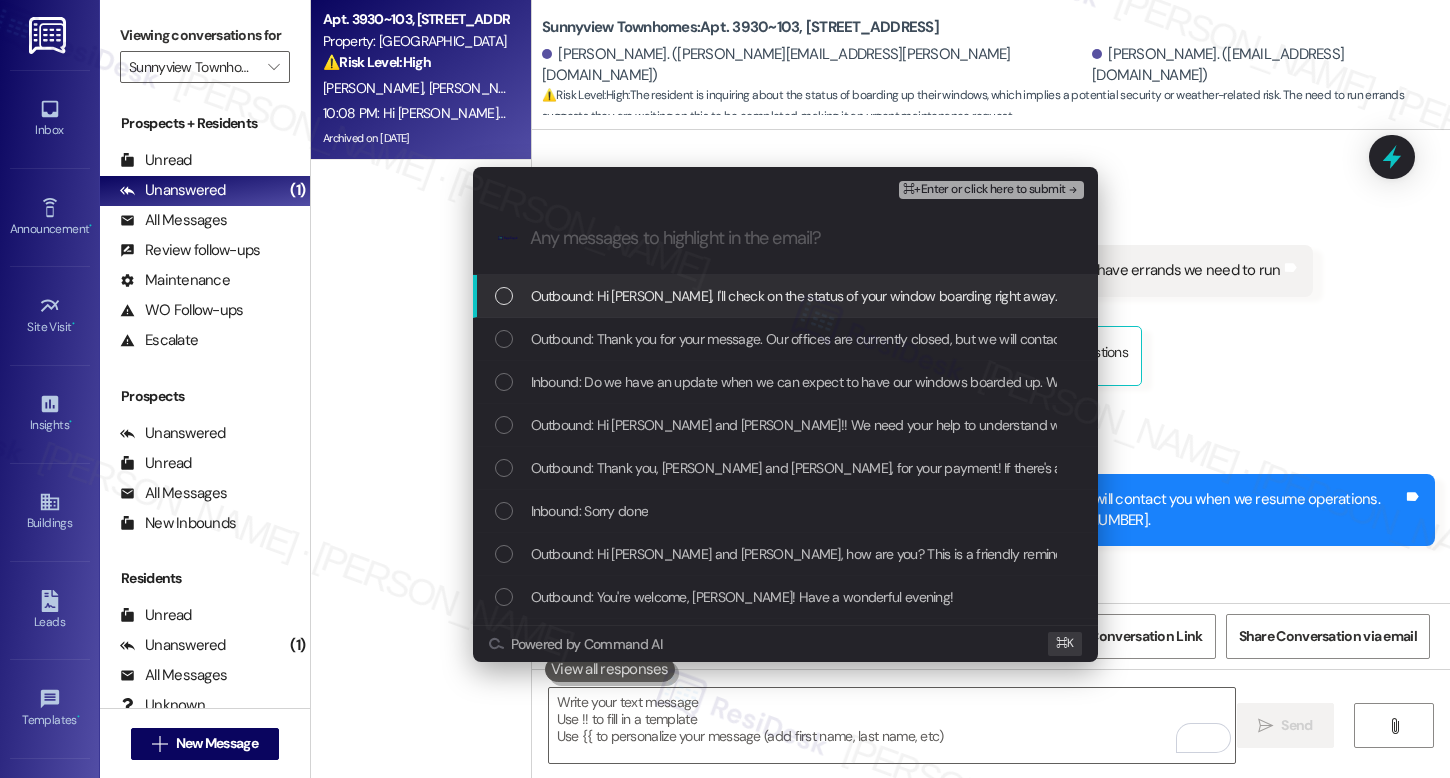 click on "Outbound: Hi Roger, I'll check on the status of your window boarding right away. I'll follow up with an update as soon as I have more information. Thanks for your patience!" at bounding box center [1052, 296] 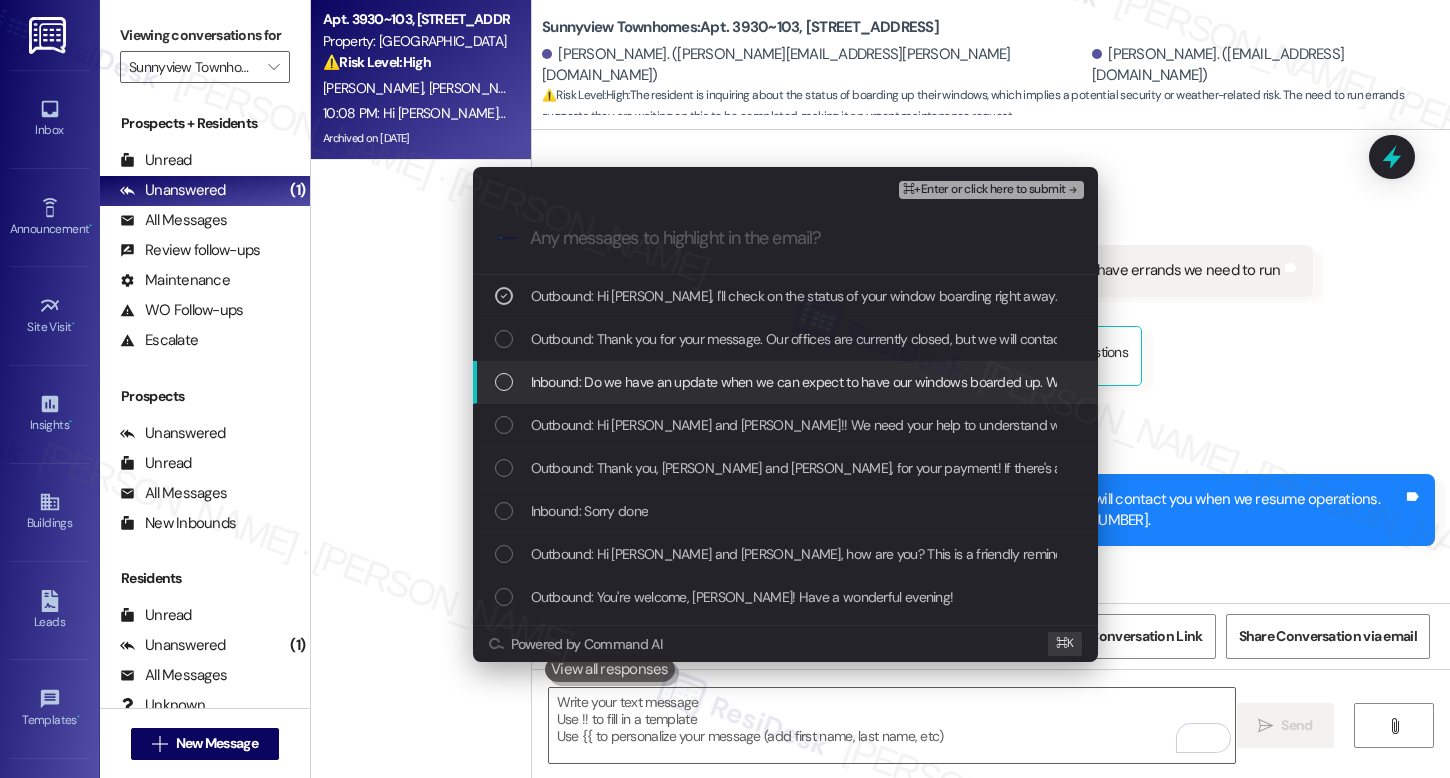 click on "Inbound: Do we have an update when we can expect to have our windows boarded up. We have errands we need to run" at bounding box center [884, 382] 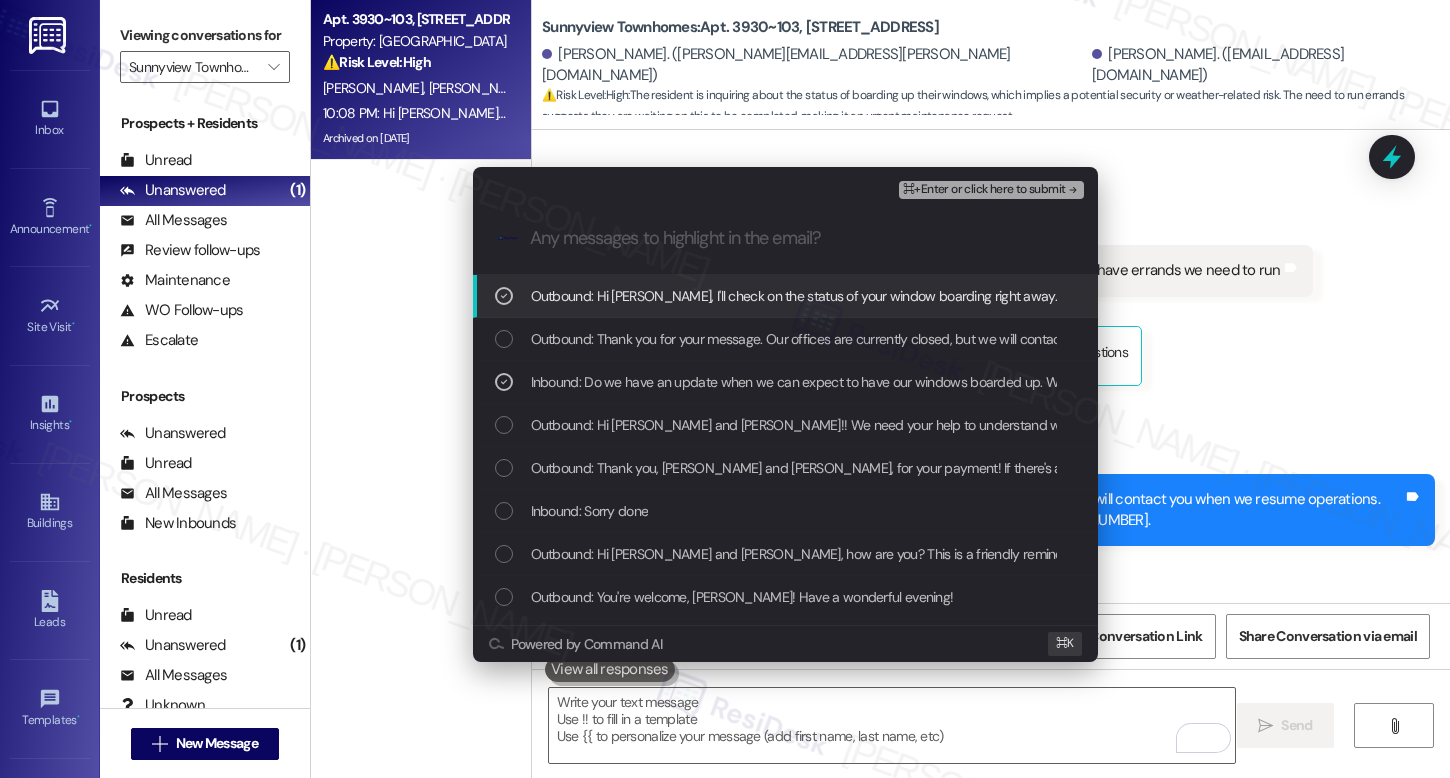 click on "⌘+Enter or click here to submit" at bounding box center (984, 190) 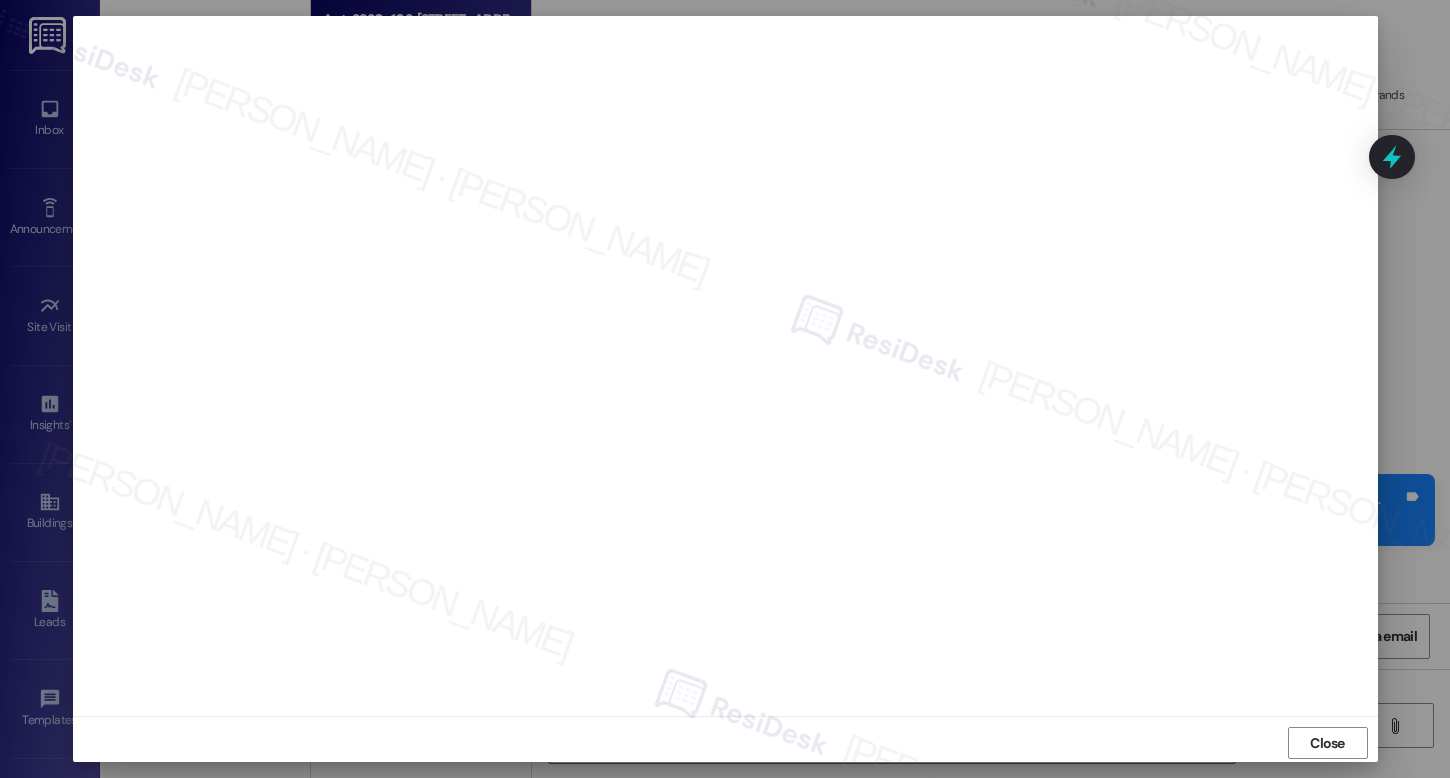 scroll, scrollTop: 7, scrollLeft: 0, axis: vertical 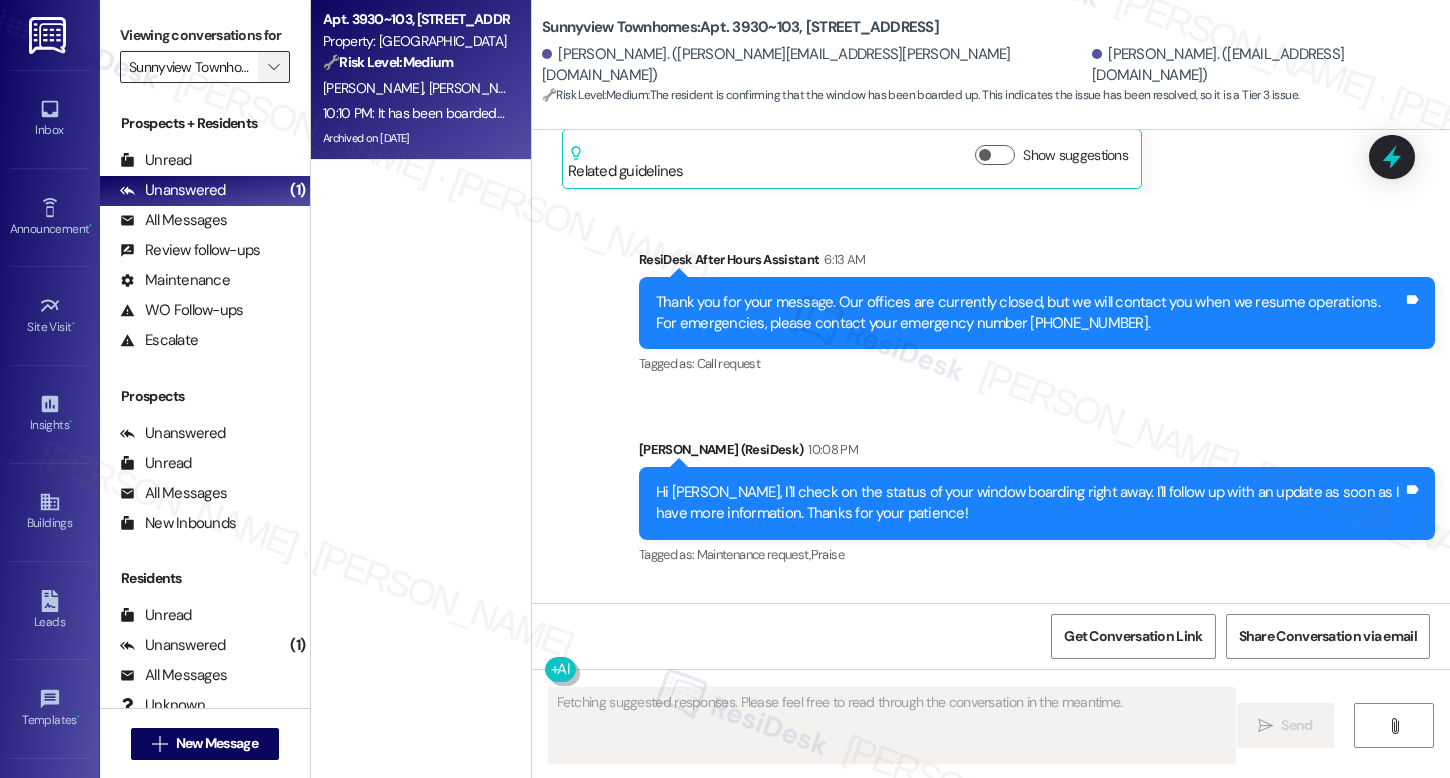 click on "" at bounding box center (273, 67) 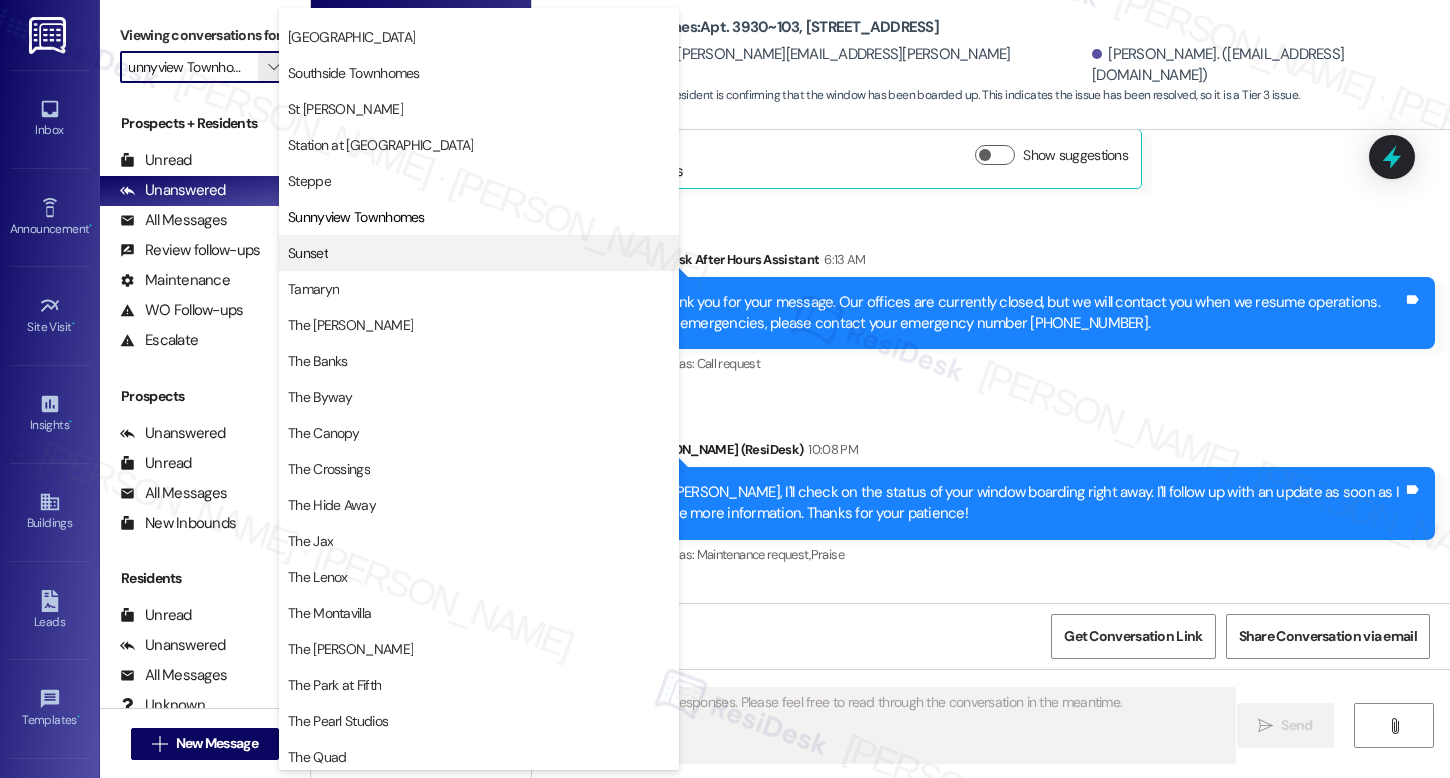 scroll, scrollTop: 3183, scrollLeft: 0, axis: vertical 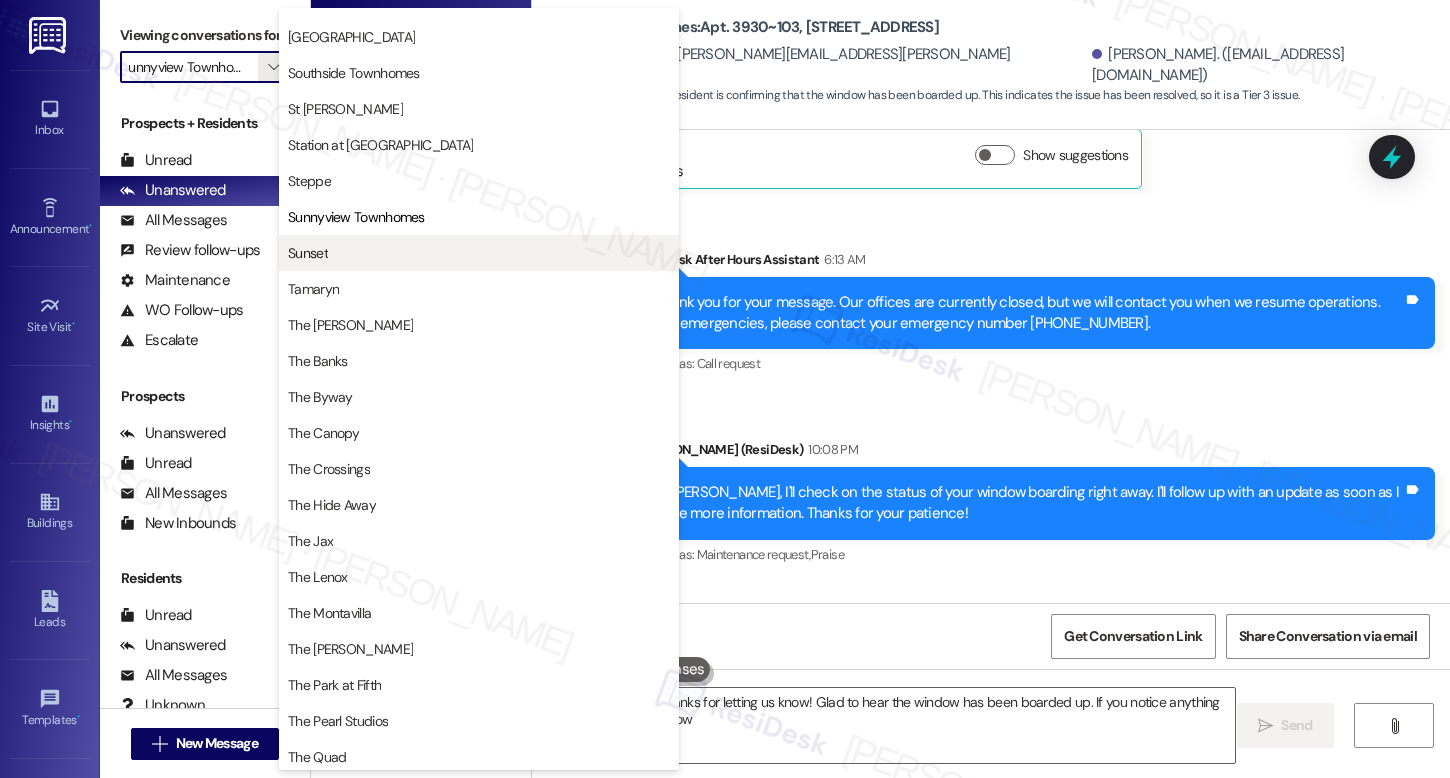 type on "Hi {{first_name}}, thanks for letting us know! Glad to hear the window has been boarded up. If you notice anything else, please let us know!" 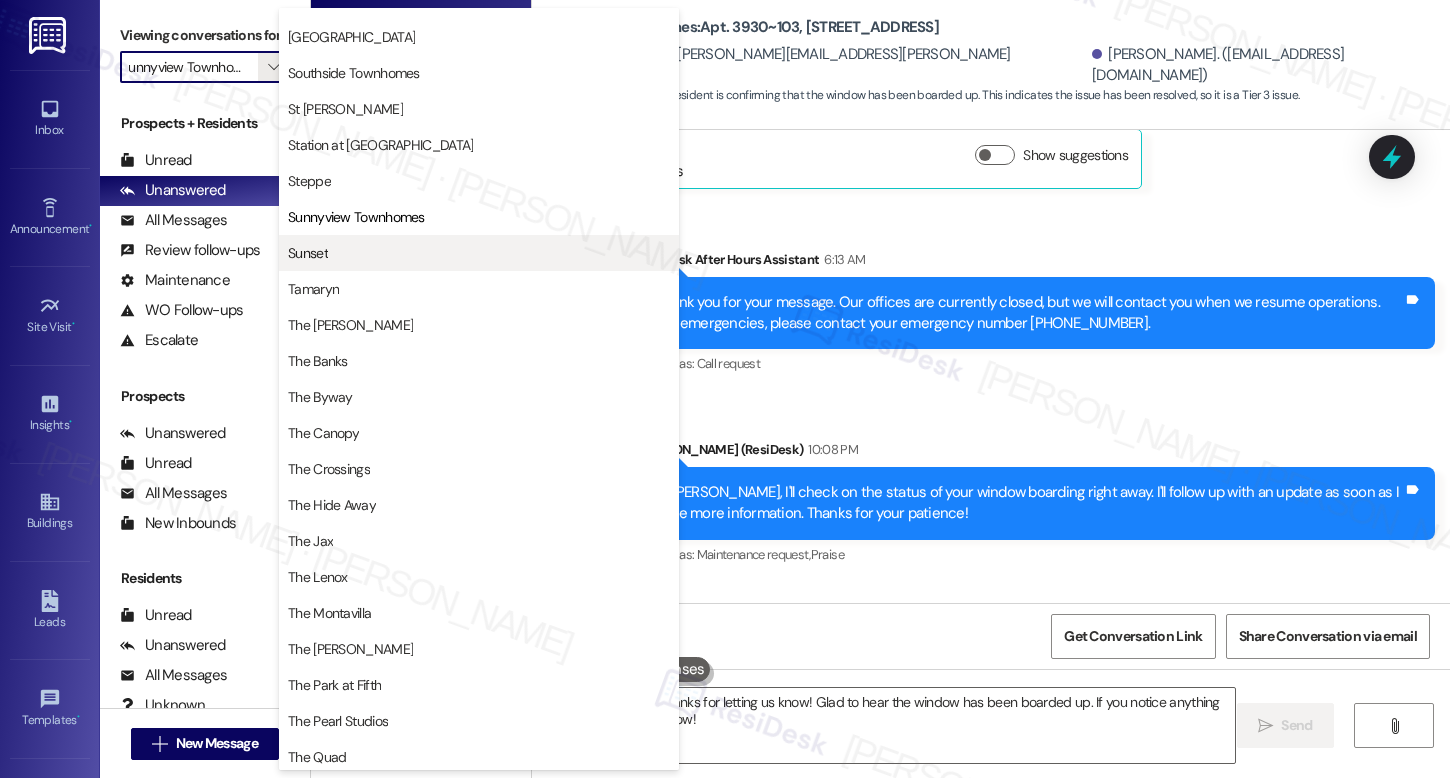 click on "Sunset" at bounding box center (479, 253) 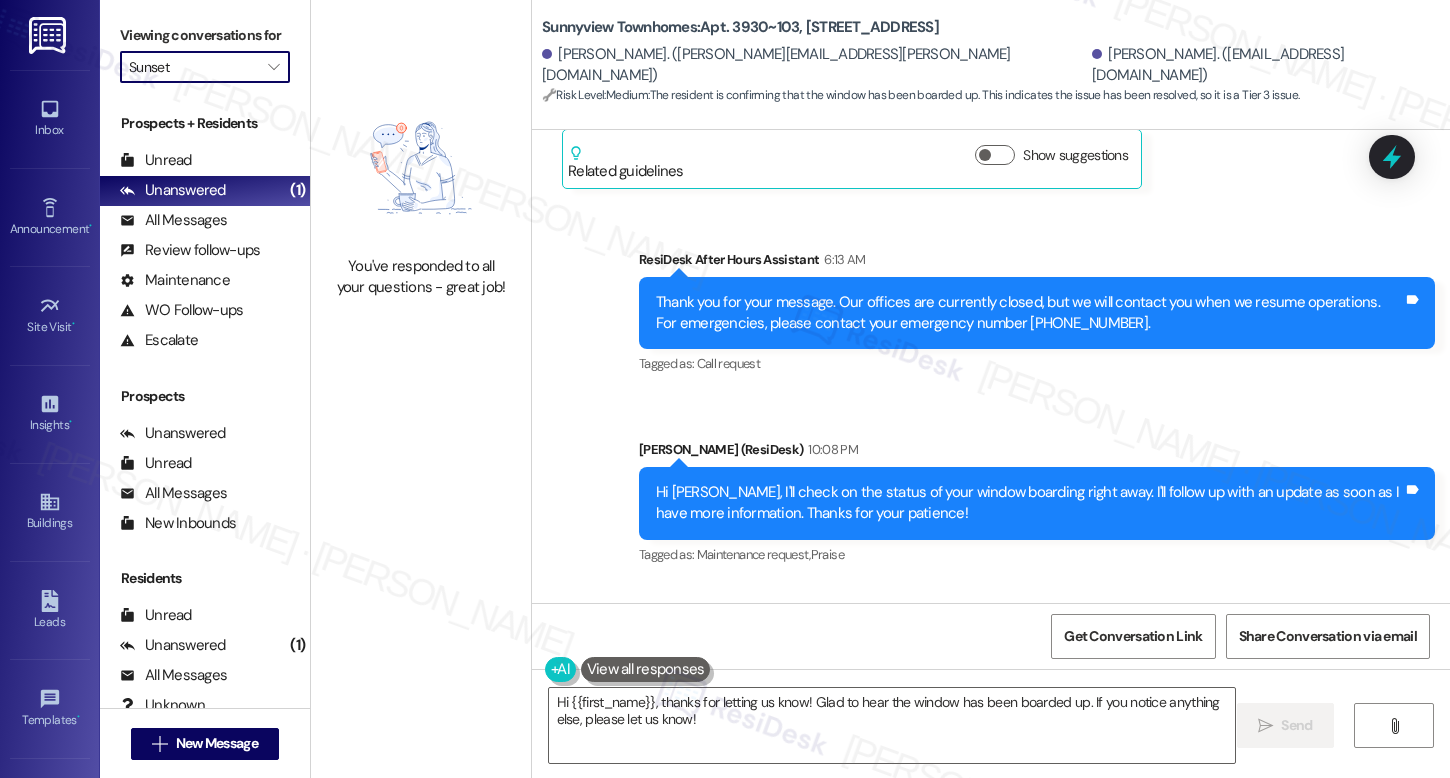 scroll, scrollTop: 0, scrollLeft: 0, axis: both 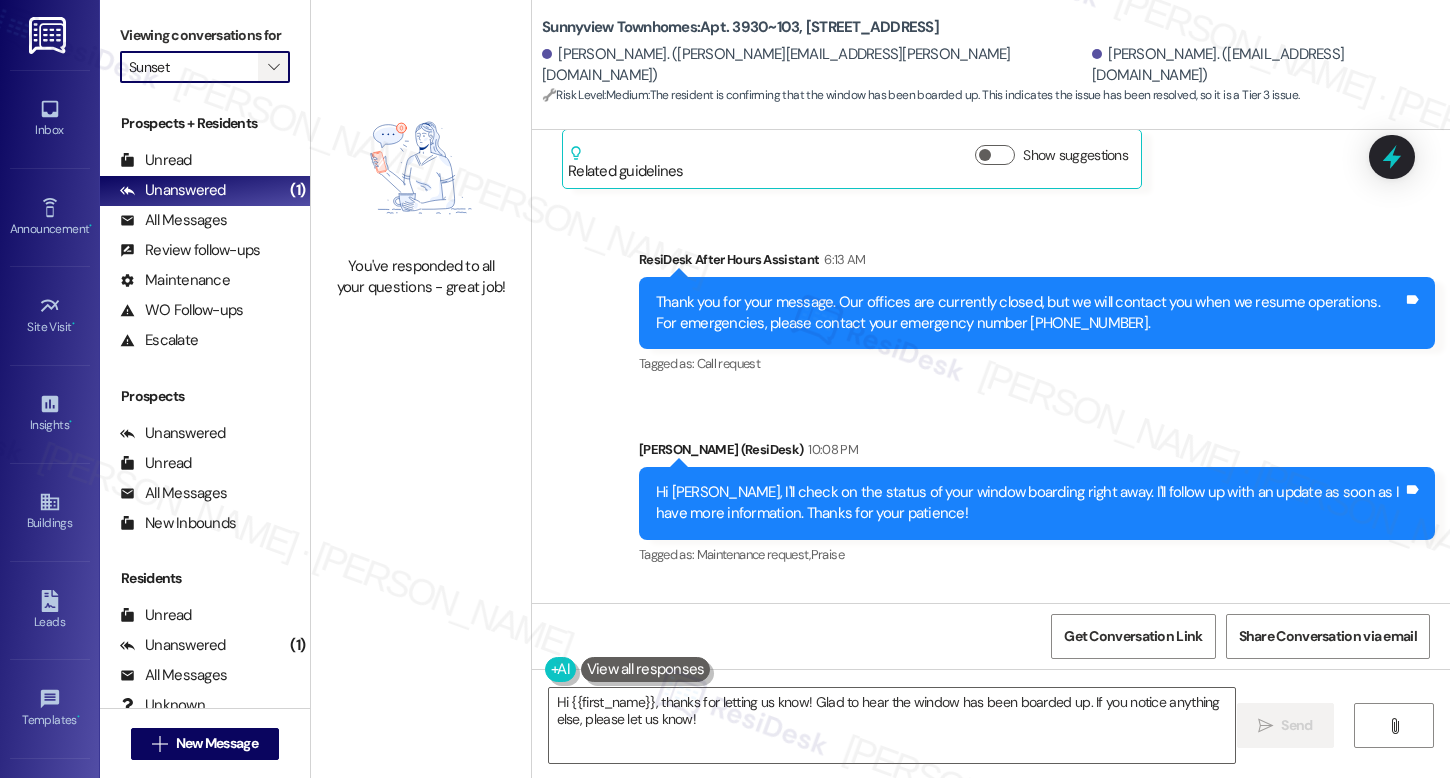 click on "" at bounding box center (273, 67) 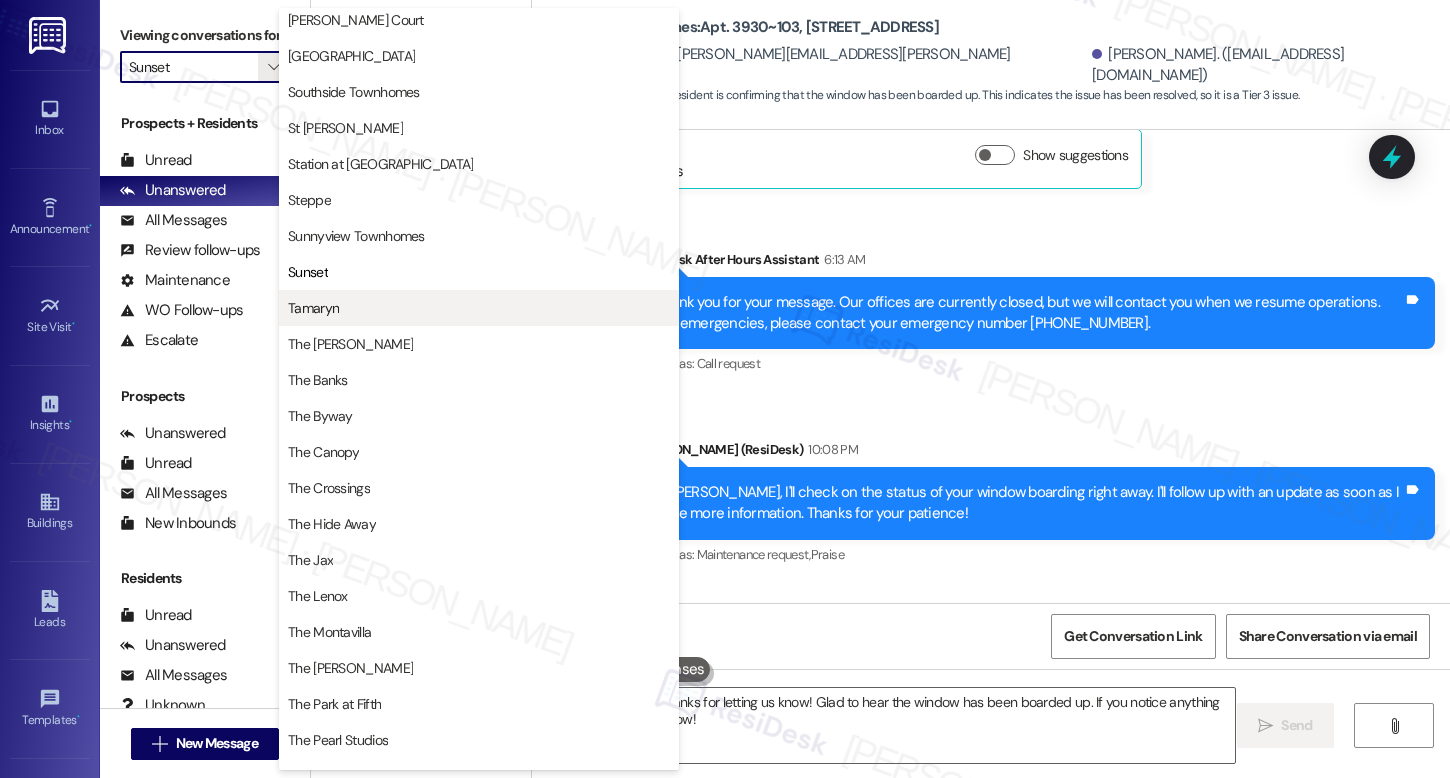 scroll, scrollTop: 3180, scrollLeft: 0, axis: vertical 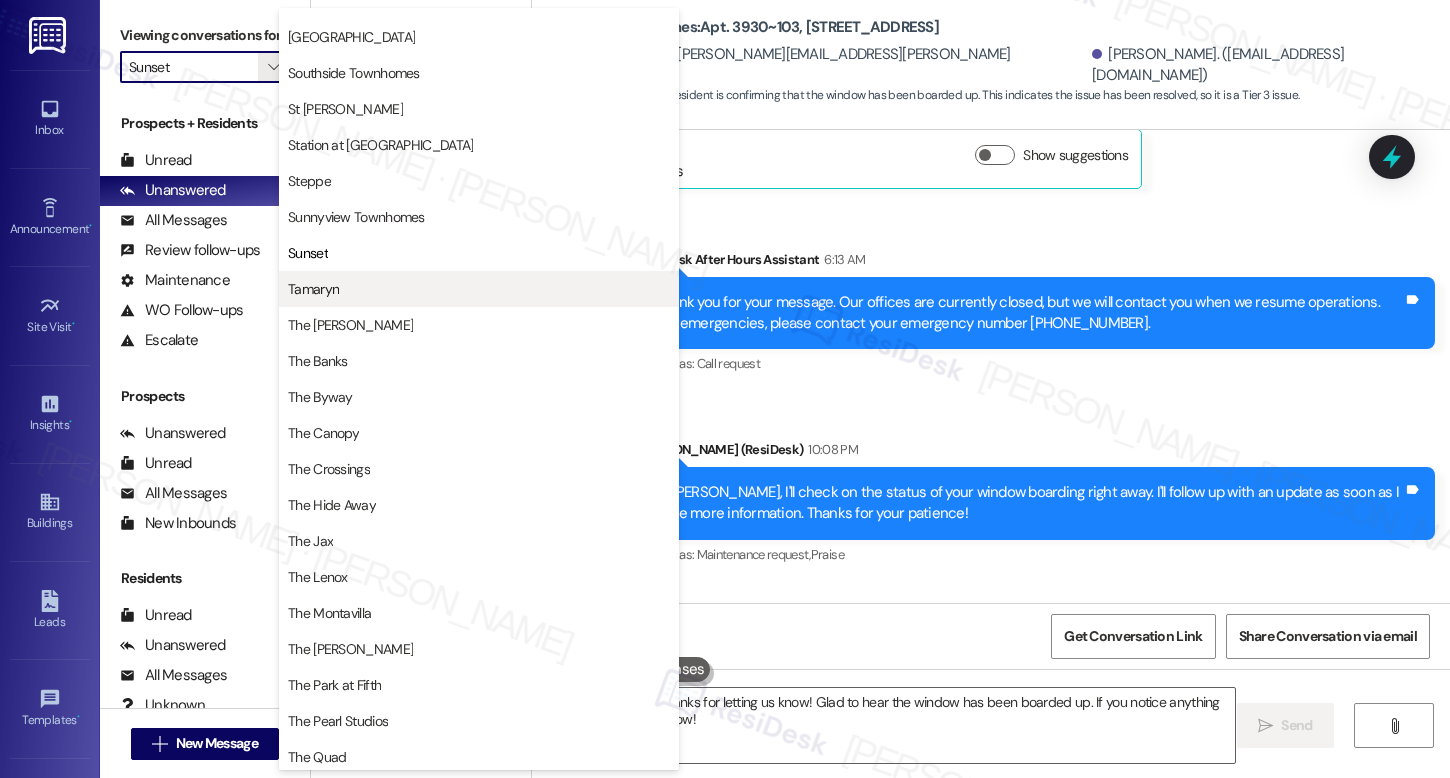 click on "Tamaryn" at bounding box center (479, 289) 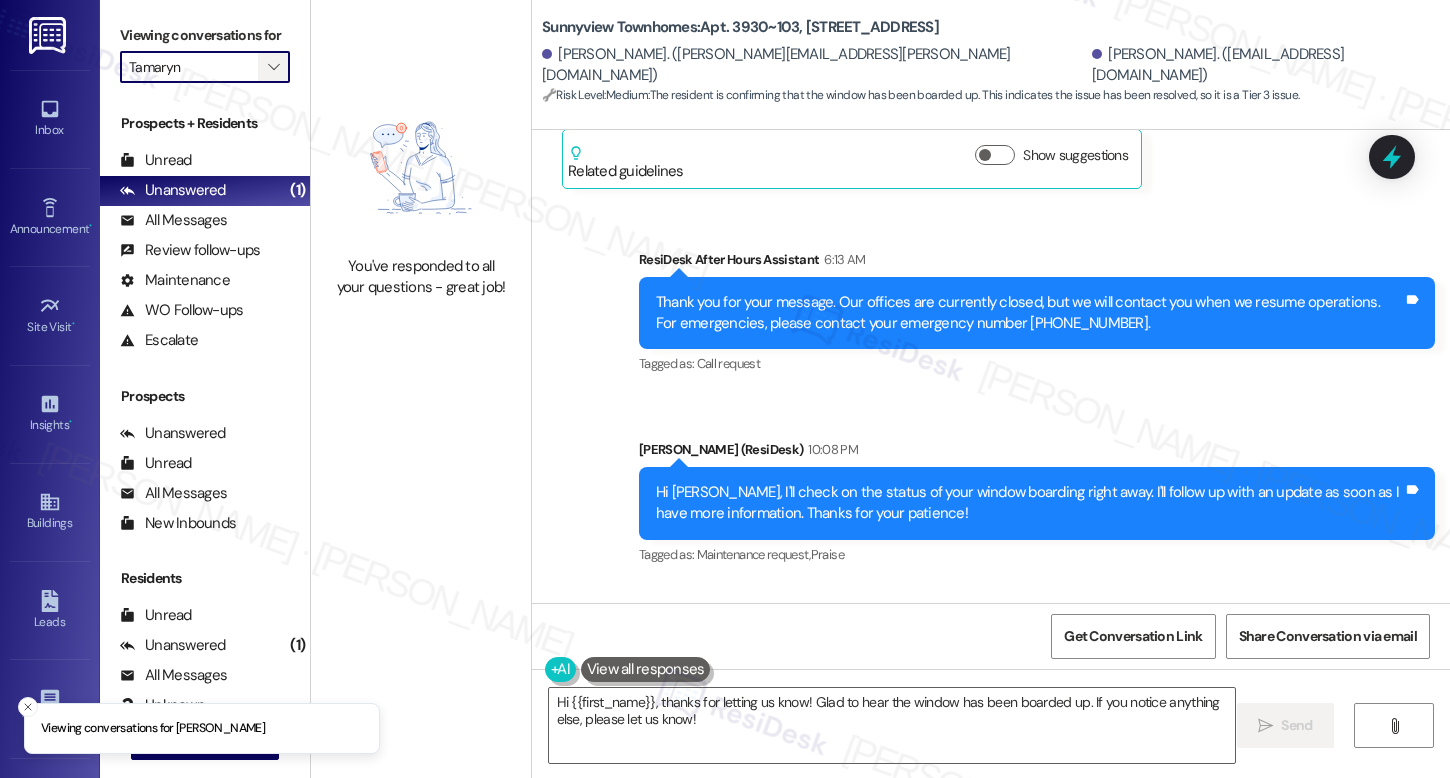 click on "" at bounding box center [273, 67] 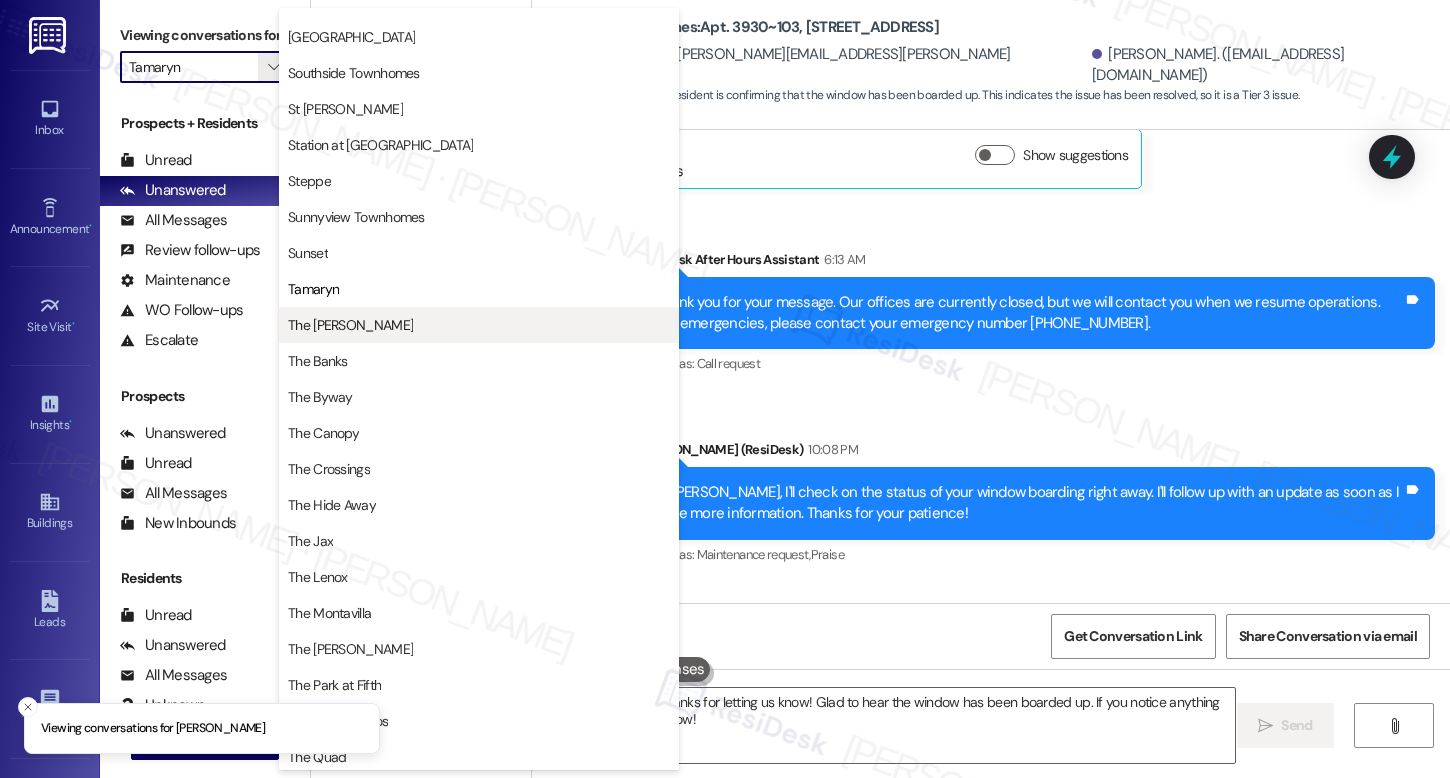 scroll, scrollTop: 3161, scrollLeft: 0, axis: vertical 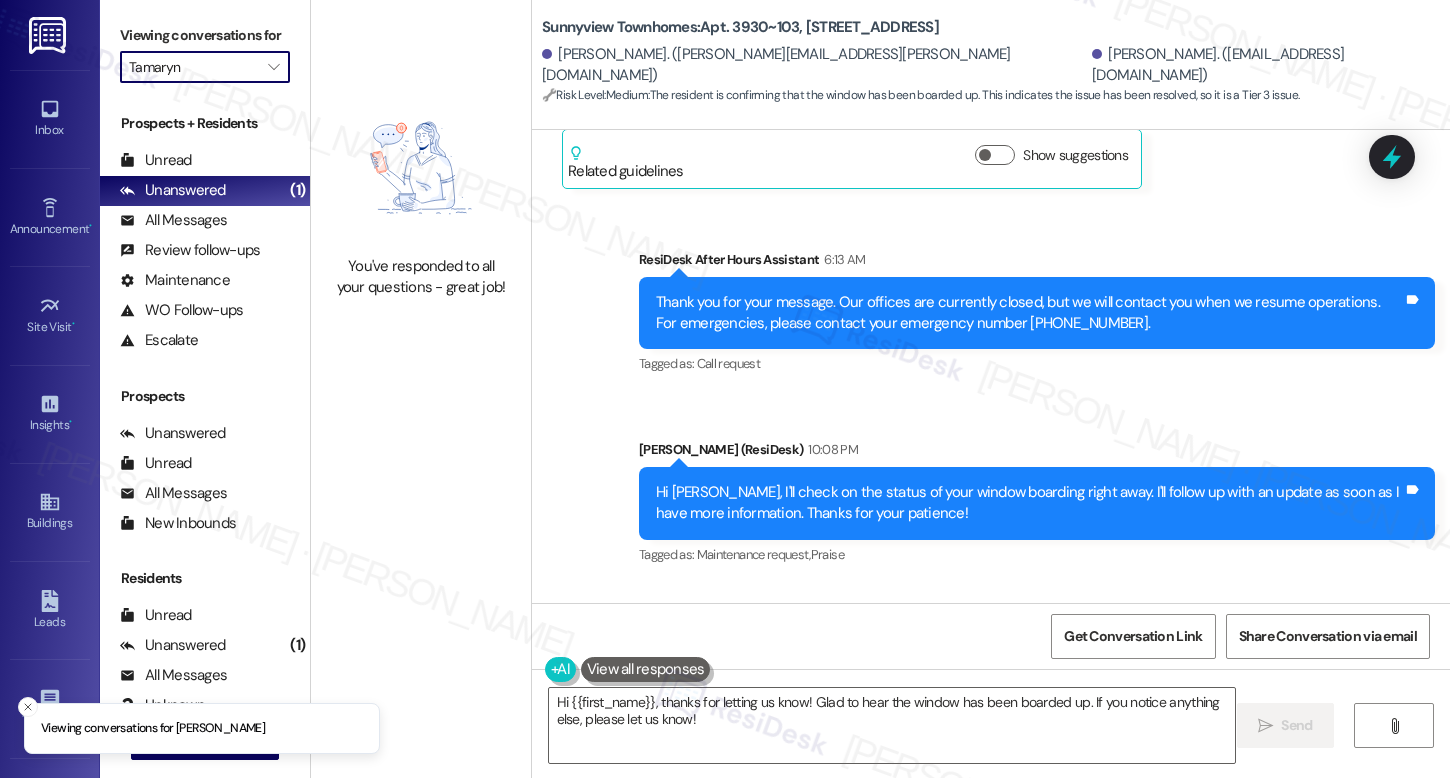 type on "The [PERSON_NAME]" 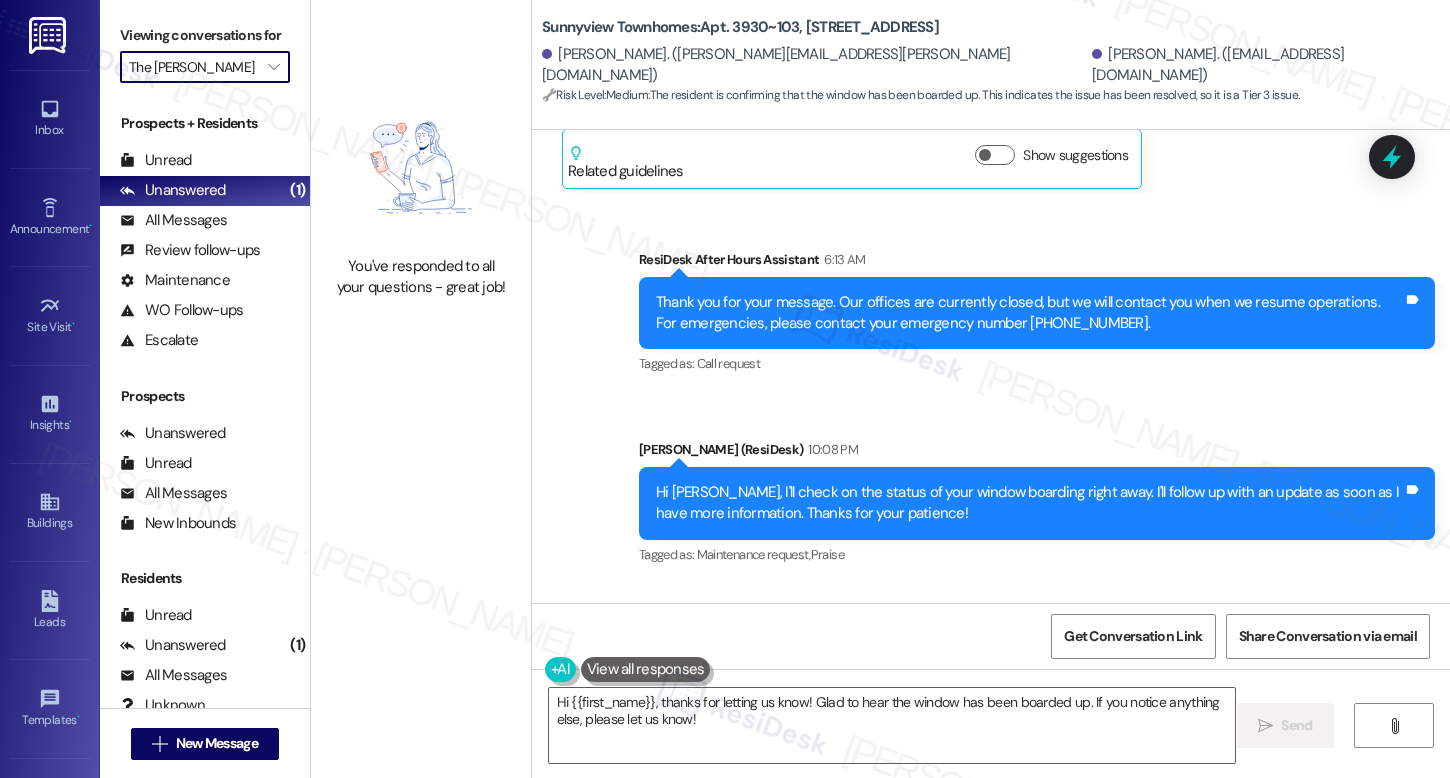 scroll, scrollTop: 11562, scrollLeft: 0, axis: vertical 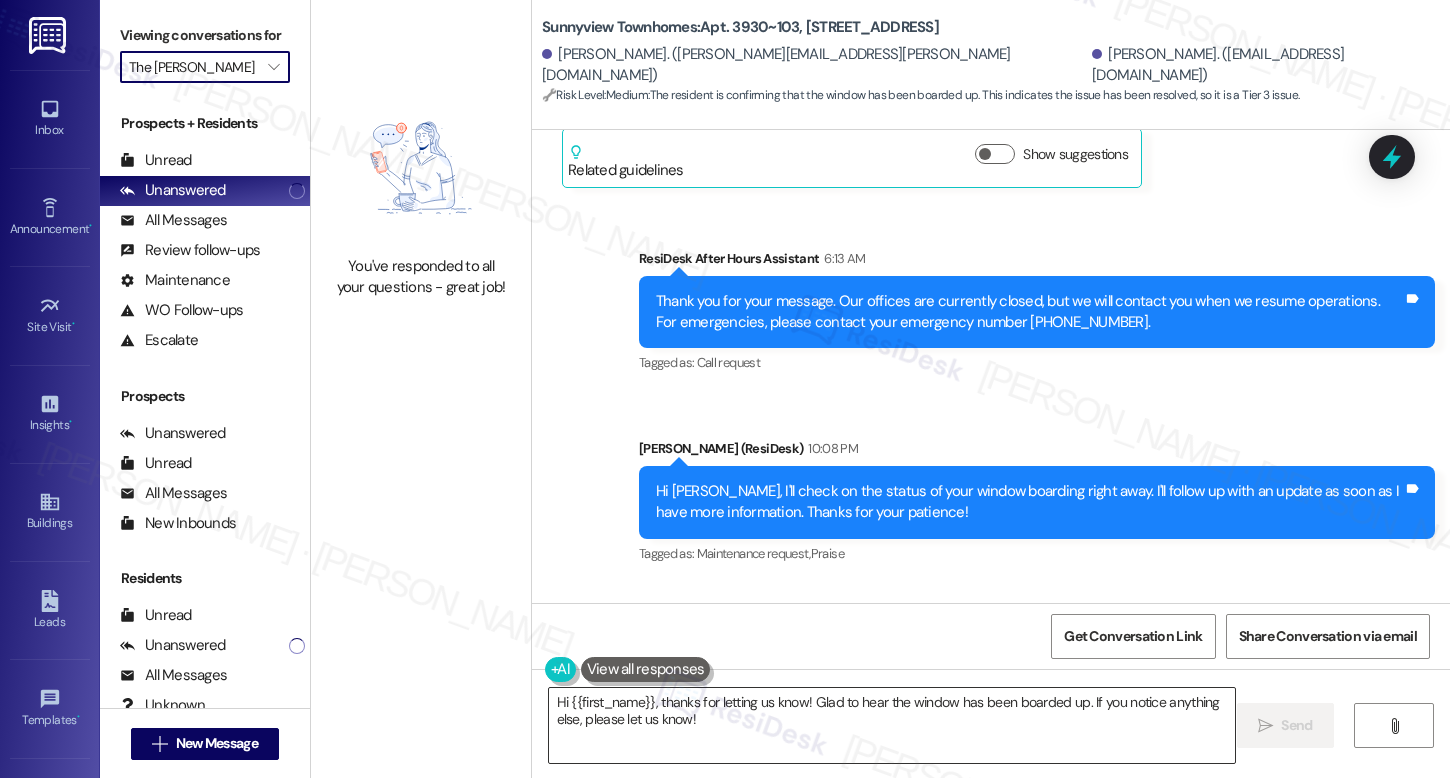 click on "Hi {{first_name}}, thanks for letting us know! Glad to hear the window has been boarded up. If you notice anything else, please let us know!" at bounding box center (892, 725) 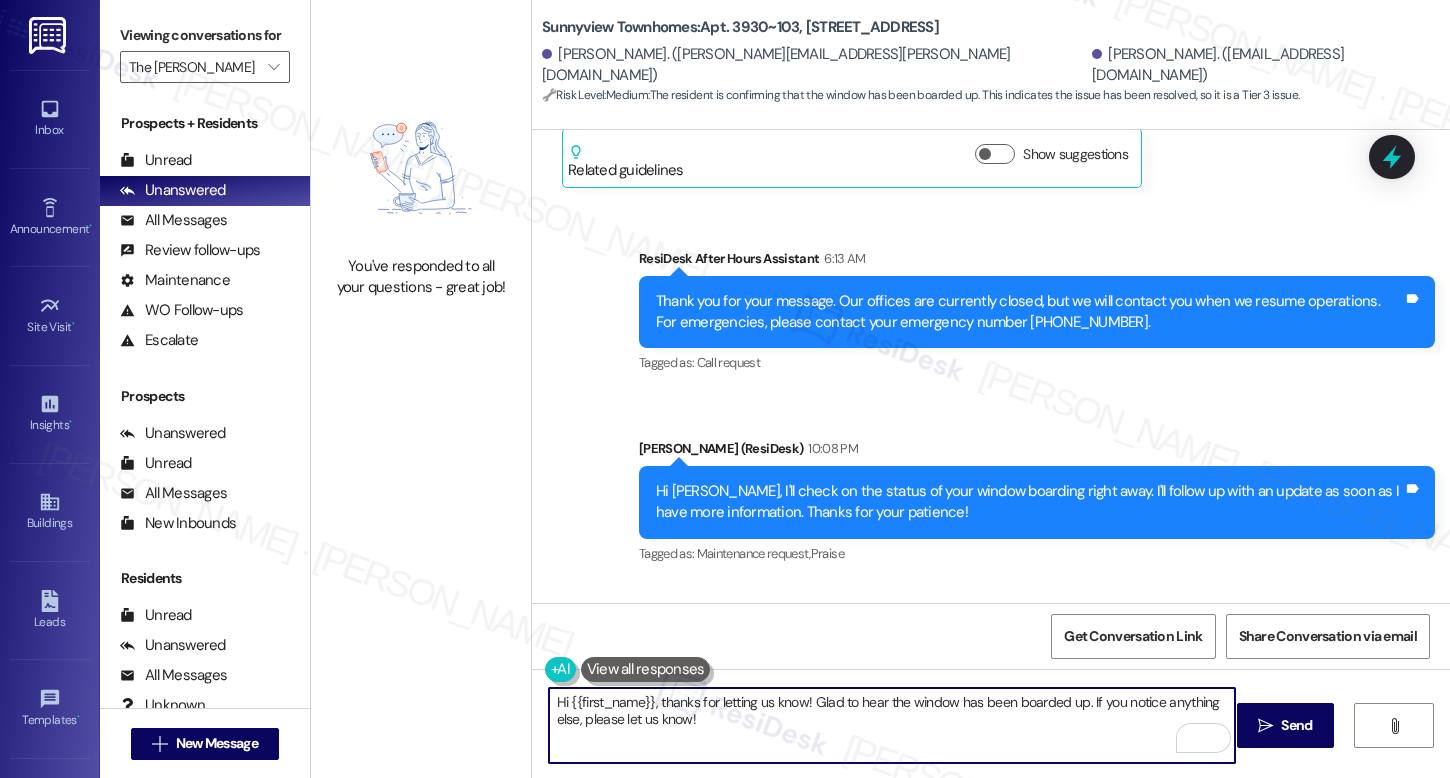 click on "Roger Oedewaldt 10:10 PM" at bounding box center [660, 642] 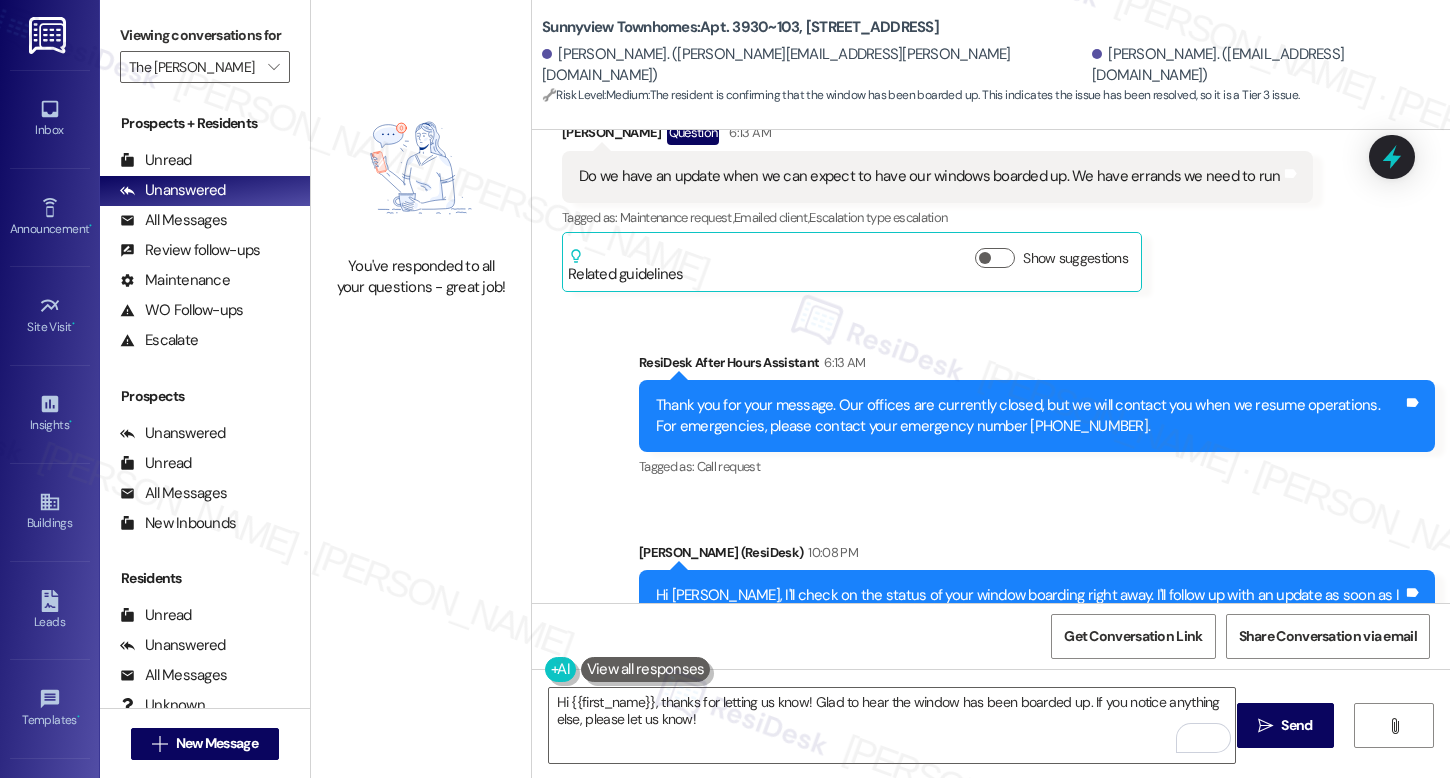 scroll, scrollTop: 11562, scrollLeft: 0, axis: vertical 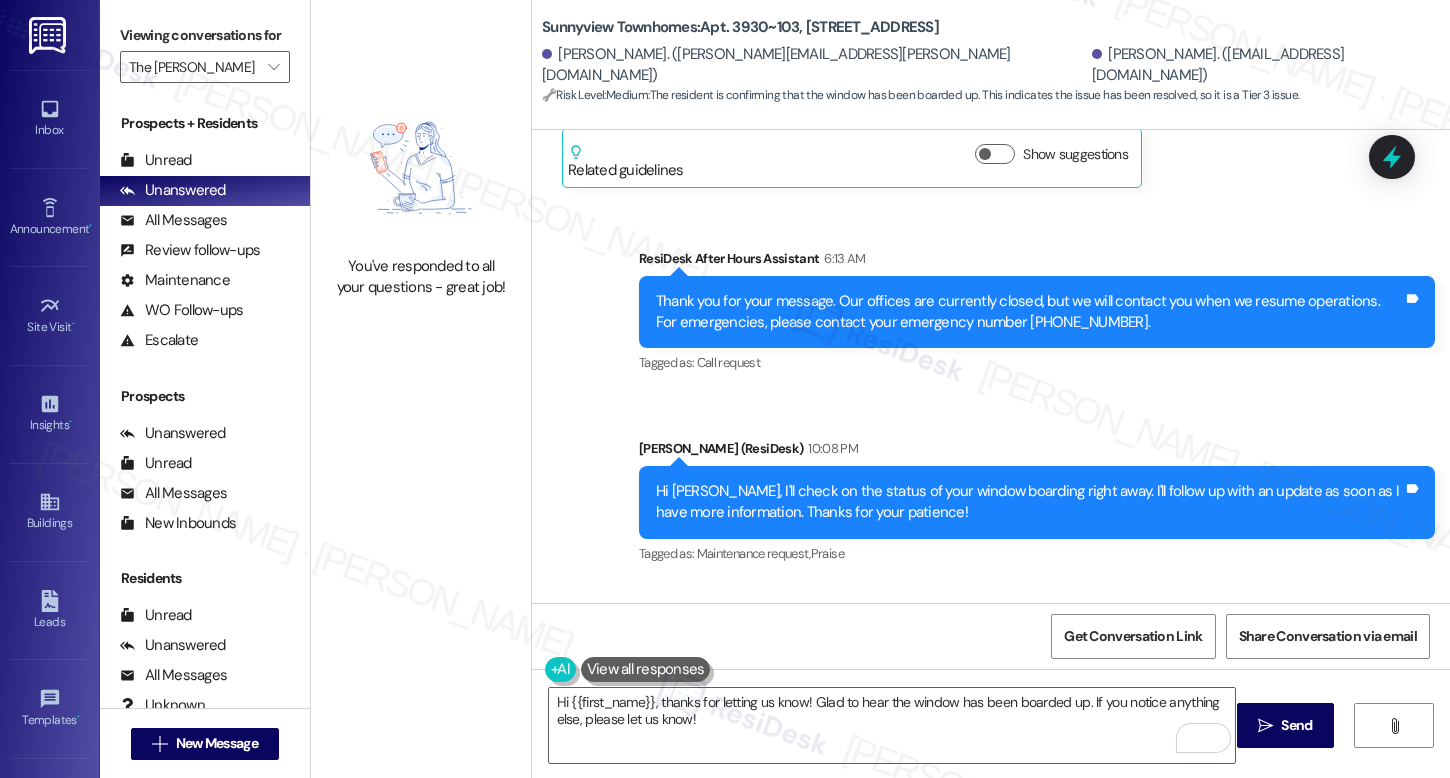 copy on "Roger" 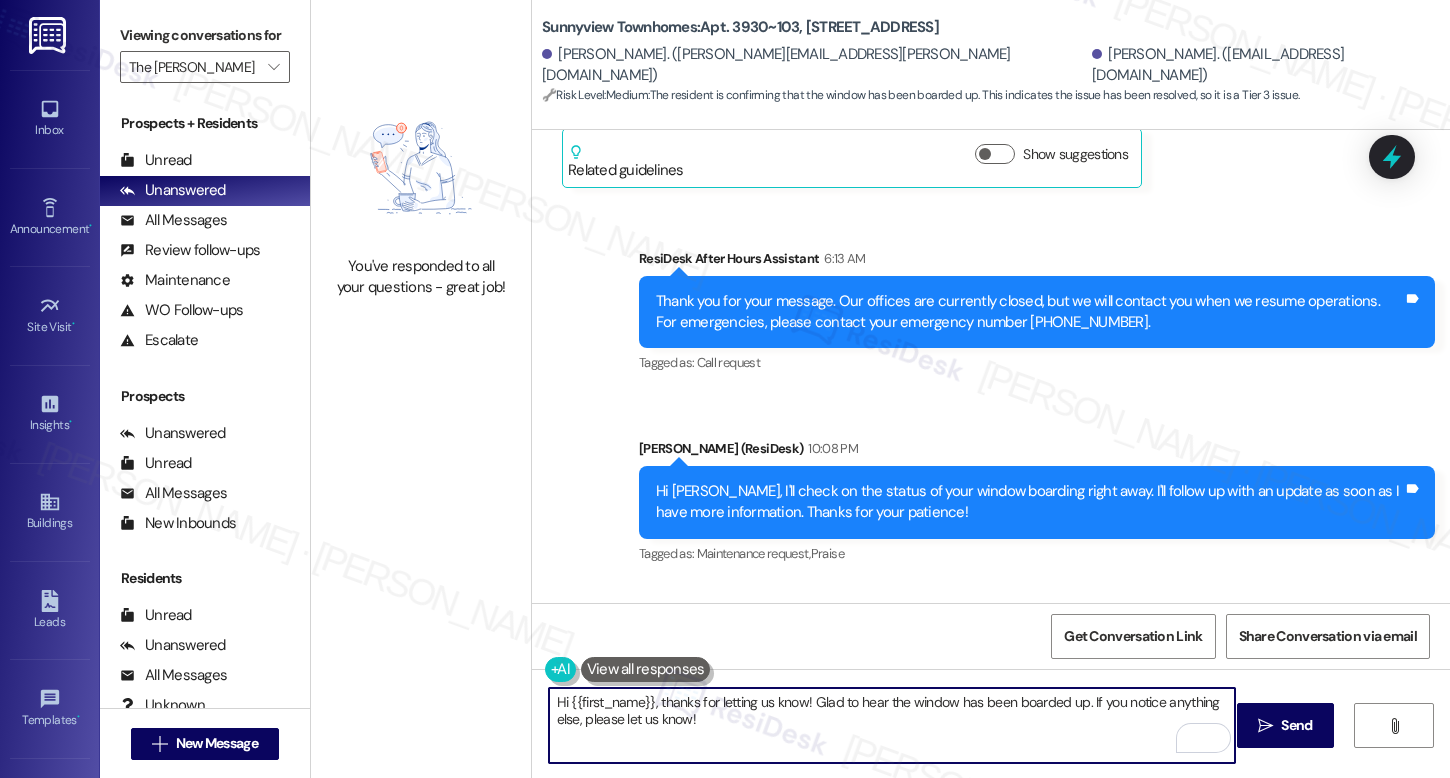 drag, startPoint x: 561, startPoint y: 704, endPoint x: 644, endPoint y: 700, distance: 83.09633 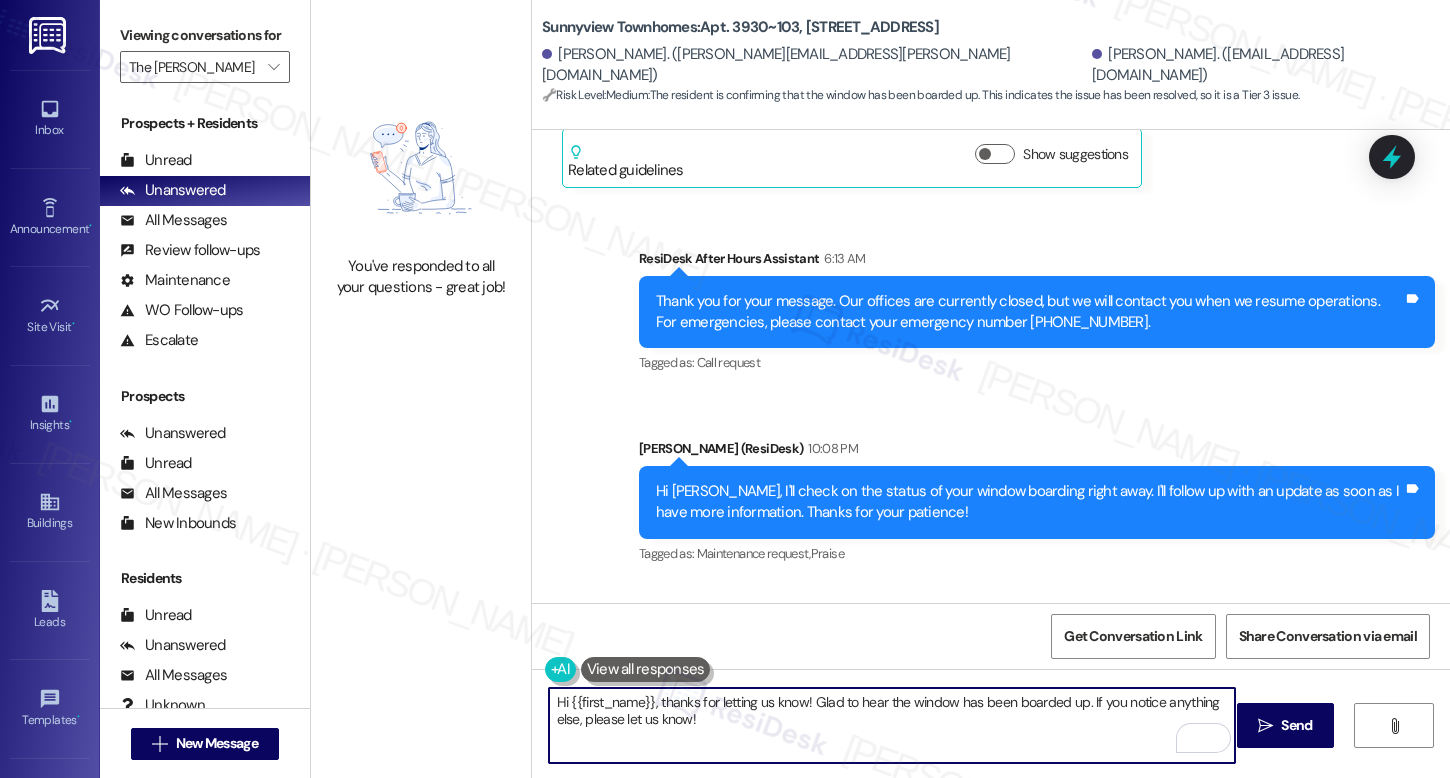 click on "Hi {{first_name}}, thanks for letting us know! Glad to hear the window has been boarded up. If you notice anything else, please let us know!" at bounding box center [892, 725] 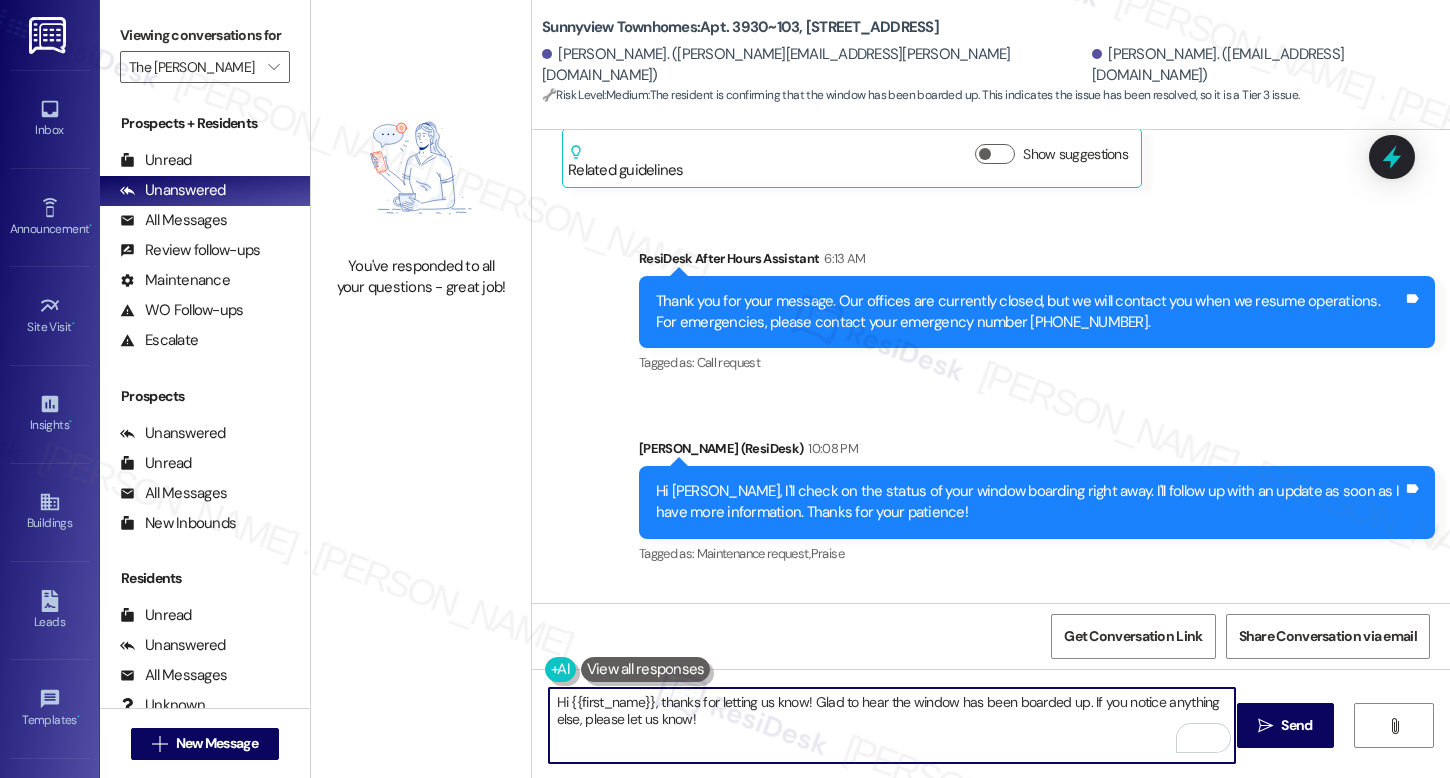 paste on "Roger" 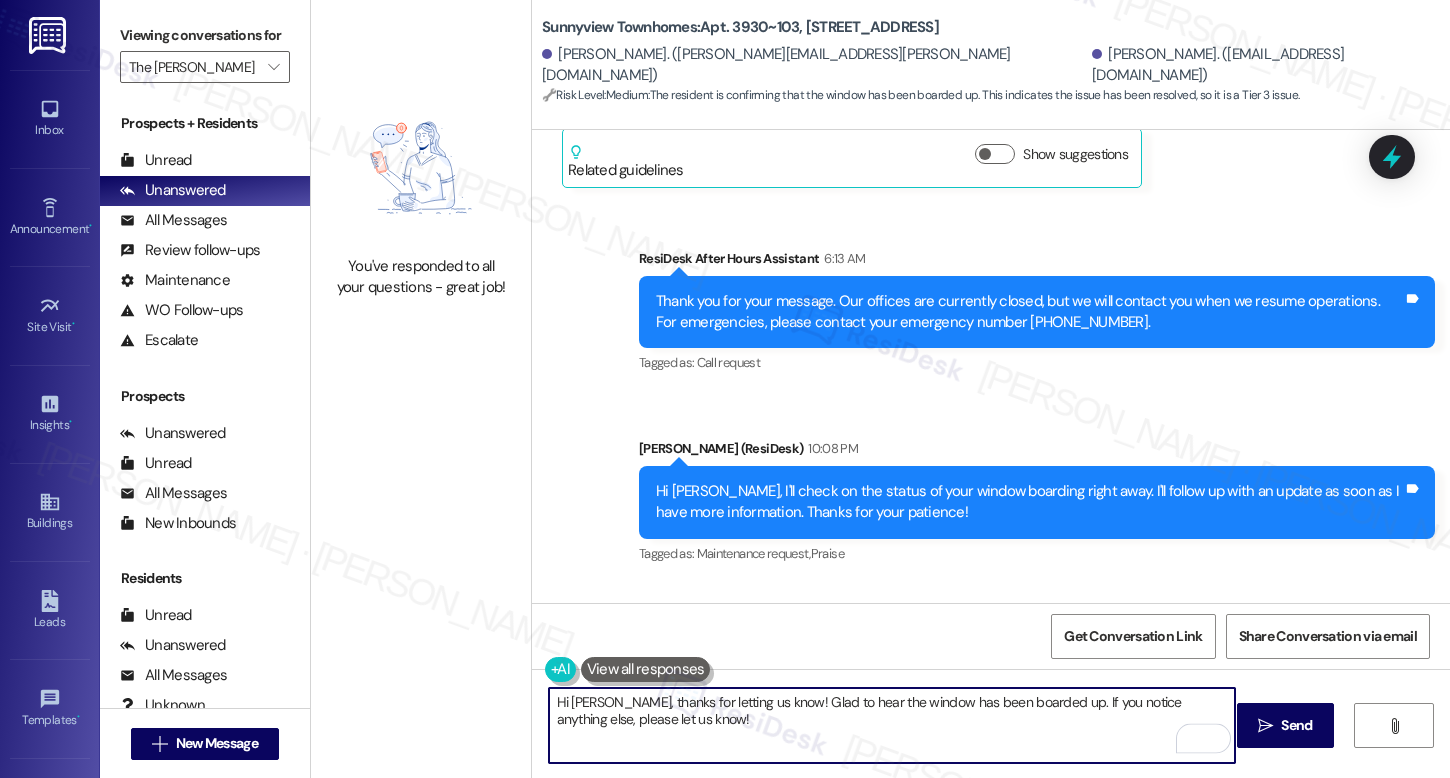 click on "Hi Roger, thanks for letting us know! Glad to hear the window has been boarded up. If you notice anything else, please let us know!" at bounding box center [892, 725] 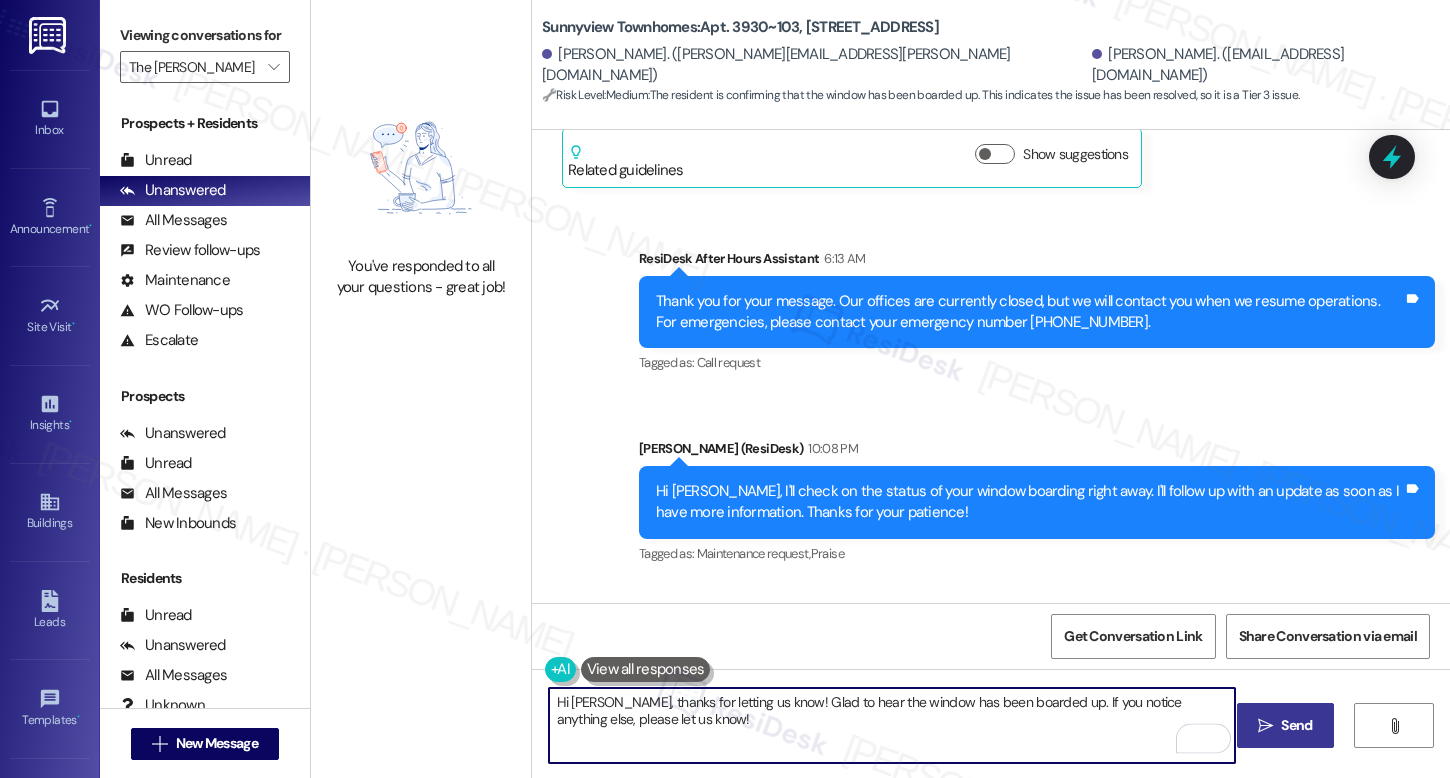 type on "Hi Roger, thanks for letting us know! Glad to hear the window has been boarded up. If you notice anything else, please let us know!" 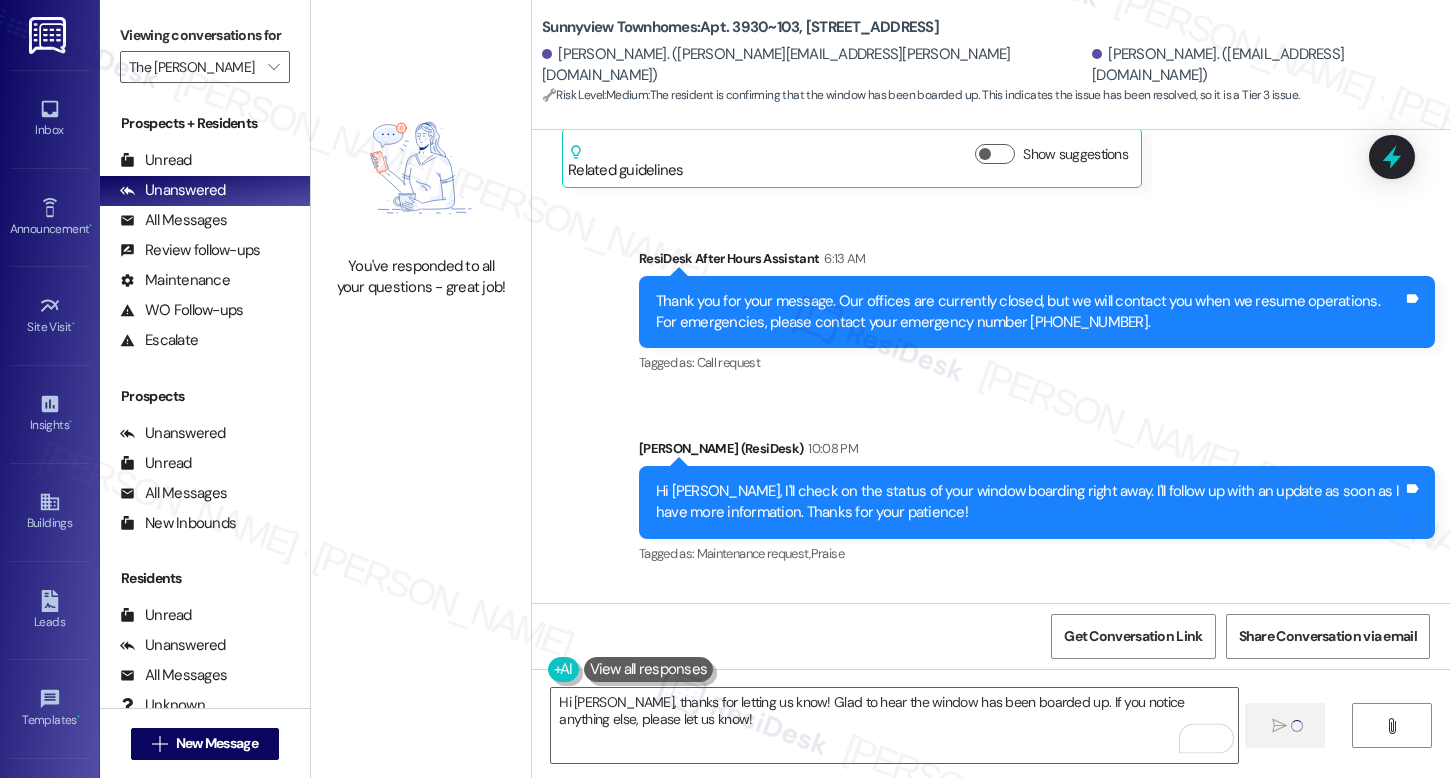 type 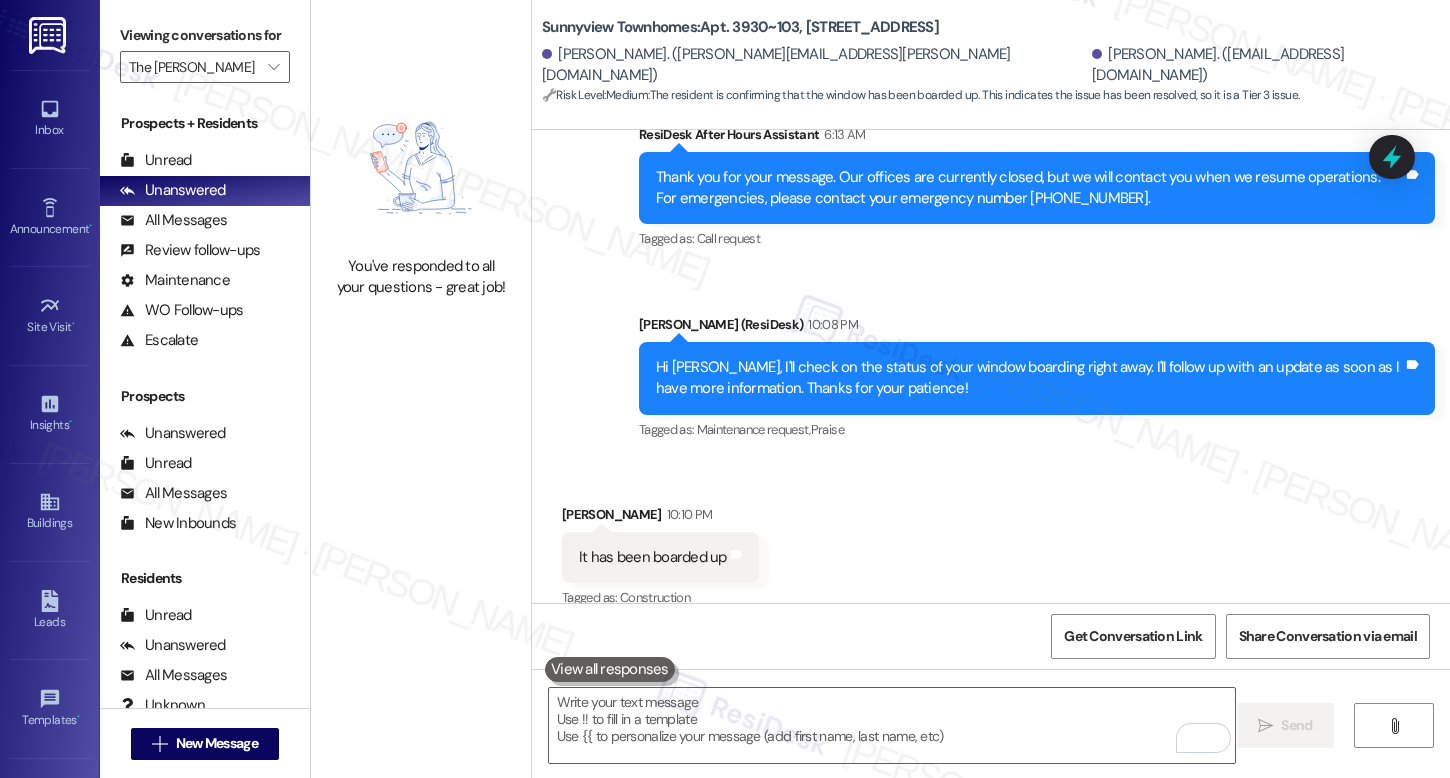 scroll, scrollTop: 11723, scrollLeft: 0, axis: vertical 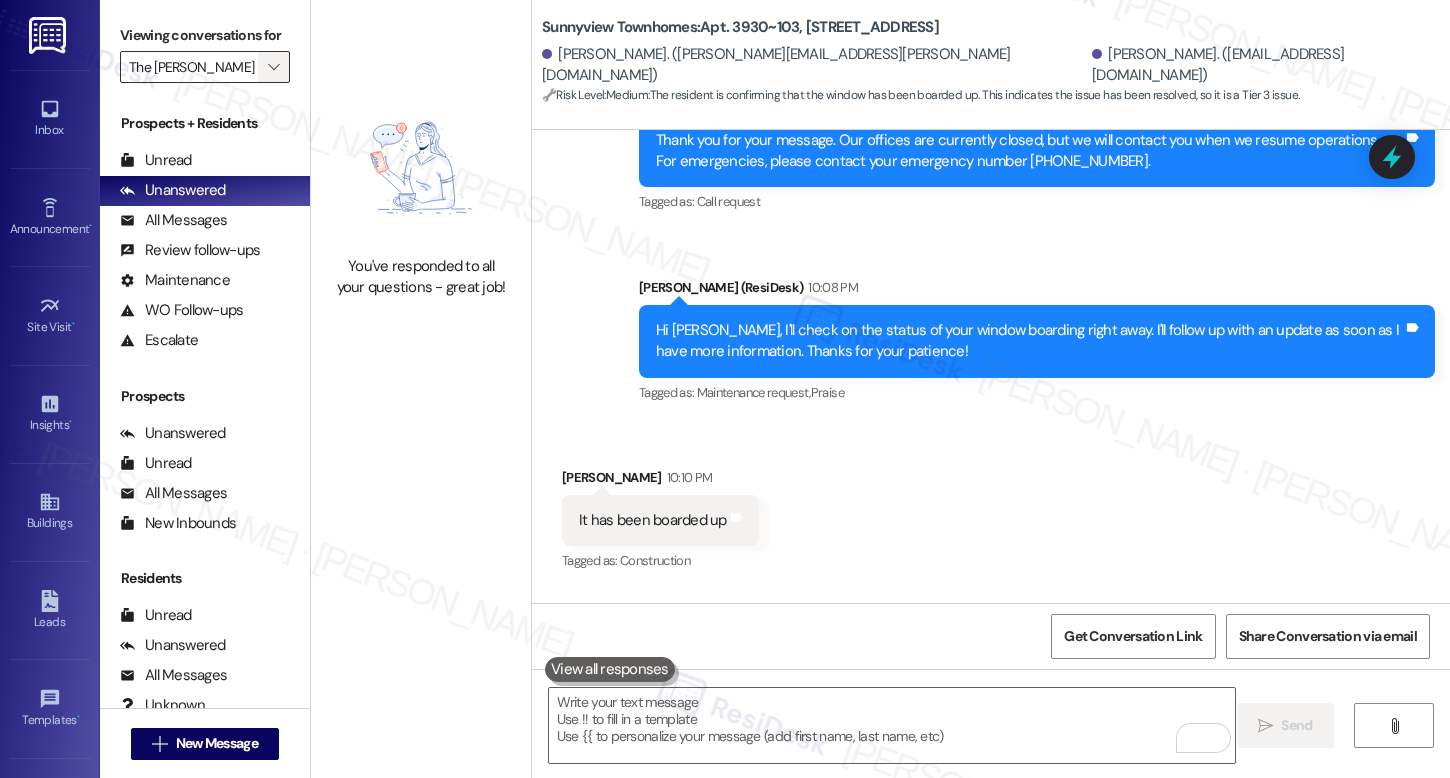 click on "" at bounding box center [273, 67] 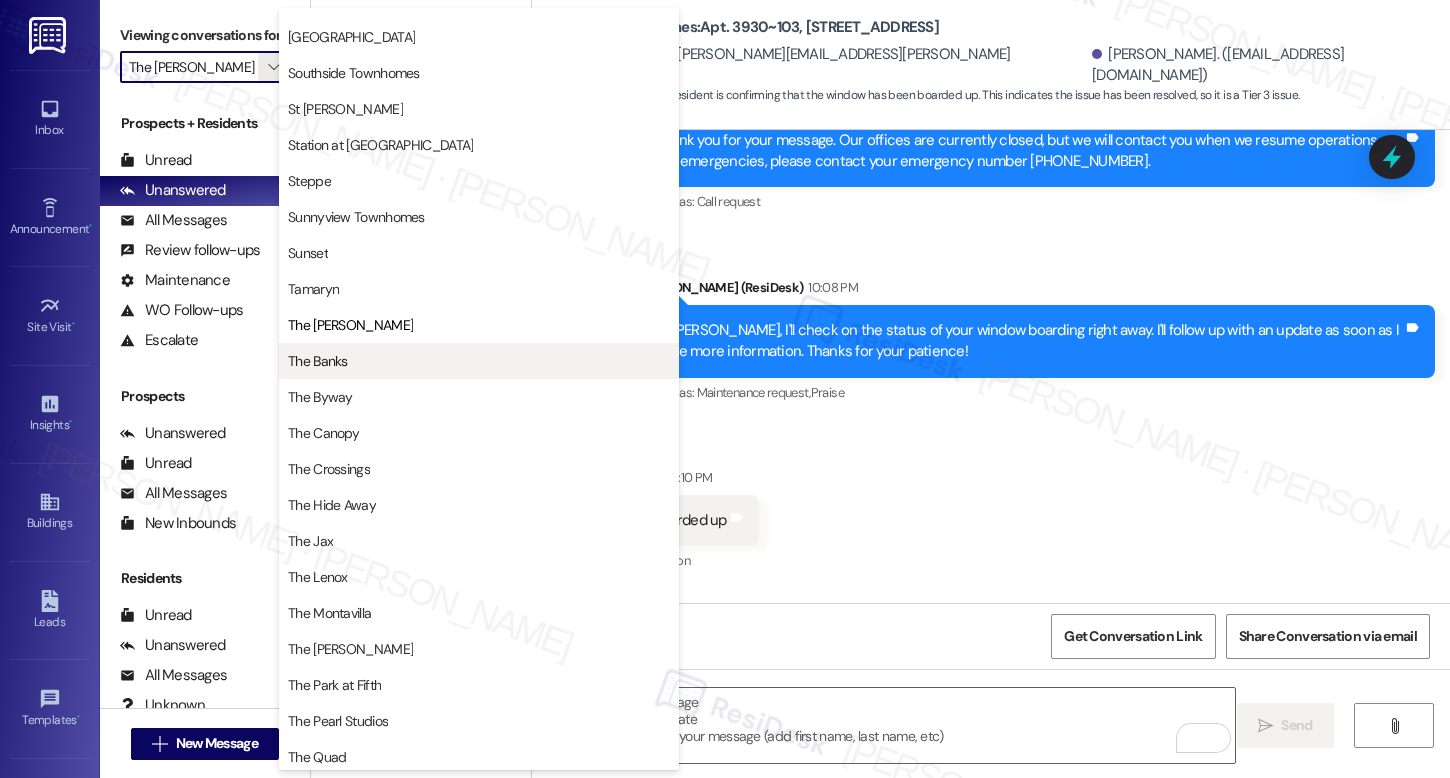 scroll, scrollTop: 3181, scrollLeft: 0, axis: vertical 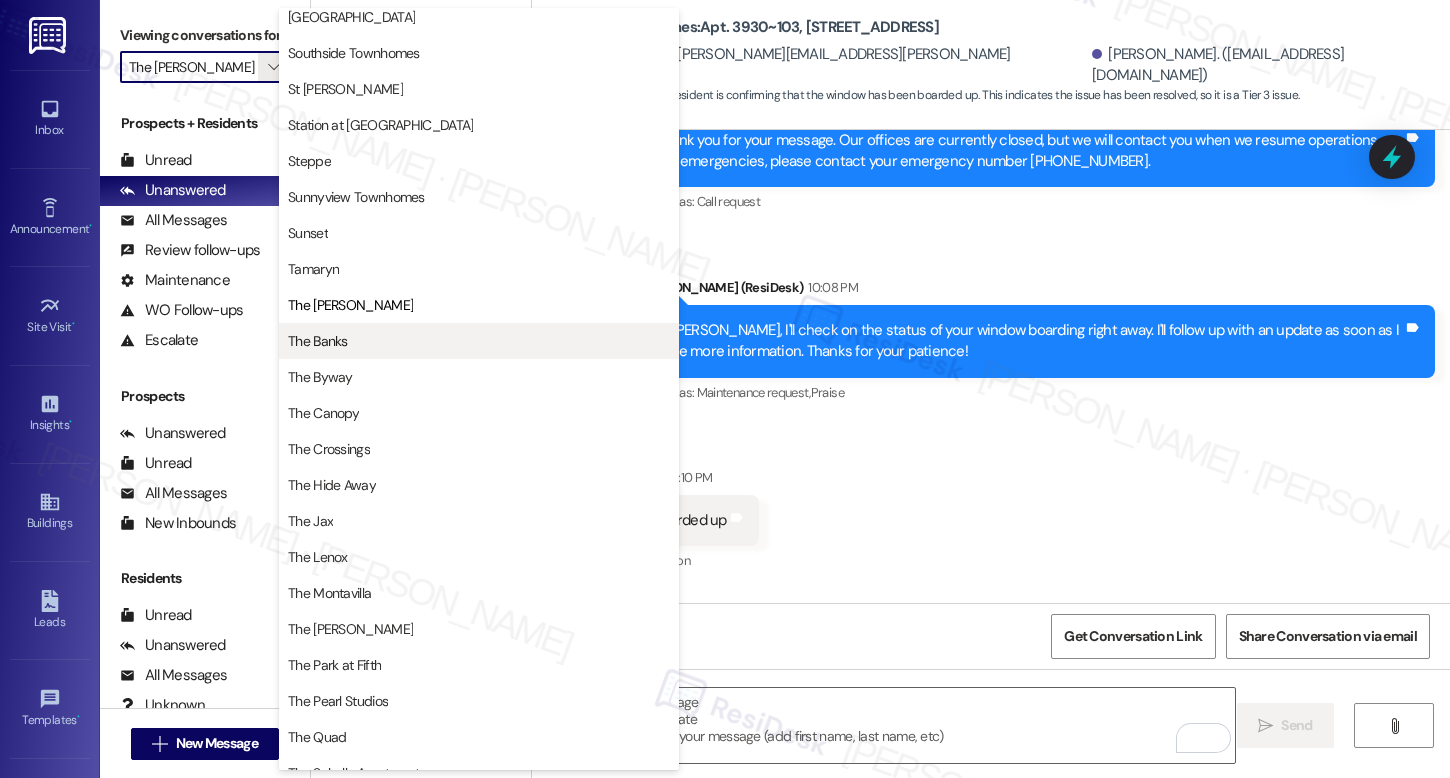 click on "The Banks" at bounding box center [318, 341] 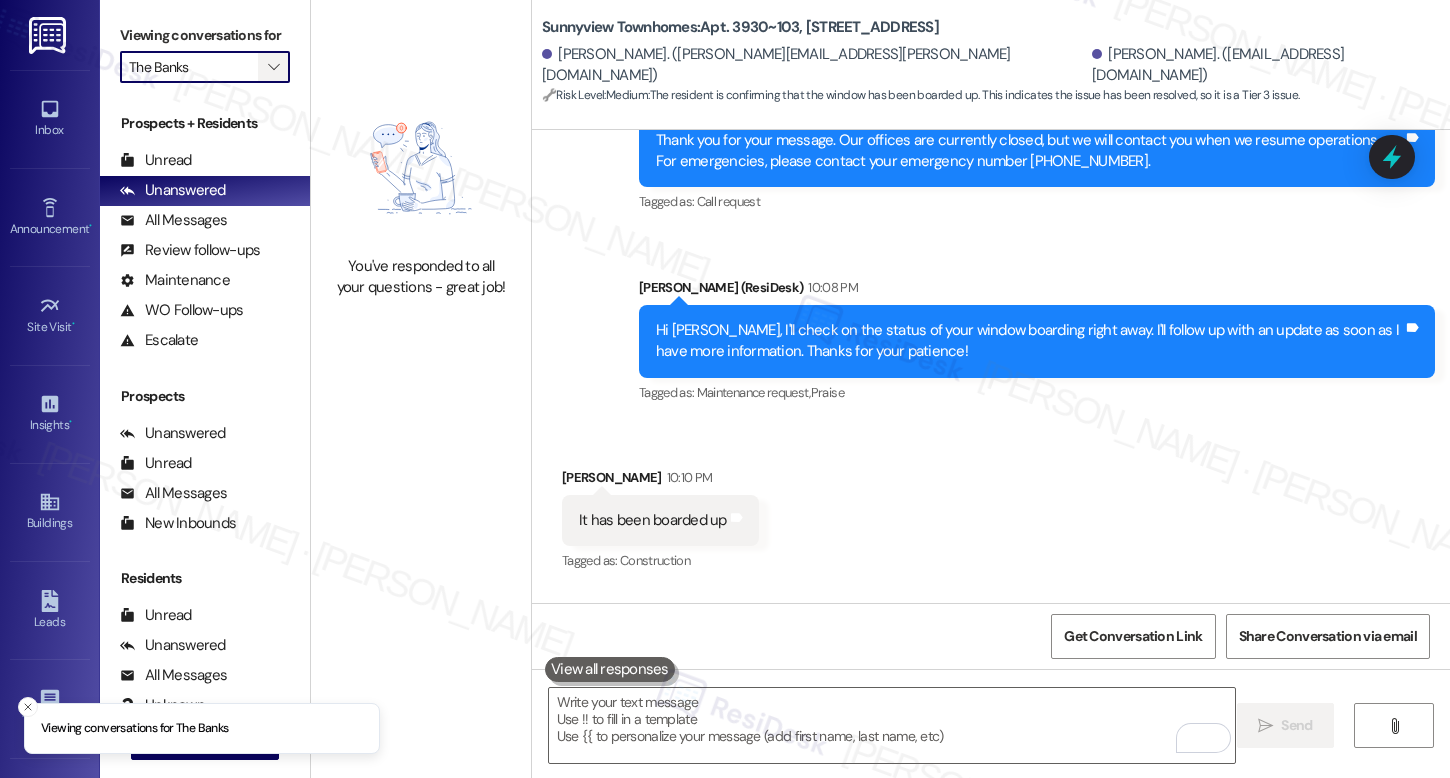 click on "" at bounding box center (273, 67) 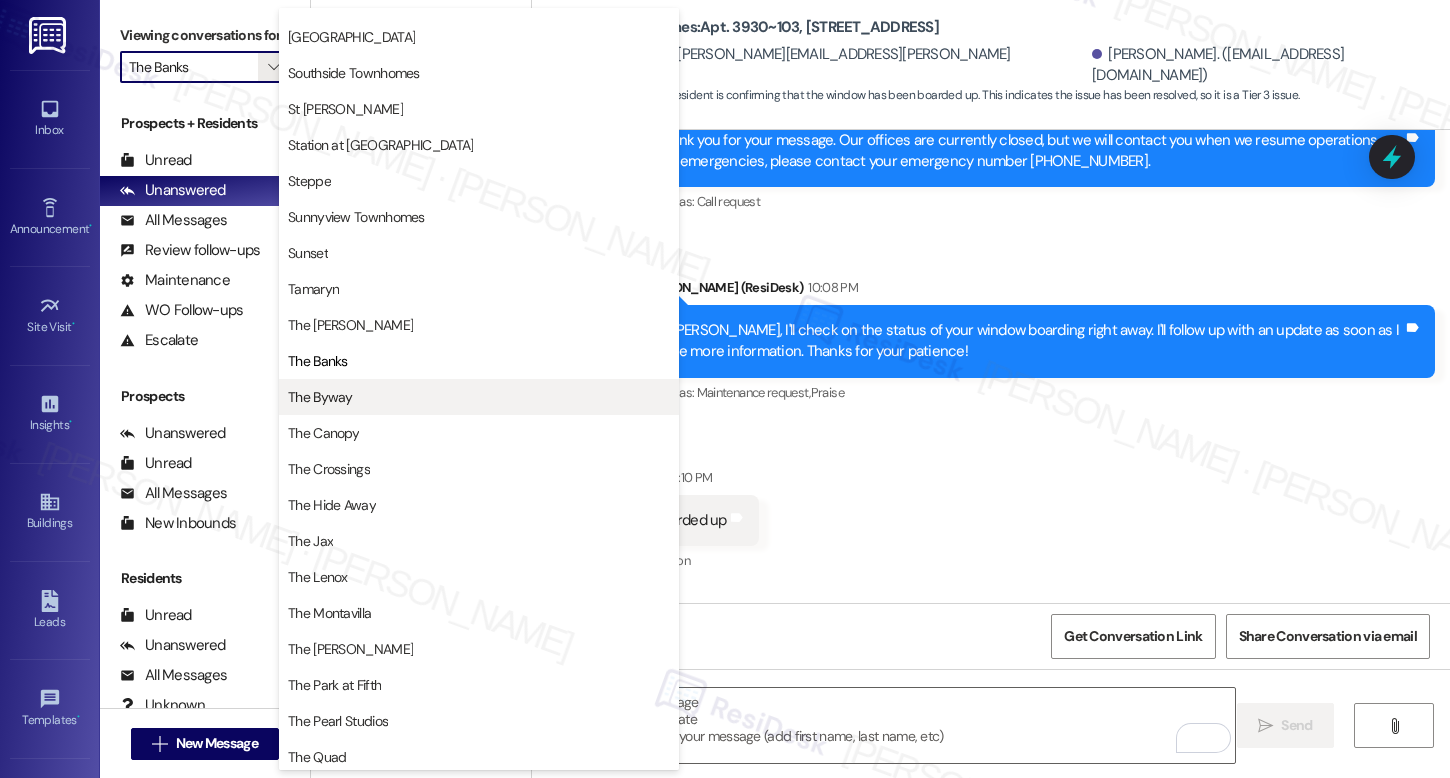 scroll, scrollTop: 3178, scrollLeft: 0, axis: vertical 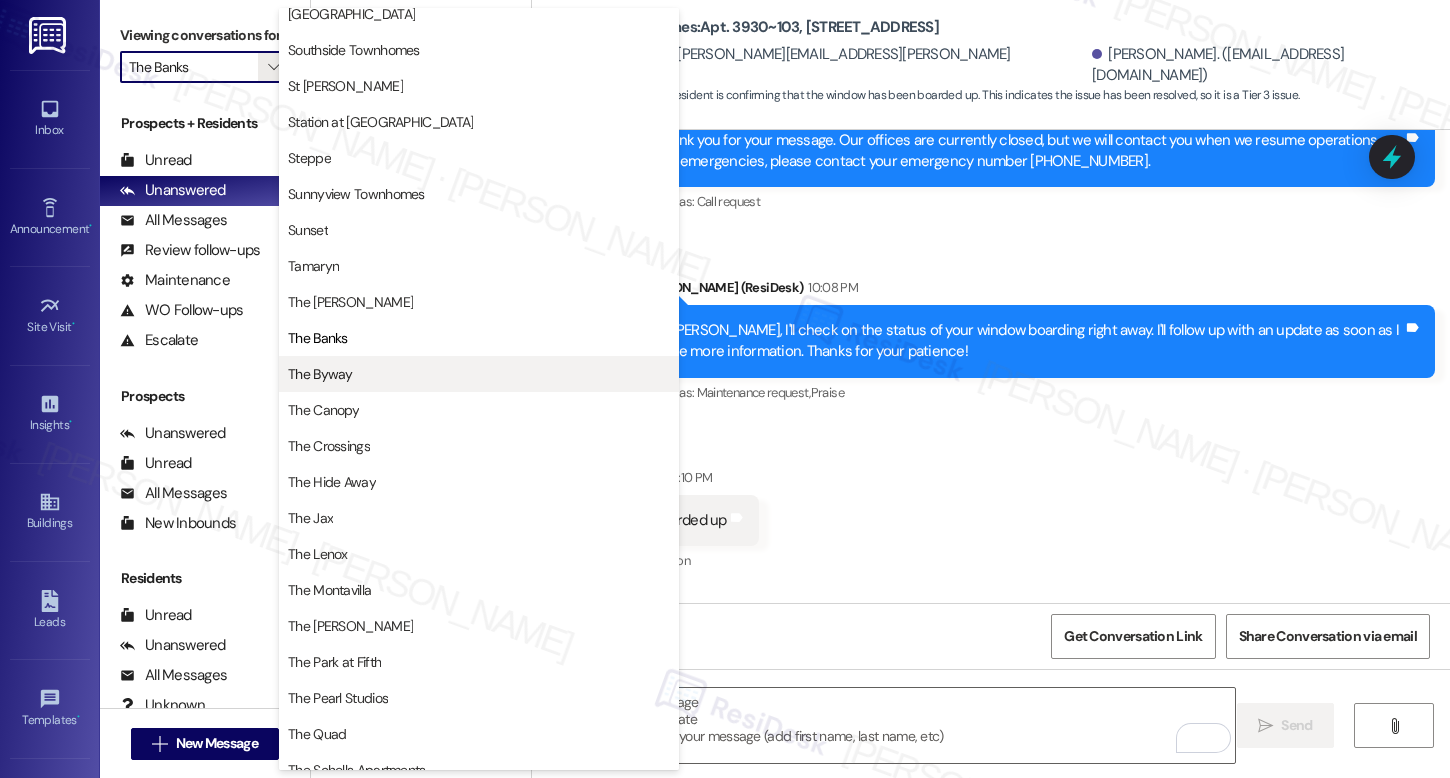 click on "The Byway" at bounding box center [479, 374] 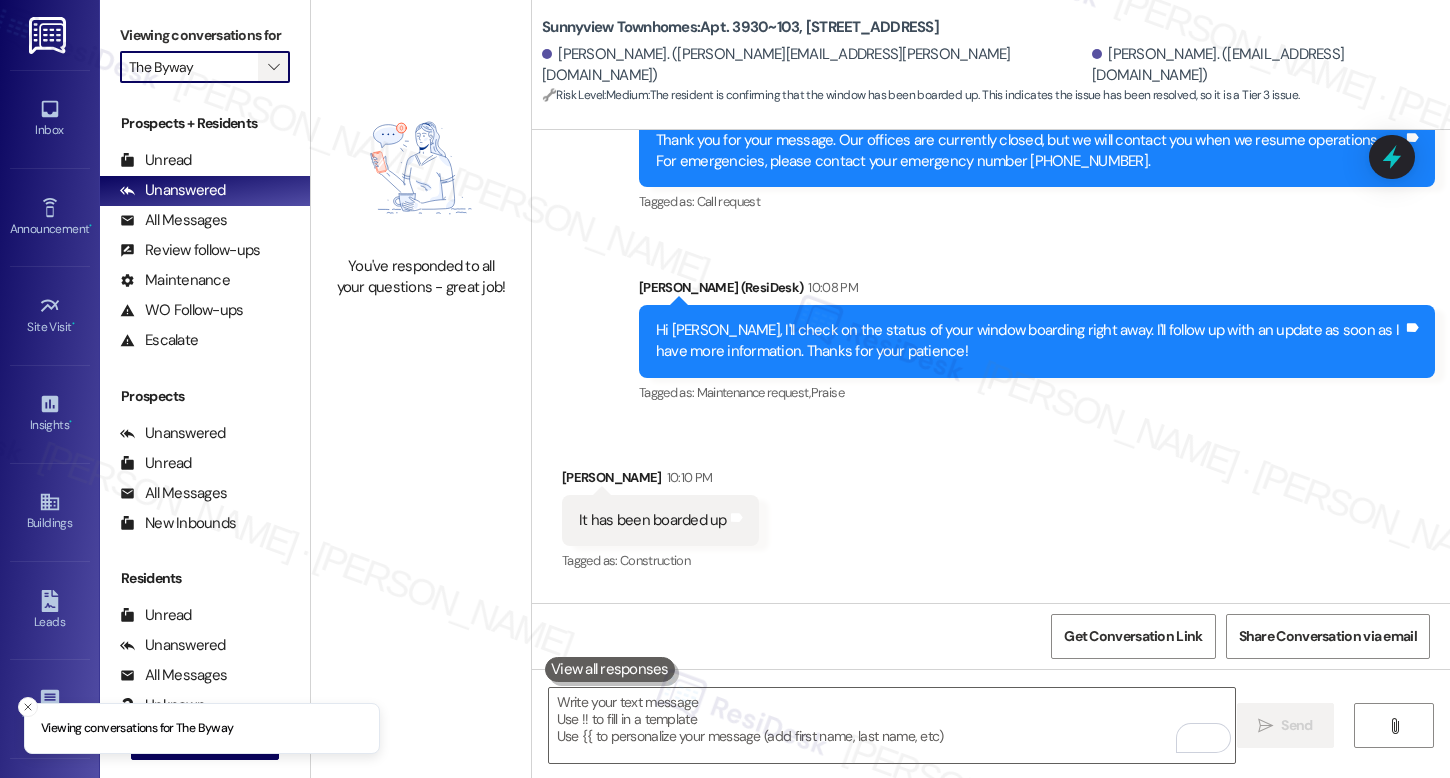 click on "" at bounding box center (274, 67) 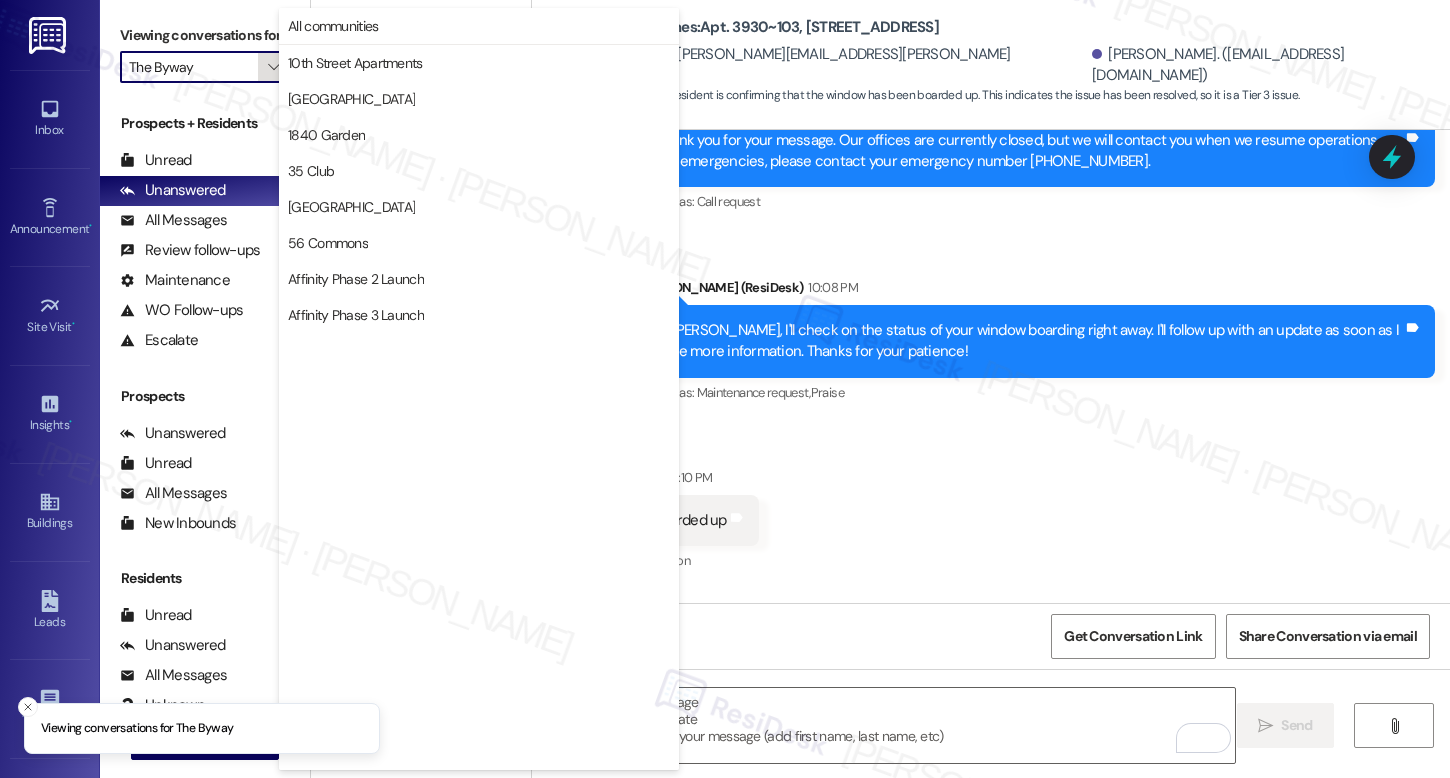 scroll, scrollTop: 3488, scrollLeft: 0, axis: vertical 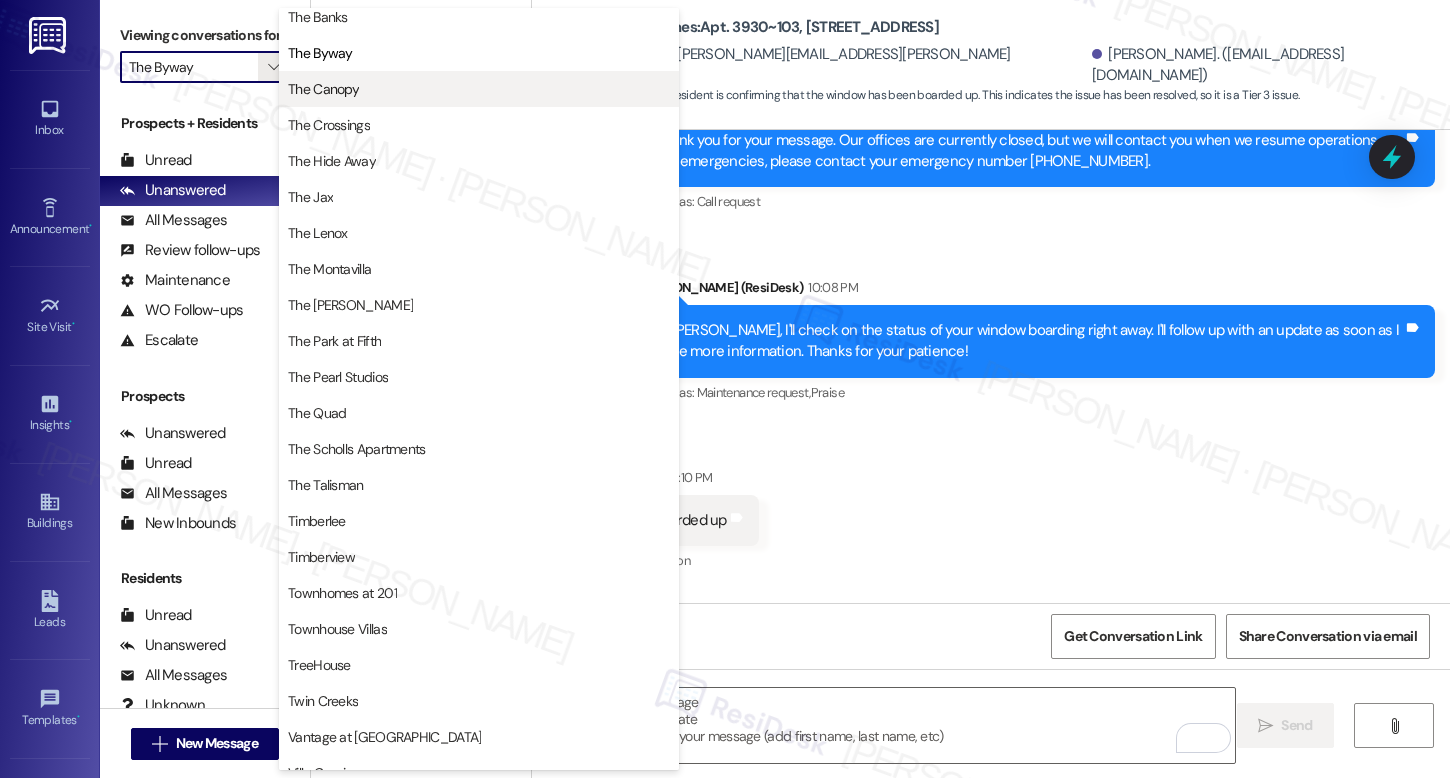 click on "The Canopy" at bounding box center [323, 89] 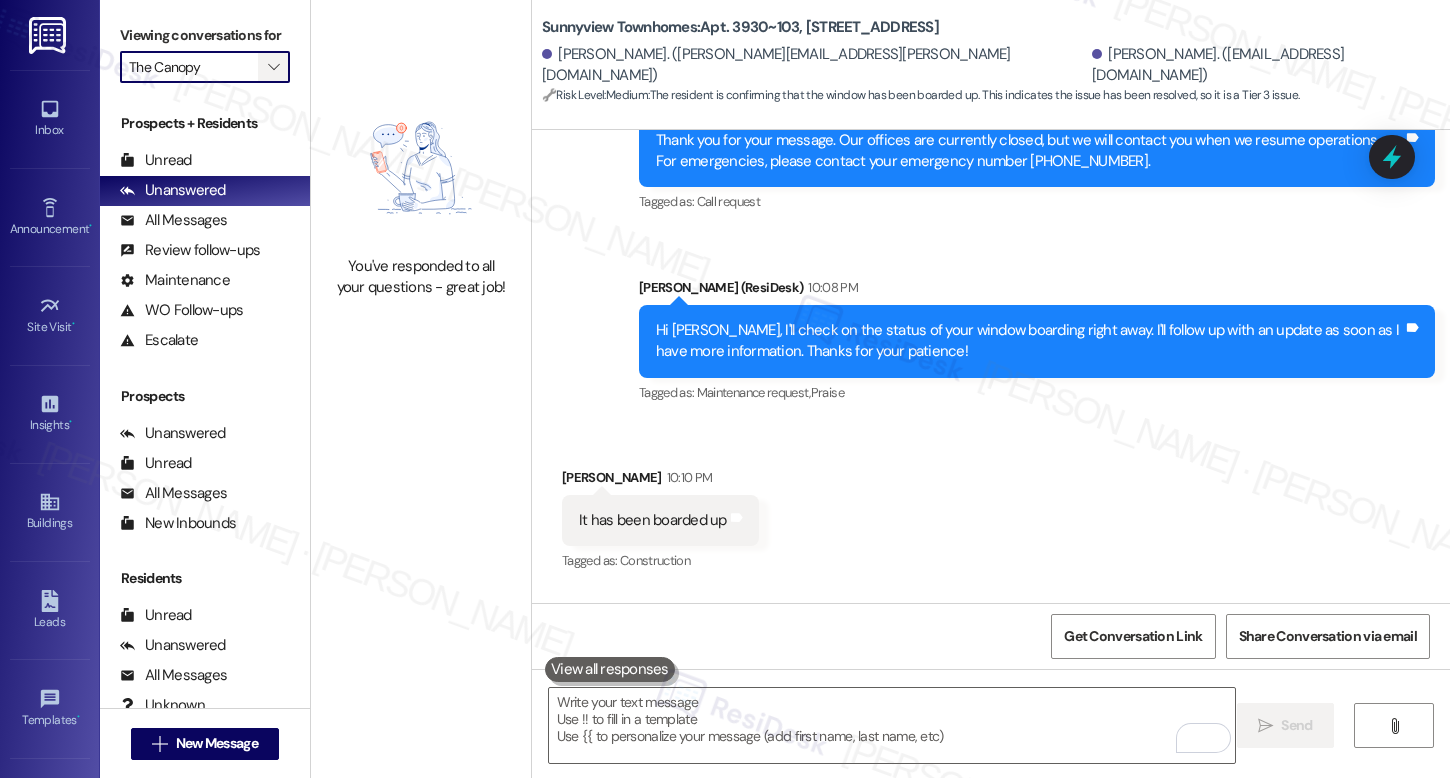 click on "" at bounding box center [273, 67] 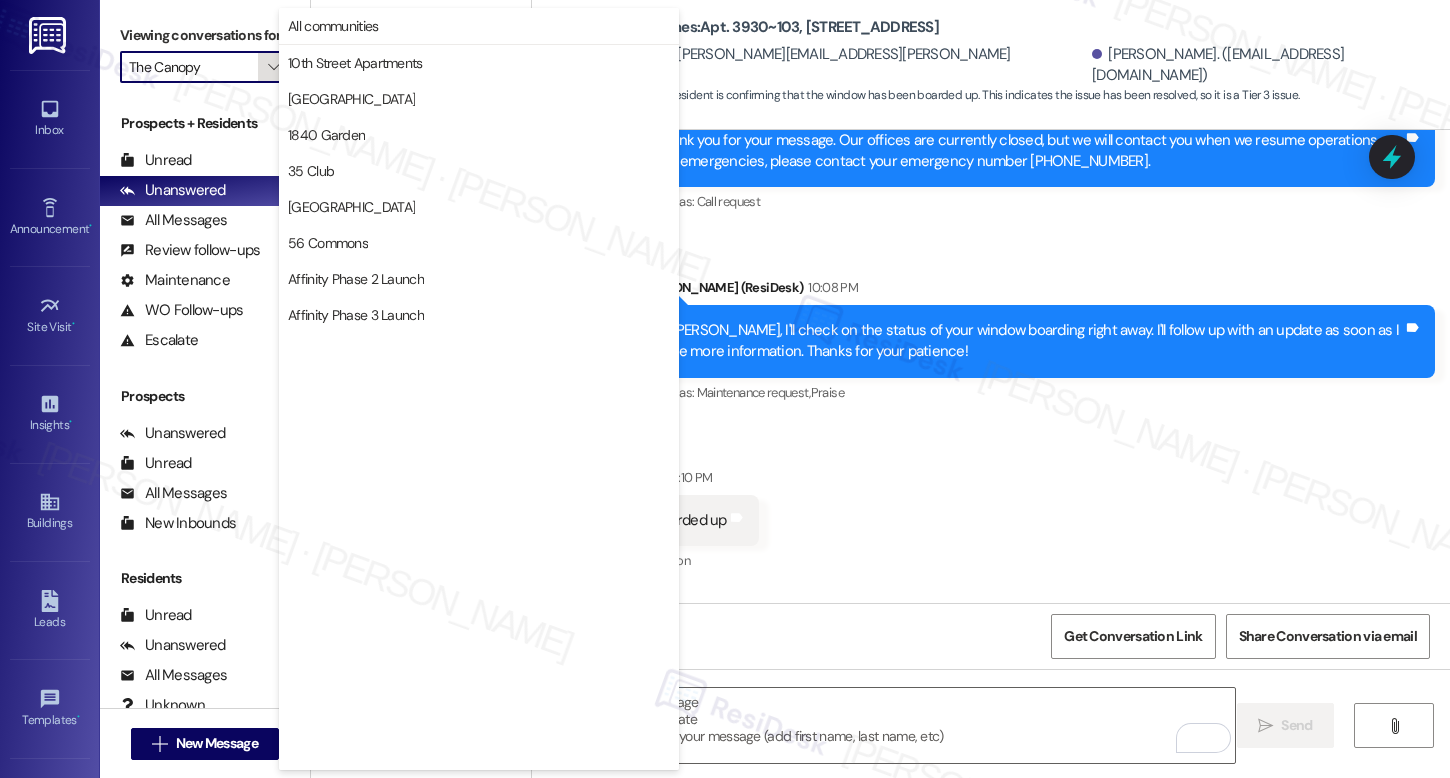 scroll, scrollTop: 3488, scrollLeft: 0, axis: vertical 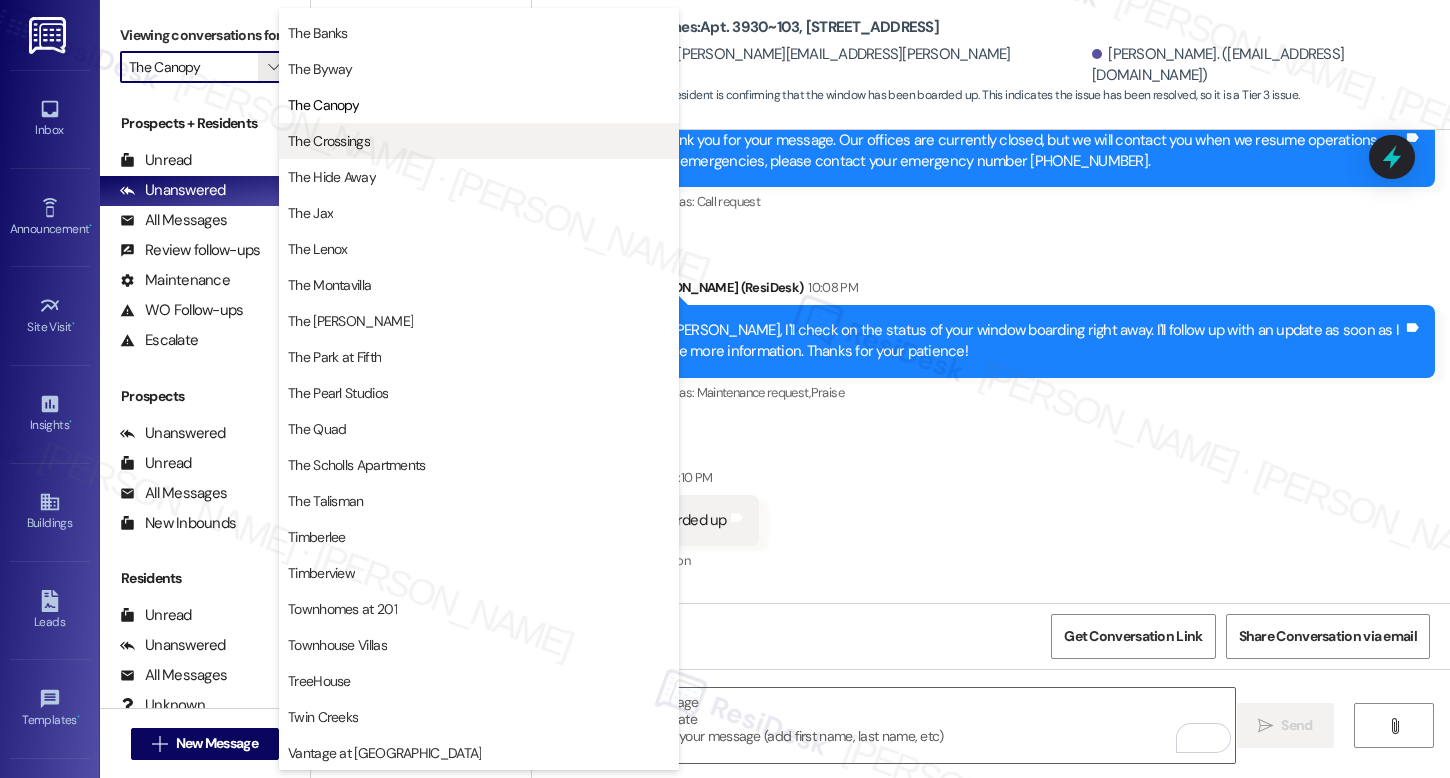 click on "The Crossings" at bounding box center [329, 141] 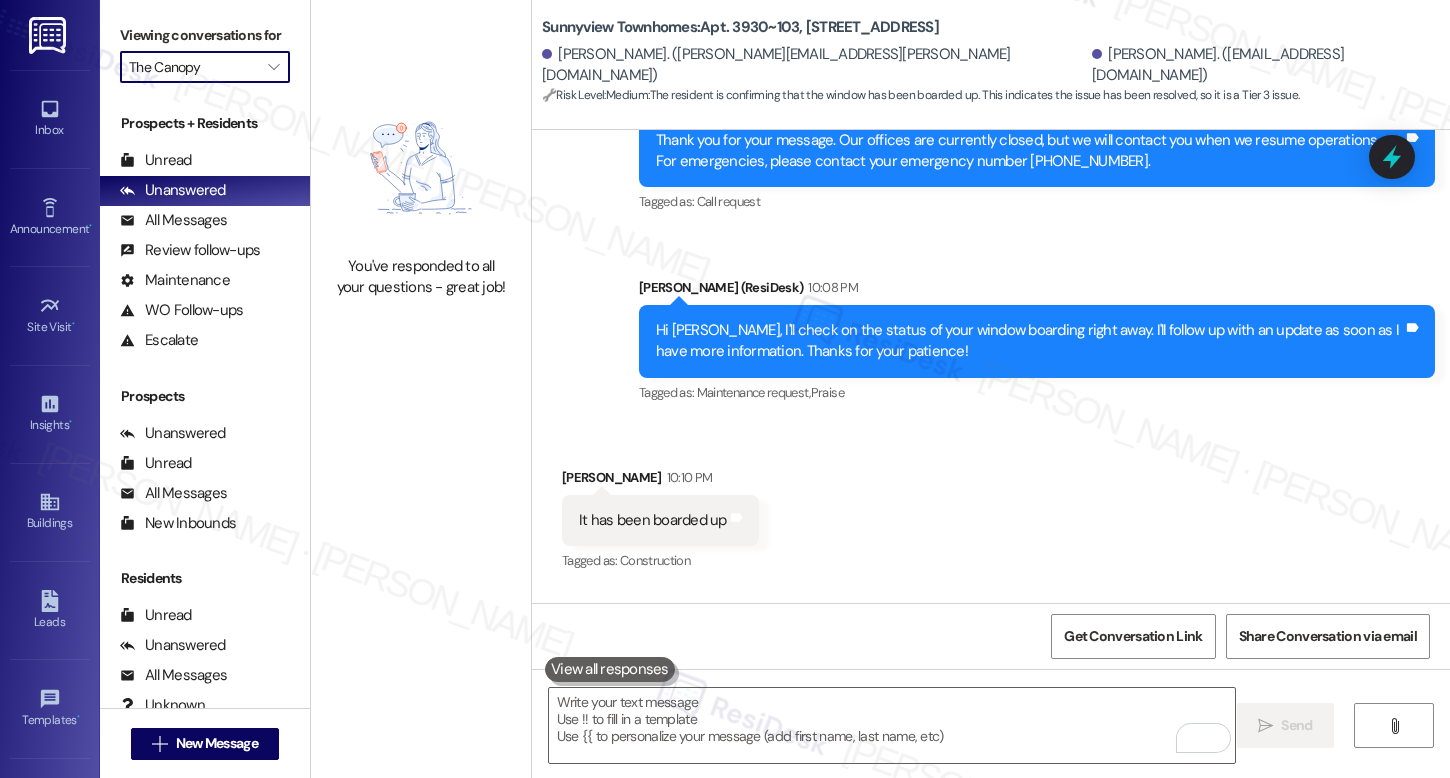 type on "The Crossings" 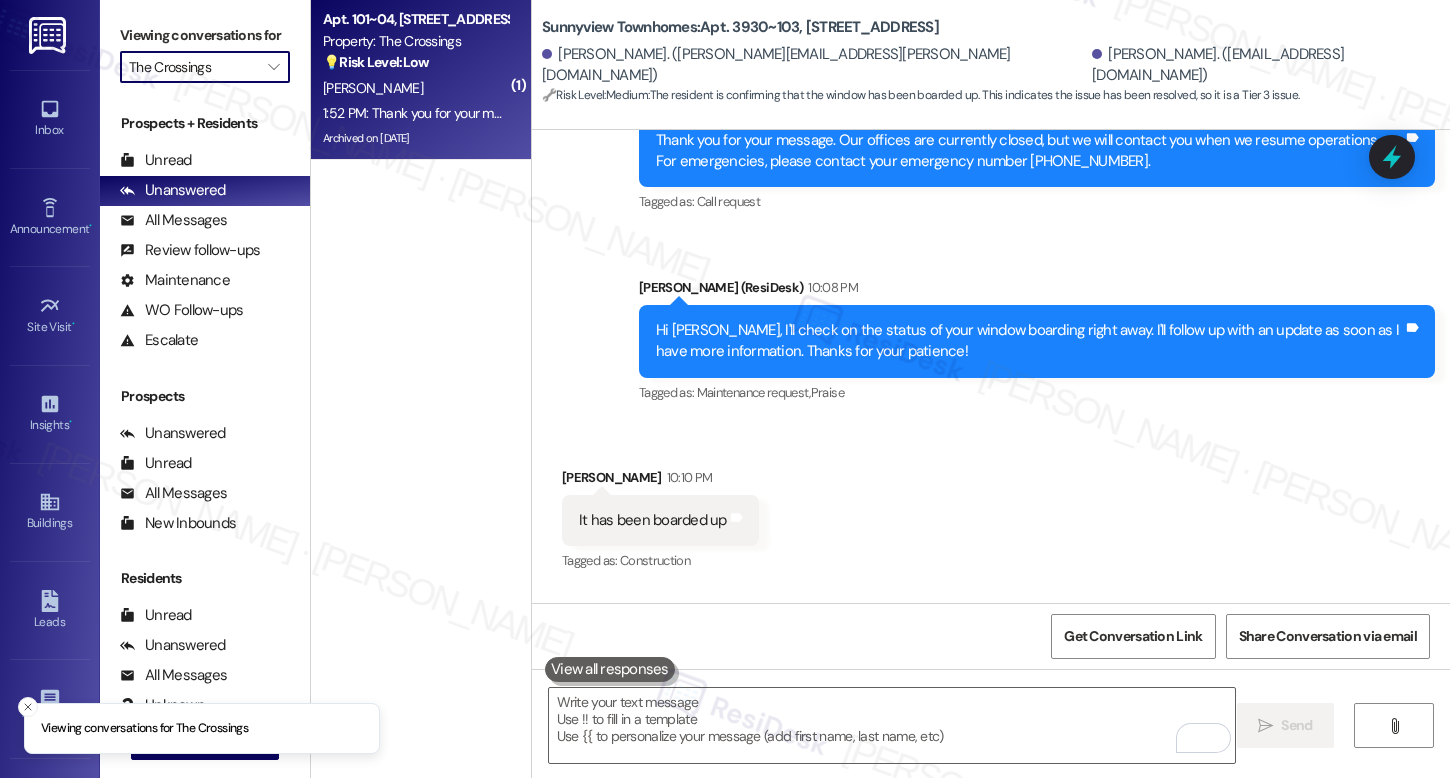 click on "Archived on 02/11/2025" at bounding box center [415, 138] 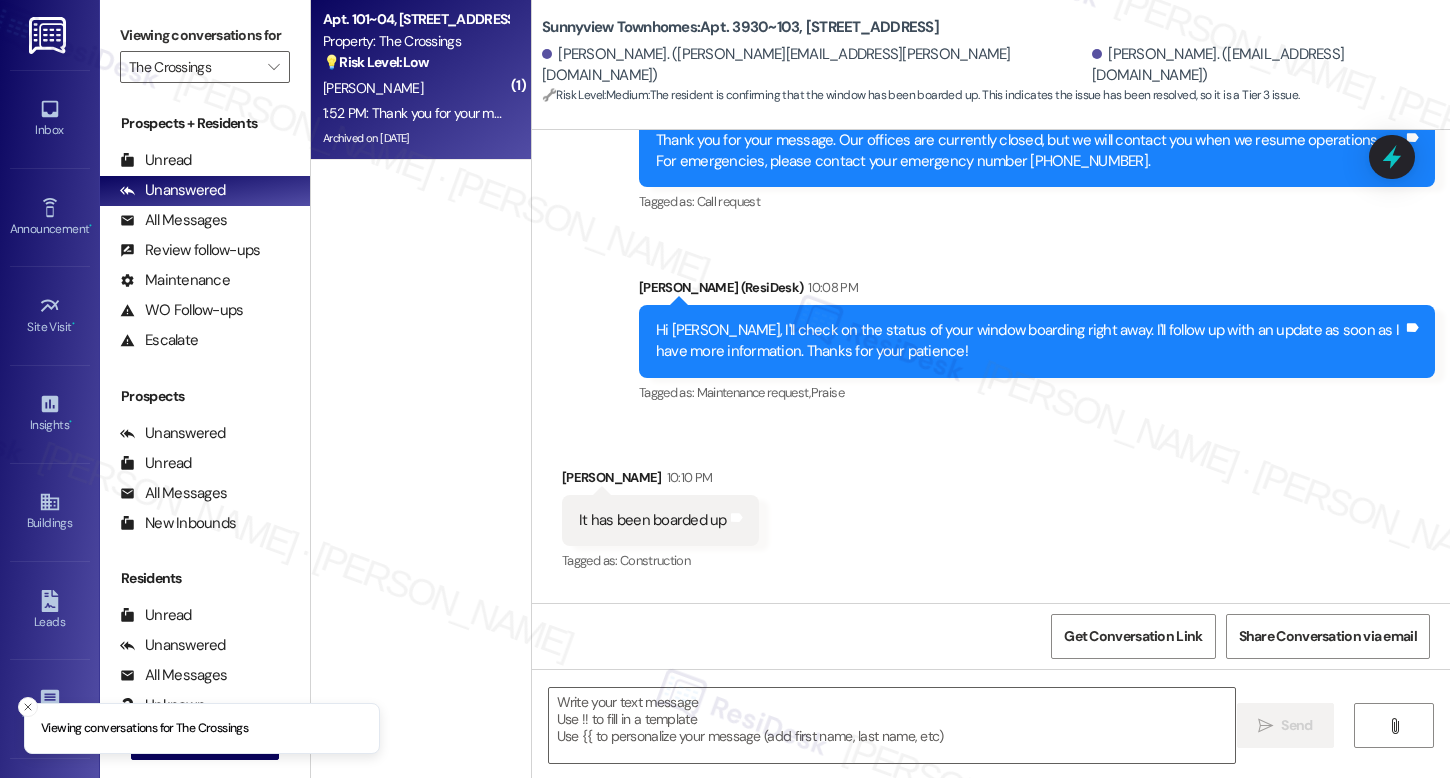type on "Fetching suggested responses. Please feel free to read through the conversation in the meantime." 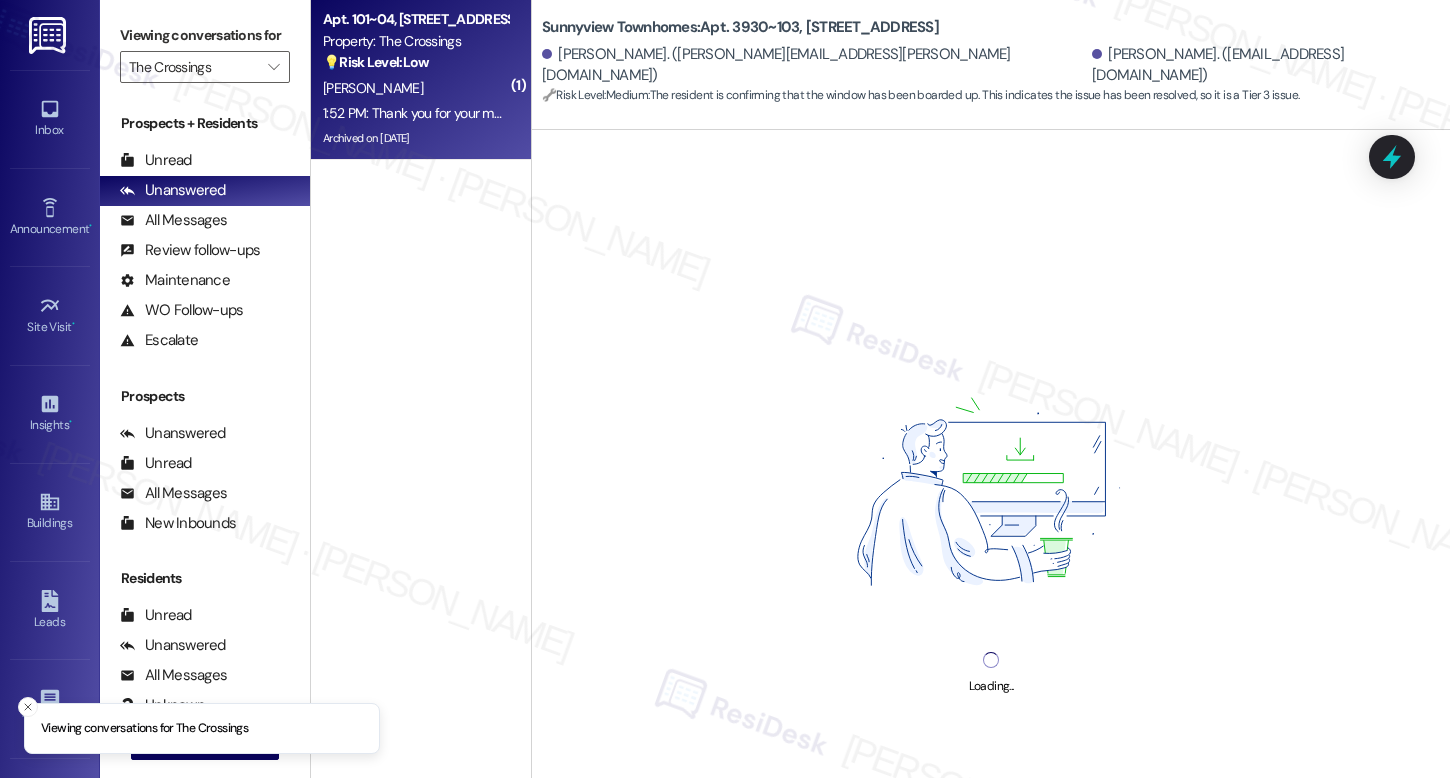 click on "1:52 PM: Thank you for your message. Our offices are currently closed, but we will contact you when we resume operations. For emergencies, please contact your emergency number 1-855-265-9140. 1:52 PM: Thank you for your message. Our offices are currently closed, but we will contact you when we resume operations. For emergencies, please contact your emergency number 1-855-265-9140." at bounding box center (415, 113) 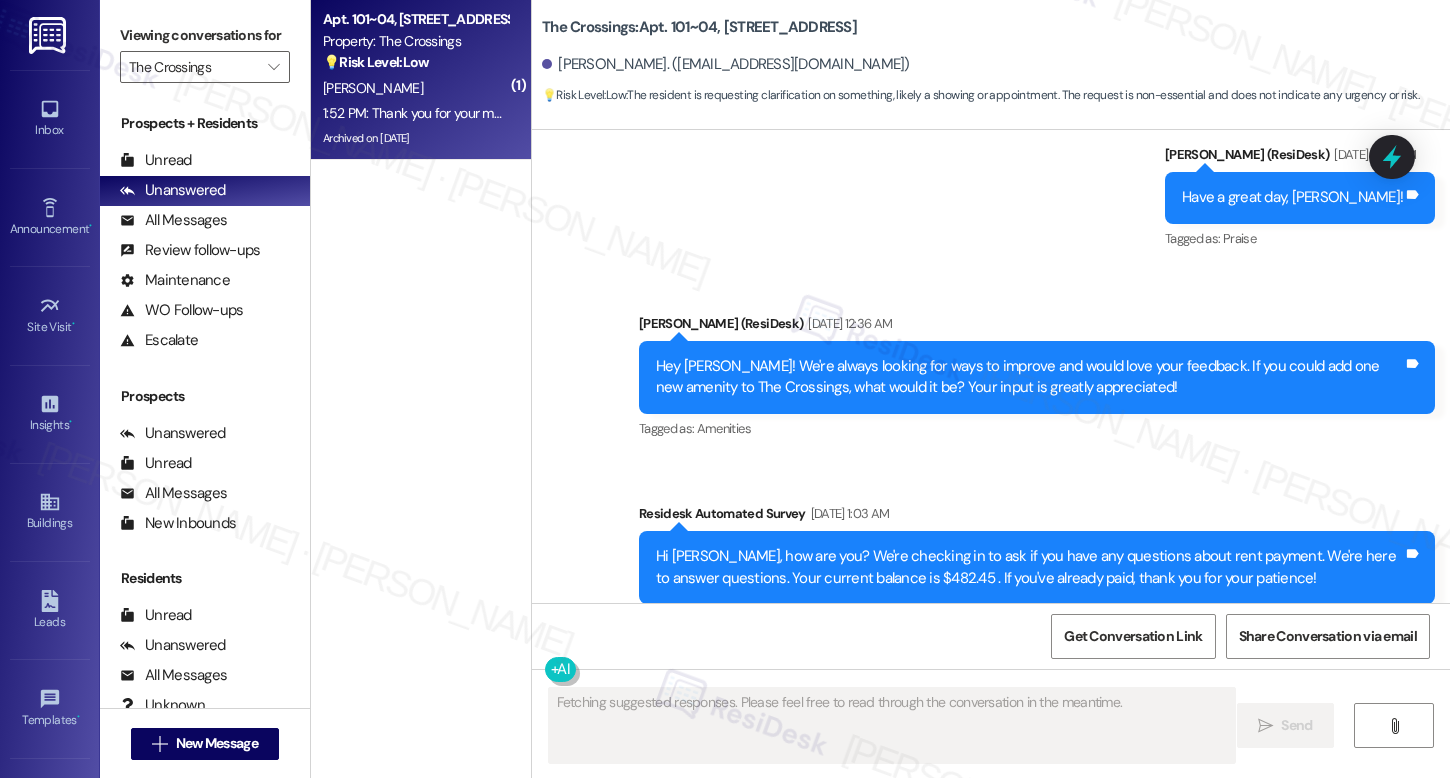 scroll, scrollTop: 13355, scrollLeft: 0, axis: vertical 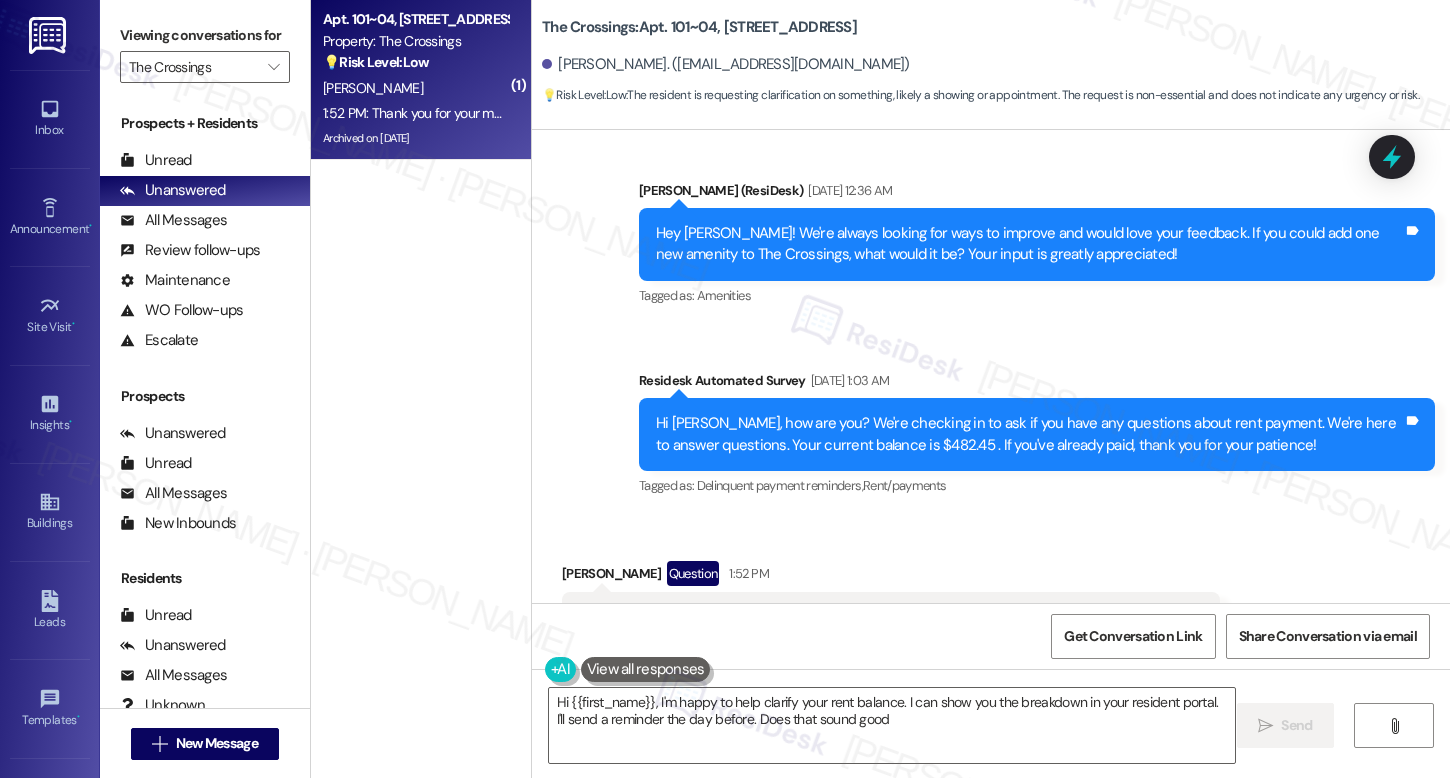 type on "Hi {{first_name}}, I'm happy to help clarify your rent balance. I can show you the breakdown in your resident portal. I'll send a reminder the day before. Does that sound good?" 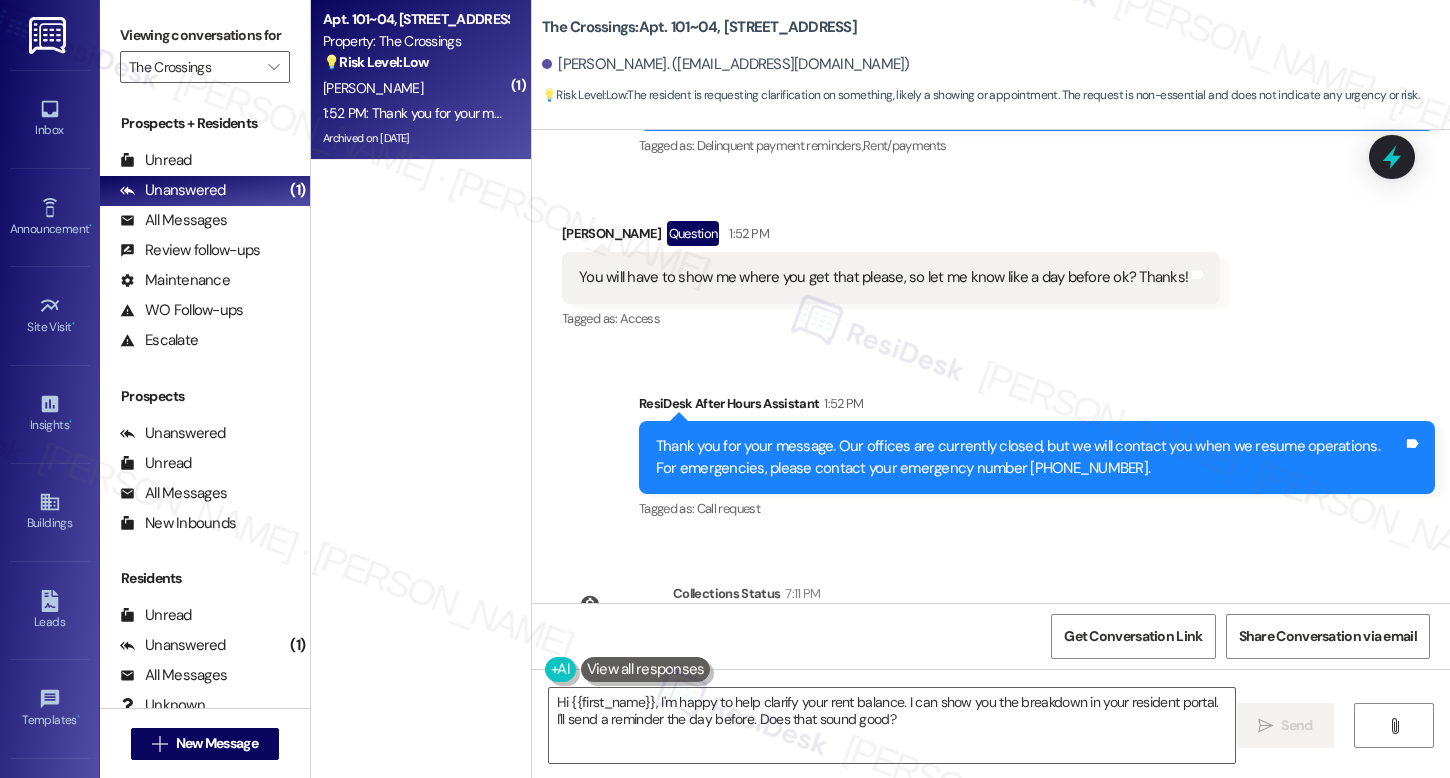 scroll, scrollTop: 13520, scrollLeft: 0, axis: vertical 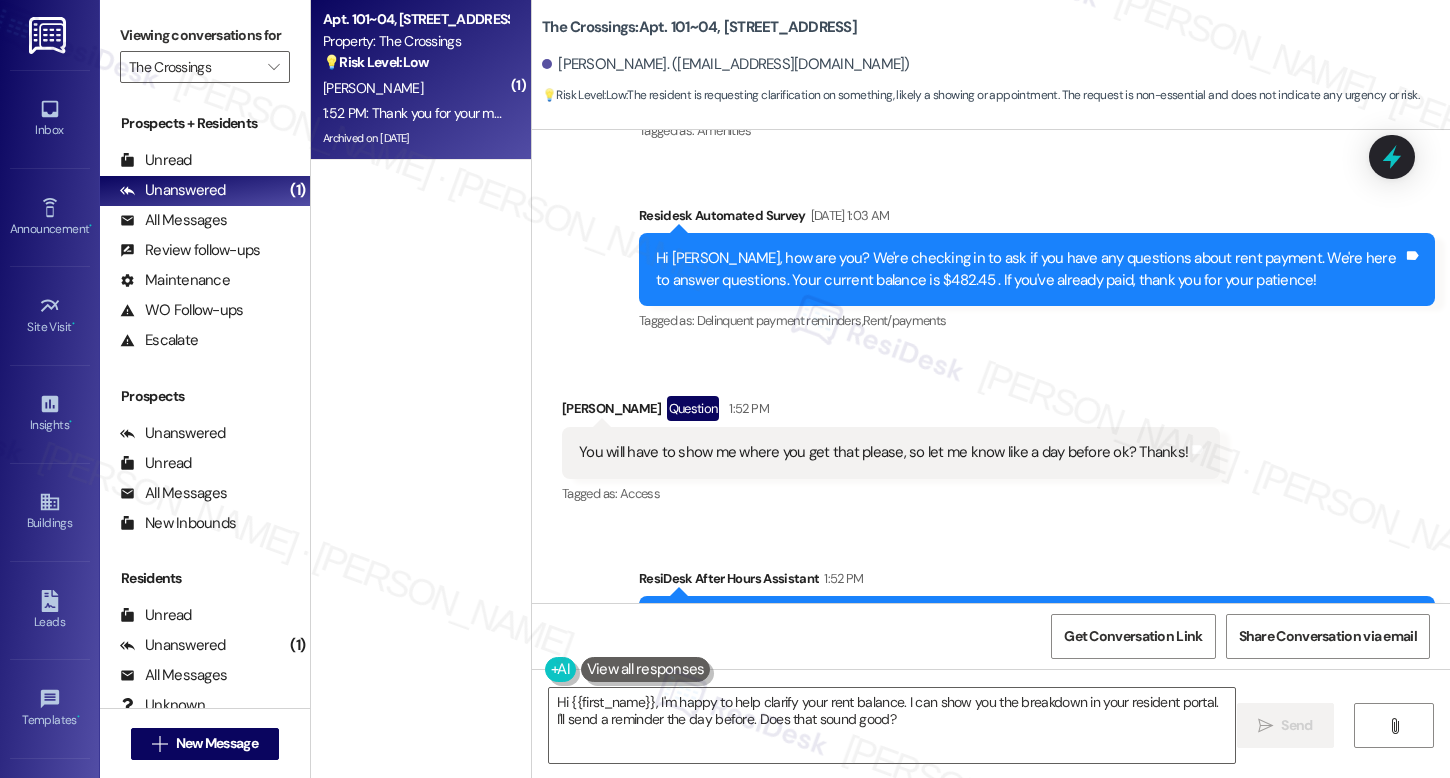 click on "You will have to show me where you get that please, so let me know like a day before ok? Thanks!" at bounding box center (883, 452) 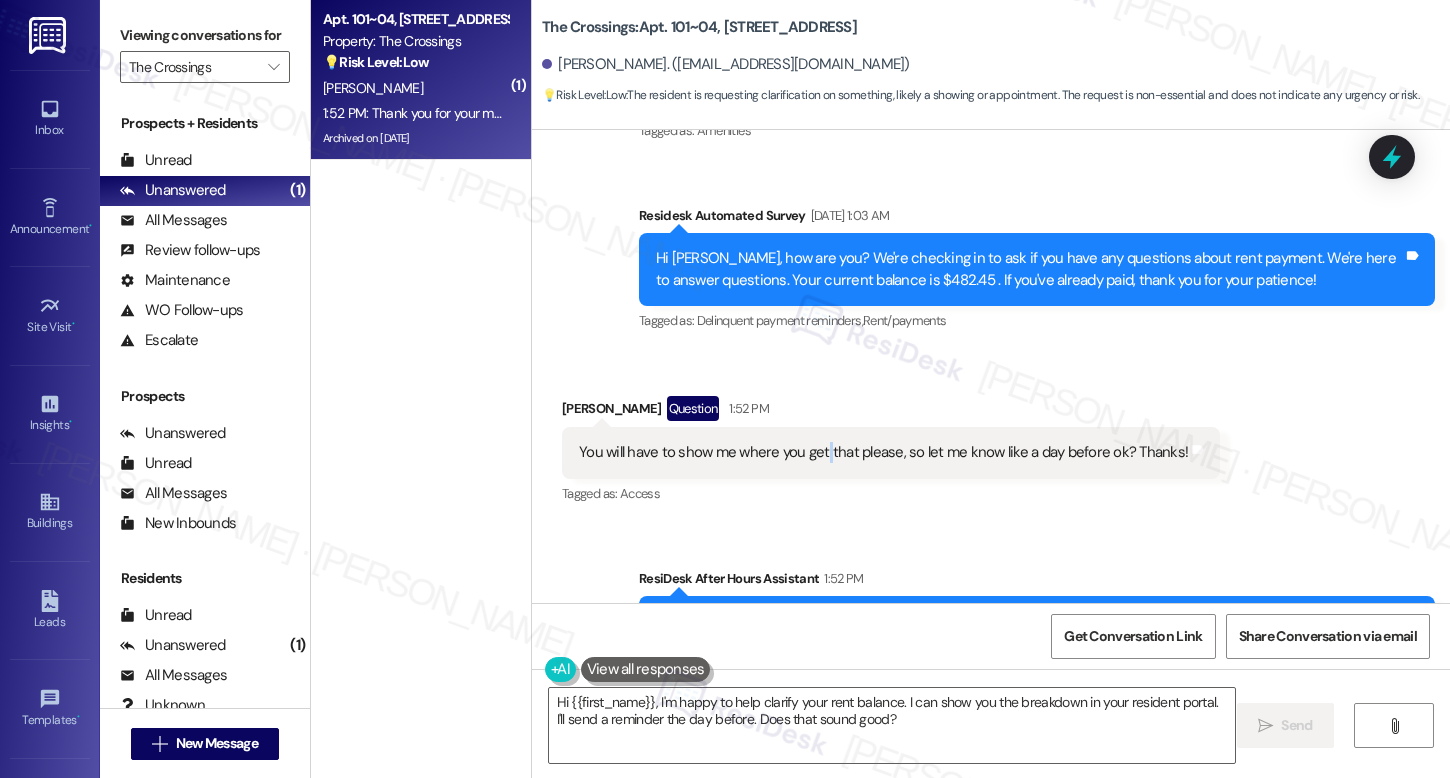 click on "You will have to show me where you get that please, so let me know like a day before ok? Thanks!" at bounding box center (883, 452) 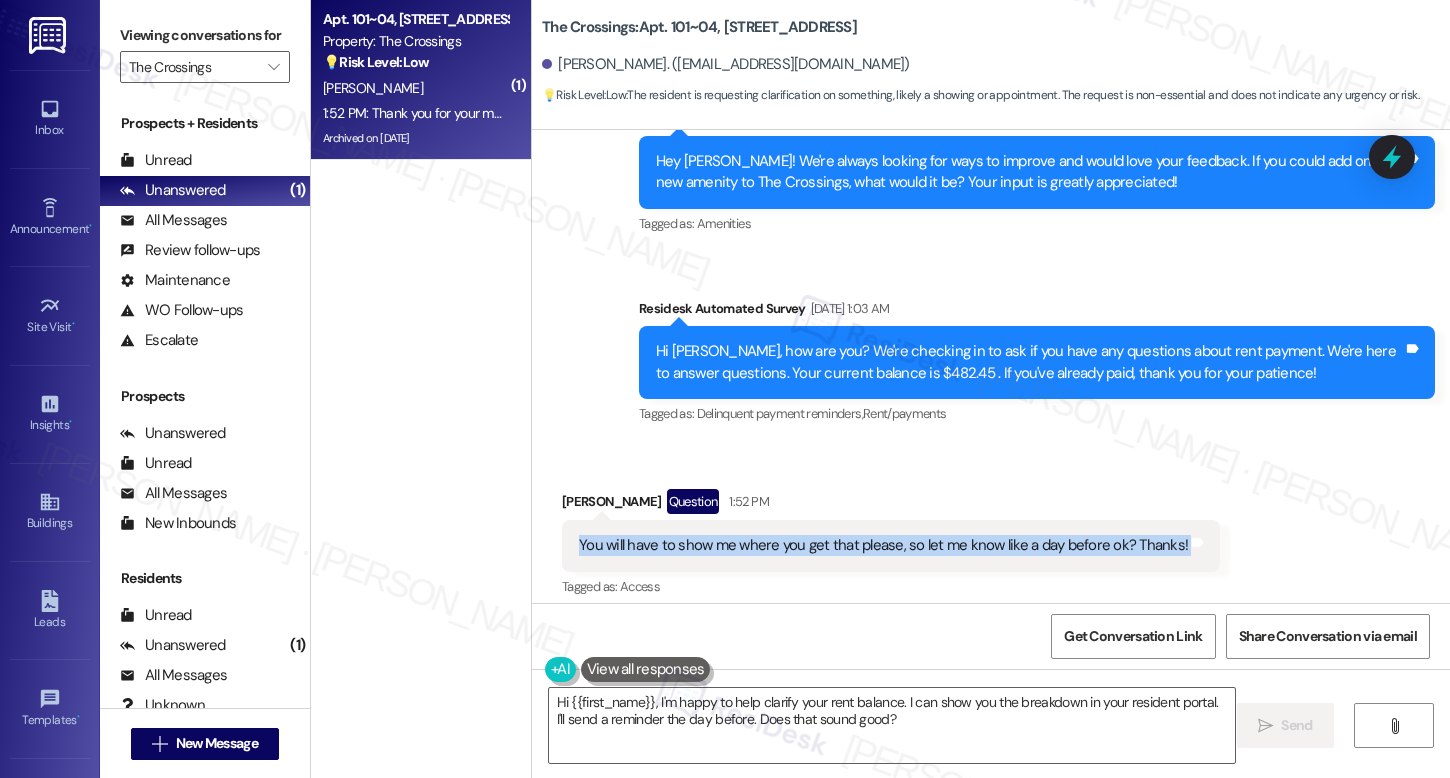 scroll, scrollTop: 13413, scrollLeft: 0, axis: vertical 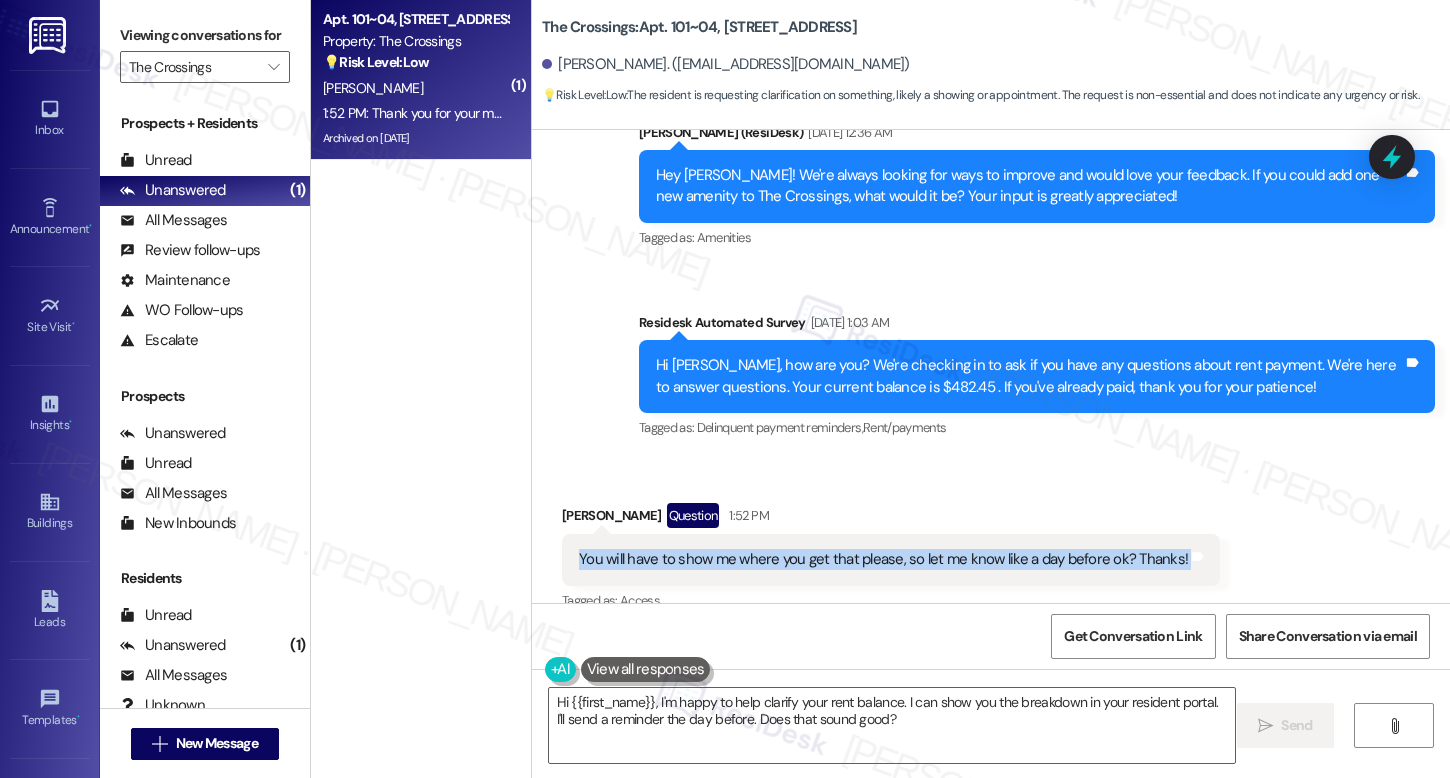 click on "Hi Melissa, how are you? We're checking in to ask if you have any questions about rent payment. We're here to answer questions. Your current balance is $482.45 . If you've already paid, thank you for your patience!" at bounding box center [1029, 376] 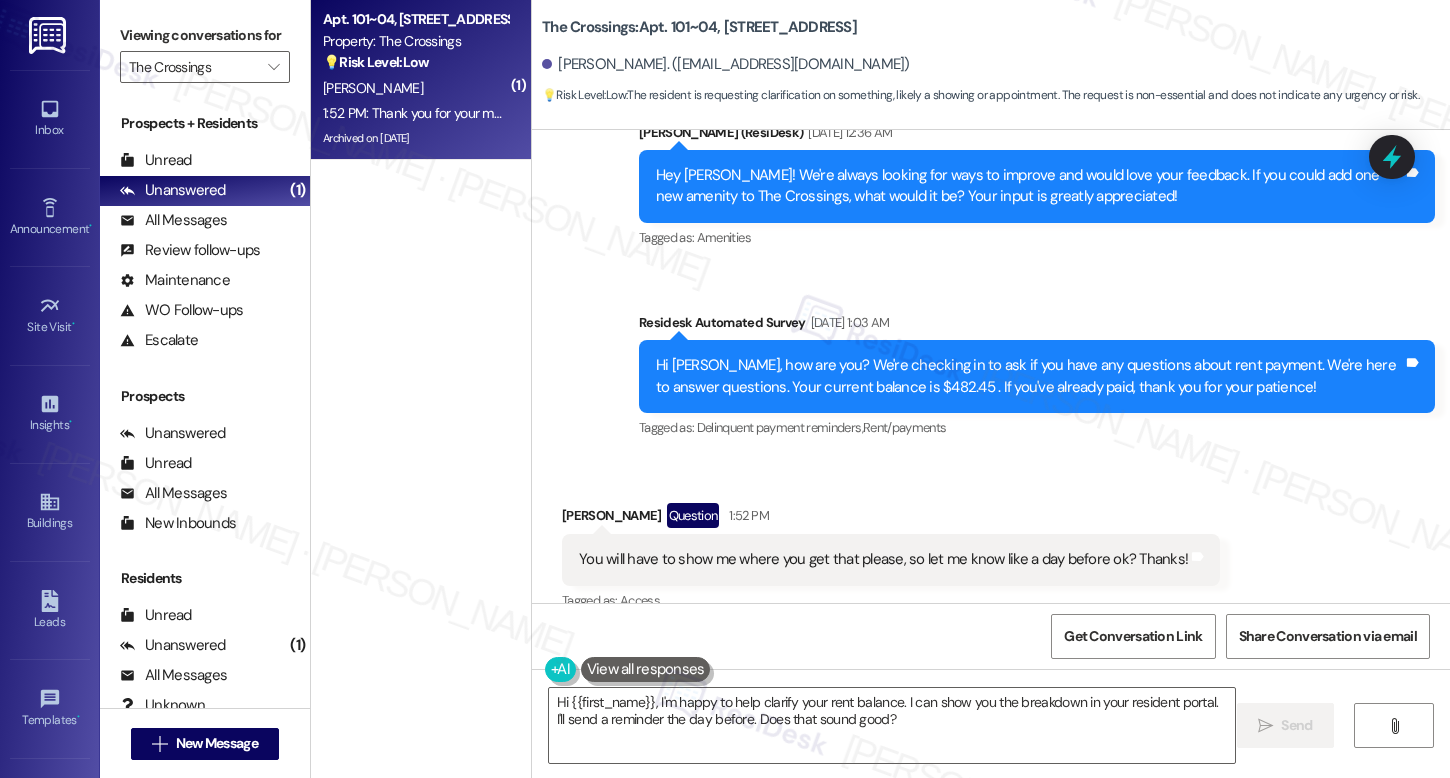 click on "Hi Melissa, how are you? We're checking in to ask if you have any questions about rent payment. We're here to answer questions. Your current balance is $482.45 . If you've already paid, thank you for your patience!" at bounding box center (1029, 376) 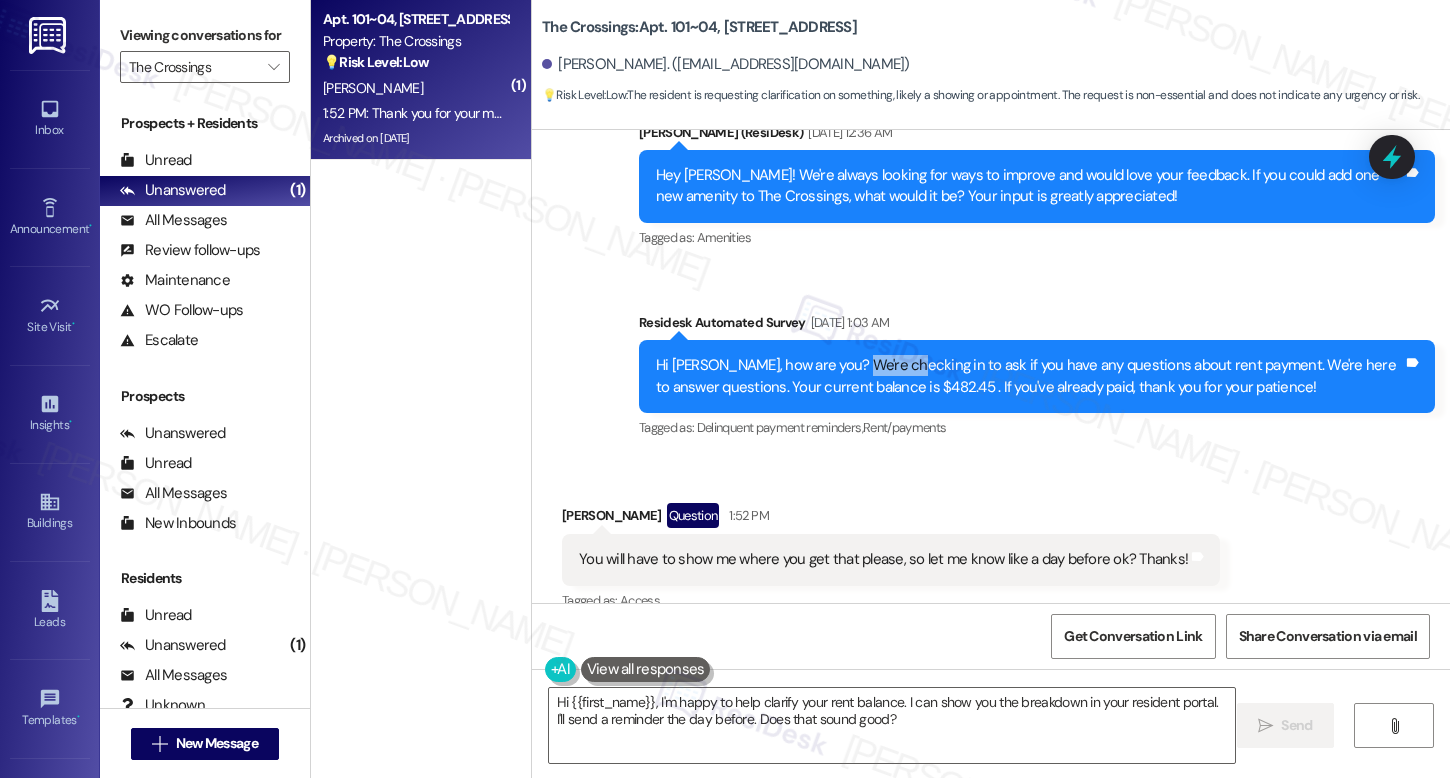 click on "Hi Melissa, how are you? We're checking in to ask if you have any questions about rent payment. We're here to answer questions. Your current balance is $482.45 . If you've already paid, thank you for your patience!" at bounding box center [1029, 376] 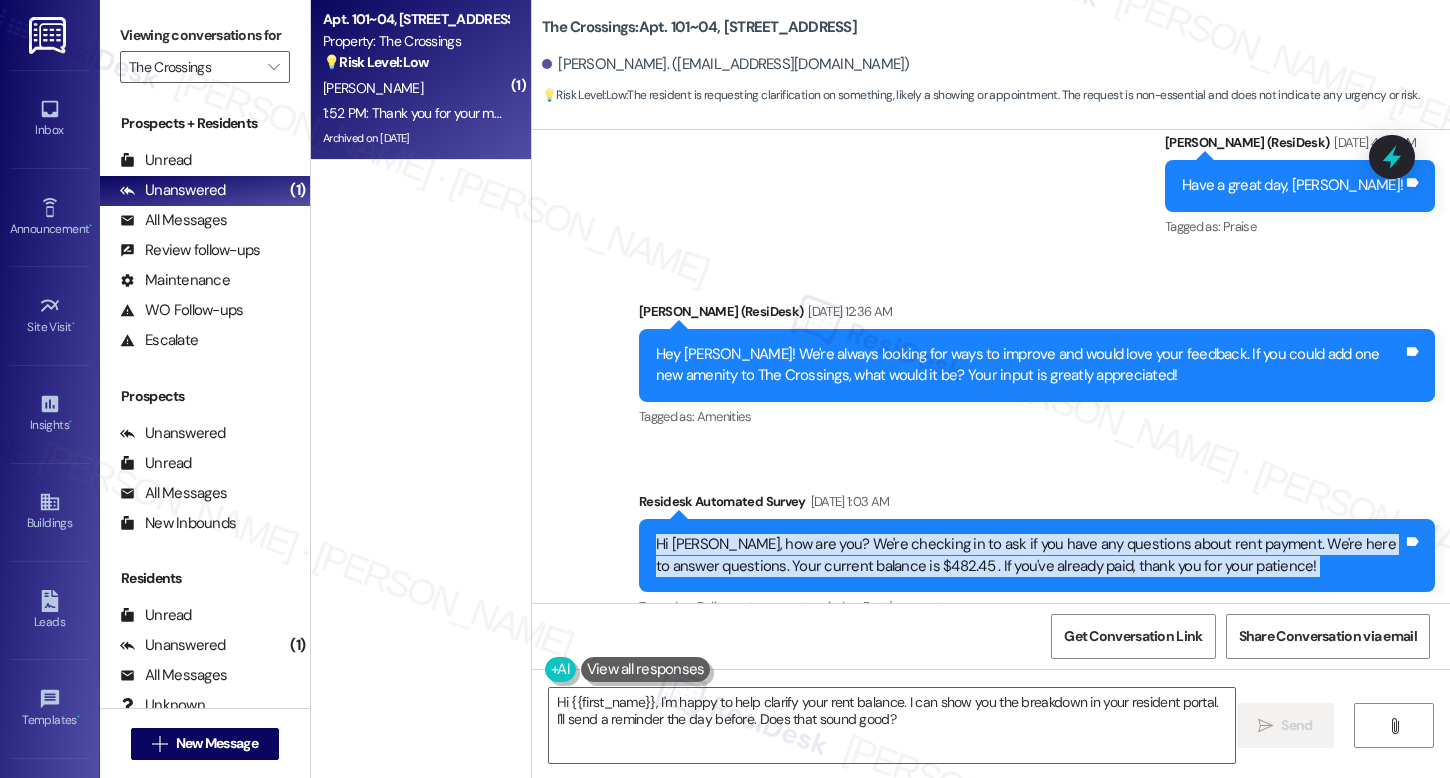scroll, scrollTop: 13282, scrollLeft: 0, axis: vertical 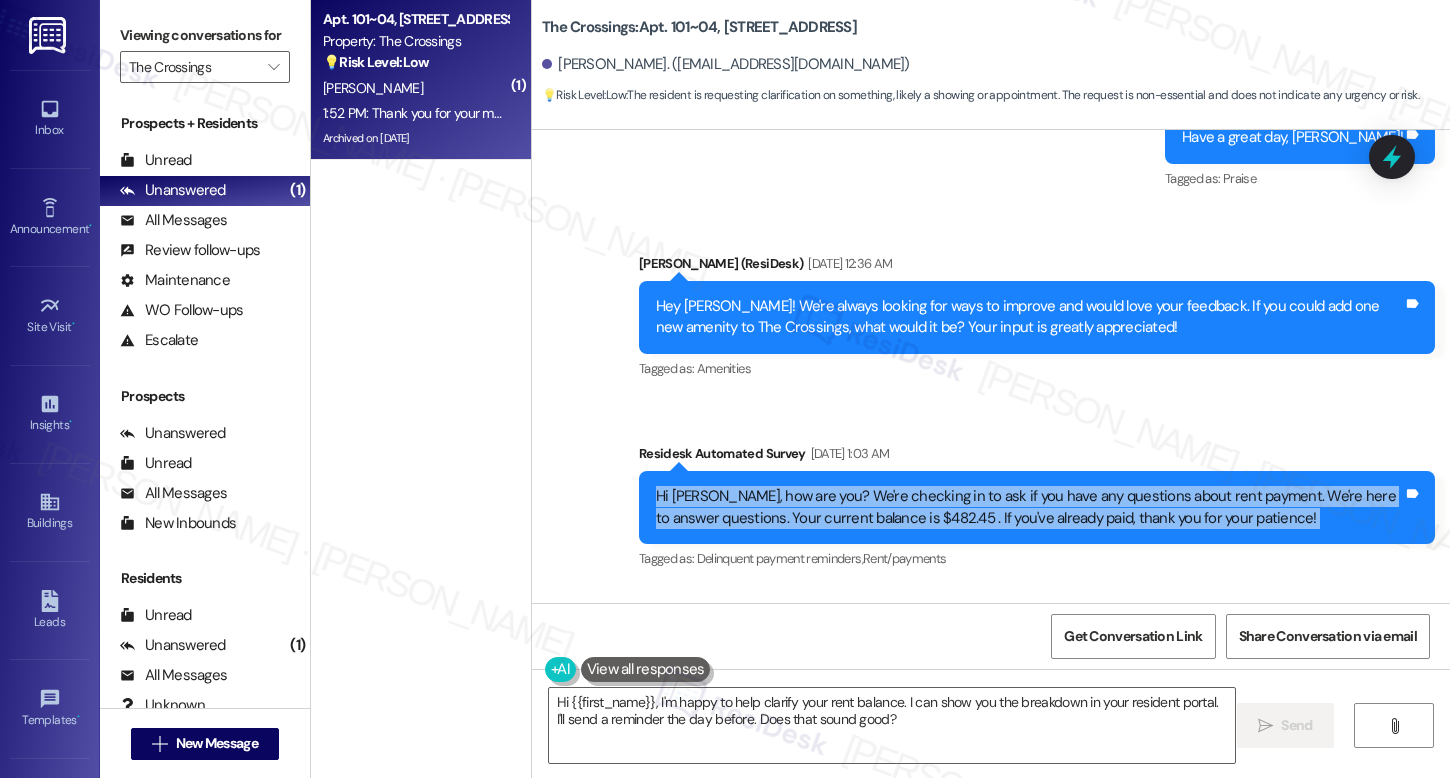 click on "Hi Melissa, how are you? We're checking in to ask if you have any questions about rent payment. We're here to answer questions. Your current balance is $482.45 . If you've already paid, thank you for your patience!" at bounding box center (1029, 507) 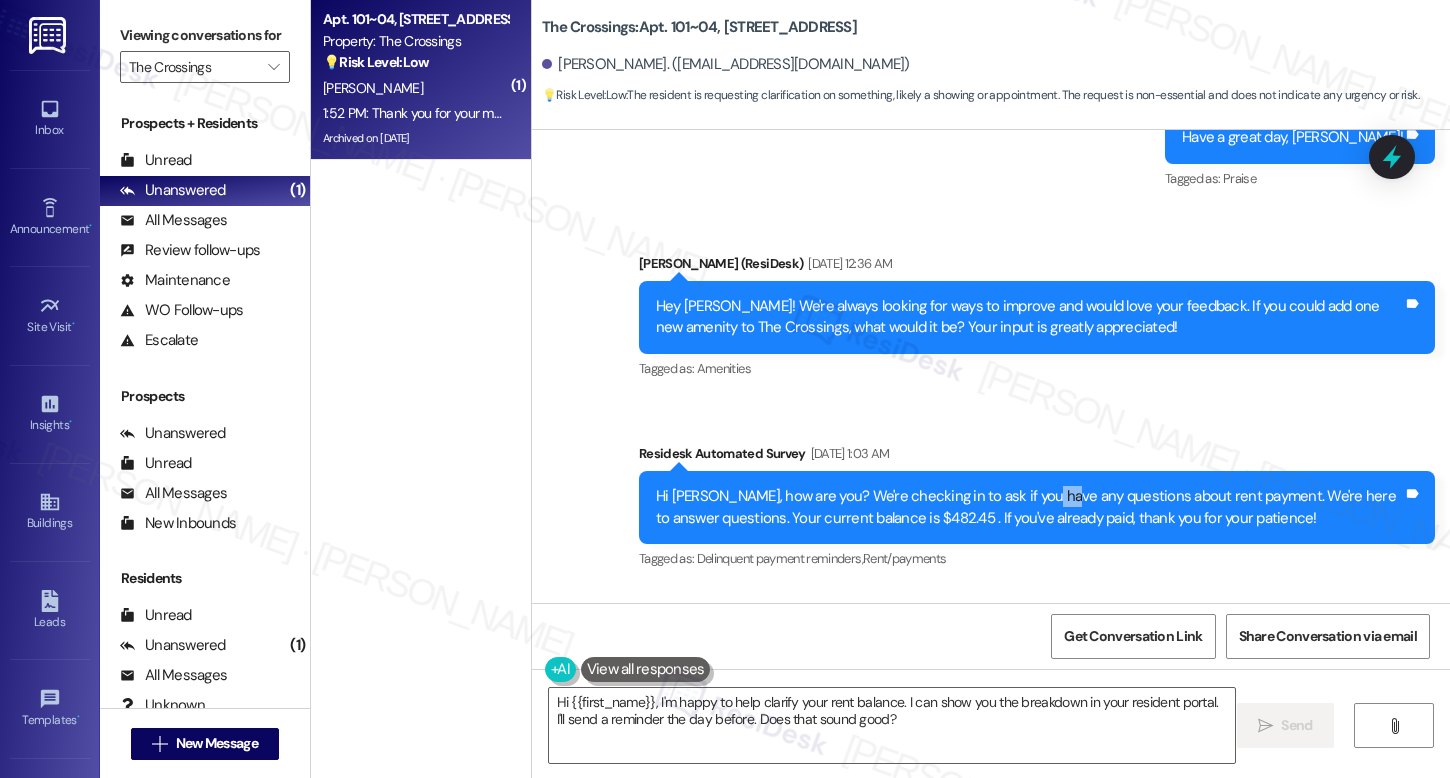 click on "Hi Melissa, how are you? We're checking in to ask if you have any questions about rent payment. We're here to answer questions. Your current balance is $482.45 . If you've already paid, thank you for your patience!" at bounding box center (1029, 507) 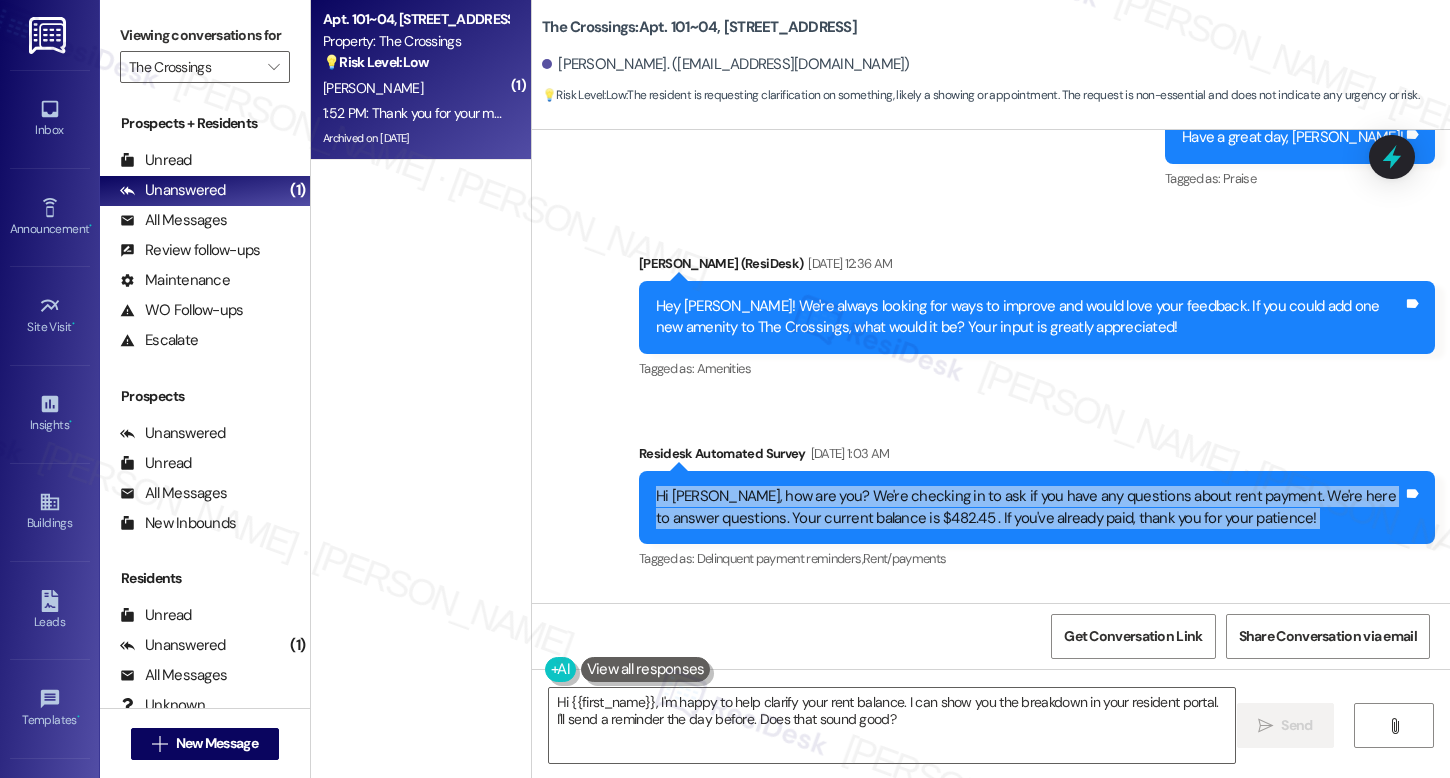 click on "Hi Melissa, how are you? We're checking in to ask if you have any questions about rent payment. We're here to answer questions. Your current balance is $482.45 . If you've already paid, thank you for your patience!" at bounding box center [1029, 507] 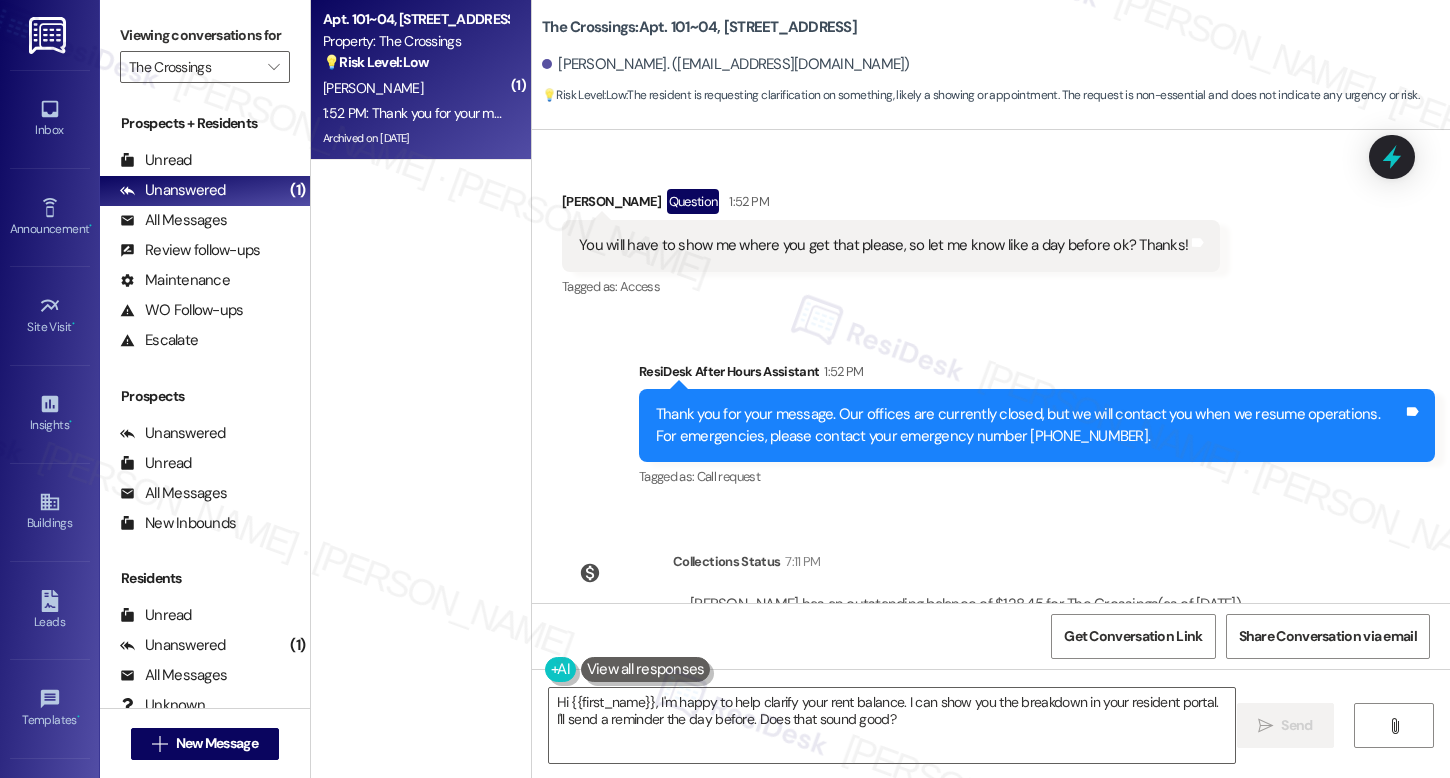 scroll, scrollTop: 13730, scrollLeft: 0, axis: vertical 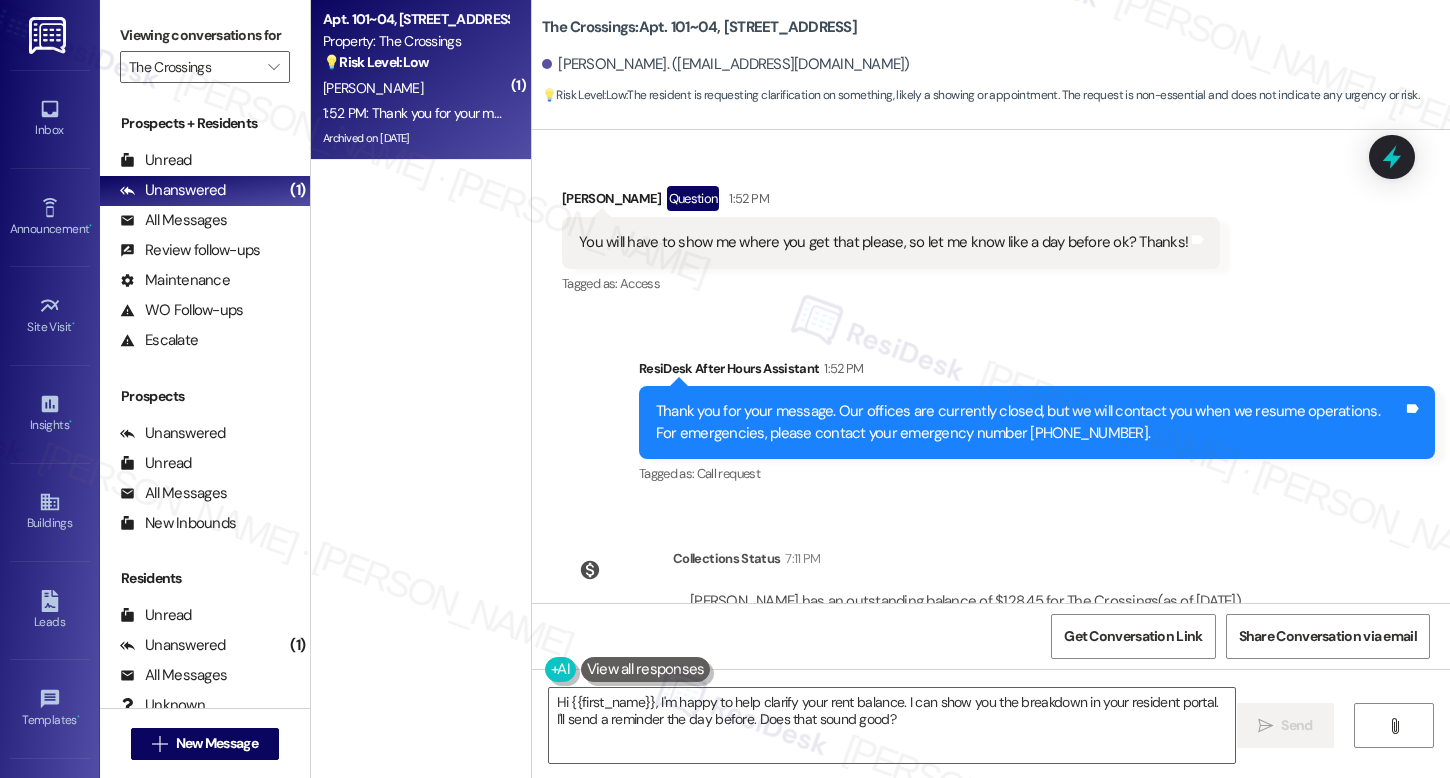 click on "Survey, sent via SMS Residesk Automated Survey Aug 31, 2023 at 1:23 AM Hi Melissa, I'm on the new offsite Resident Support Team for The Crossings! My job is to work with your on-site management team to improve your experience at the property. Text us here at any time for assistance or questions. We will also reach out periodically for feedback. Reply STOP to opt out of texts. (You can always reply STOP to opt out of future messages) Tags and notes Tagged as:   Property launch Click to highlight conversations about Property launch Received via SMS Melissa Ward   Positive Aug 31, 2023 at 1:25 AM Thank you! Tags and notes Tagged as:   Positive response Click to highlight conversations about Positive response Received via SMS 1:27 AM Melissa Ward Question Aug 31, 2023 at 1:27 AM What is yr name? Tags and notes Tagged as:   Positive response Click to highlight conversations about Positive response Announcement, sent via SMS Sarah   (ResiDesk) Sep 06, 2023 at 10:51 PM Tags and notes Tagged as:   Maintenance ,  ," at bounding box center [991, 366] 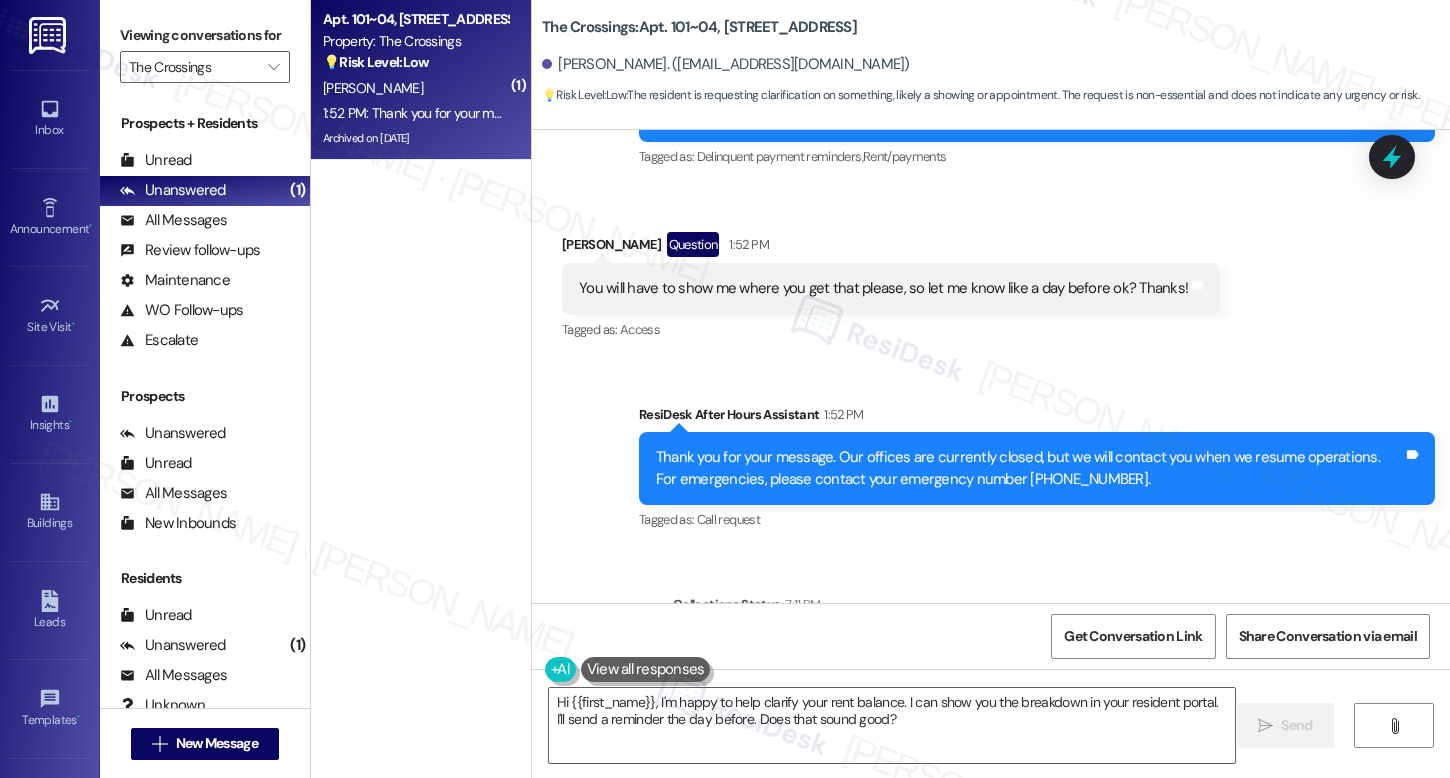 scroll, scrollTop: 13678, scrollLeft: 0, axis: vertical 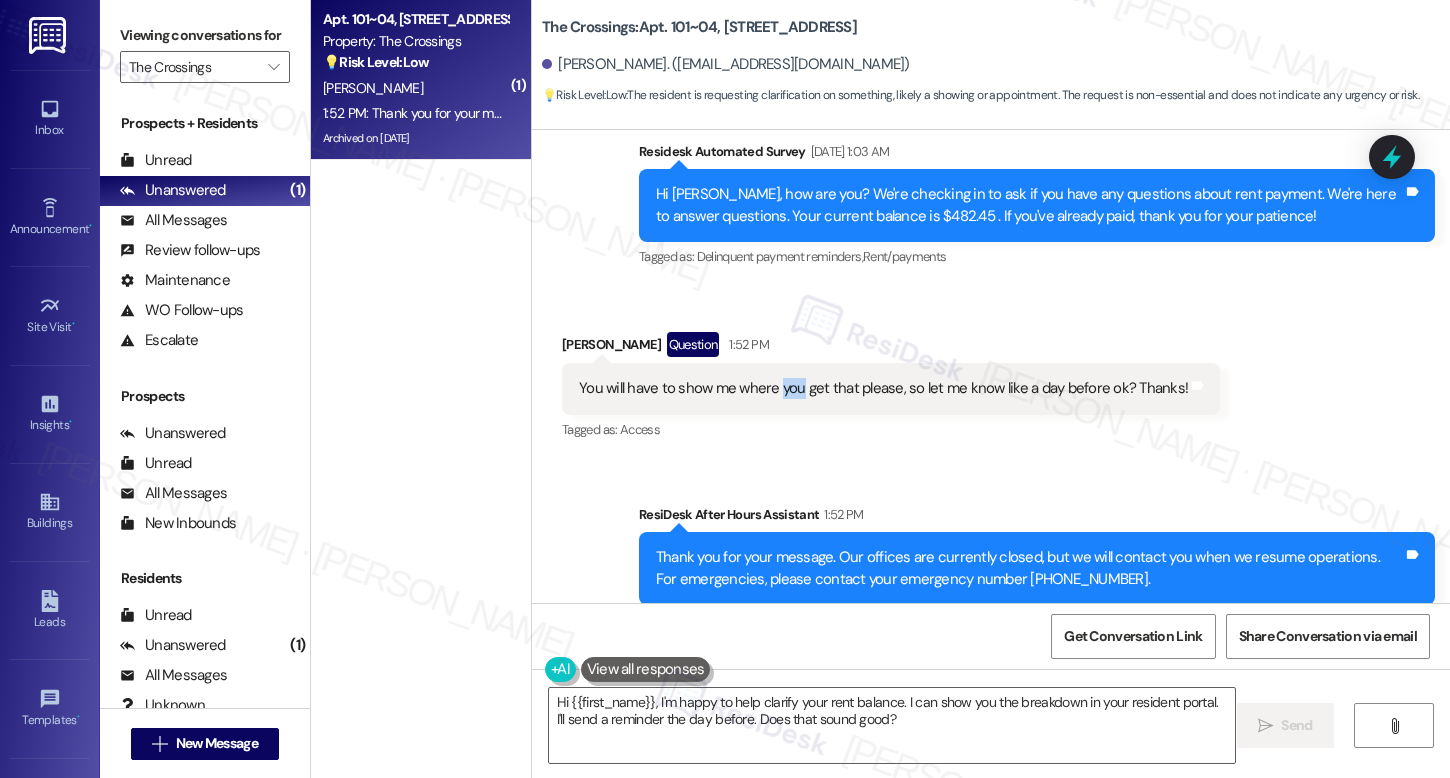 click on "You will have to show me where you get that please, so let me know like a day before ok? Thanks!" at bounding box center [883, 388] 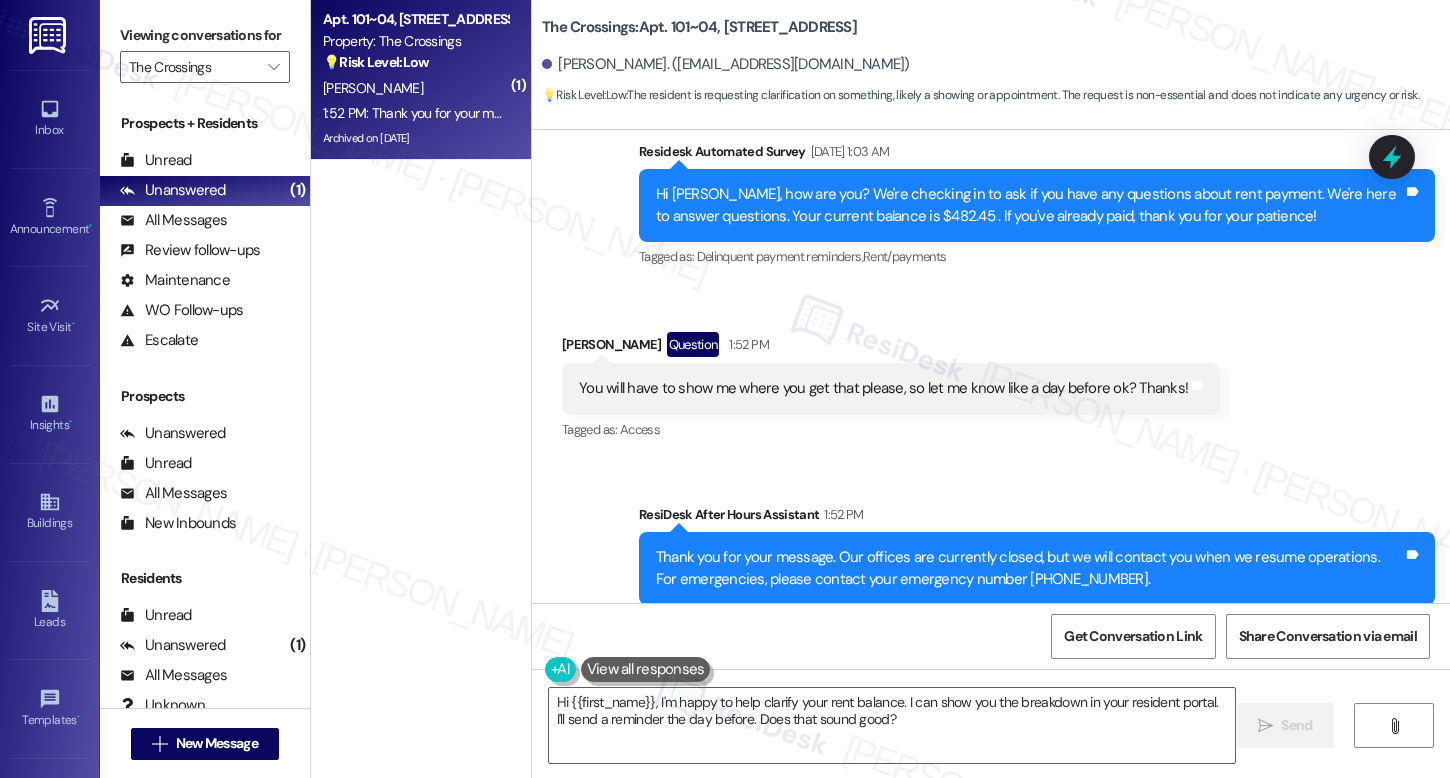 click on "You will have to show me where you get that please, so let me know like a day before ok? Thanks!" at bounding box center [883, 388] 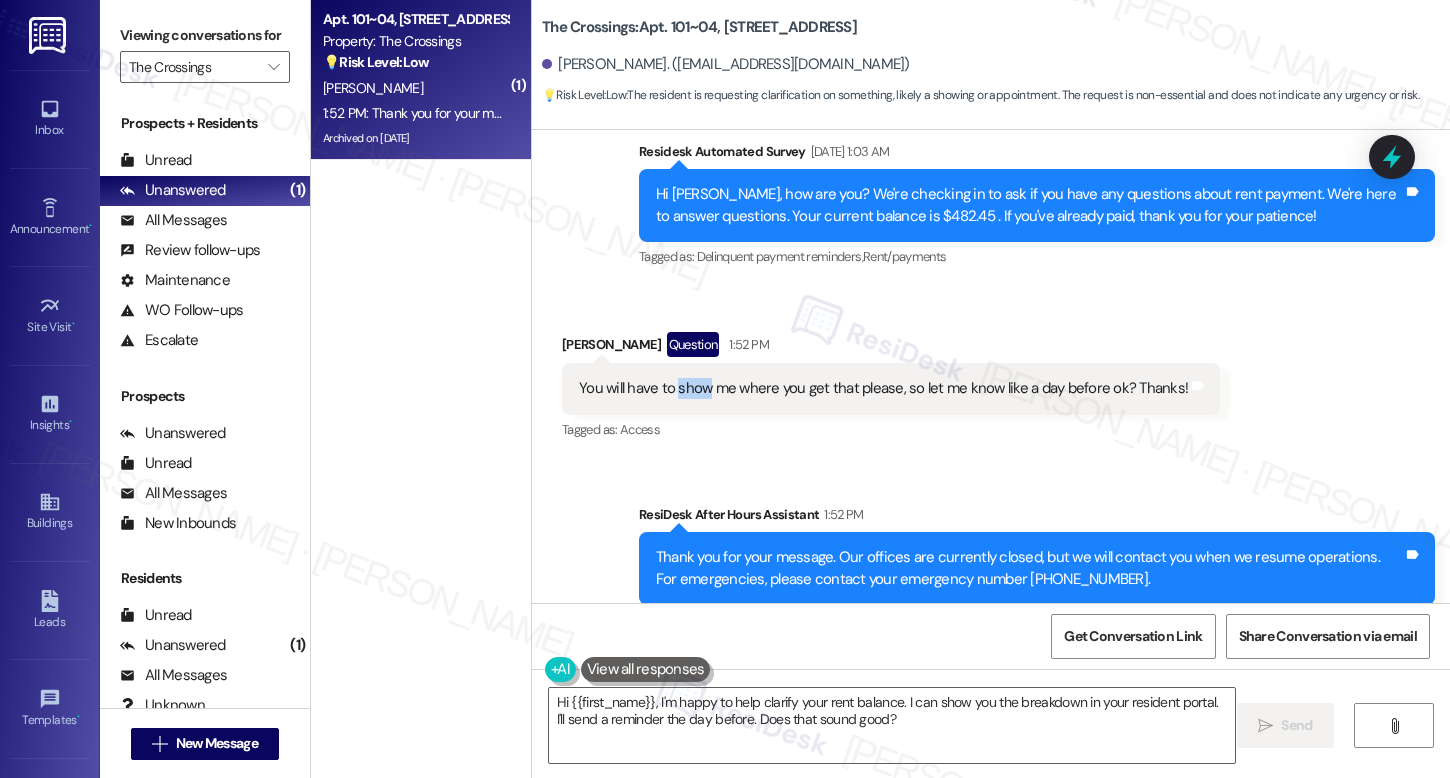 click on "You will have to show me where you get that please, so let me know like a day before ok? Thanks!" at bounding box center [883, 388] 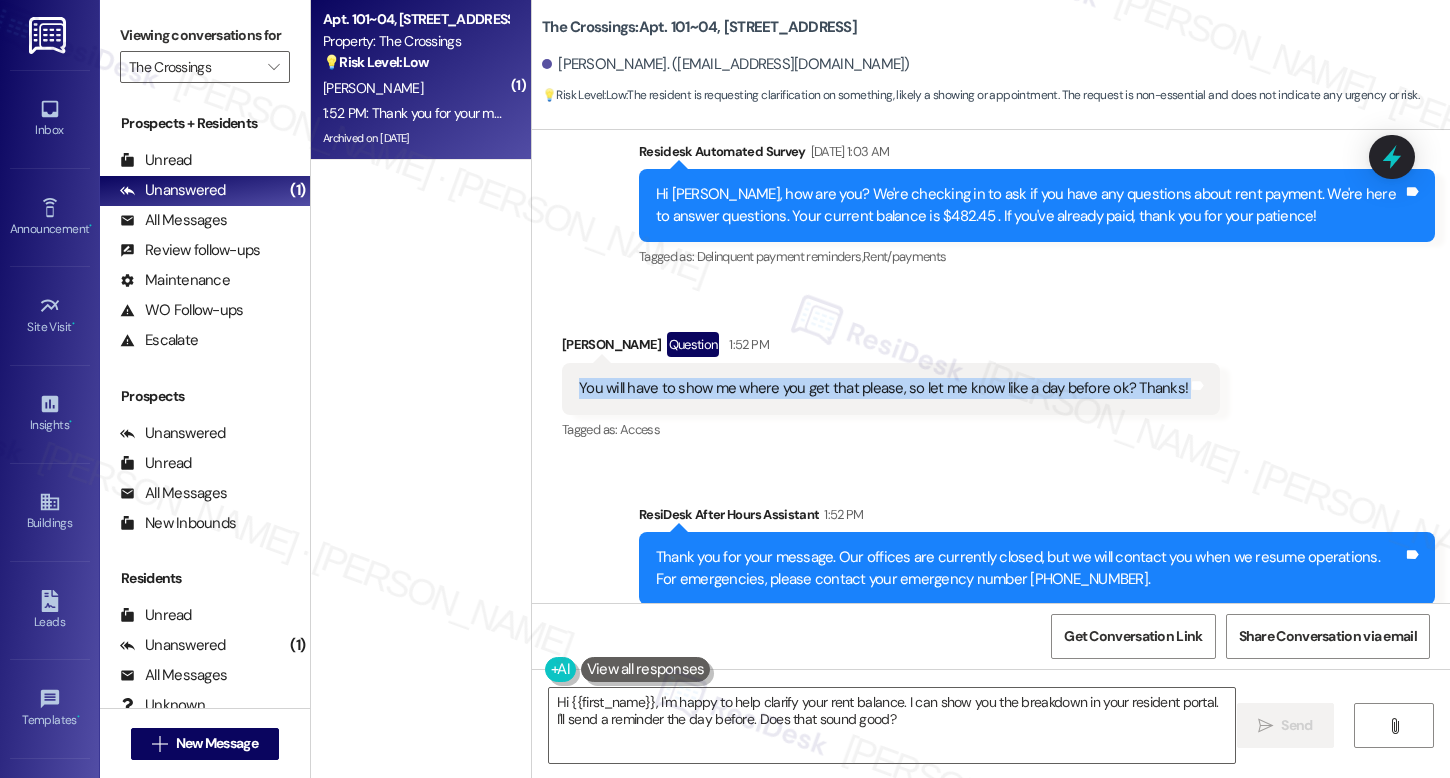 click on "Tagged as:   Access Click to highlight conversations about Access" at bounding box center [891, 429] 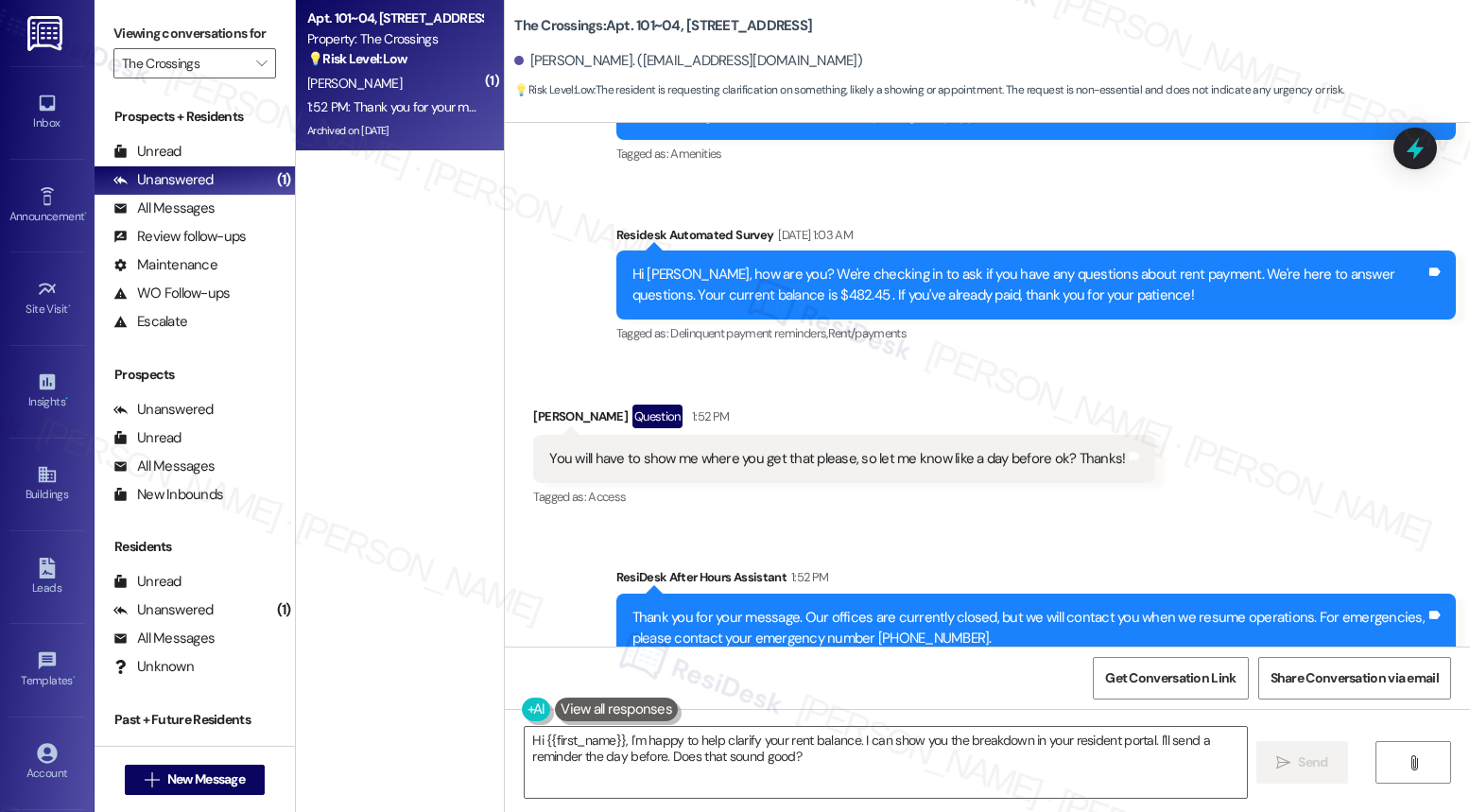scroll, scrollTop: 12561, scrollLeft: 0, axis: vertical 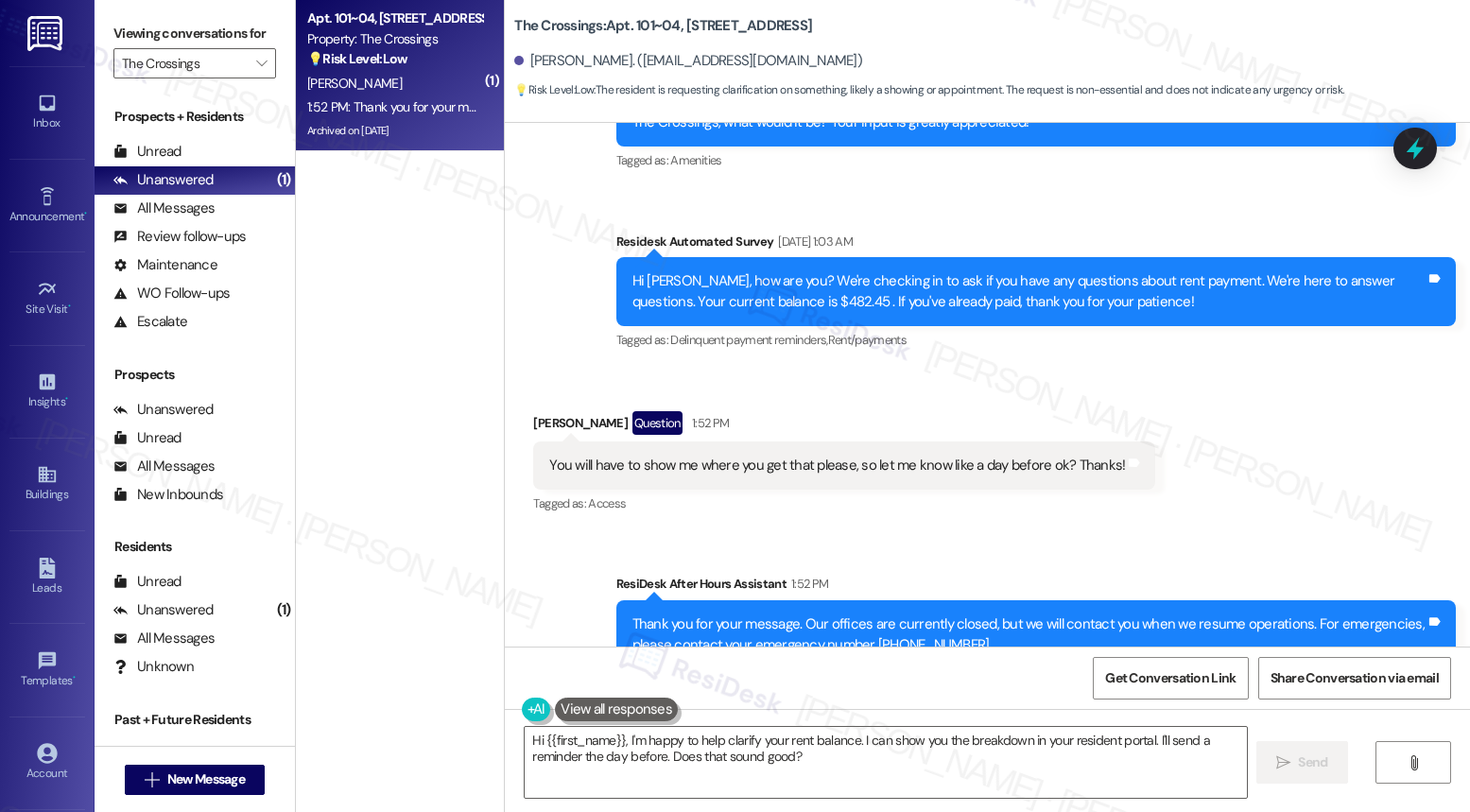 click on "You will have to show me where you get that please, so let me know like a day before ok? Thanks!" at bounding box center [837, 465] 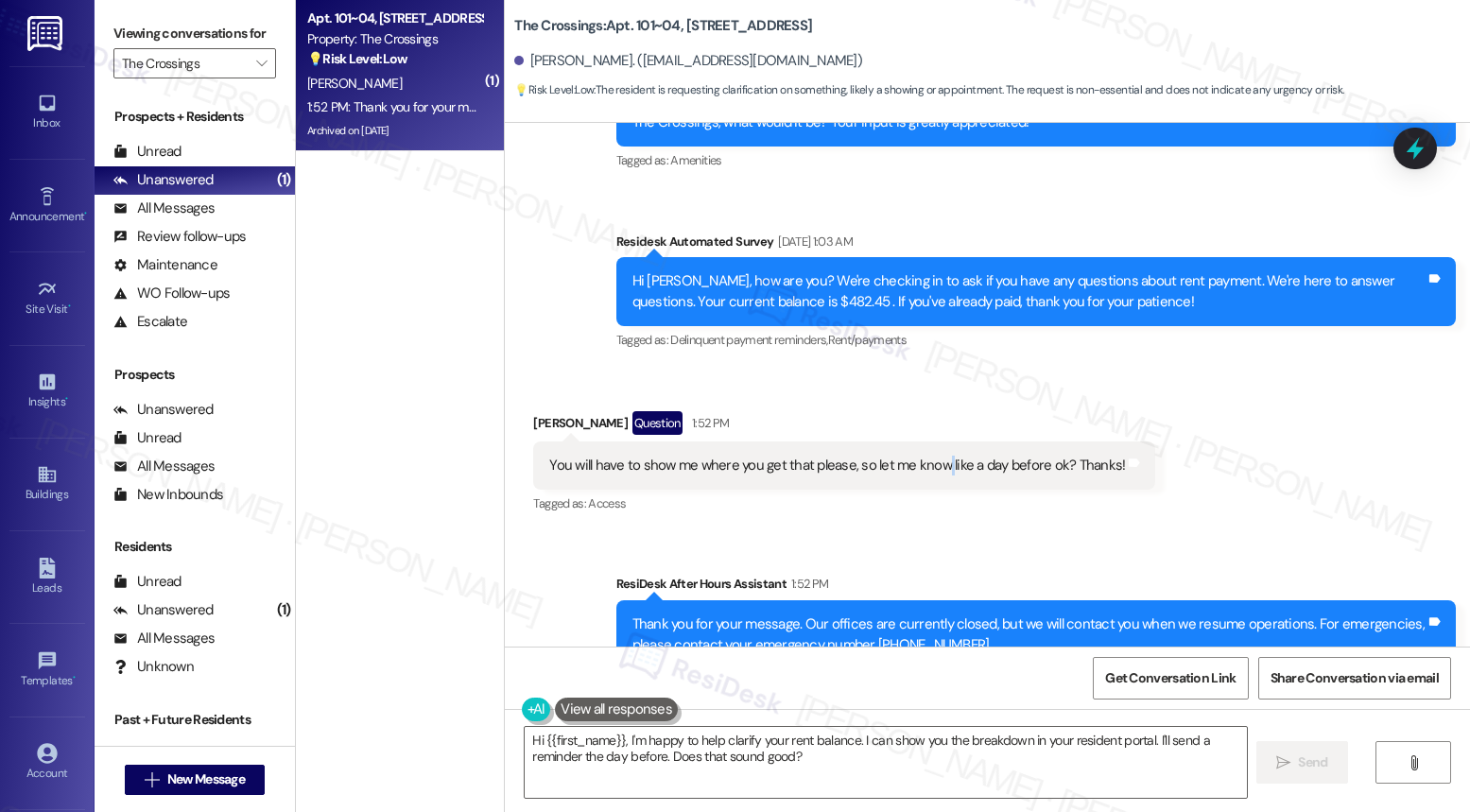 click on "You will have to show me where you get that please, so let me know like a day before ok? Thanks!" at bounding box center [837, 465] 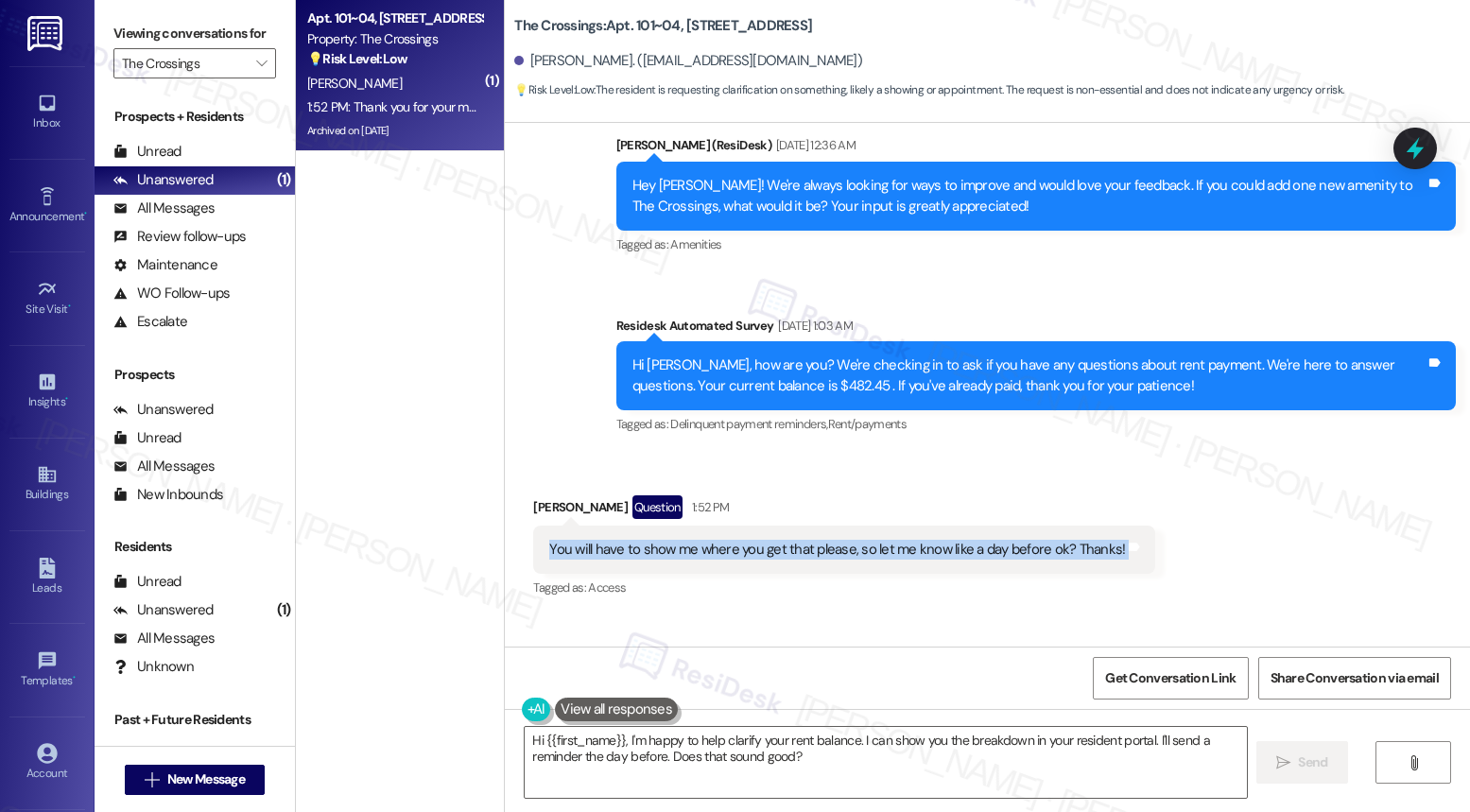 scroll, scrollTop: 12474, scrollLeft: 0, axis: vertical 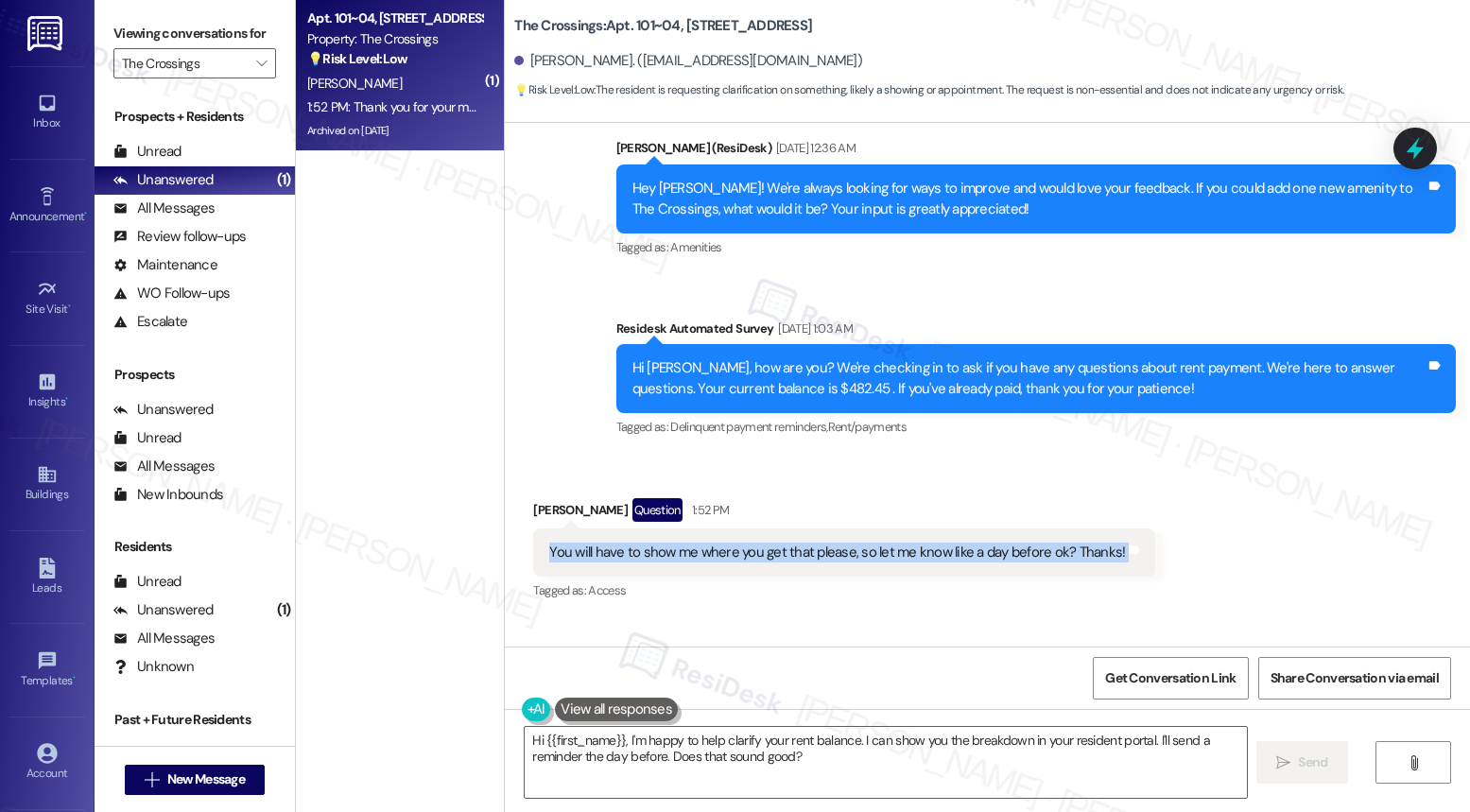click on "You will have to show me where you get that please, so let me know like a day before ok? Thanks!" at bounding box center (837, 552) 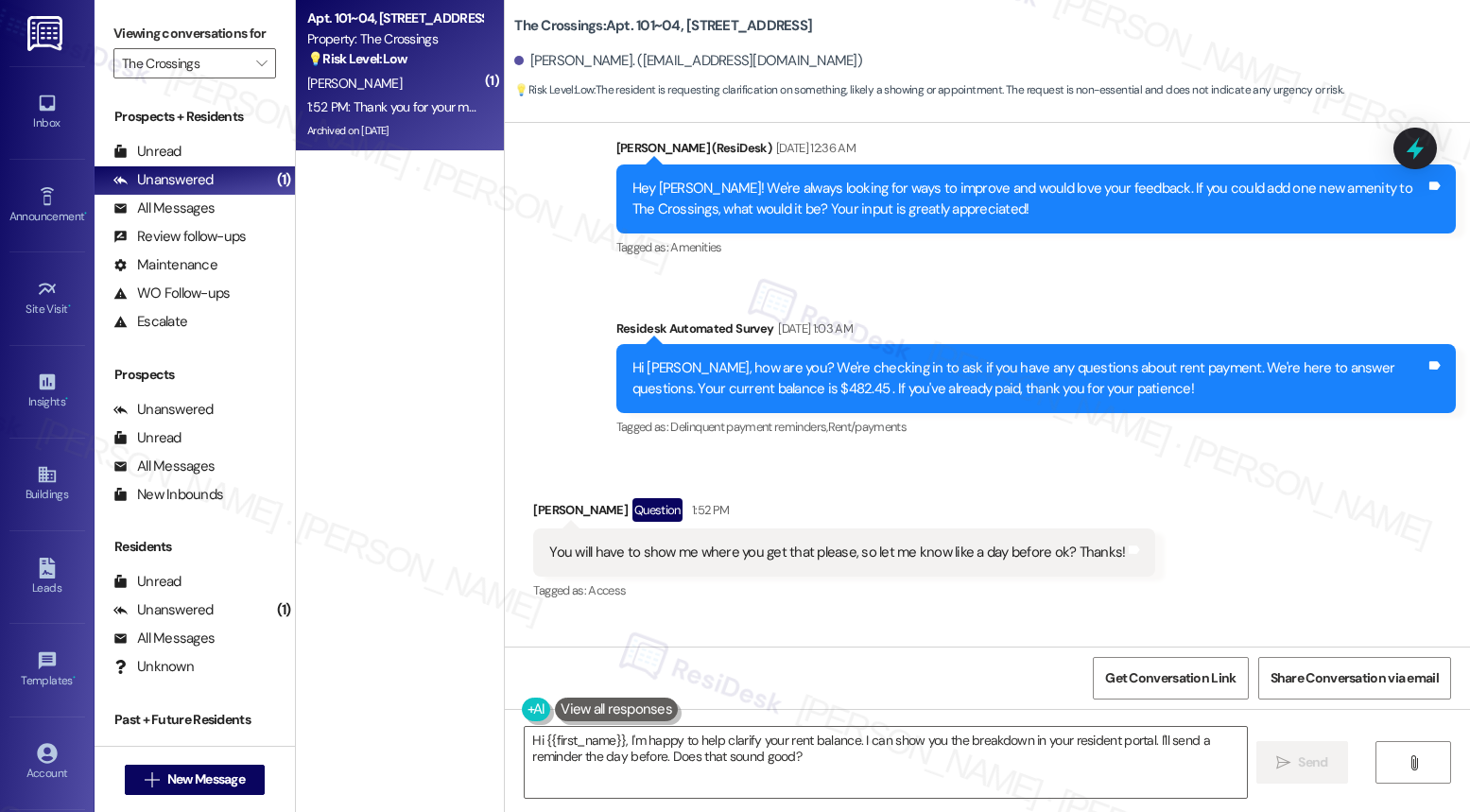 click on "You will have to show me where you get that please, so let me know like a day before ok? Thanks!" at bounding box center [837, 552] 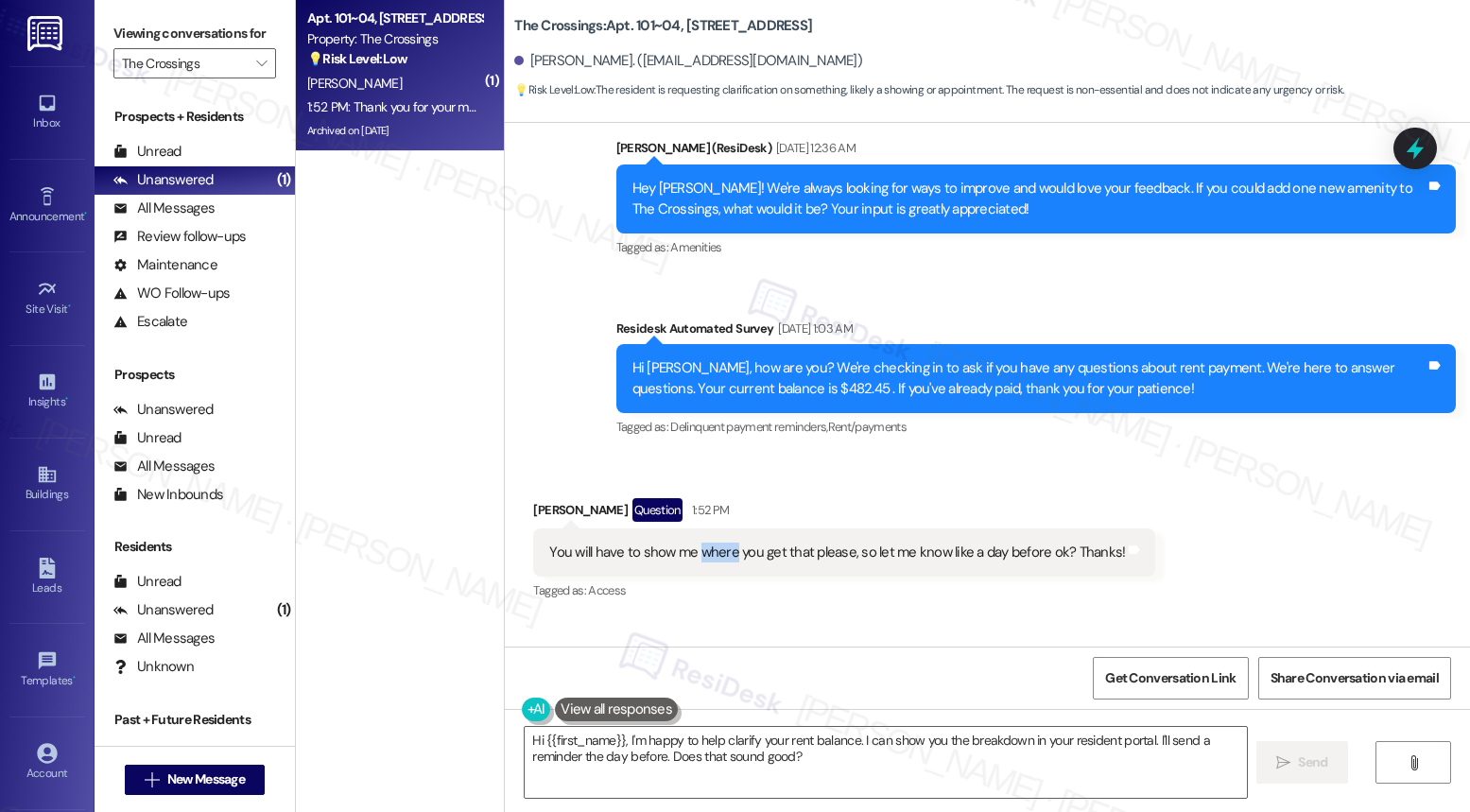 click on "You will have to show me where you get that please, so let me know like a day before ok? Thanks!" at bounding box center [837, 552] 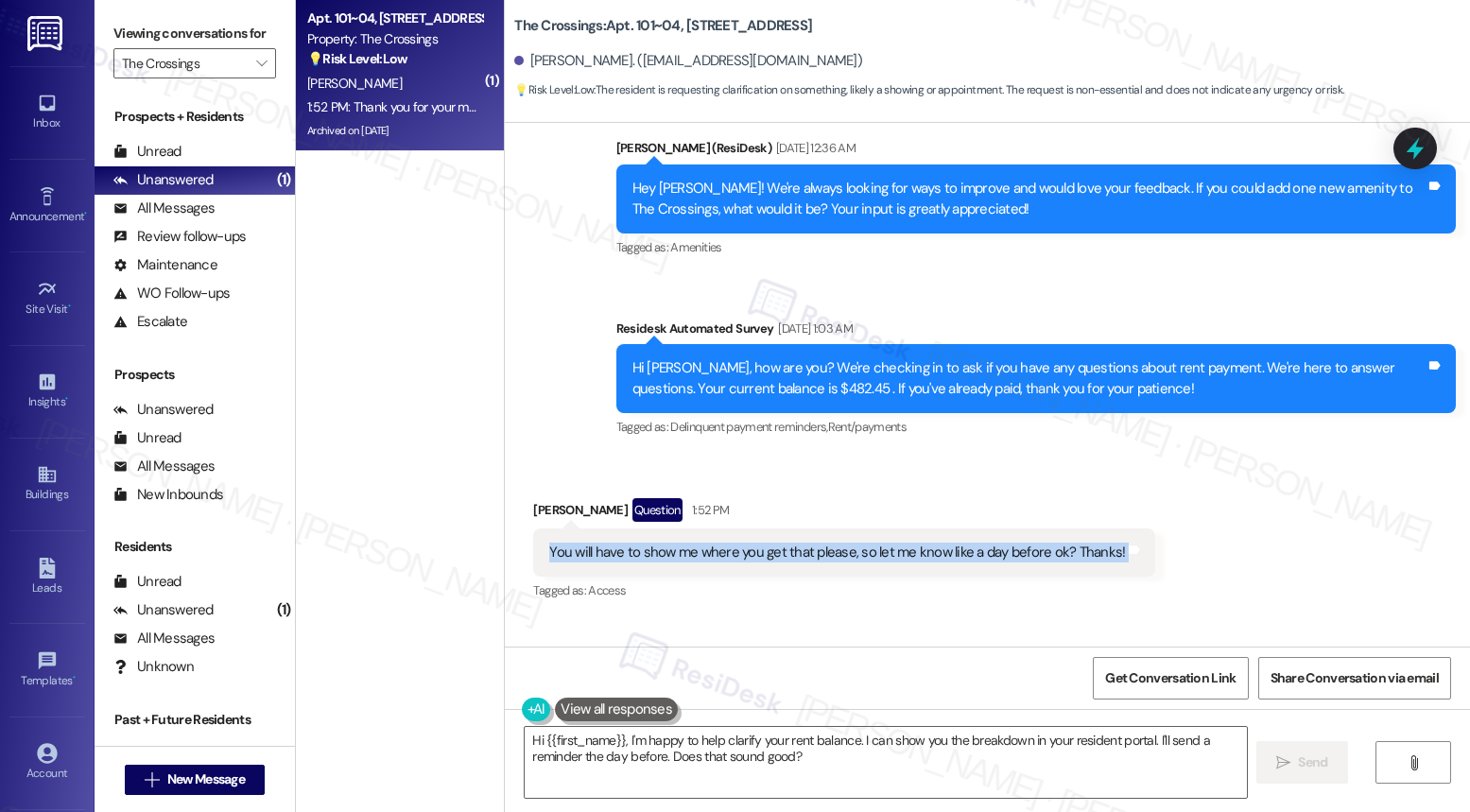 click on "You will have to show me where you get that please, so let me know like a day before ok? Thanks!" at bounding box center [837, 552] 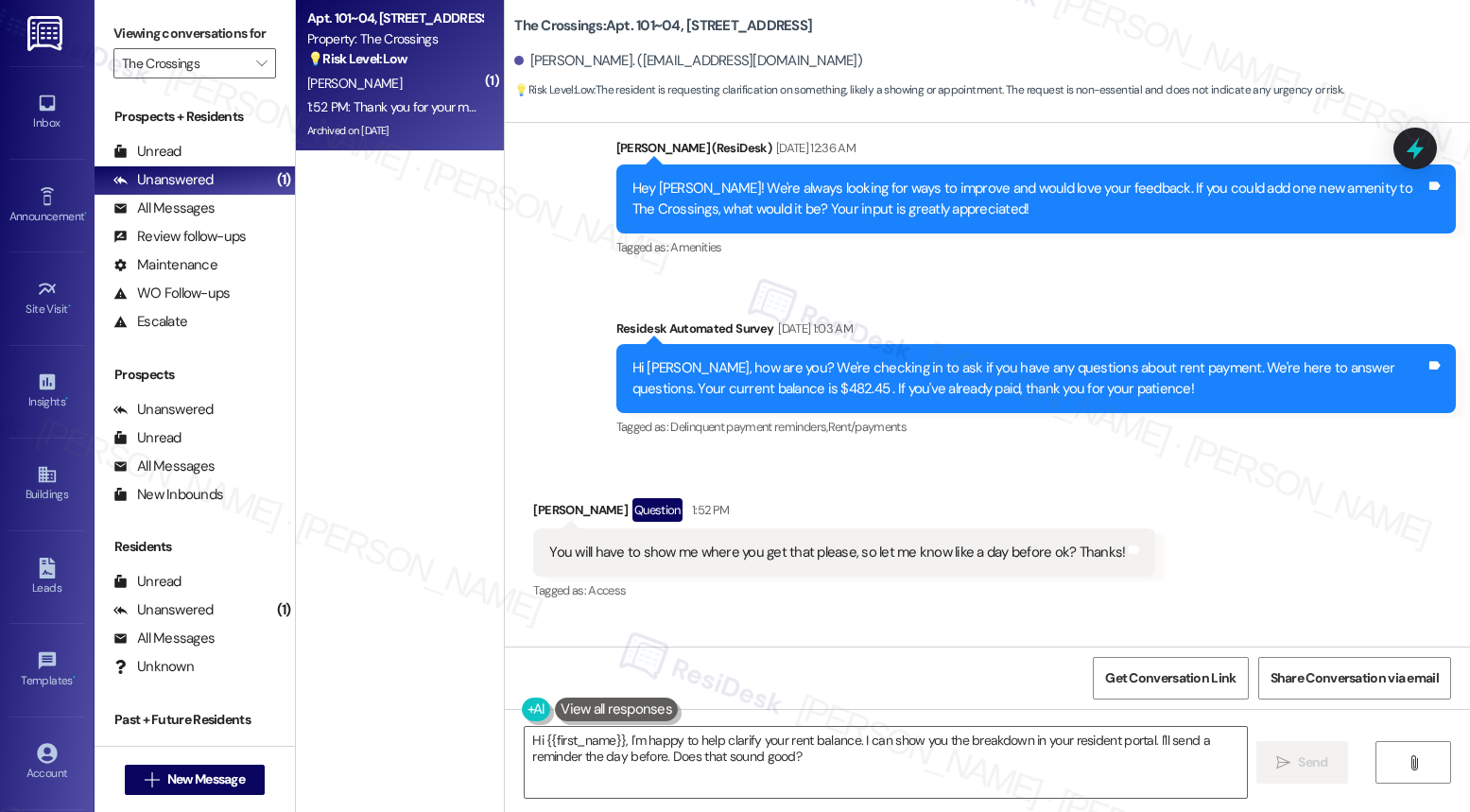 click on "Melissa Ward Question 1:52 PM" at bounding box center [844, 513] 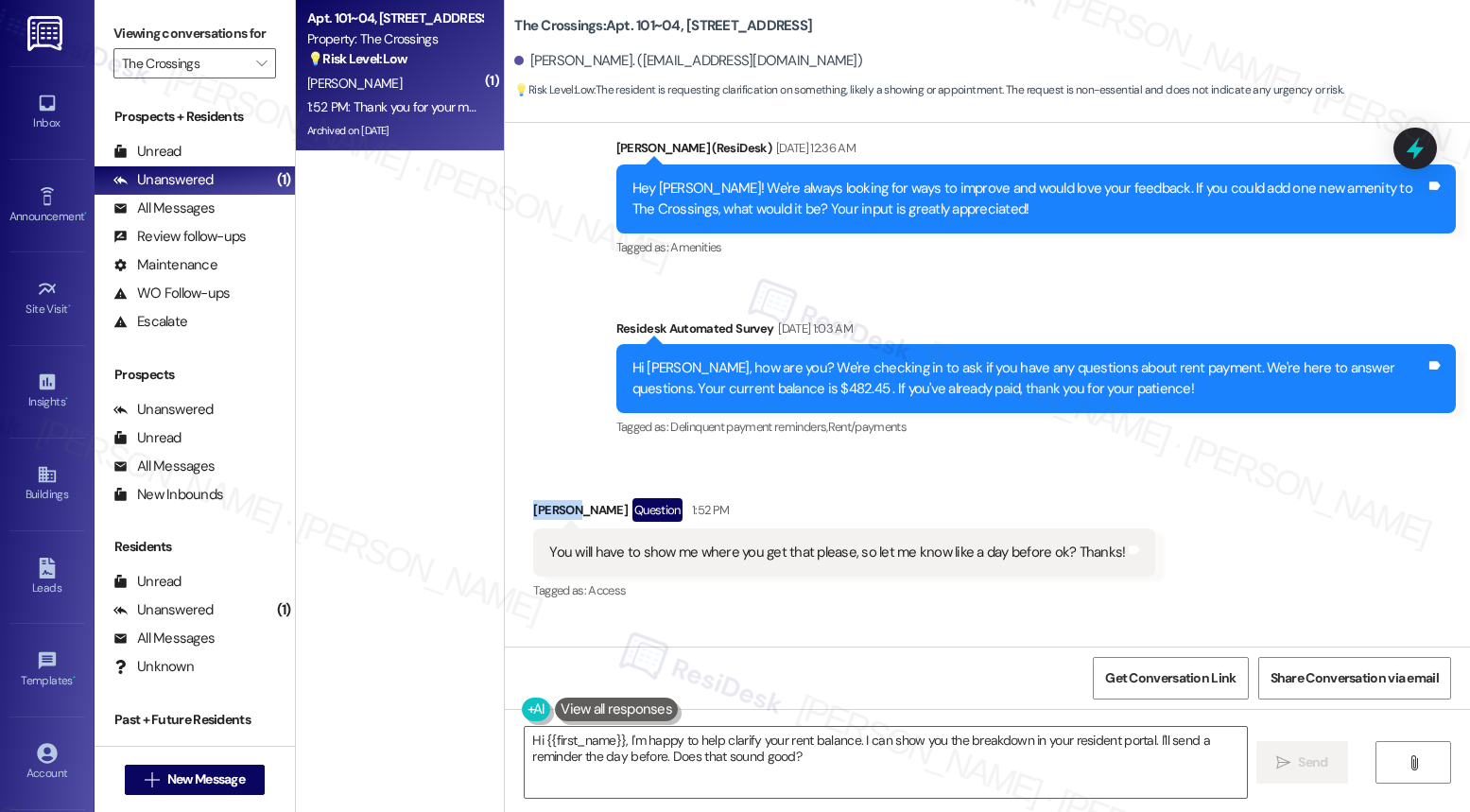 copy on "Melissa" 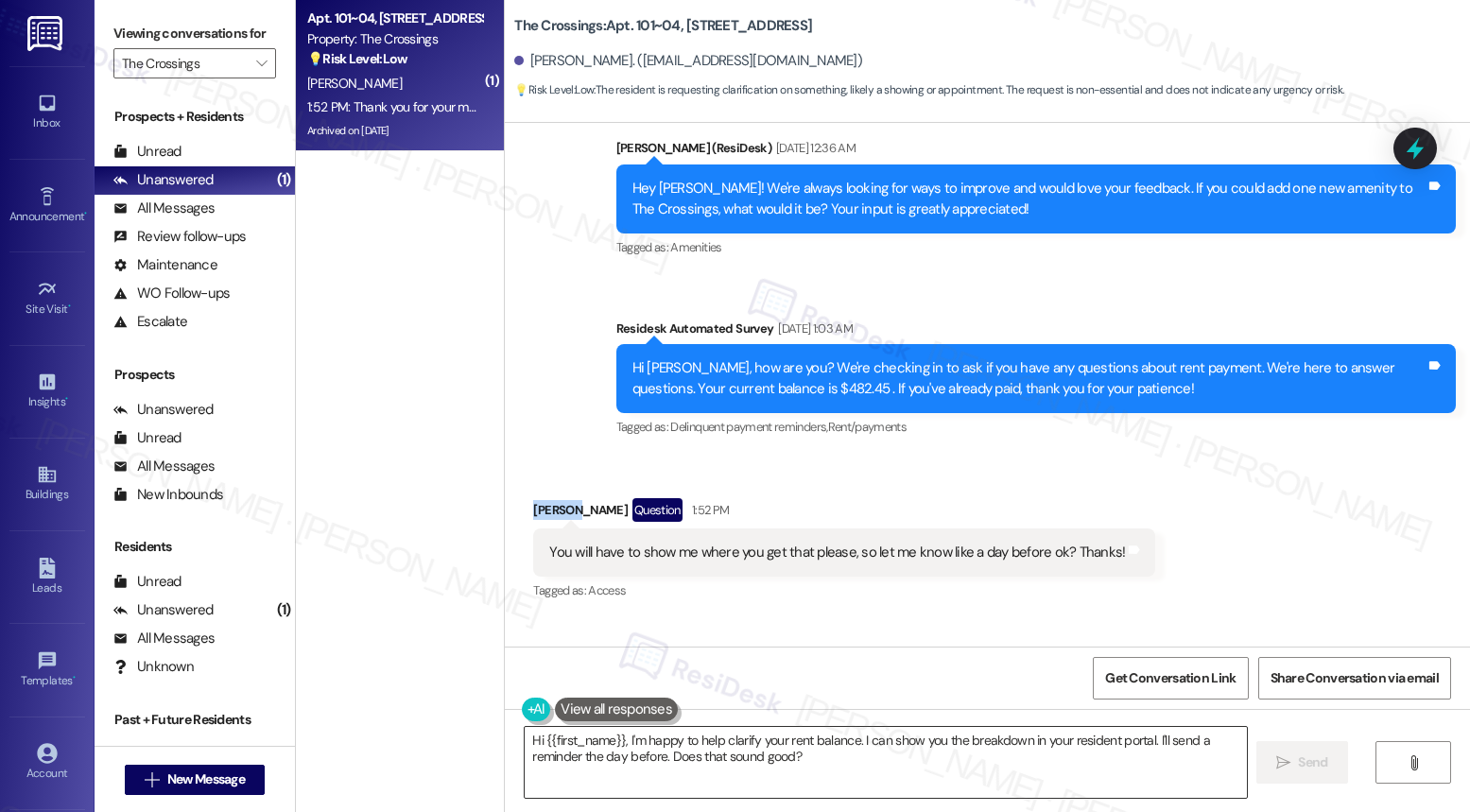click on "Hi {{first_name}}, I'm happy to help clarify your rent balance. I can show you the breakdown in your resident portal. I'll send a reminder the day before. Does that sound good?" at bounding box center [885, 762] 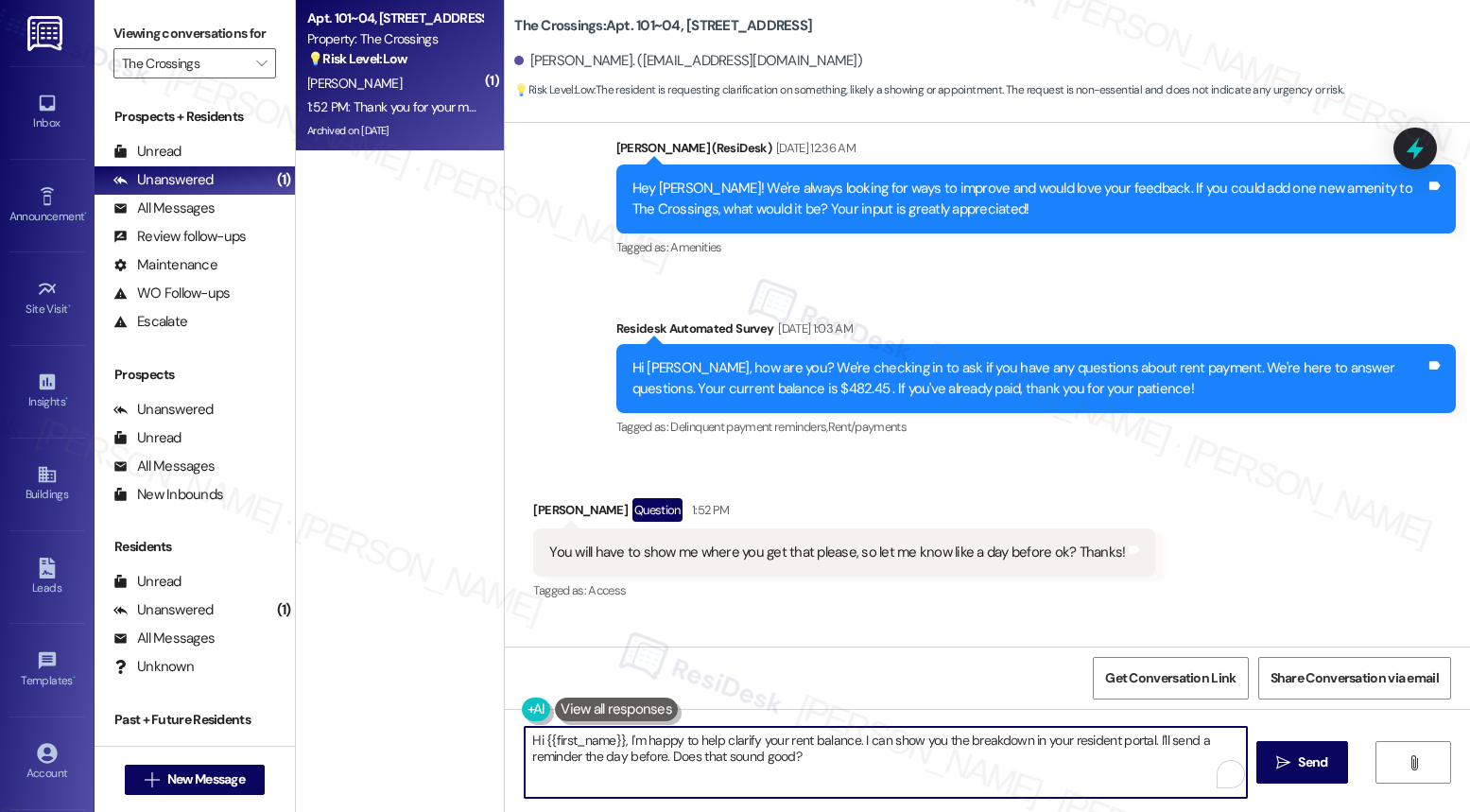 click on "Hi {{first_name}}, I'm happy to help clarify your rent balance. I can show you the breakdown in your resident portal. I'll send a reminder the day before. Does that sound good?" at bounding box center (885, 762) 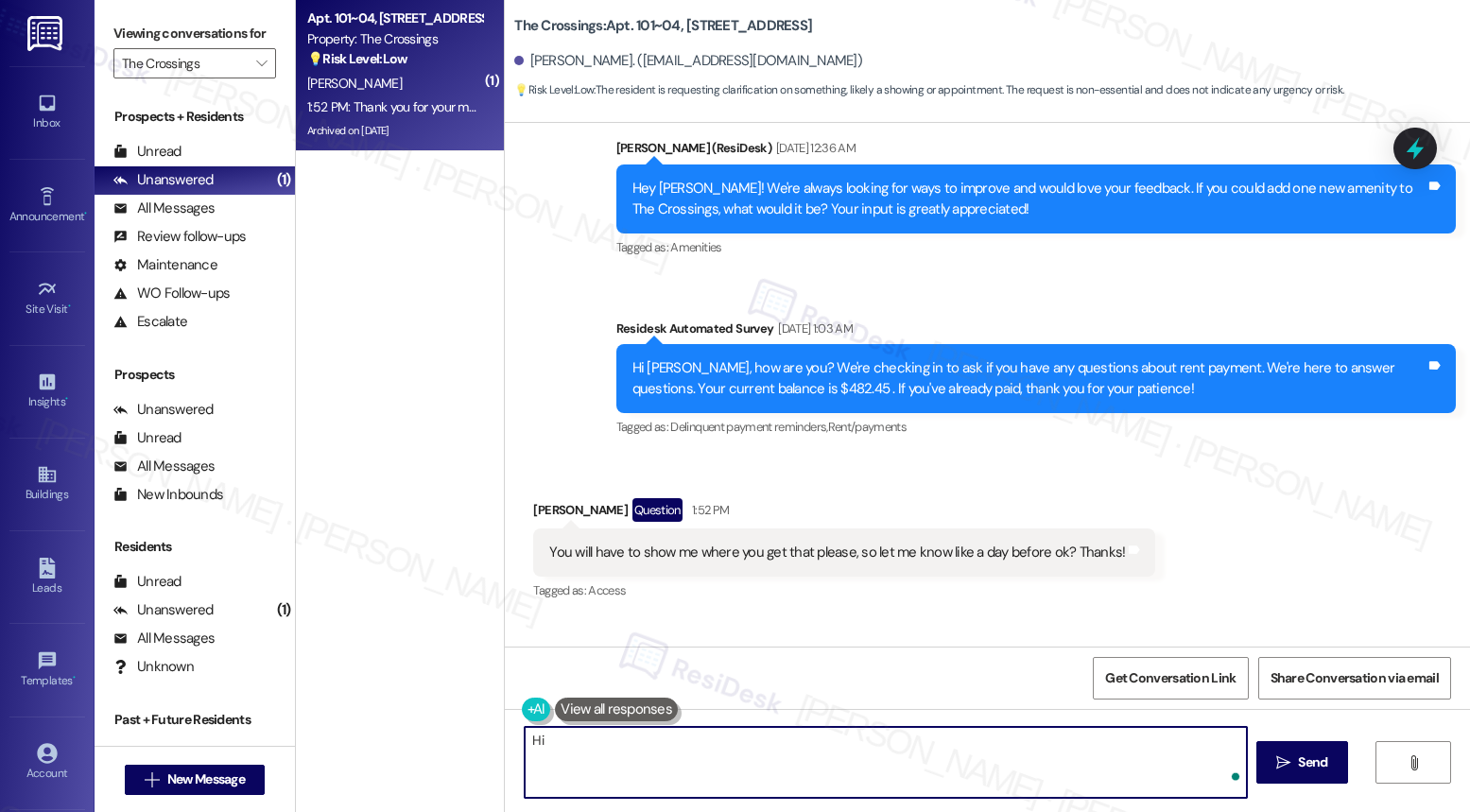 paste on "Melissa" 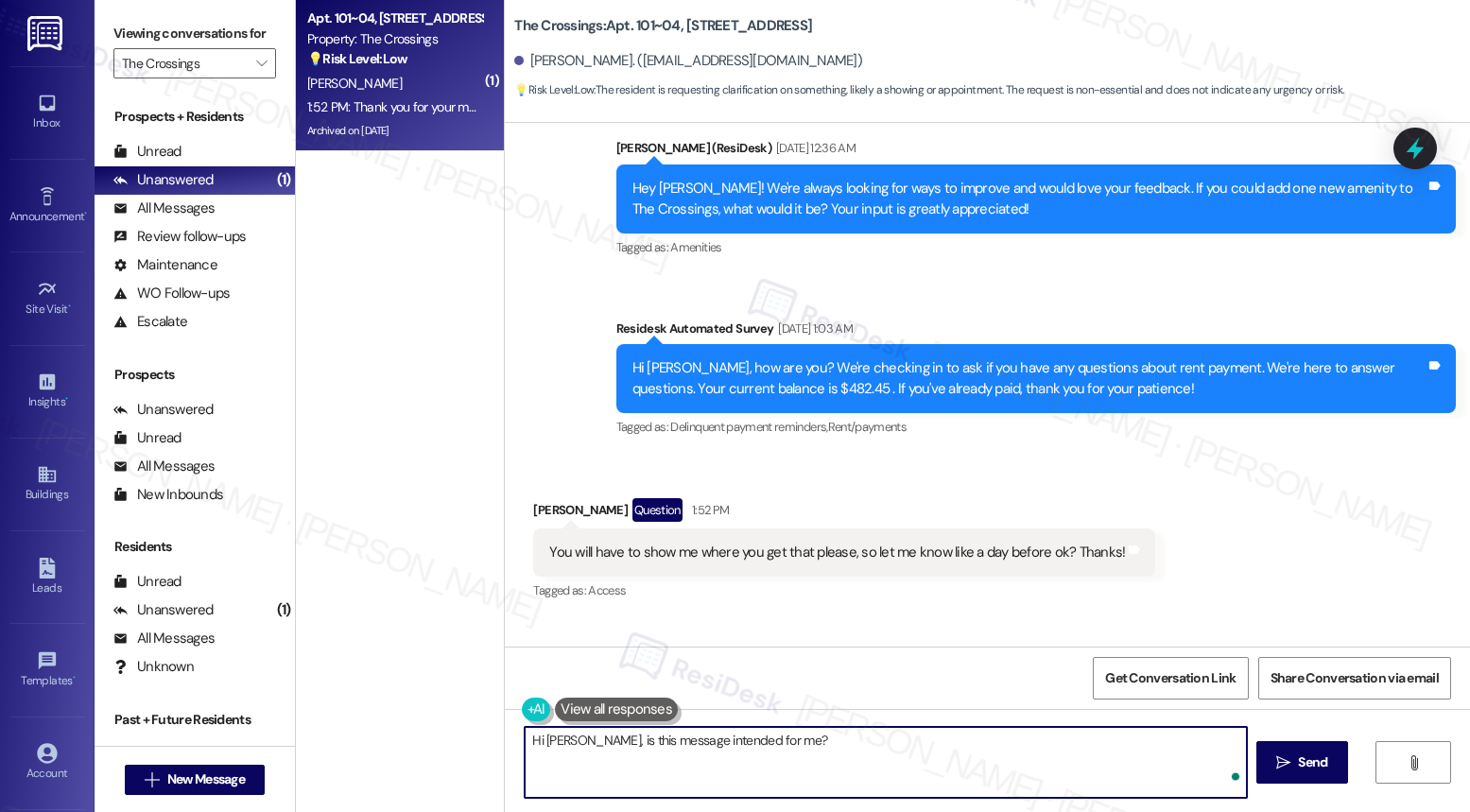 type on "Hi Melissa, is this message intended for me?" 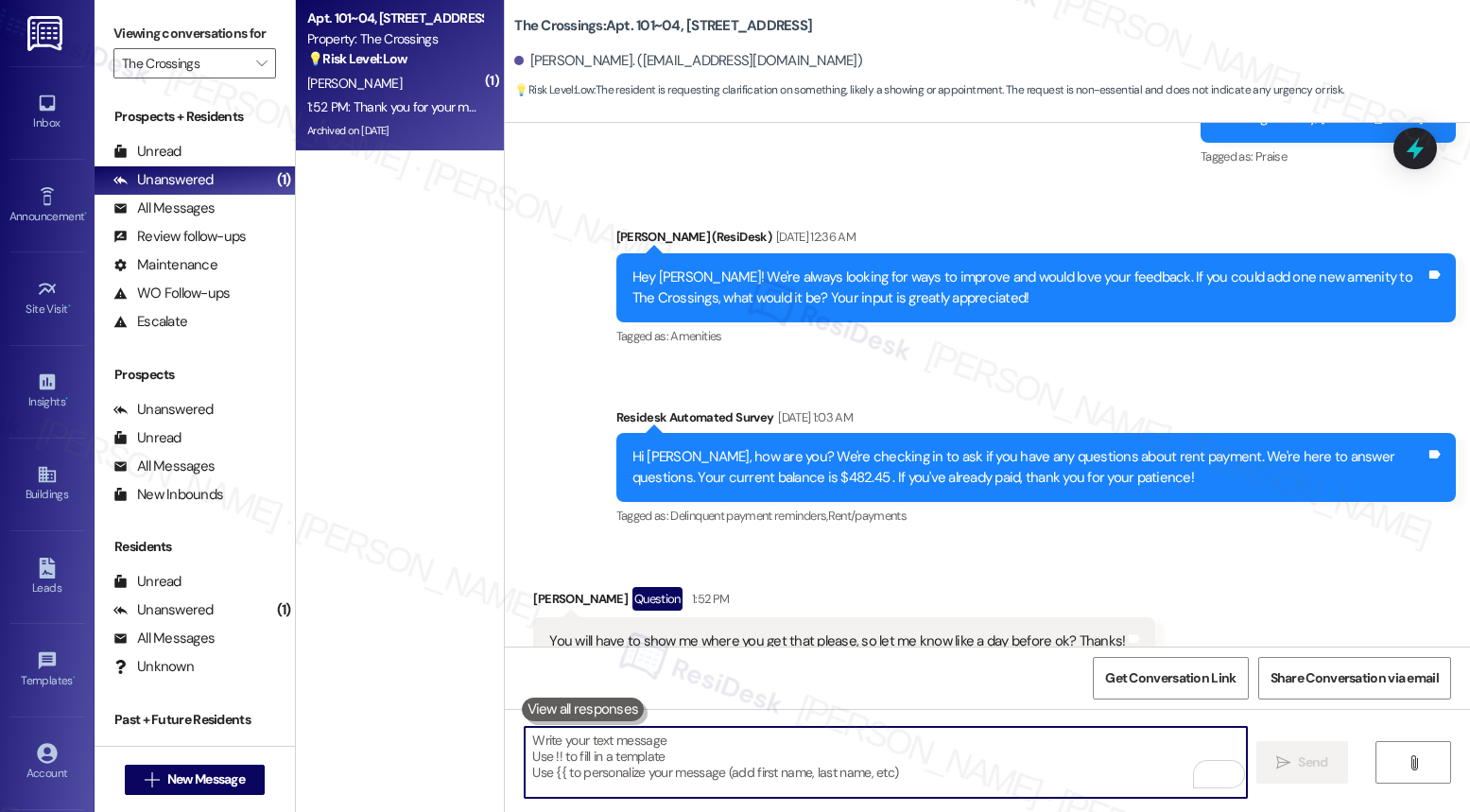 scroll, scrollTop: 12872, scrollLeft: 0, axis: vertical 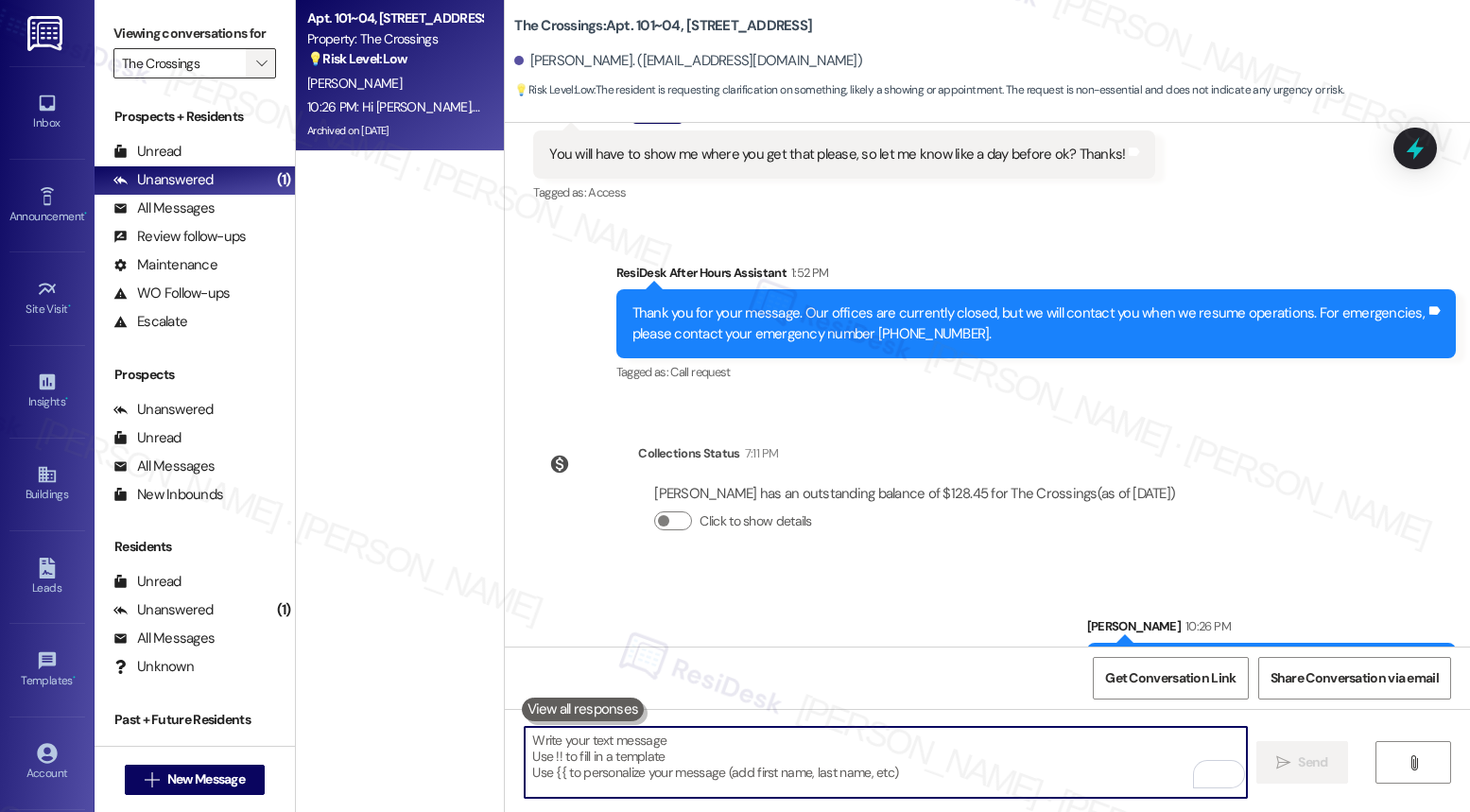 type 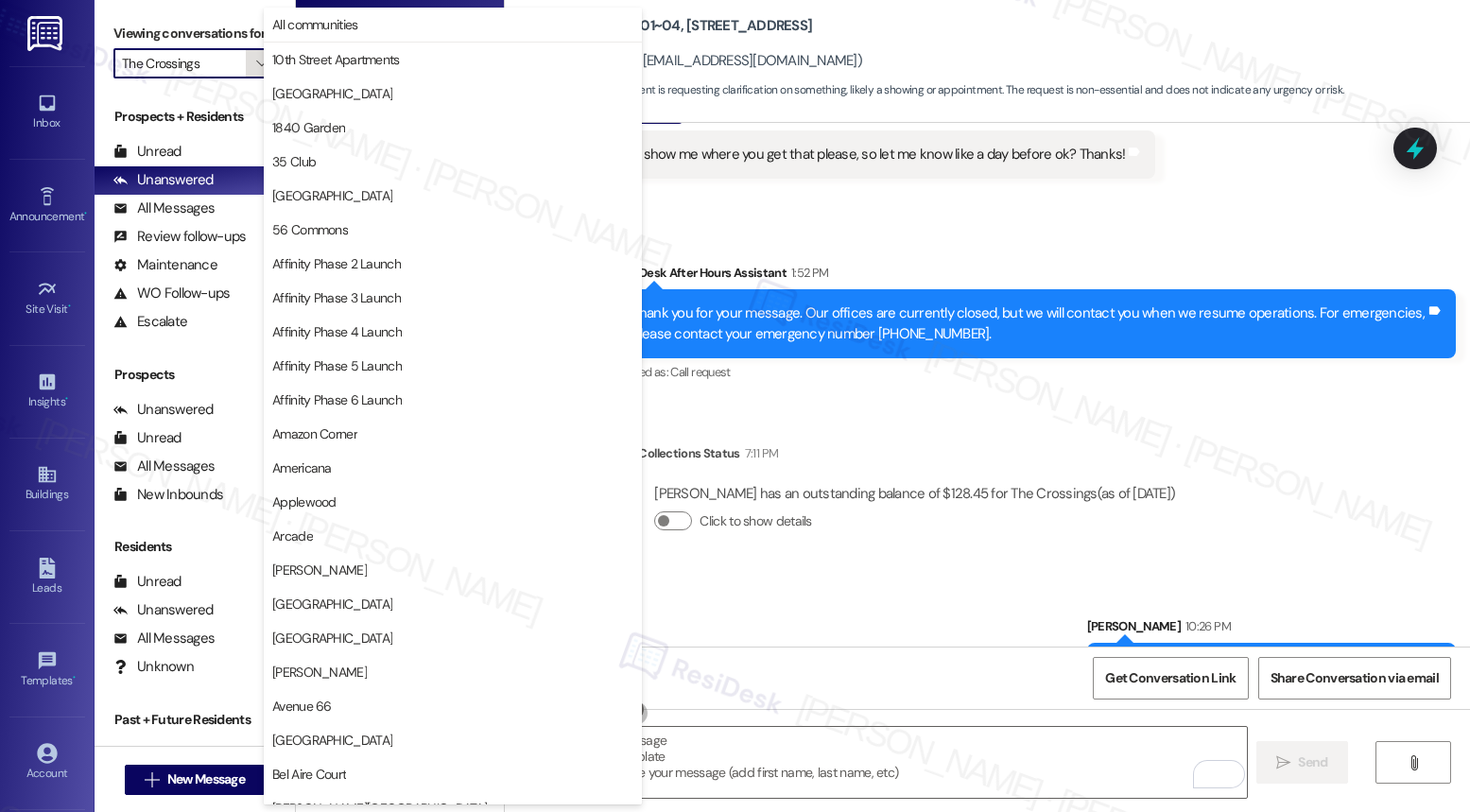 scroll, scrollTop: 3263, scrollLeft: 0, axis: vertical 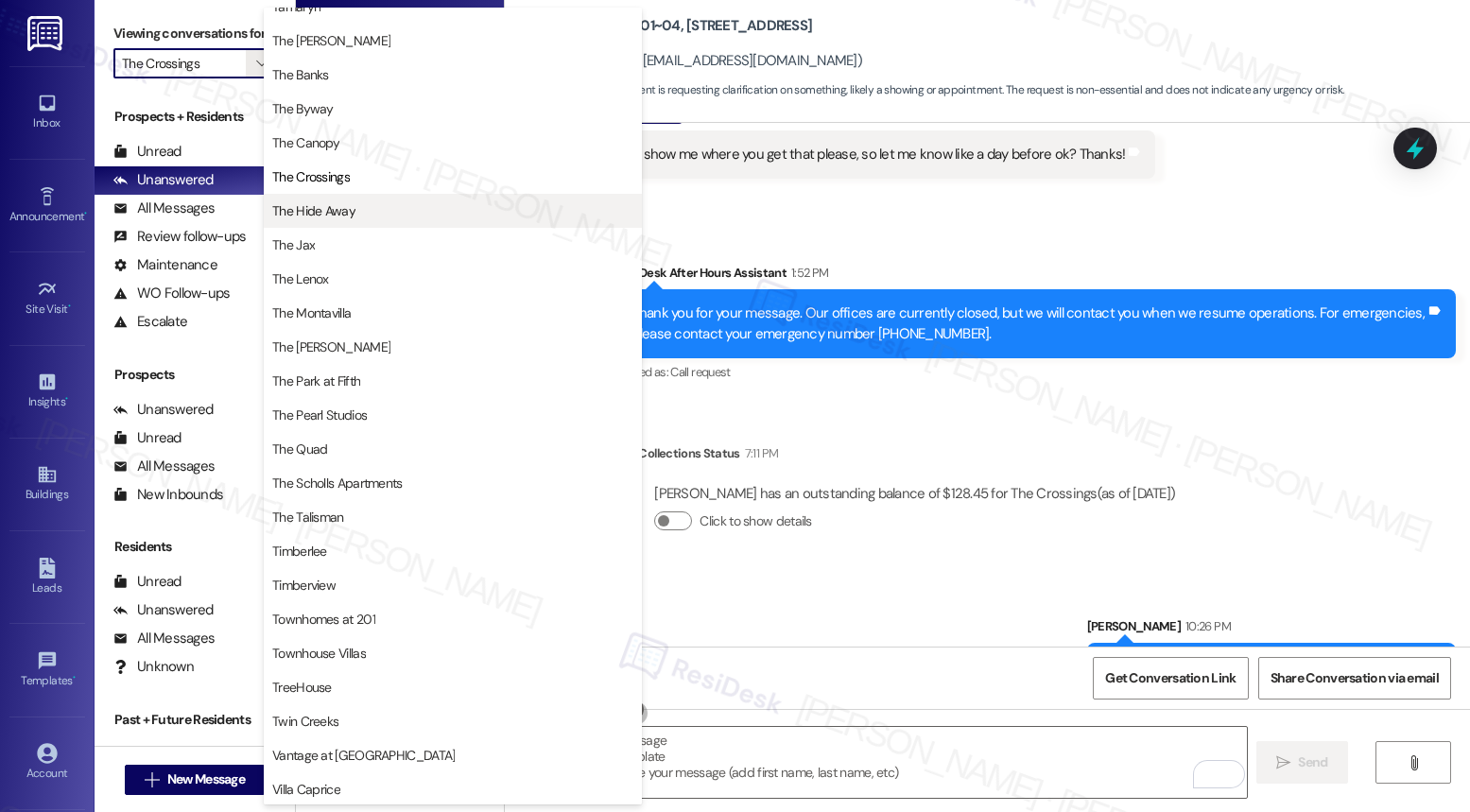 click on "The Hide Away" at bounding box center [314, 211] 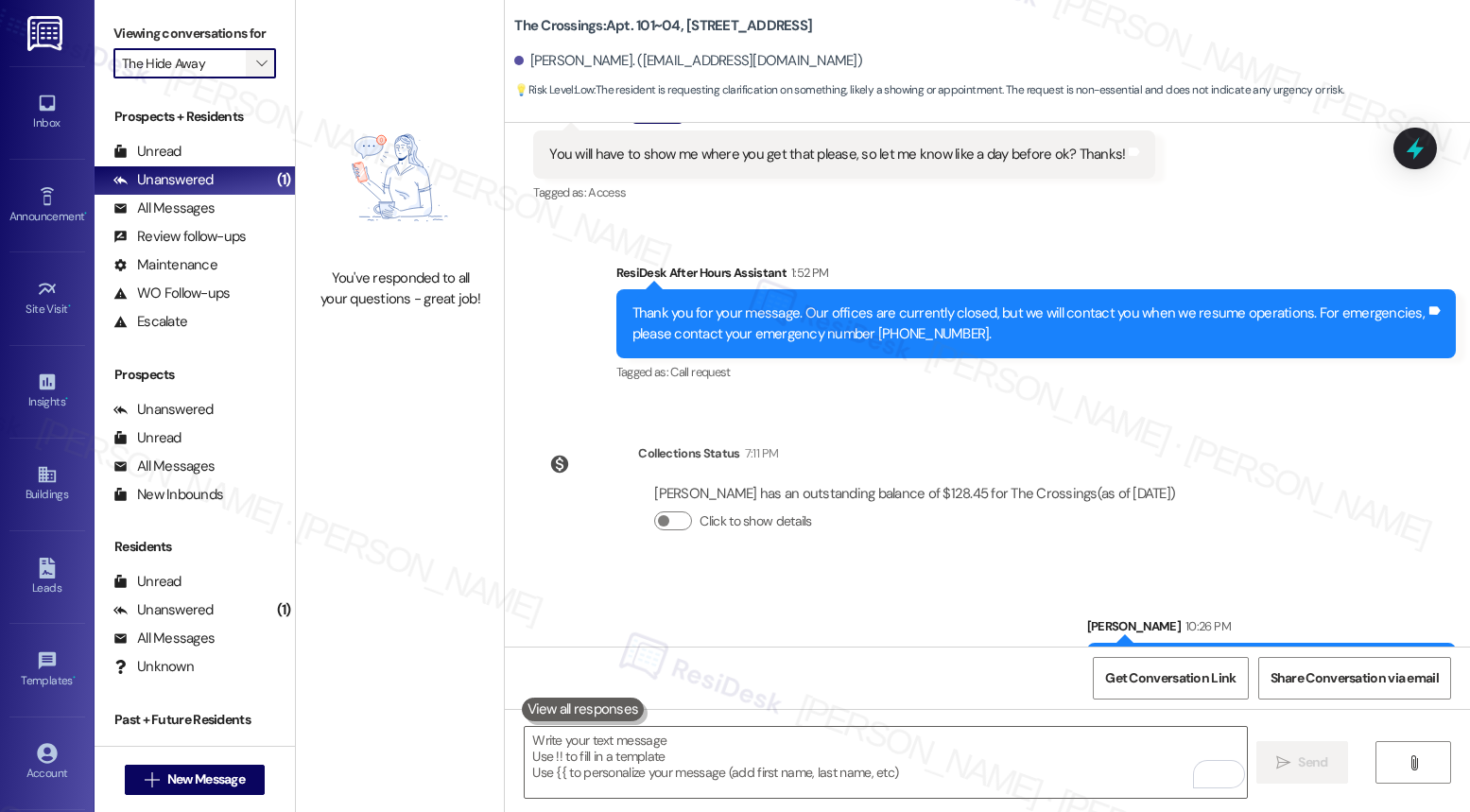 click on "" at bounding box center [261, 63] 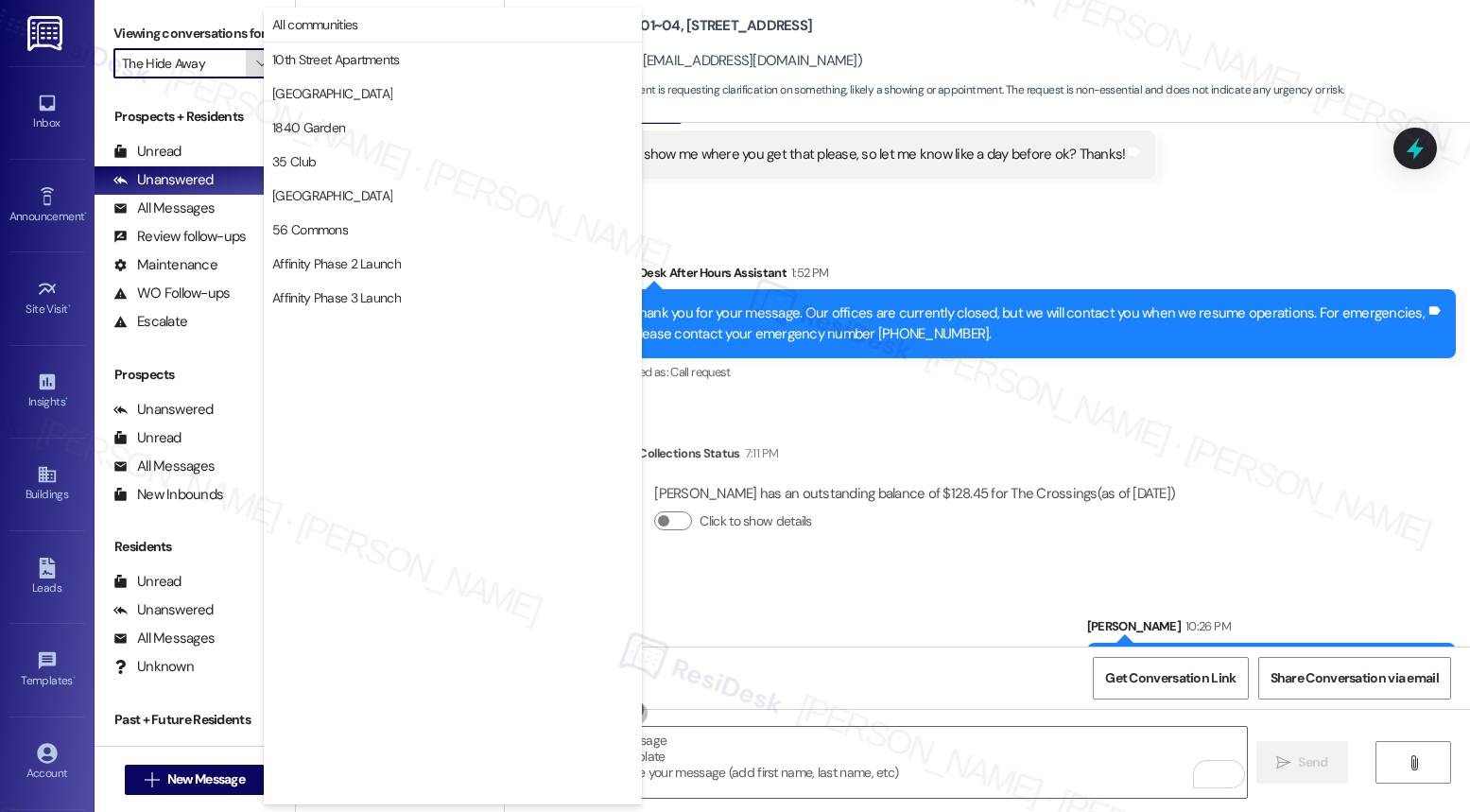 scroll, scrollTop: 3263, scrollLeft: 0, axis: vertical 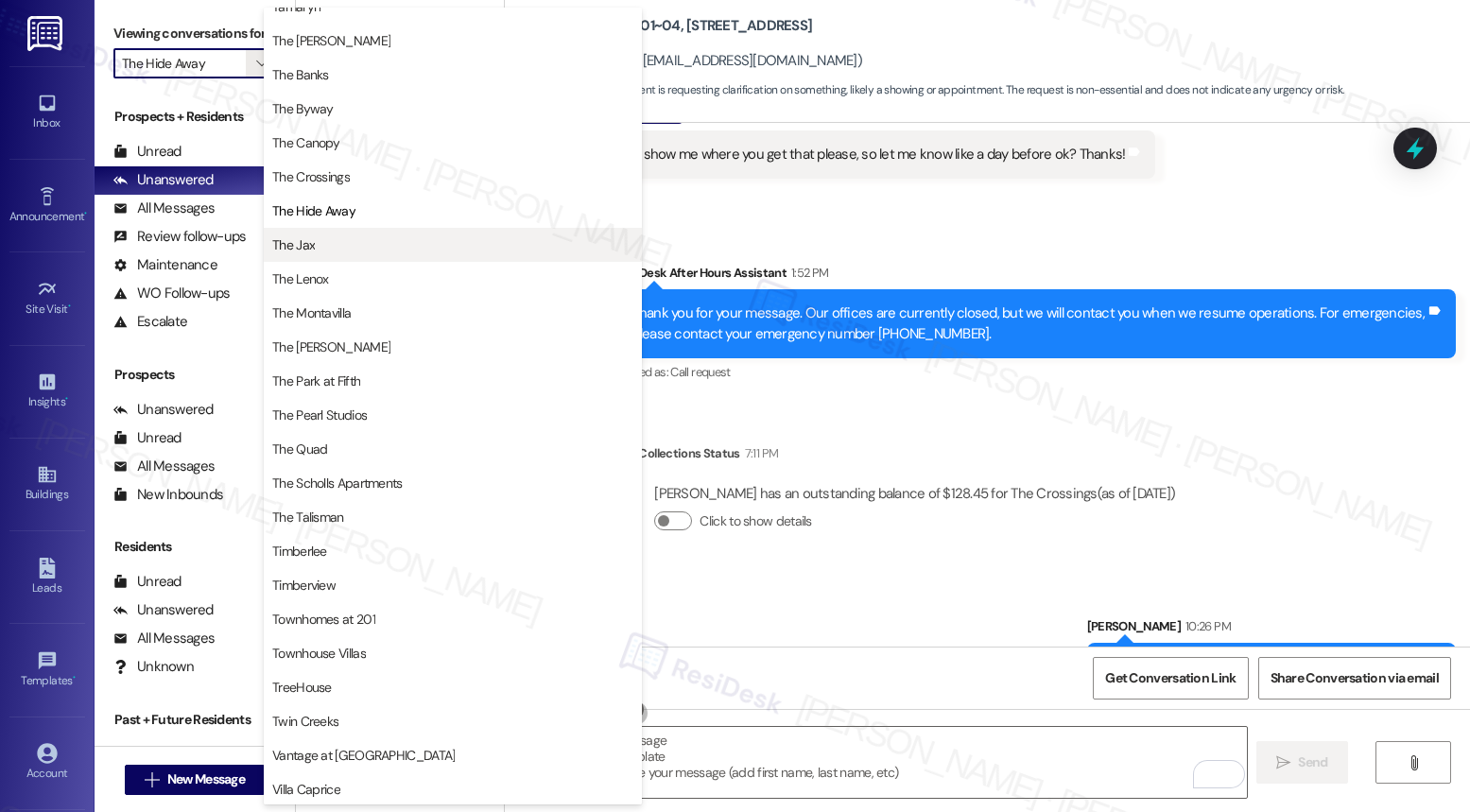 click on "The Jax" at bounding box center [453, 245] 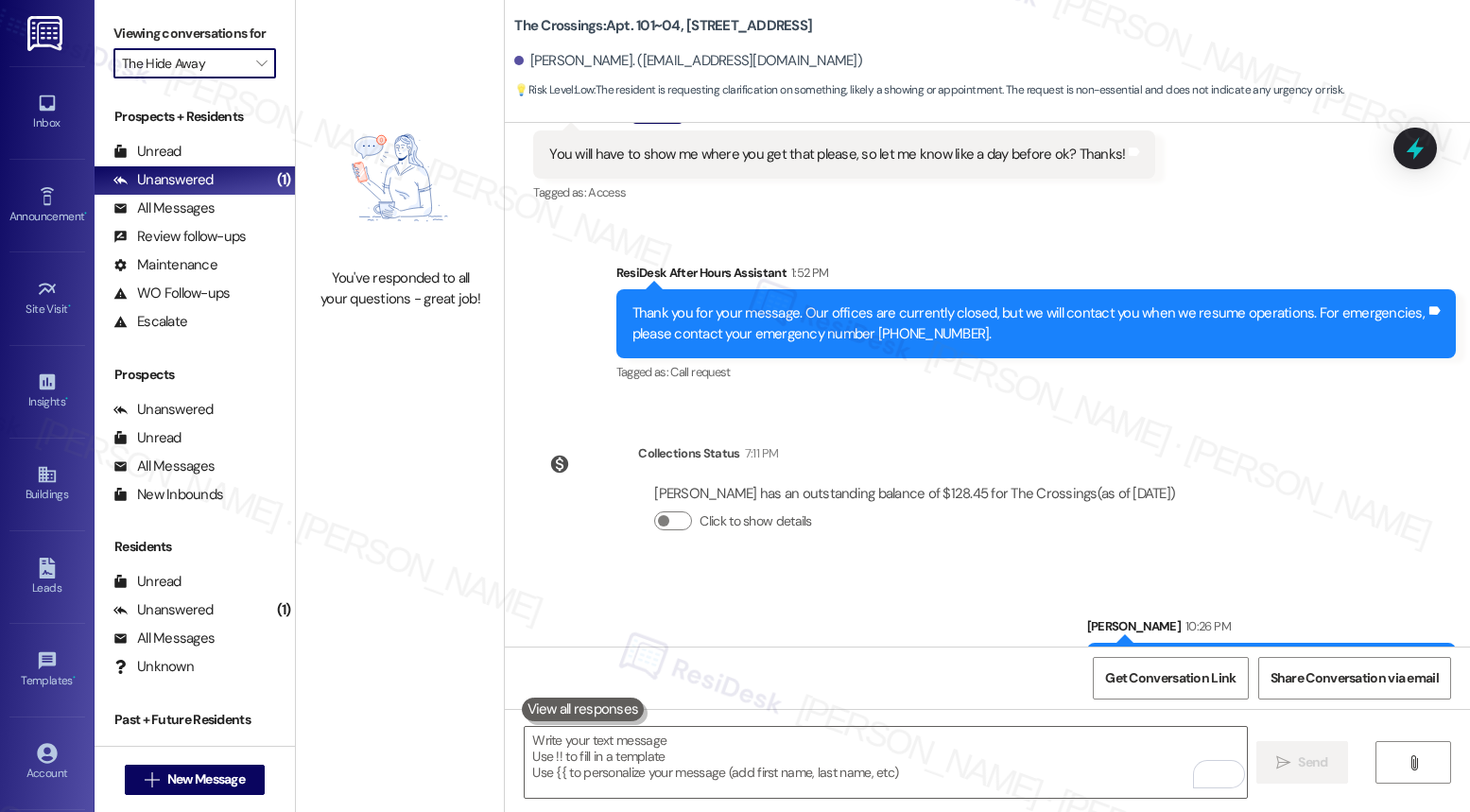 type on "The Jax" 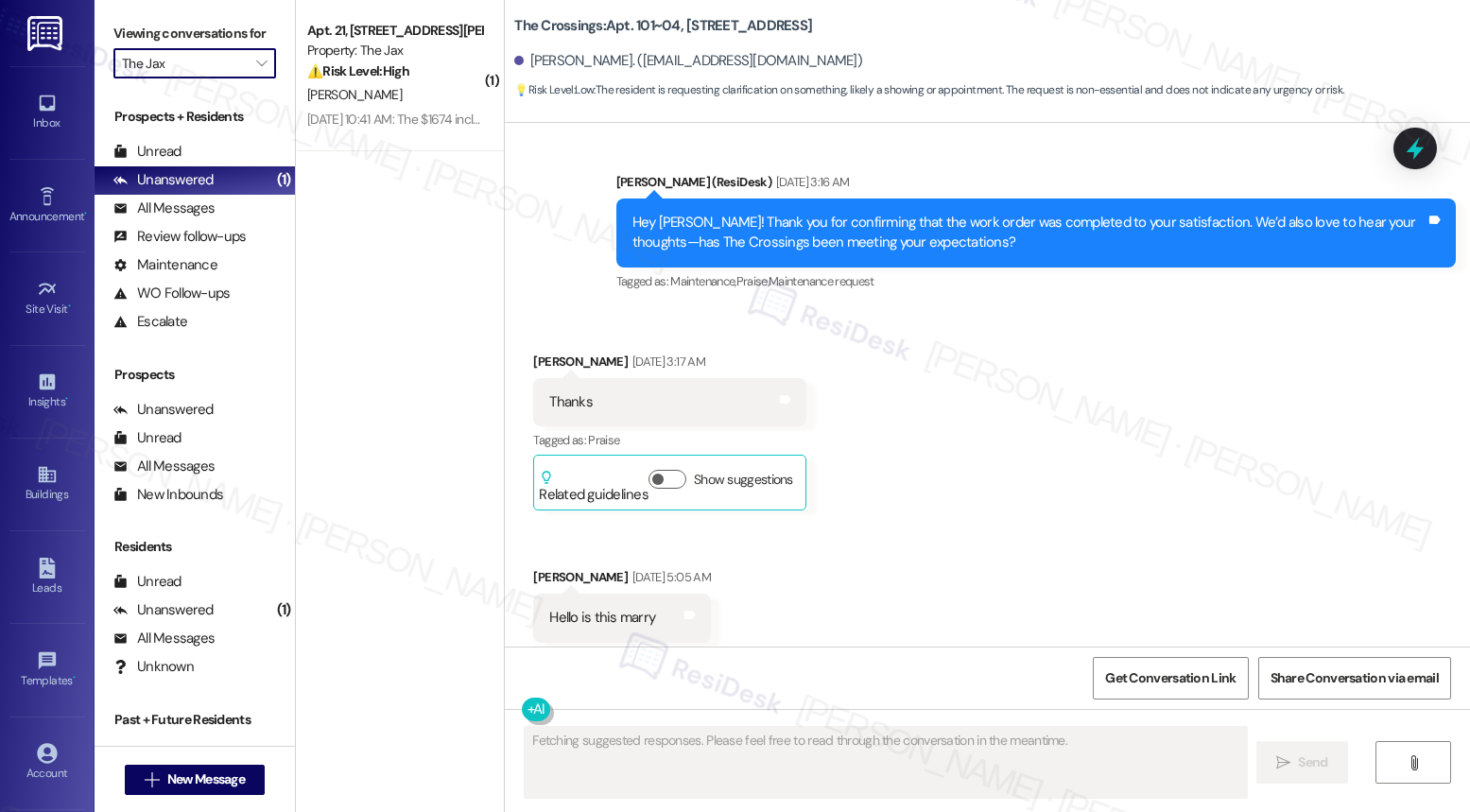 scroll, scrollTop: 12385, scrollLeft: 0, axis: vertical 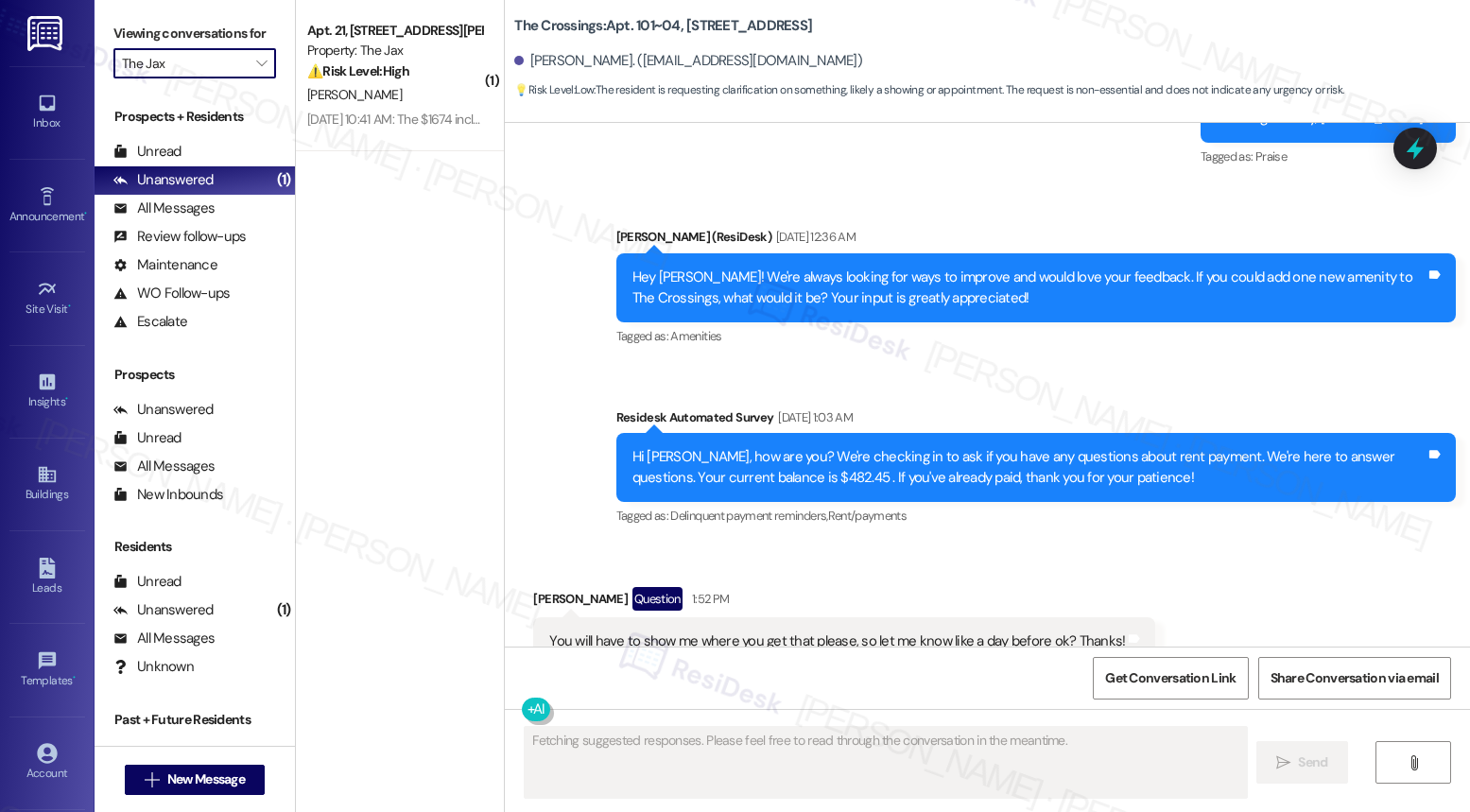 click on "You will have to show me where you get that please, so let me know like a day before ok? Thanks!" at bounding box center (837, 641) 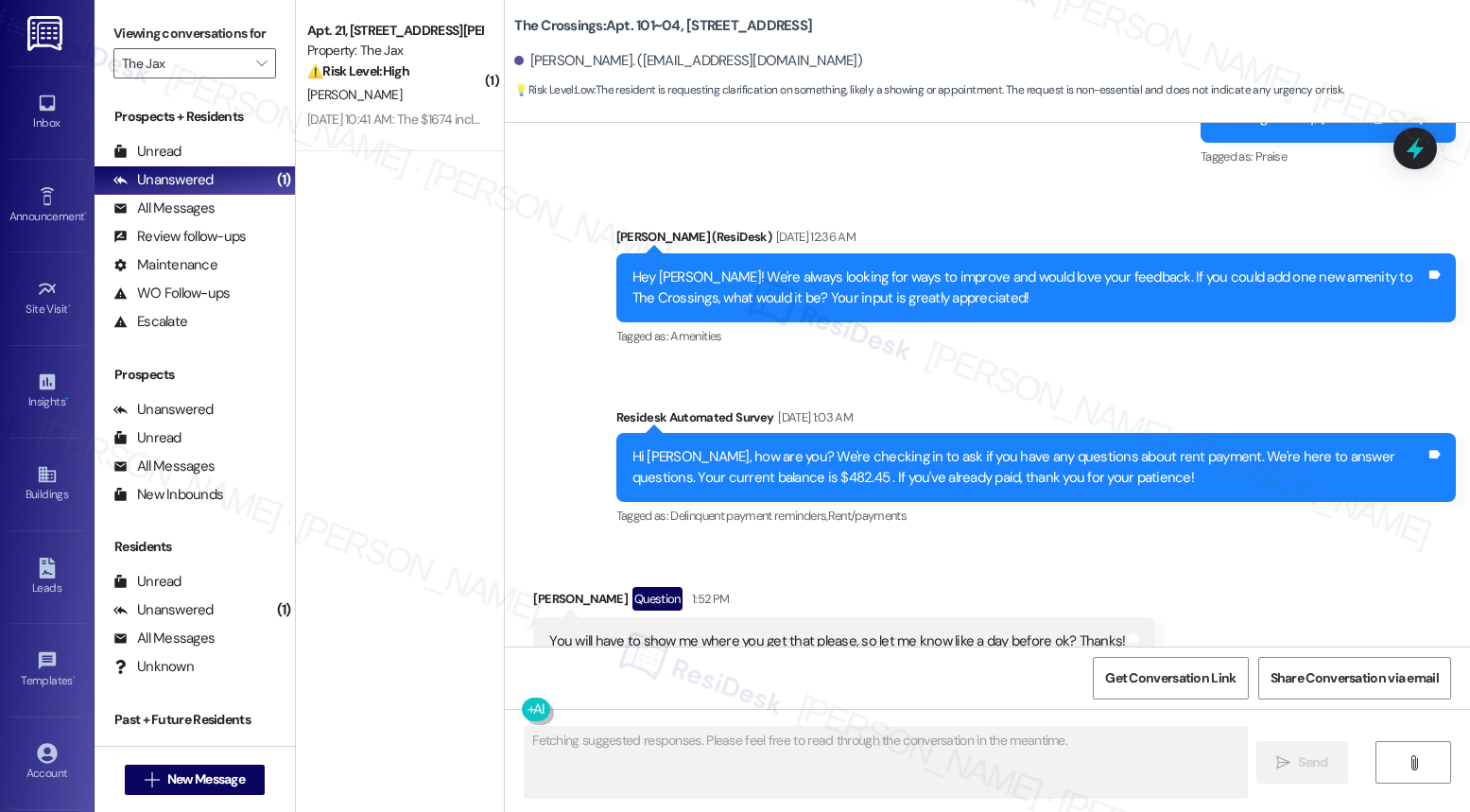 click on "You will have to show me where you get that please, so let me know like a day before ok? Thanks!" at bounding box center [837, 641] 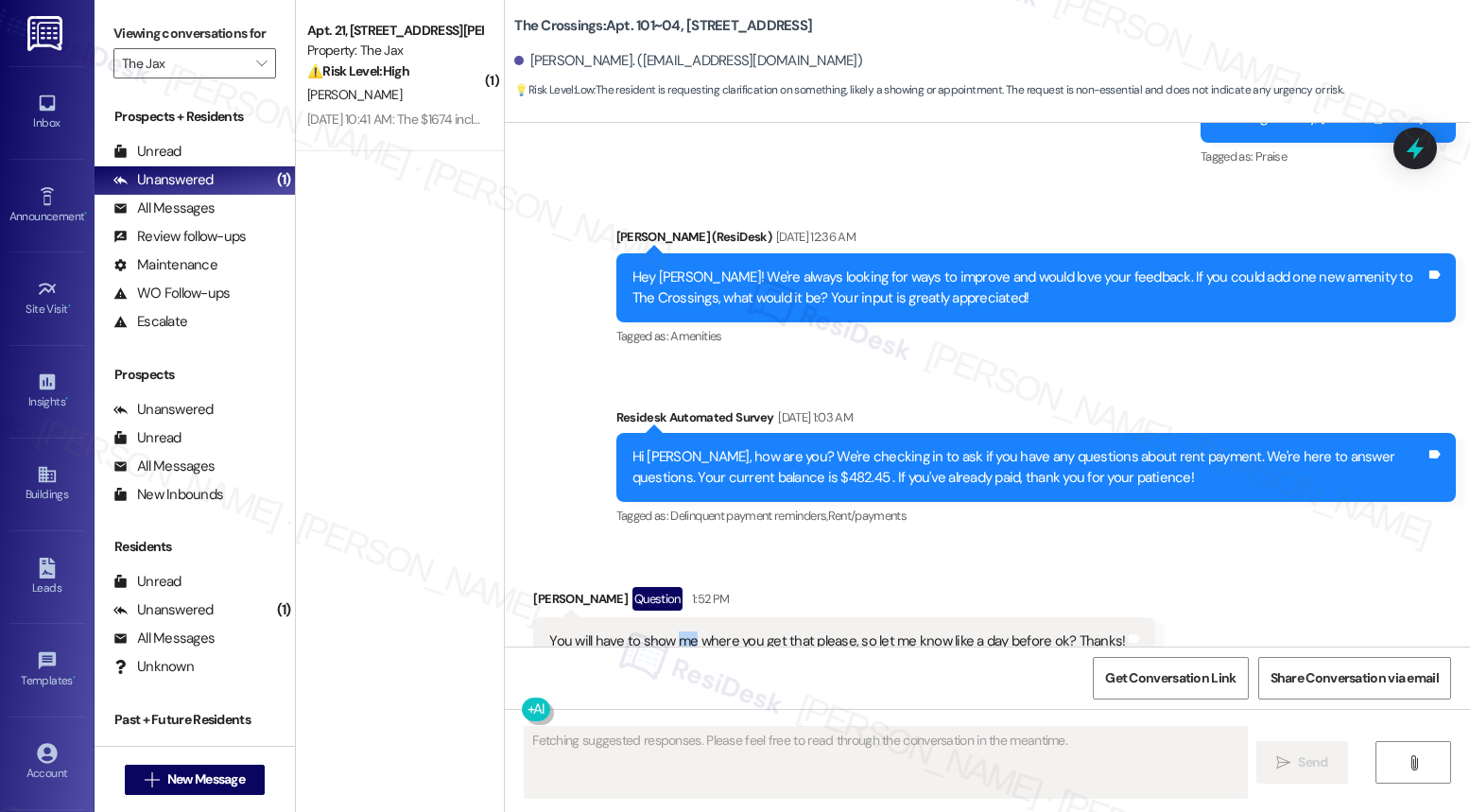 click on "You will have to show me where you get that please, so let me know like a day before ok? Thanks!" at bounding box center [837, 641] 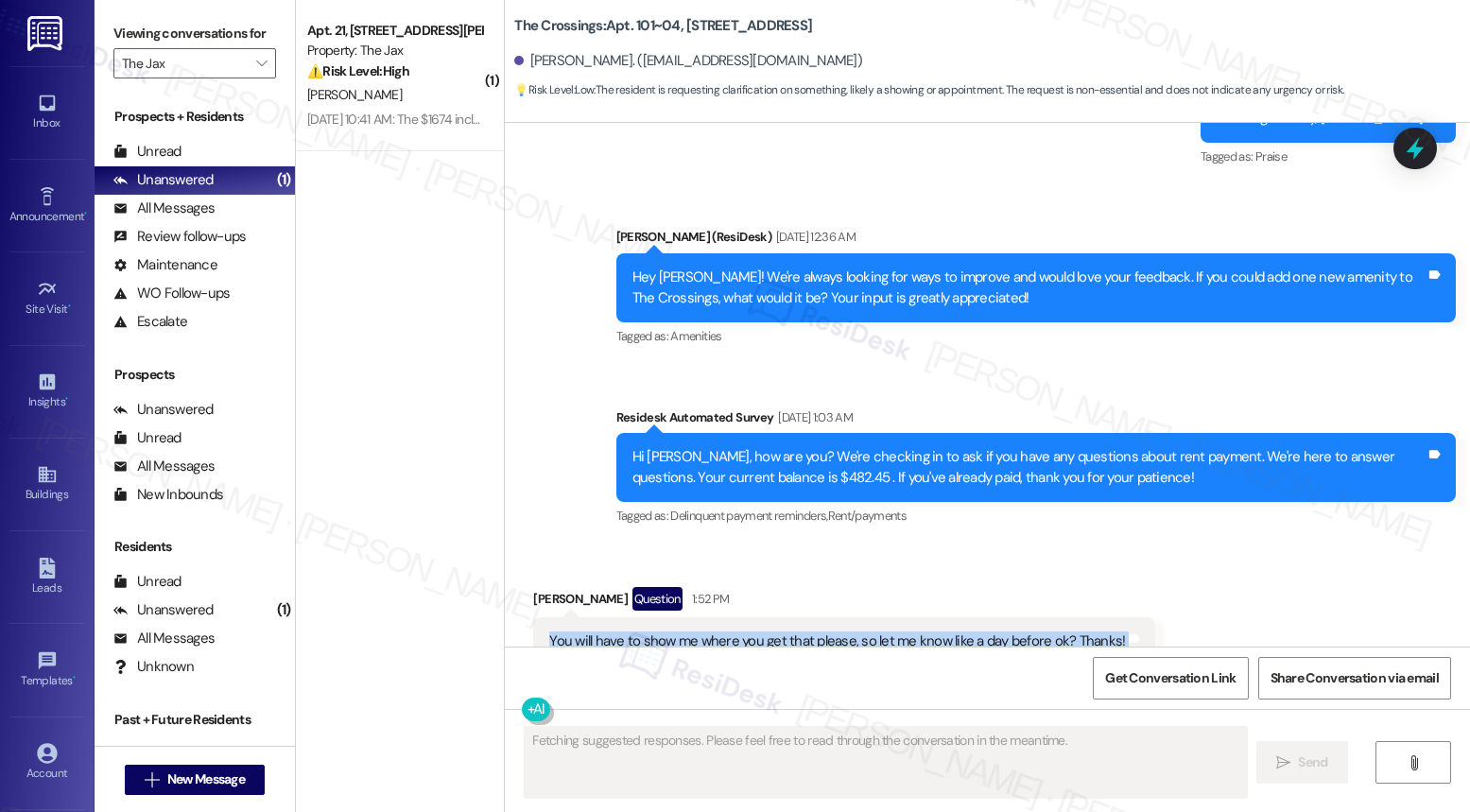 scroll, scrollTop: 12899, scrollLeft: 0, axis: vertical 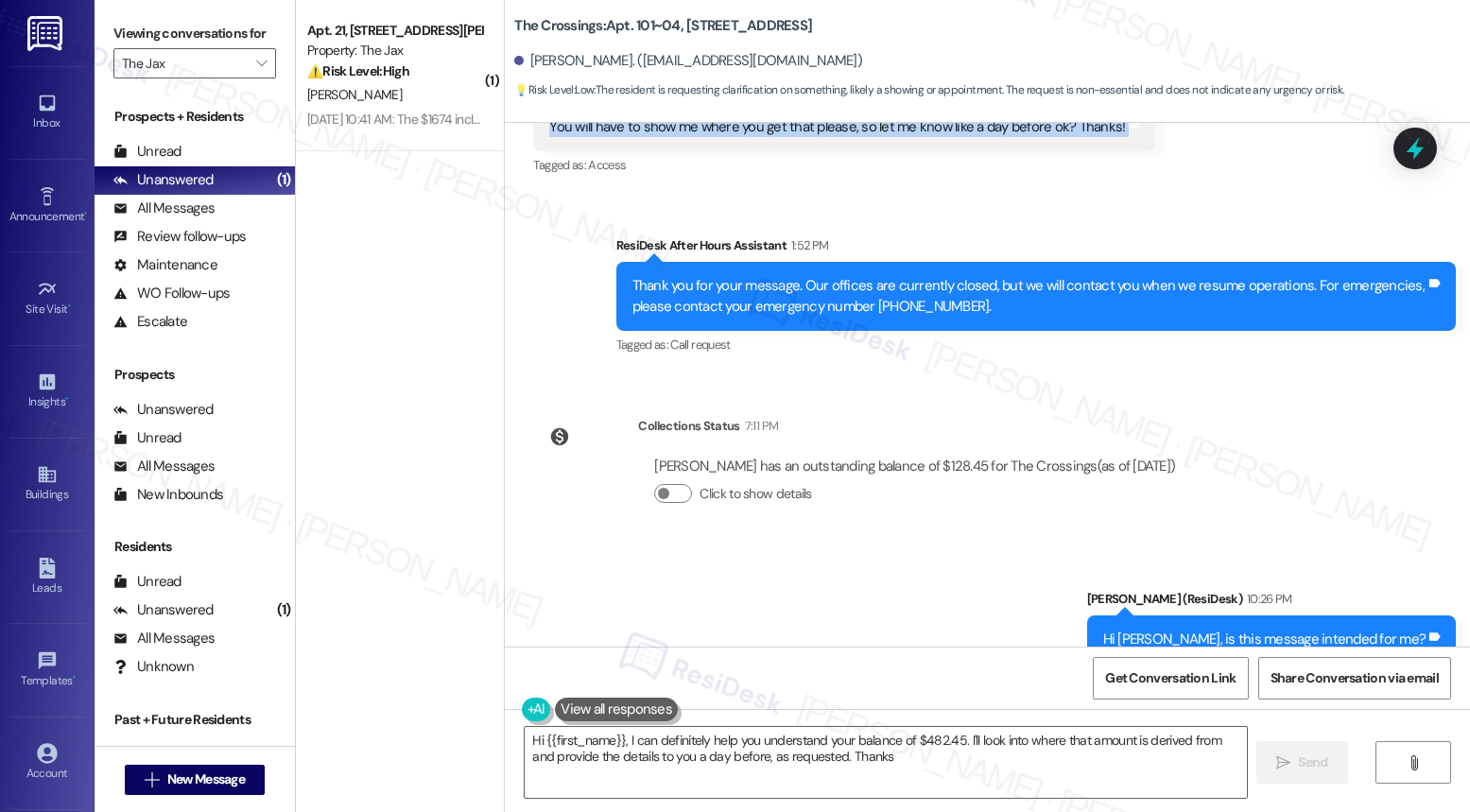 type on "Hi {{first_name}}, I can definitely help you understand your balance of $482.45. I'll look into where that amount is derived from and provide the details to you a day before, as requested. Thanks!" 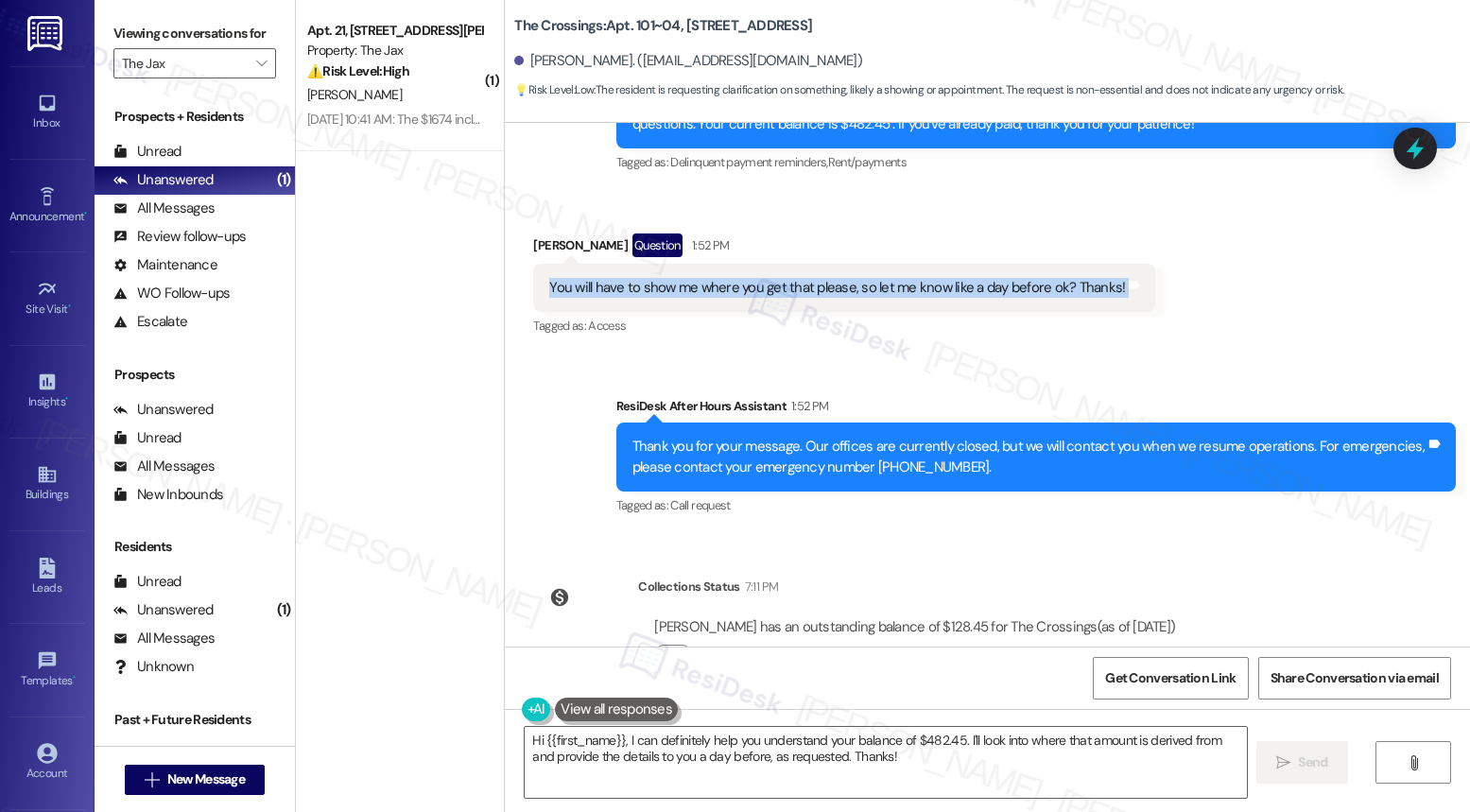 scroll, scrollTop: 12580, scrollLeft: 0, axis: vertical 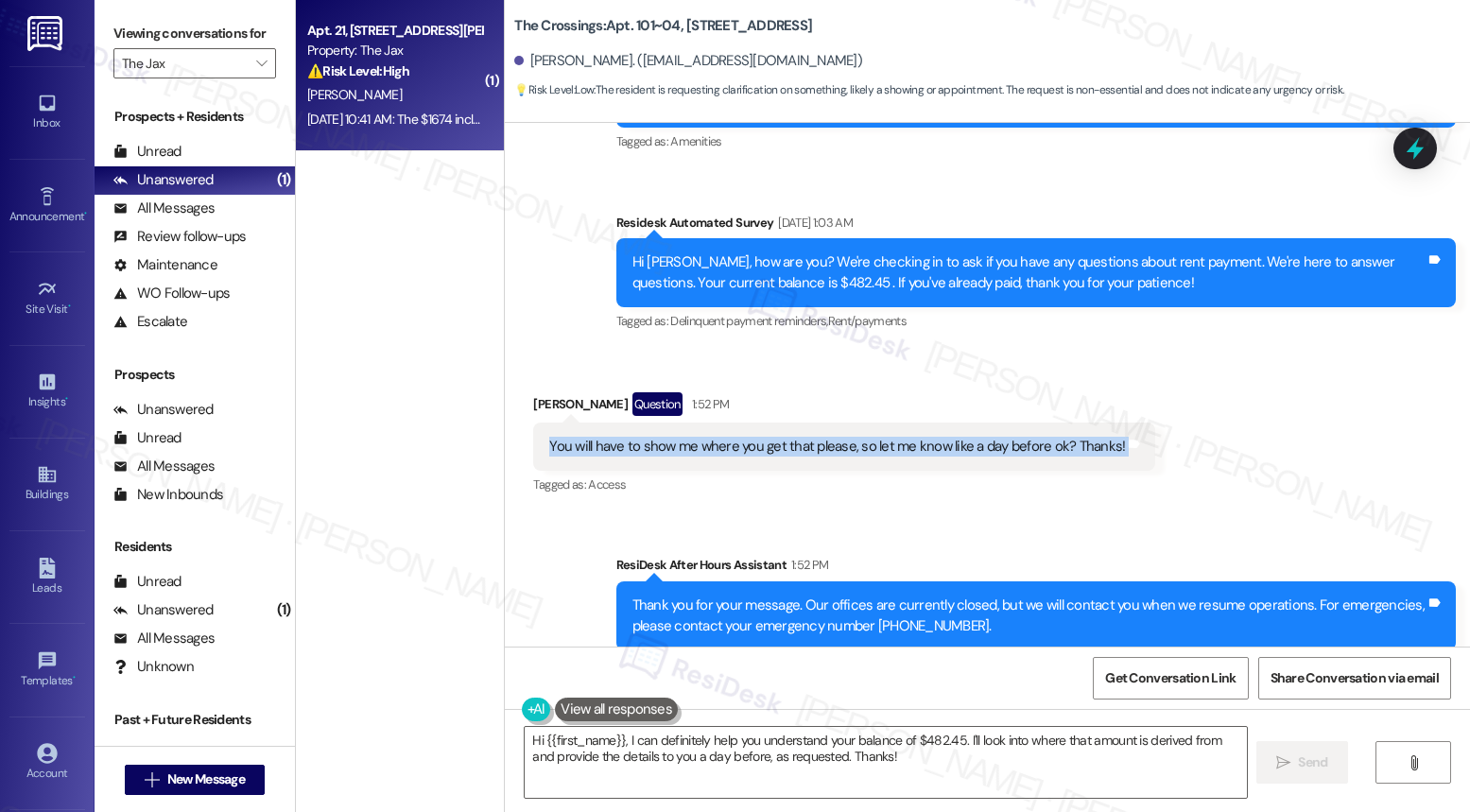 click on "⚠️  Risk Level:  High The resident is disputing the amount due and expressing concern about how to catch up on payments if a partial payment is not accepted. This involves a financial concern and potential risk mitigation related to rent collection." at bounding box center [394, 71] 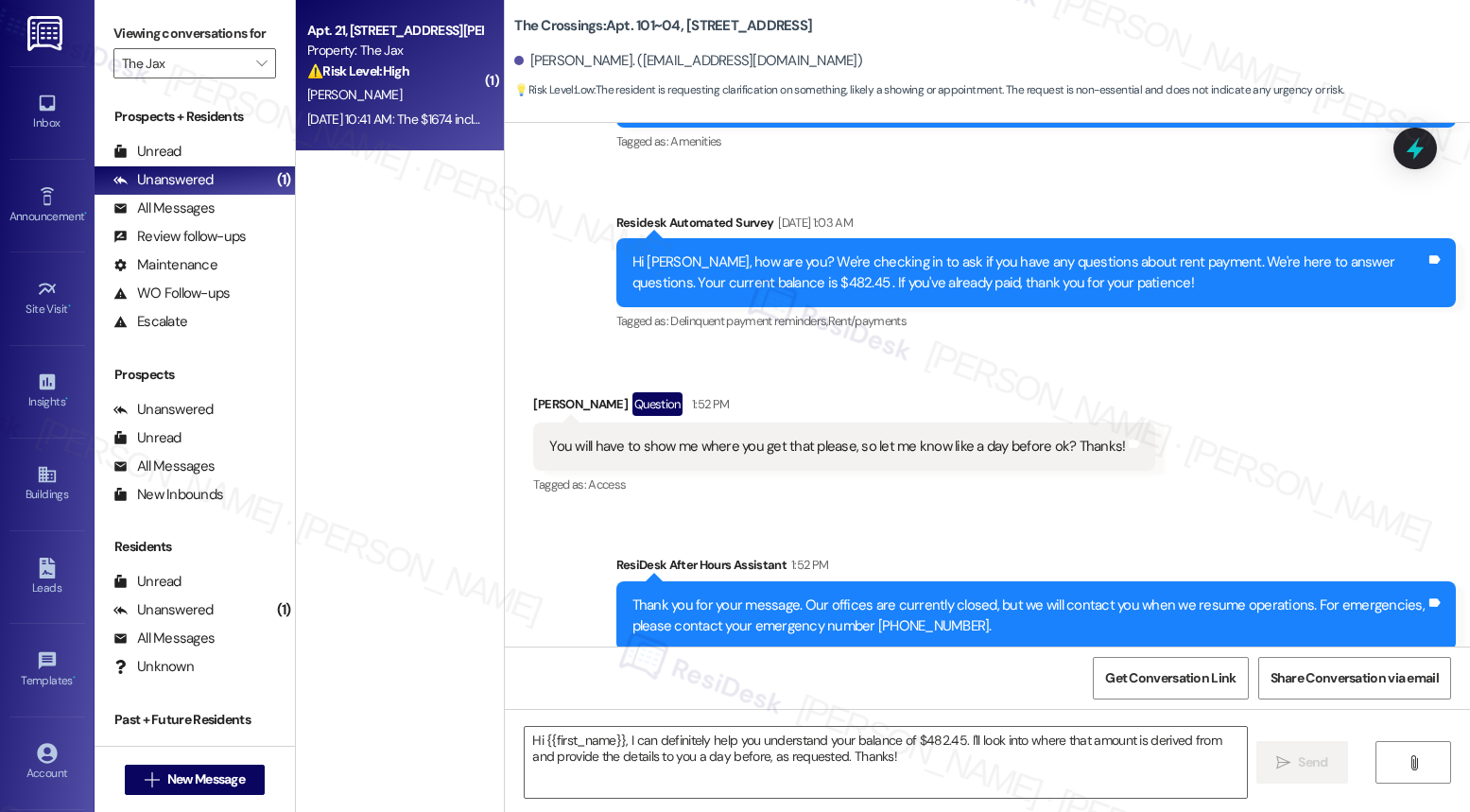 click on "⚠️  Risk Level:  High The resident is disputing the amount due and expressing concern about how to catch up on payments if a partial payment is not accepted. This involves a financial concern and potential risk mitigation related to rent collection." at bounding box center (394, 71) 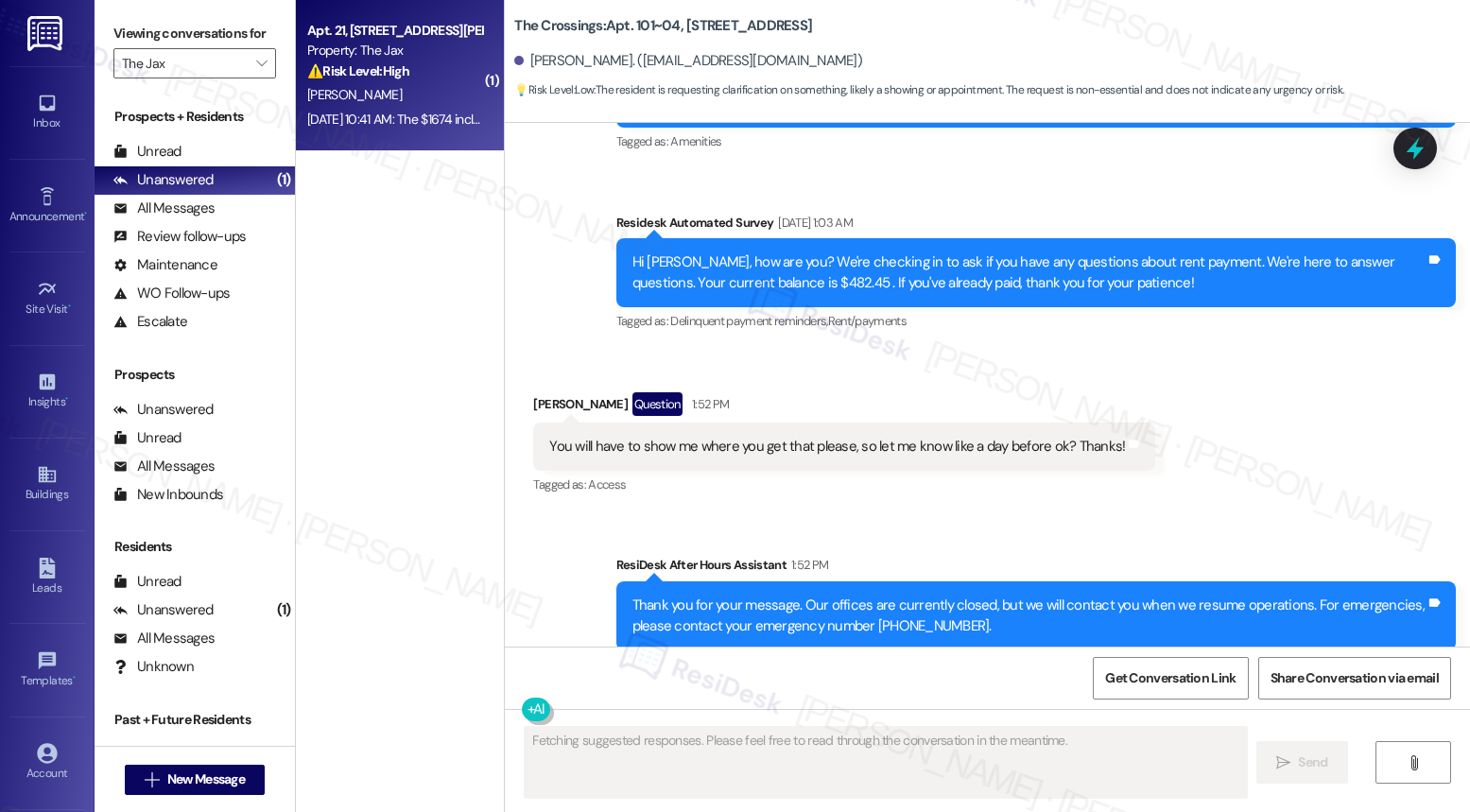 click on "⚠️  Risk Level:  High The resident is disputing the amount due and expressing concern about how to catch up on payments if a partial payment is not accepted. This involves a financial concern and potential risk mitigation related to rent collection." at bounding box center (394, 71) 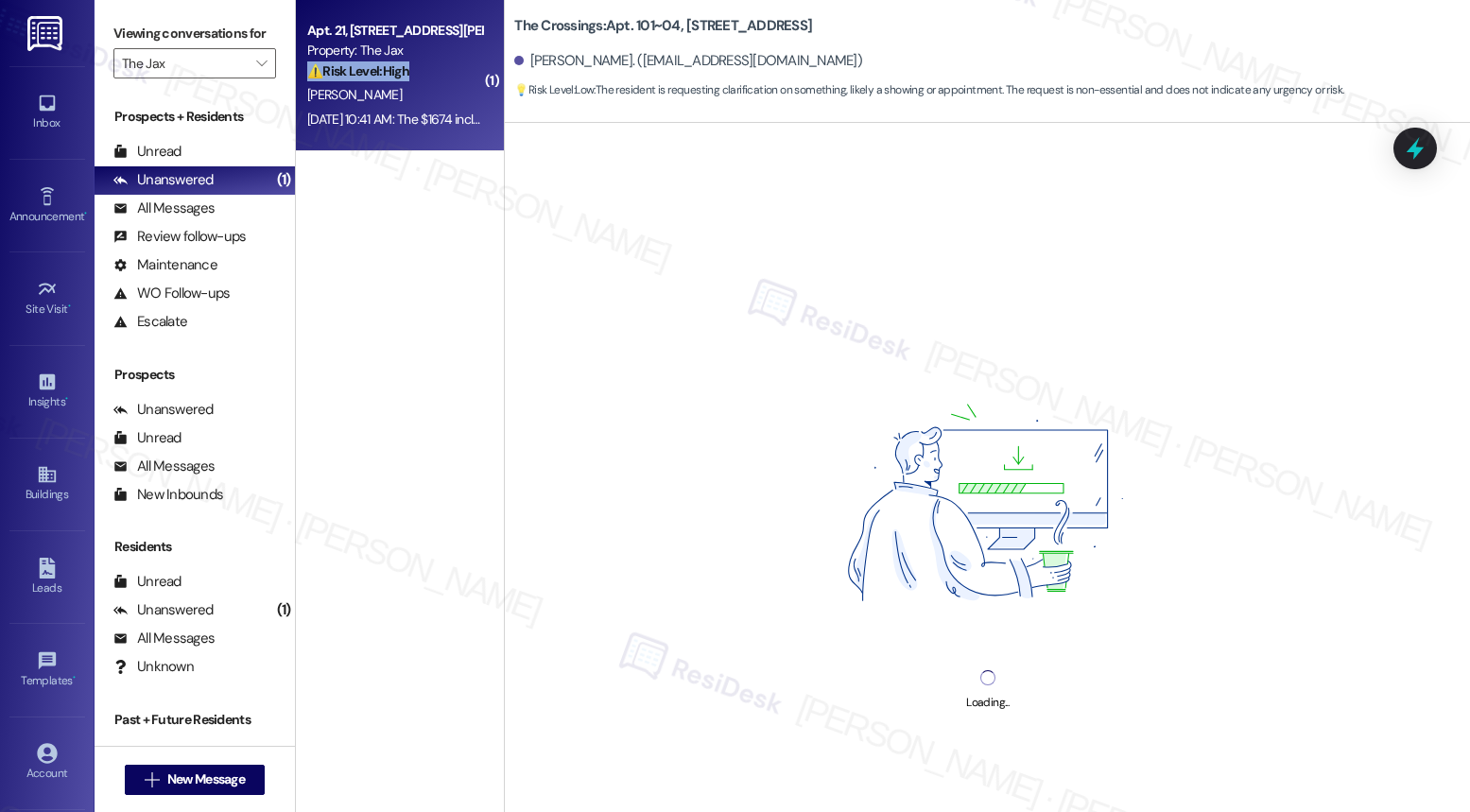 click on "⚠️  Risk Level:  High The resident is disputing the amount due and expressing concern about how to catch up on payments if a partial payment is not accepted. This involves a financial concern and potential risk mitigation related to rent collection." at bounding box center (394, 71) 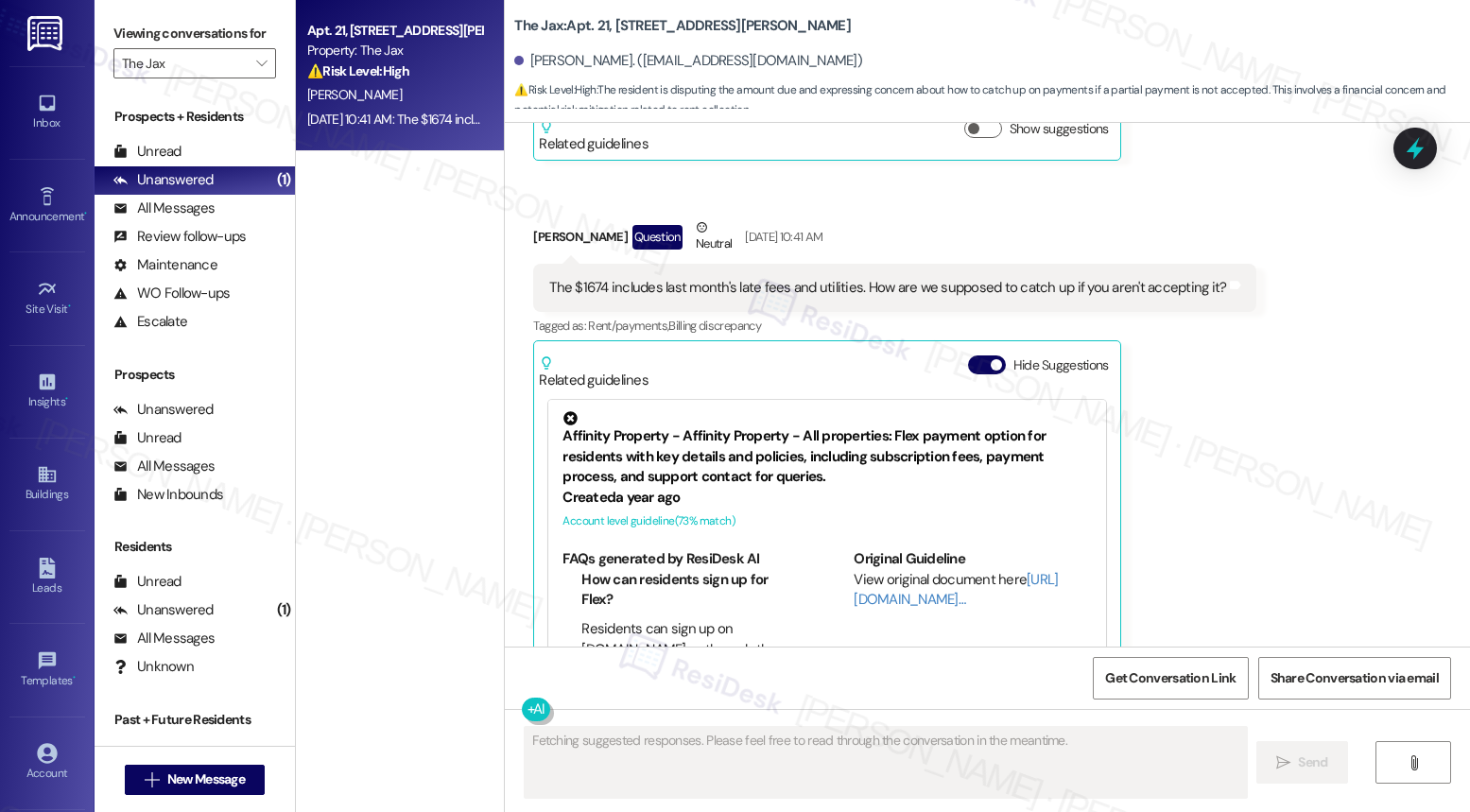 scroll, scrollTop: 29150, scrollLeft: 0, axis: vertical 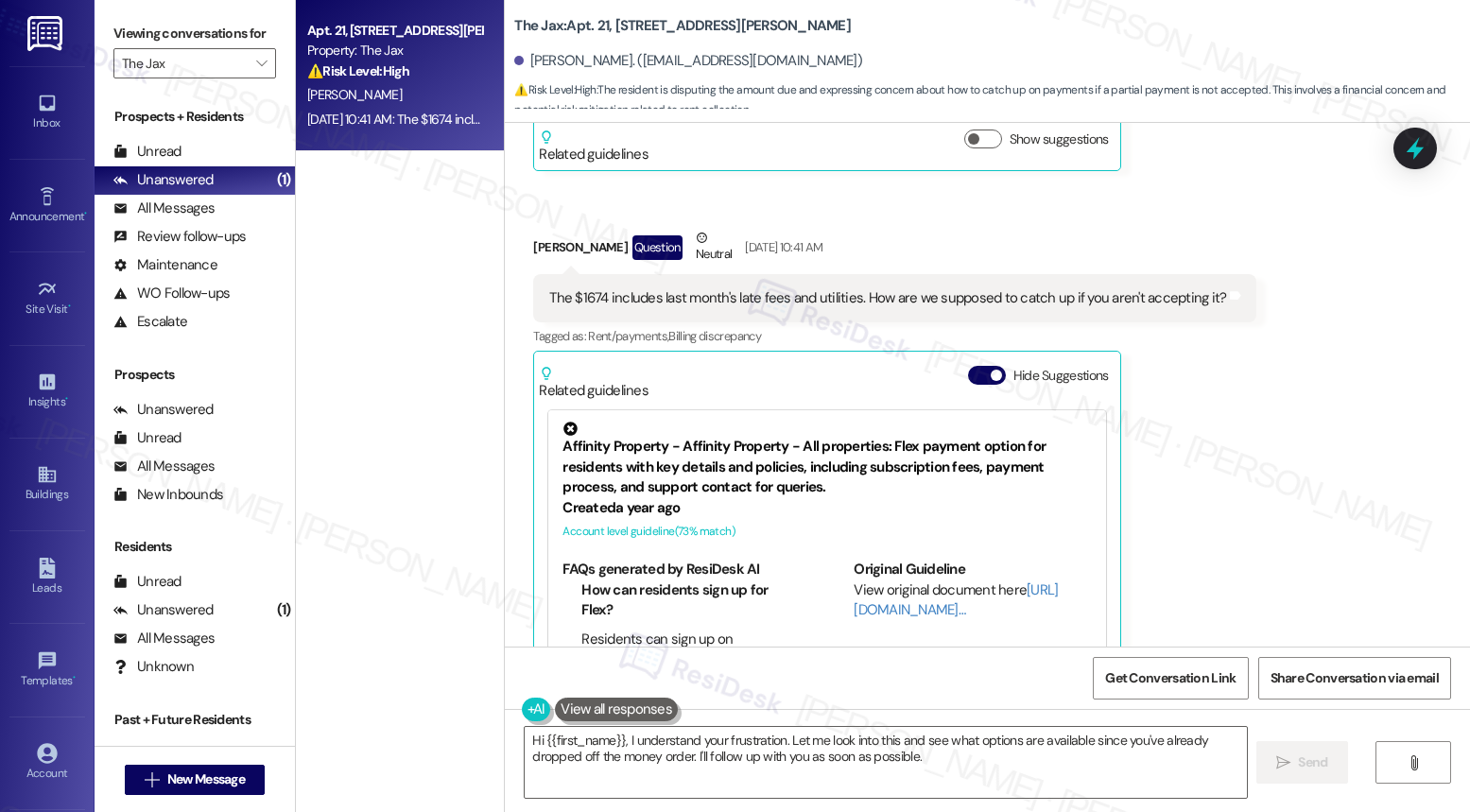 drag, startPoint x: 924, startPoint y: 574, endPoint x: 977, endPoint y: 583, distance: 53.75872 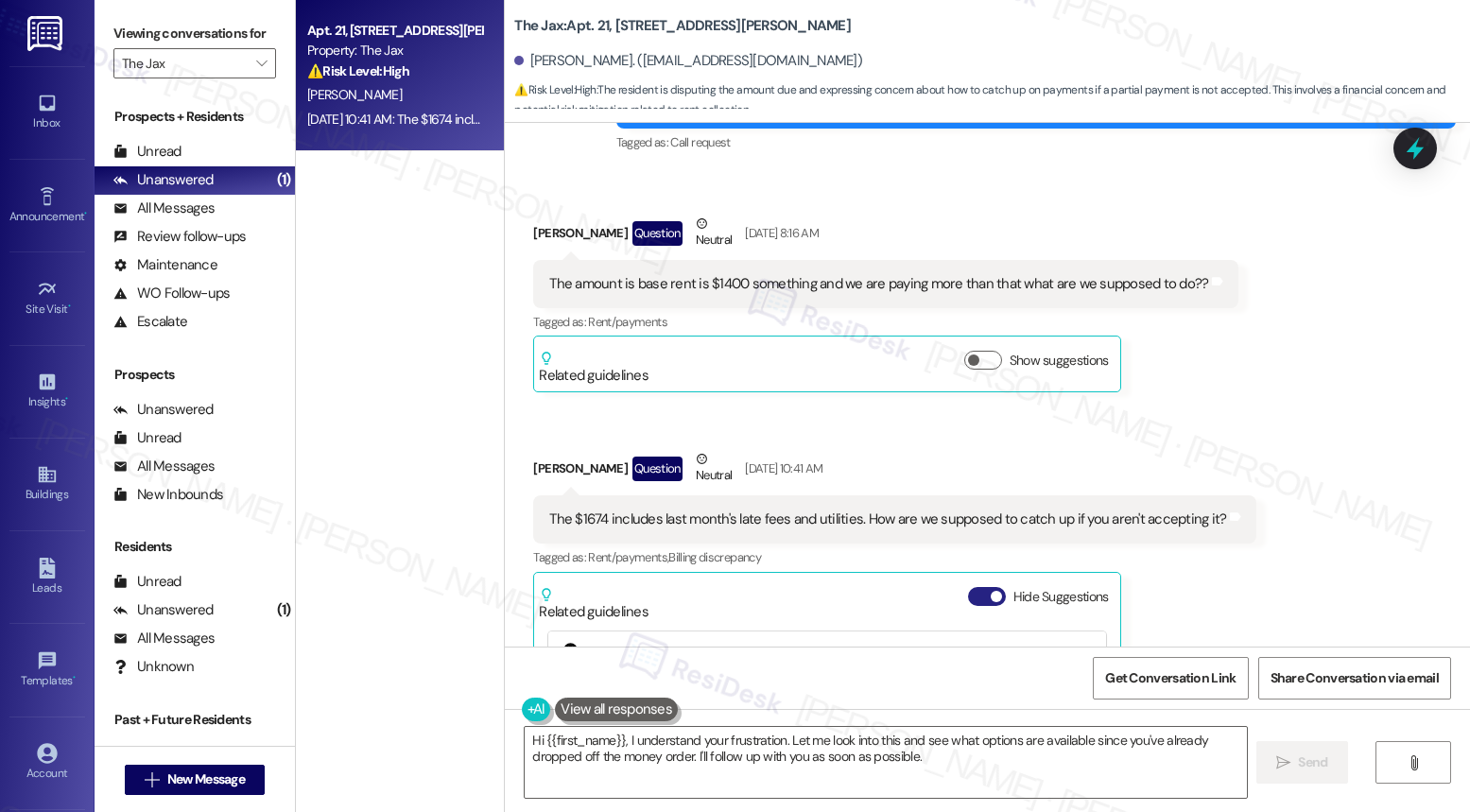 click on "Hide Suggestions" at bounding box center (987, 596) 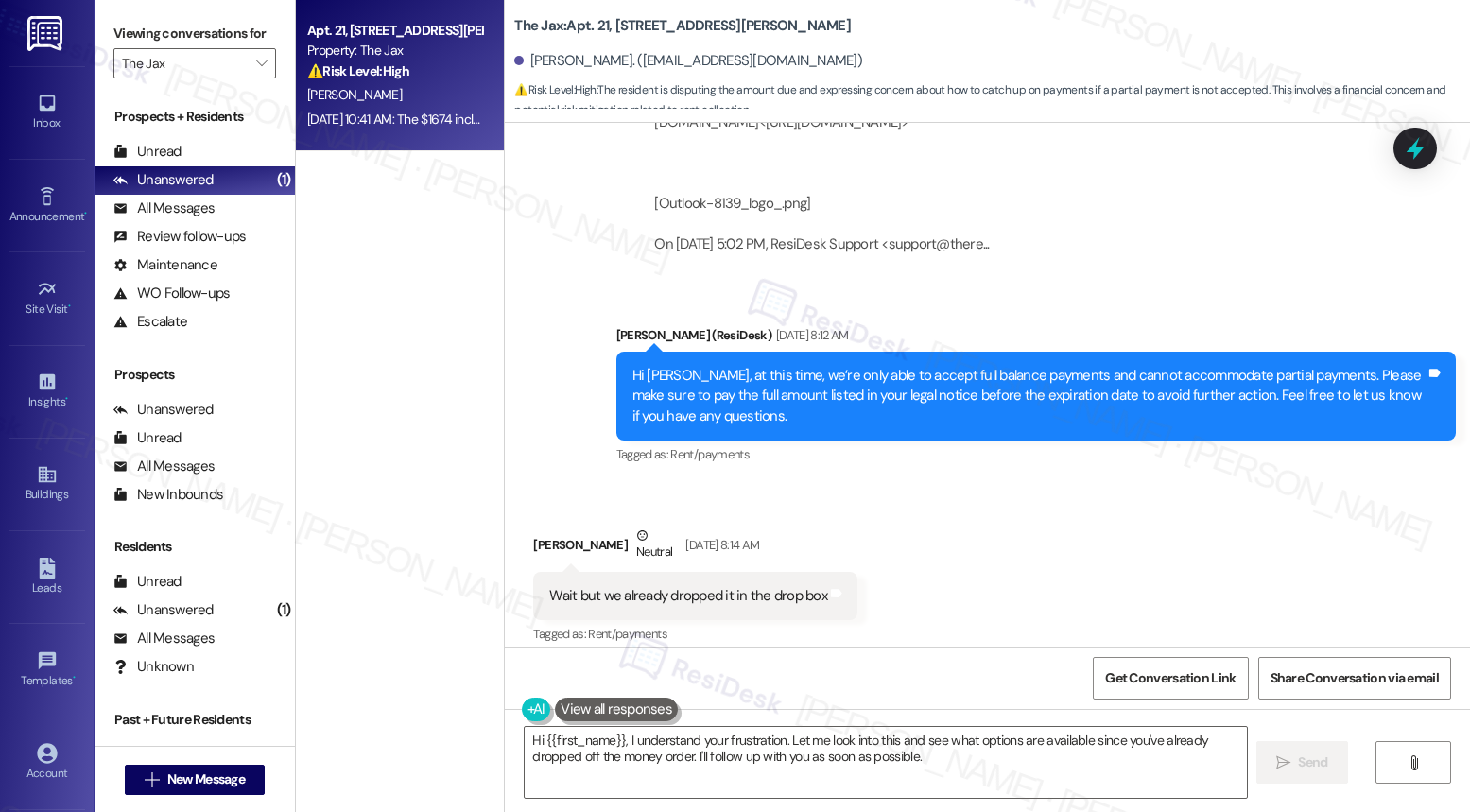 scroll, scrollTop: 28256, scrollLeft: 0, axis: vertical 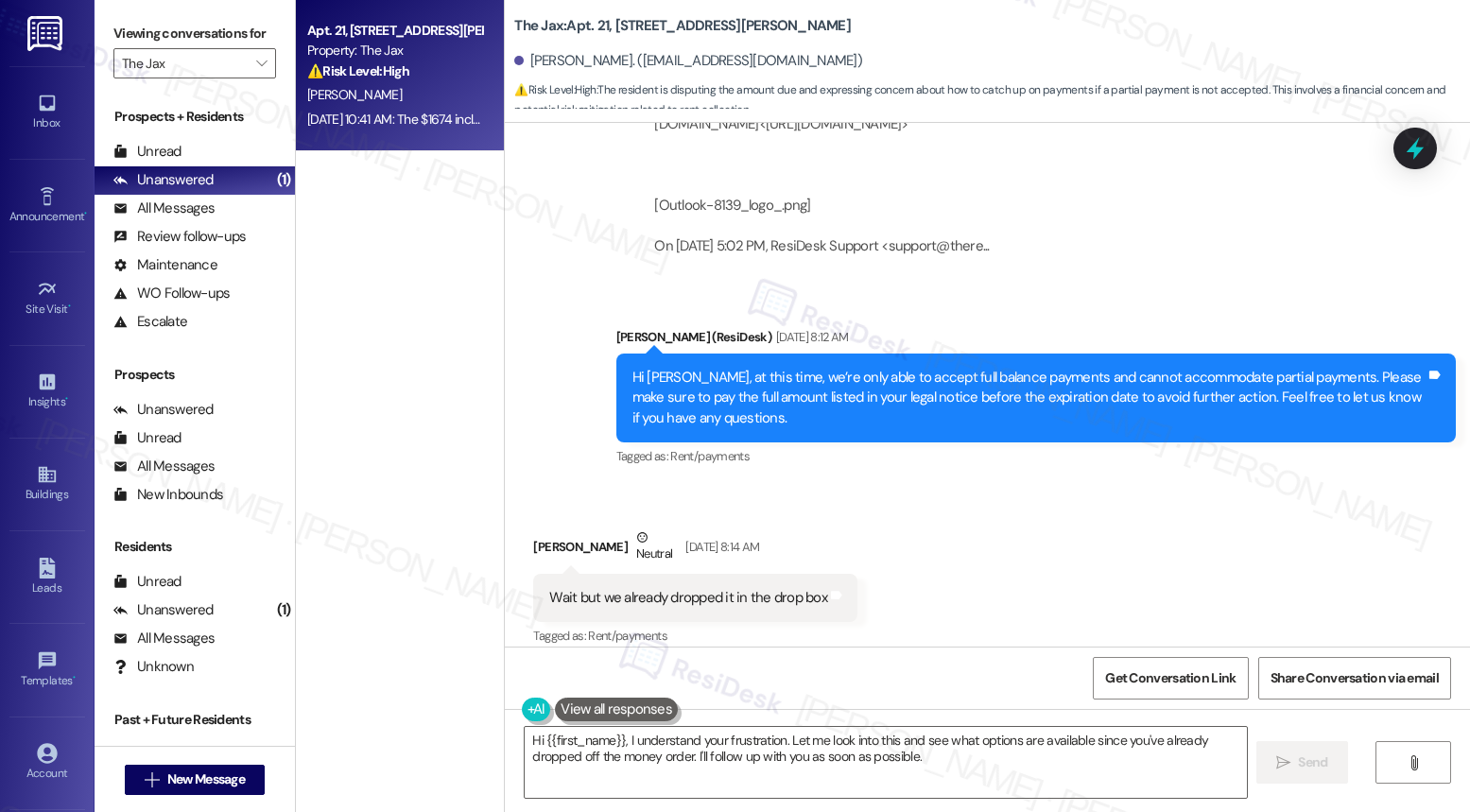 click on "Wait but we already dropped it in the drop box" at bounding box center (688, 597) 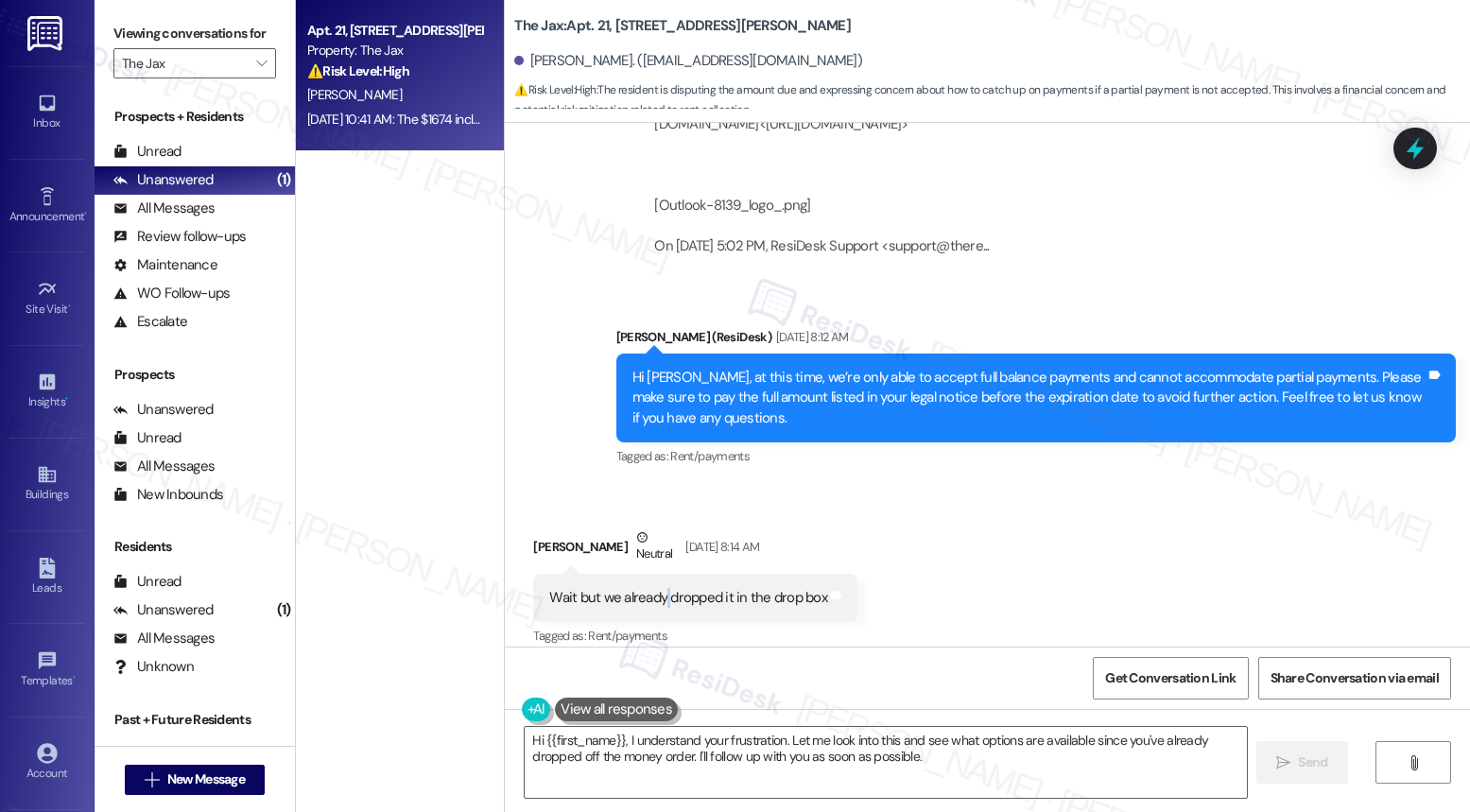 click on "Wait but we already dropped it in the drop box" at bounding box center (688, 597) 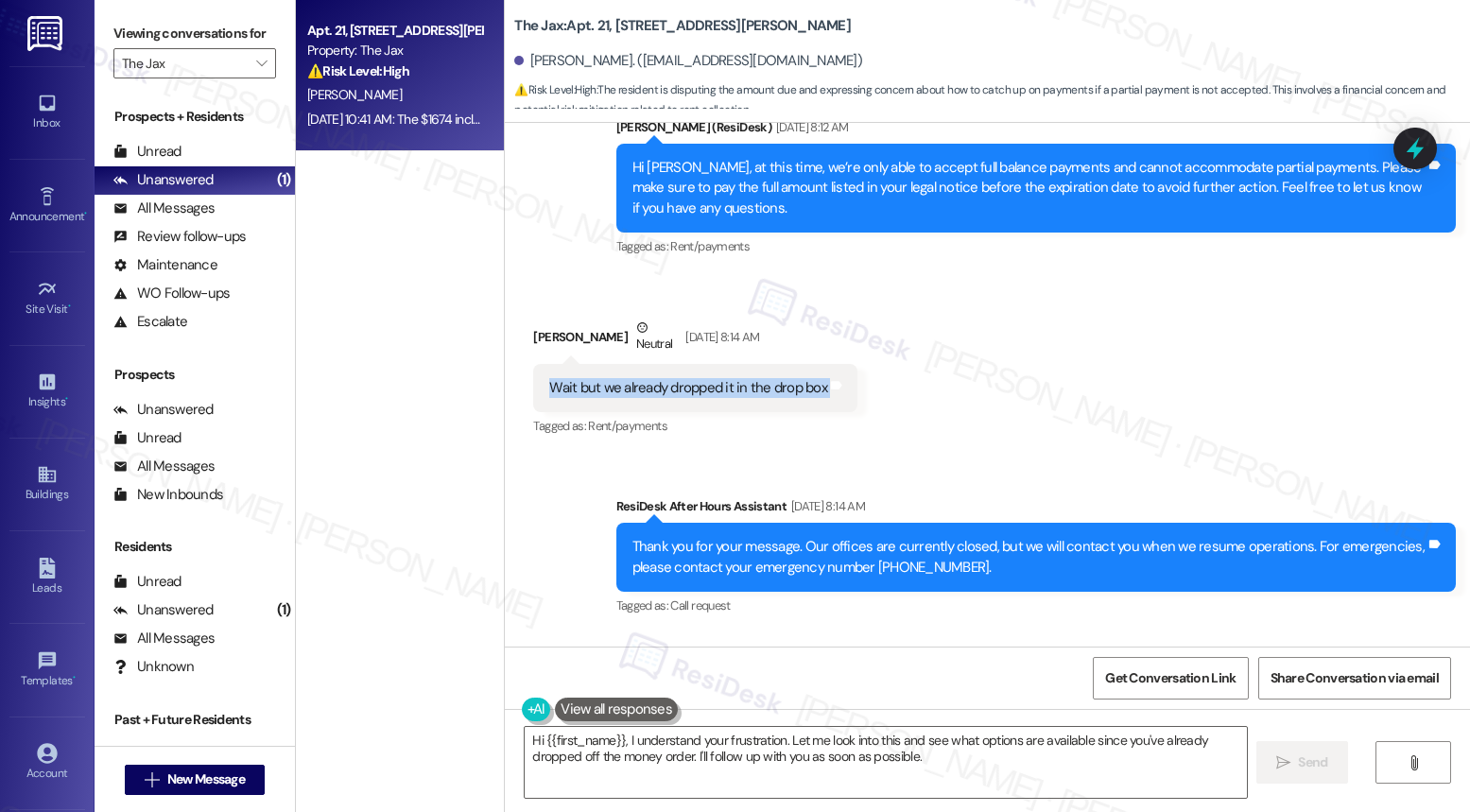 scroll, scrollTop: 28489, scrollLeft: 0, axis: vertical 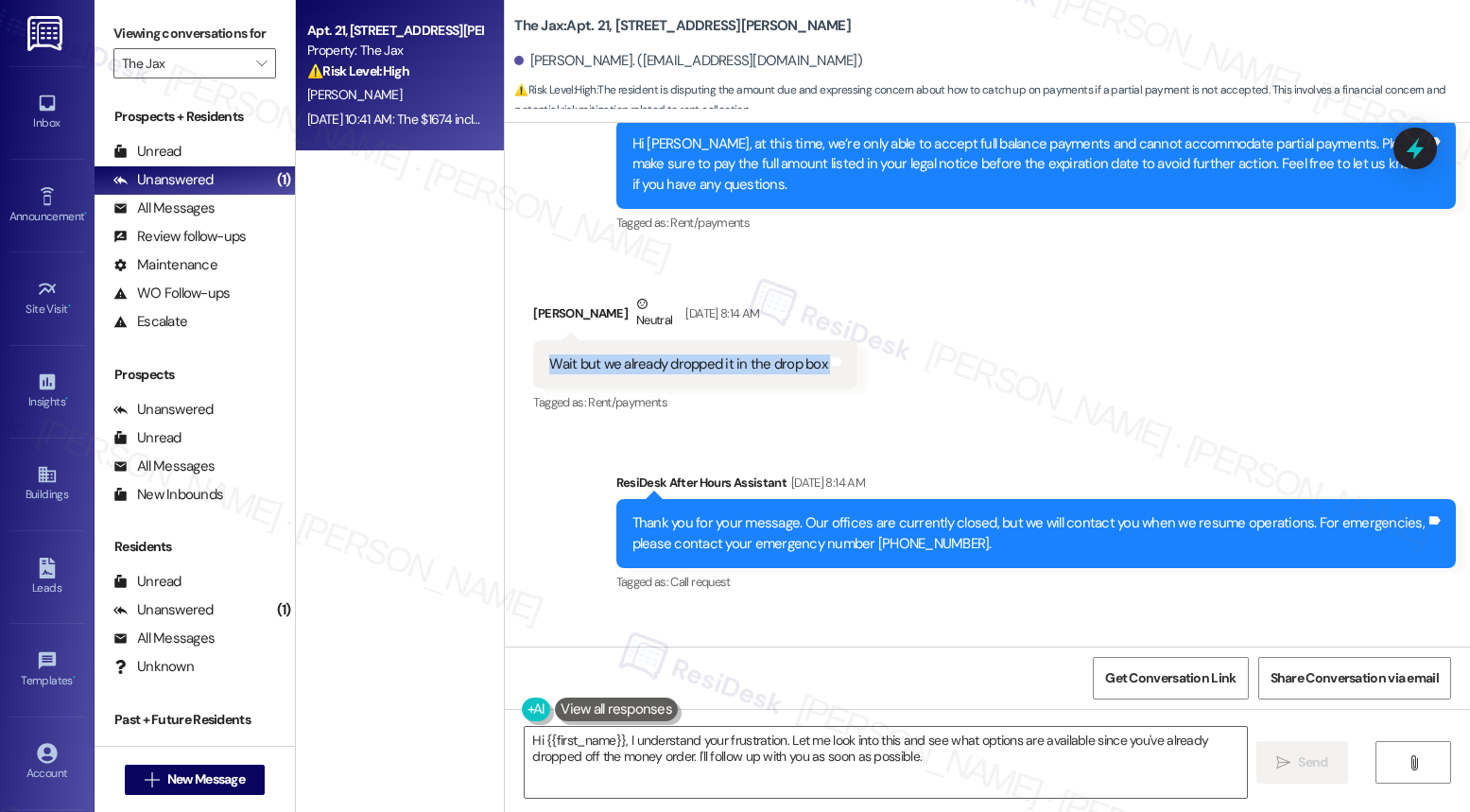 click on "The amount is base rent is $1400 something and we are paying more than that what are we supposed to do??" at bounding box center (878, 723) 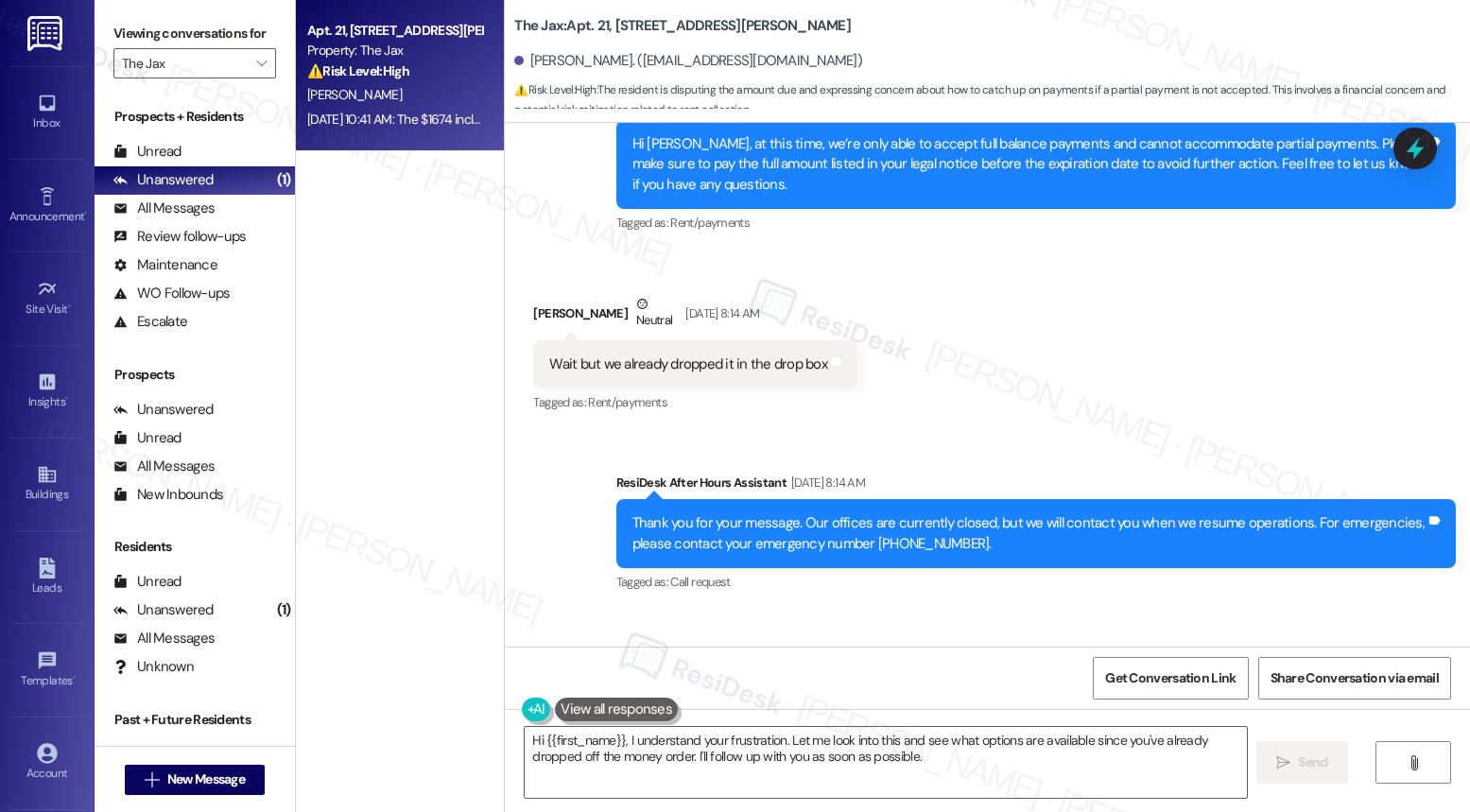 click on "The amount is base rent is $1400 something and we are paying more than that what are we supposed to do??" at bounding box center [878, 723] 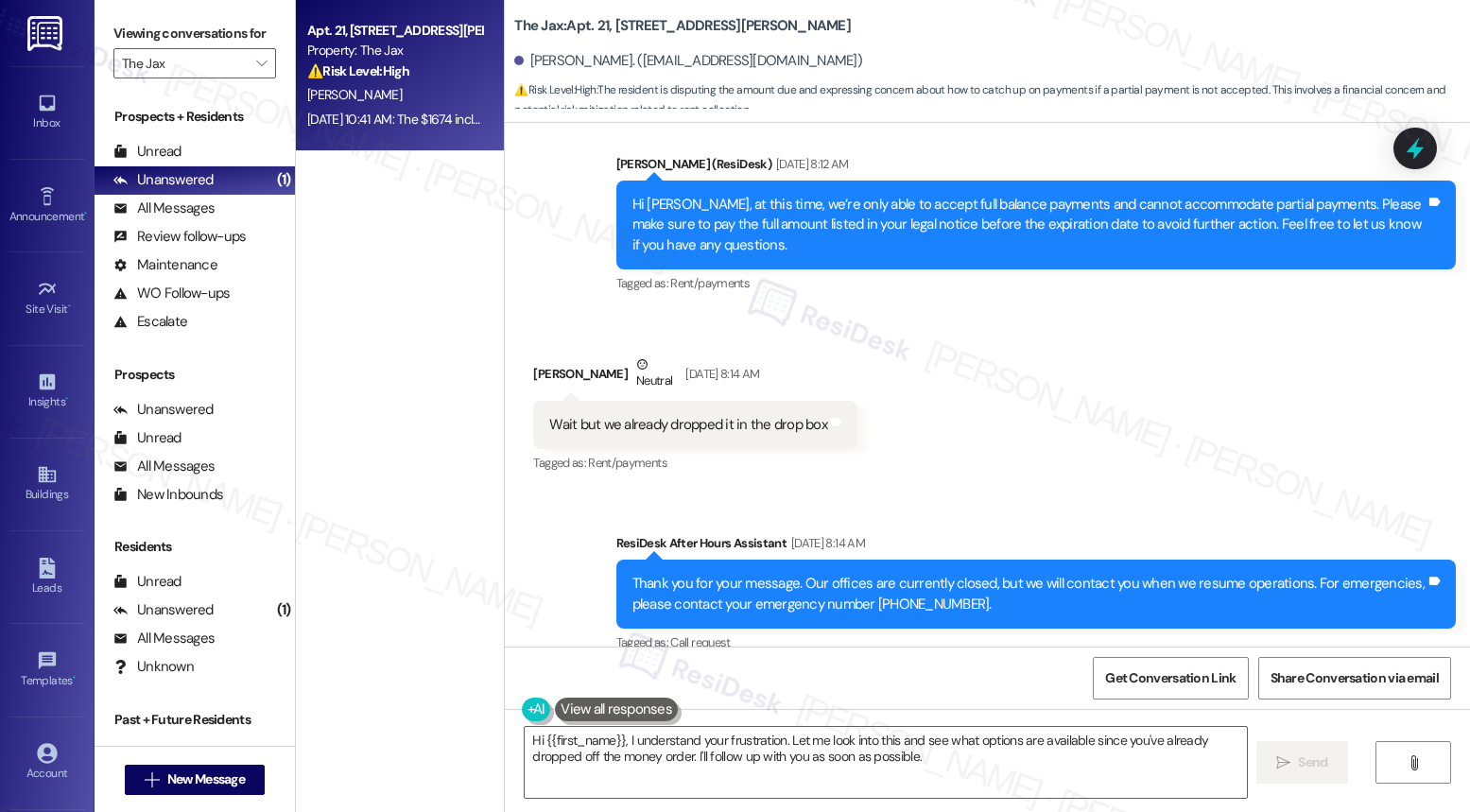 scroll, scrollTop: 28430, scrollLeft: 0, axis: vertical 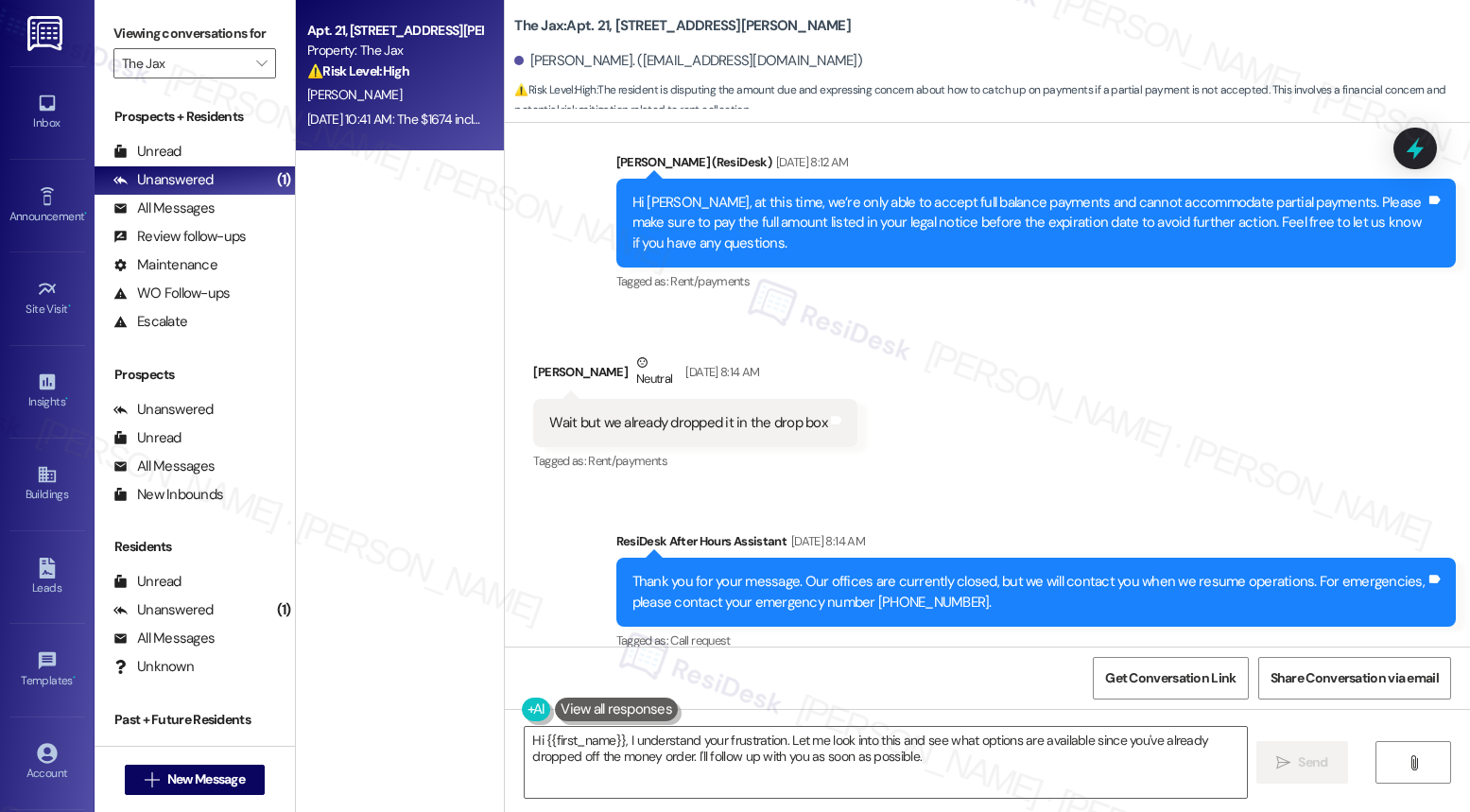 click on "The amount is base rent is $1400 something and we are paying more than that what are we supposed to do??" at bounding box center [878, 782] 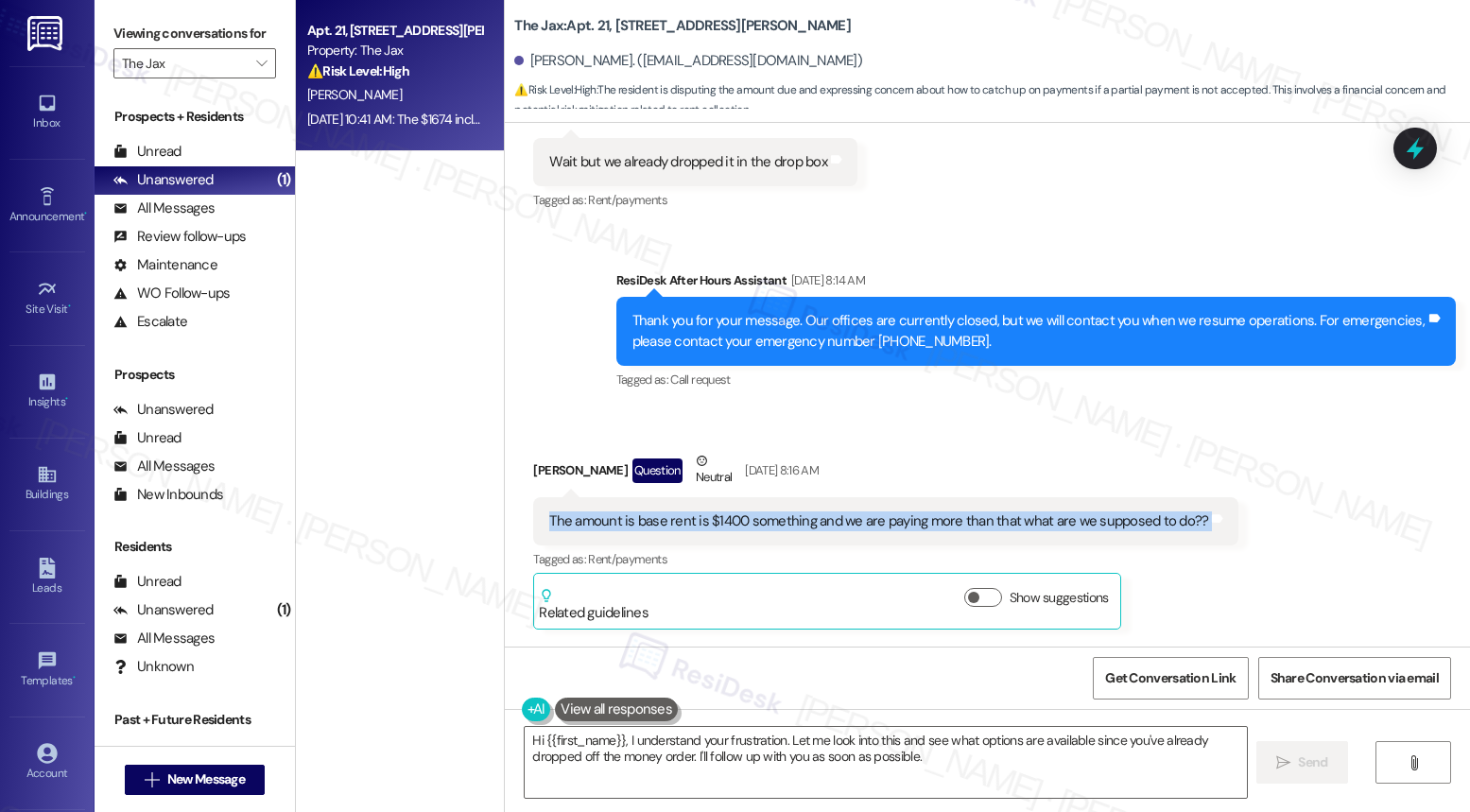 scroll, scrollTop: 28835, scrollLeft: 0, axis: vertical 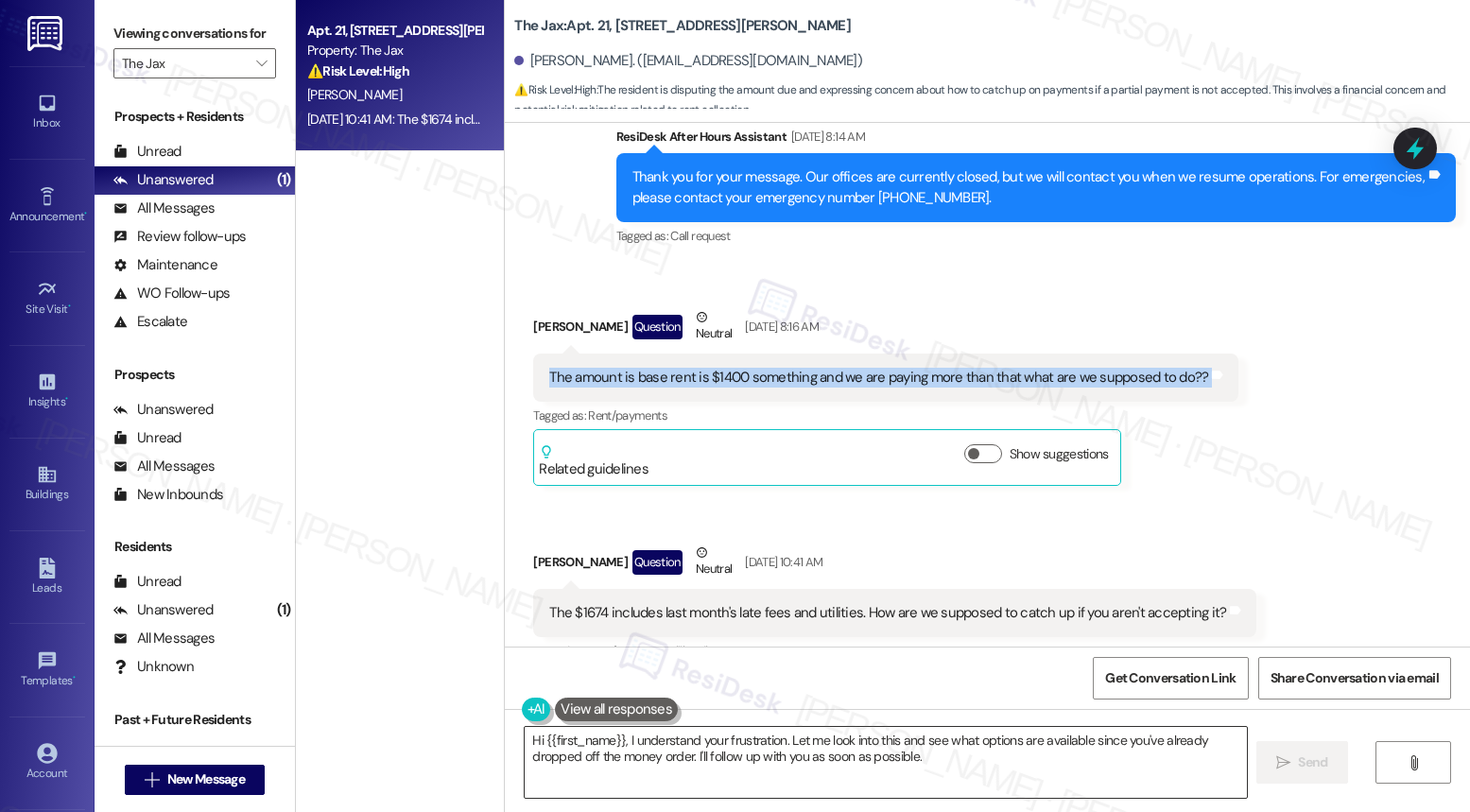 click on "Hi {{first_name}}, I understand your frustration. Let me look into this and see what options are available since you've already dropped off the money order. I'll follow up with you as soon as possible." at bounding box center (885, 762) 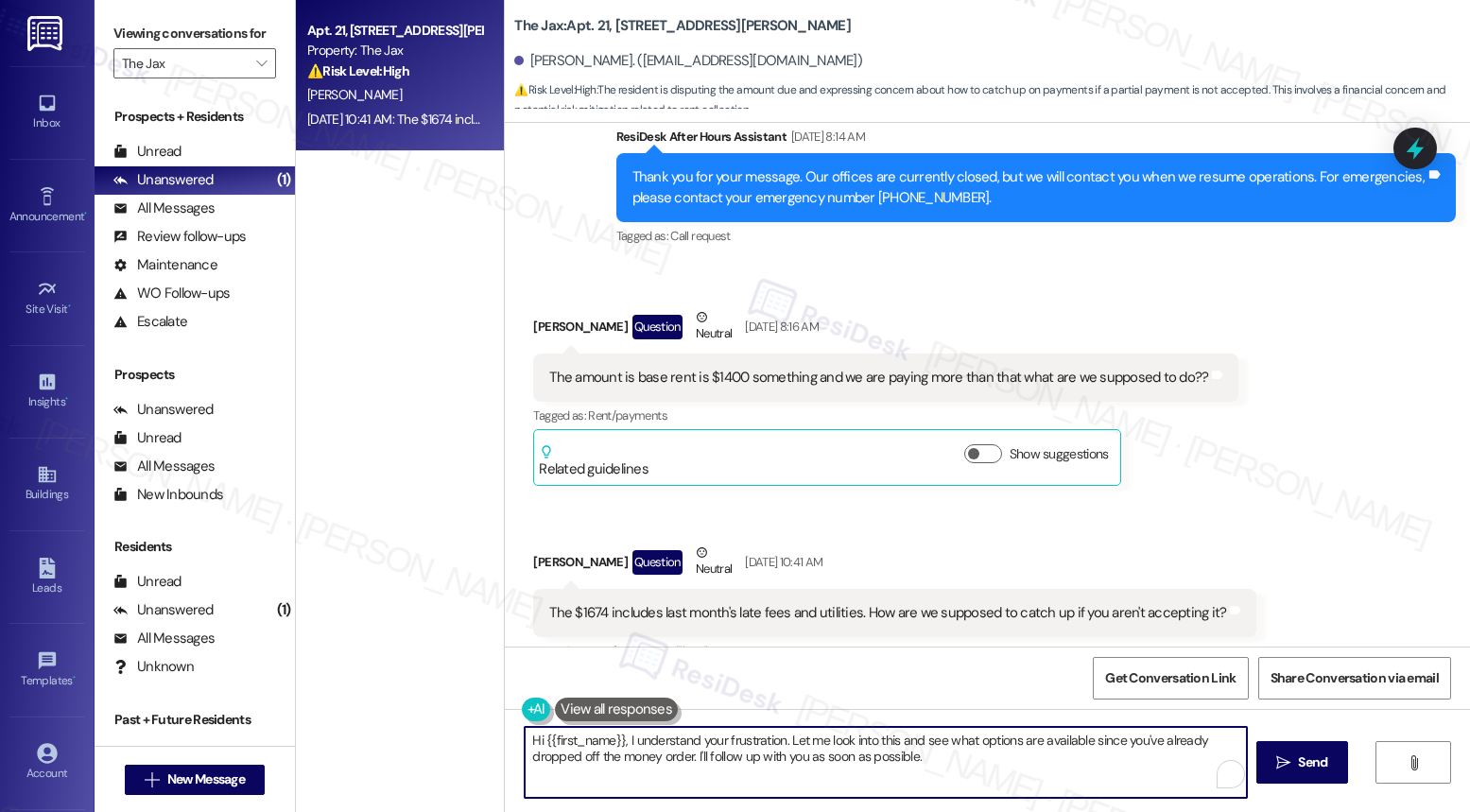 click on "Hi {{first_name}}, I understand your frustration. Let me look into this and see what options are available since you've already dropped off the money order. I'll follow up with you as soon as possible." at bounding box center (885, 762) 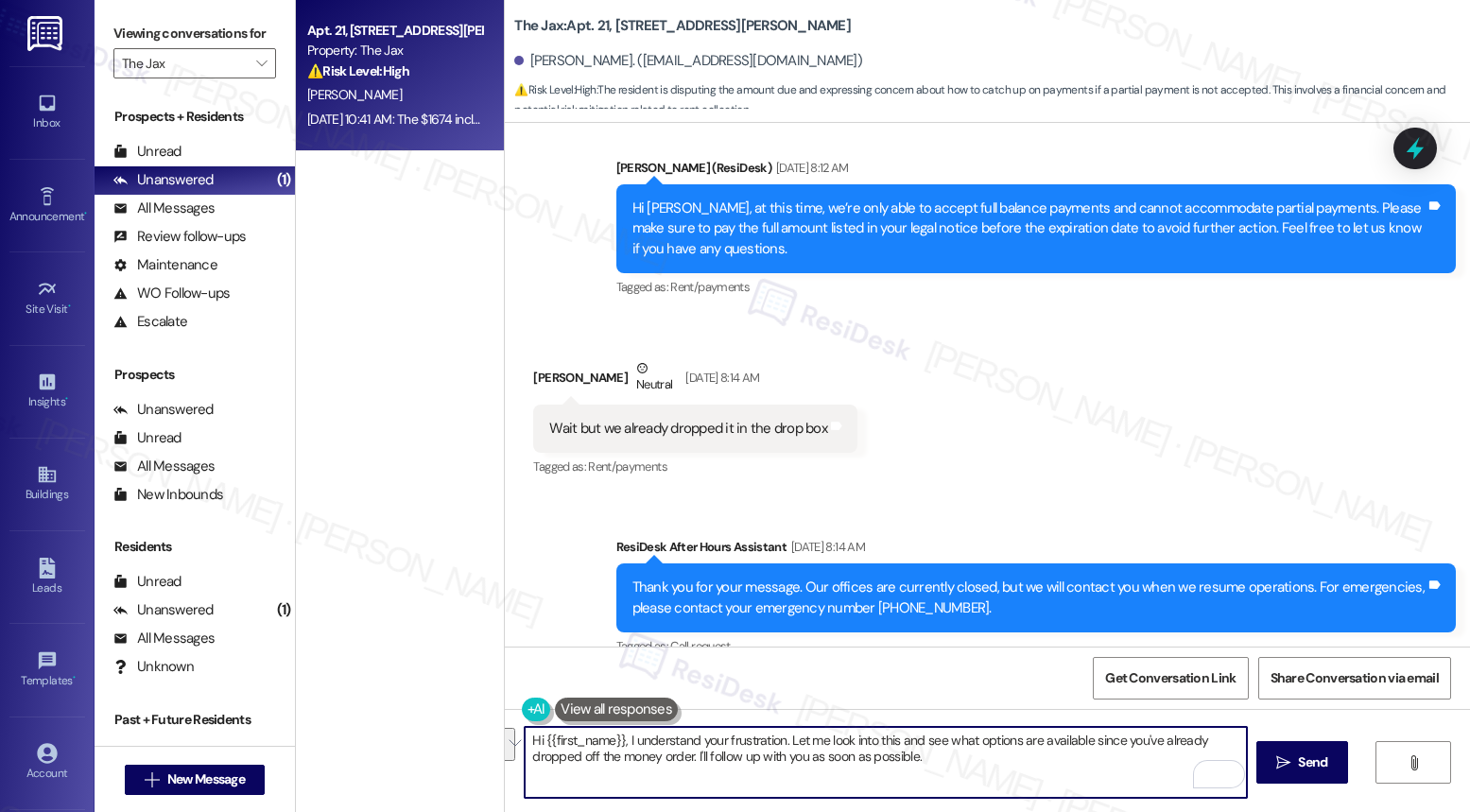 scroll, scrollTop: 28429, scrollLeft: 0, axis: vertical 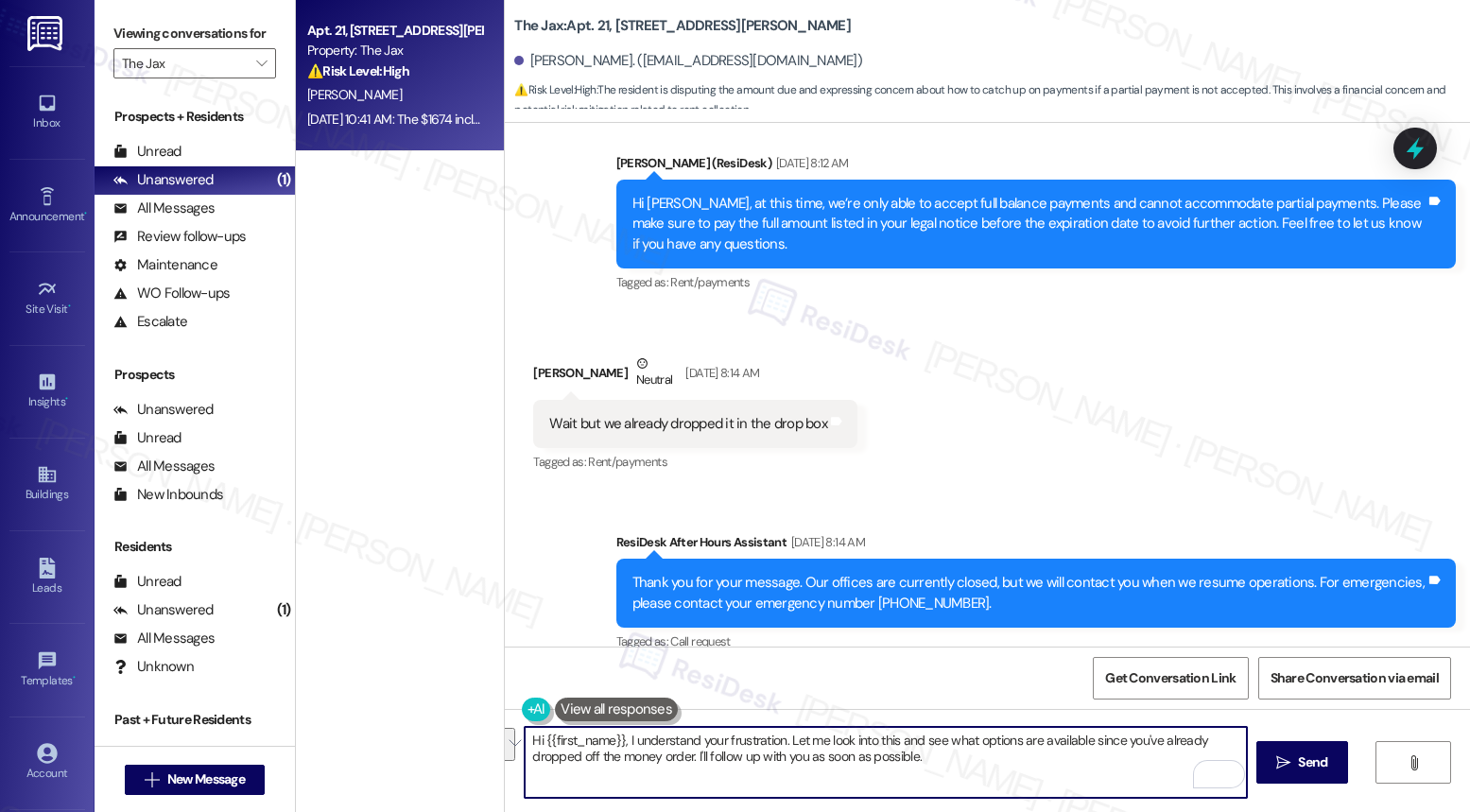 click on "The amount is base rent is $1400 something and we are paying more than that what are we supposed to do??" at bounding box center [878, 783] 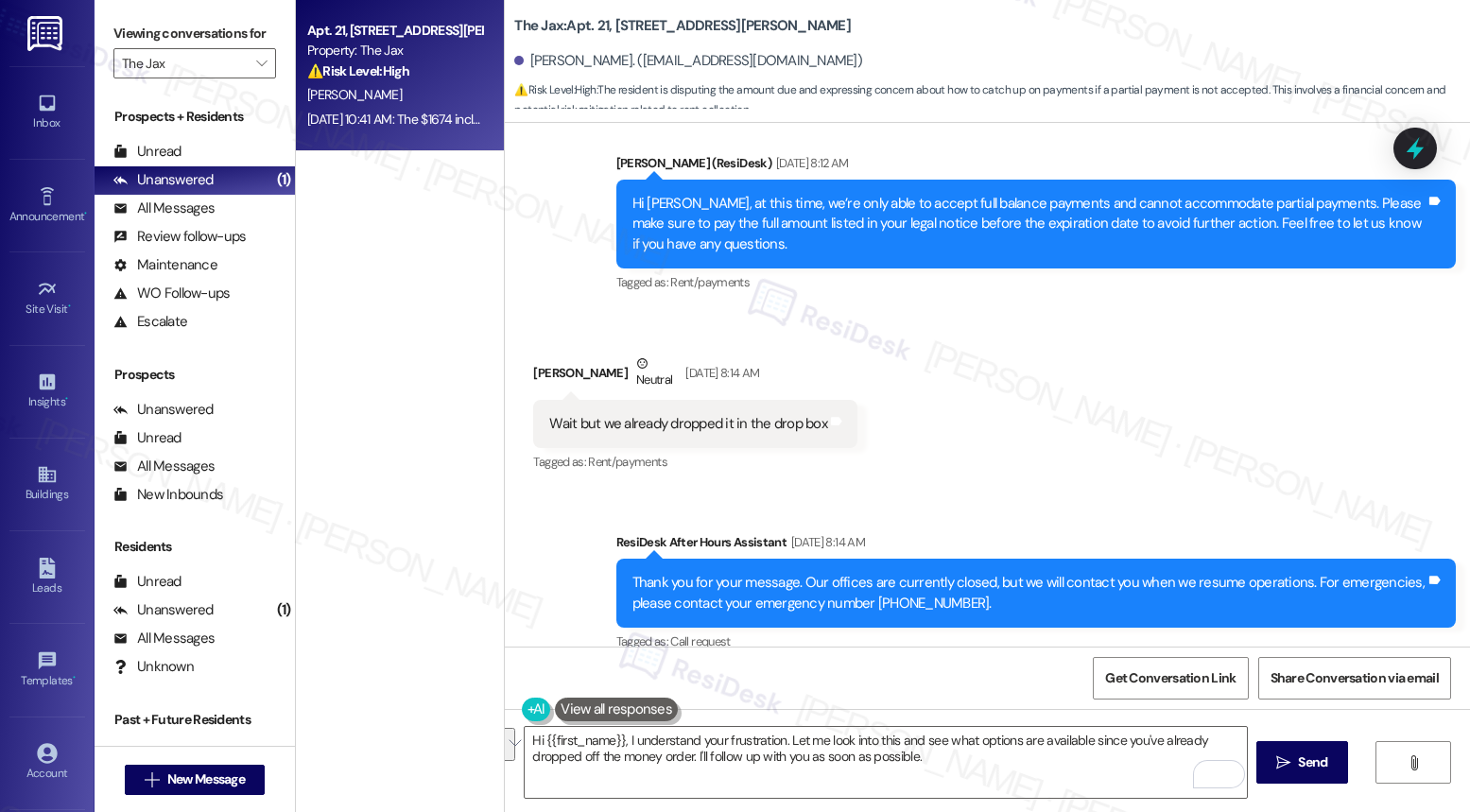 click on "The amount is base rent is $1400 something and we are paying more than that what are we supposed to do??" at bounding box center (878, 783) 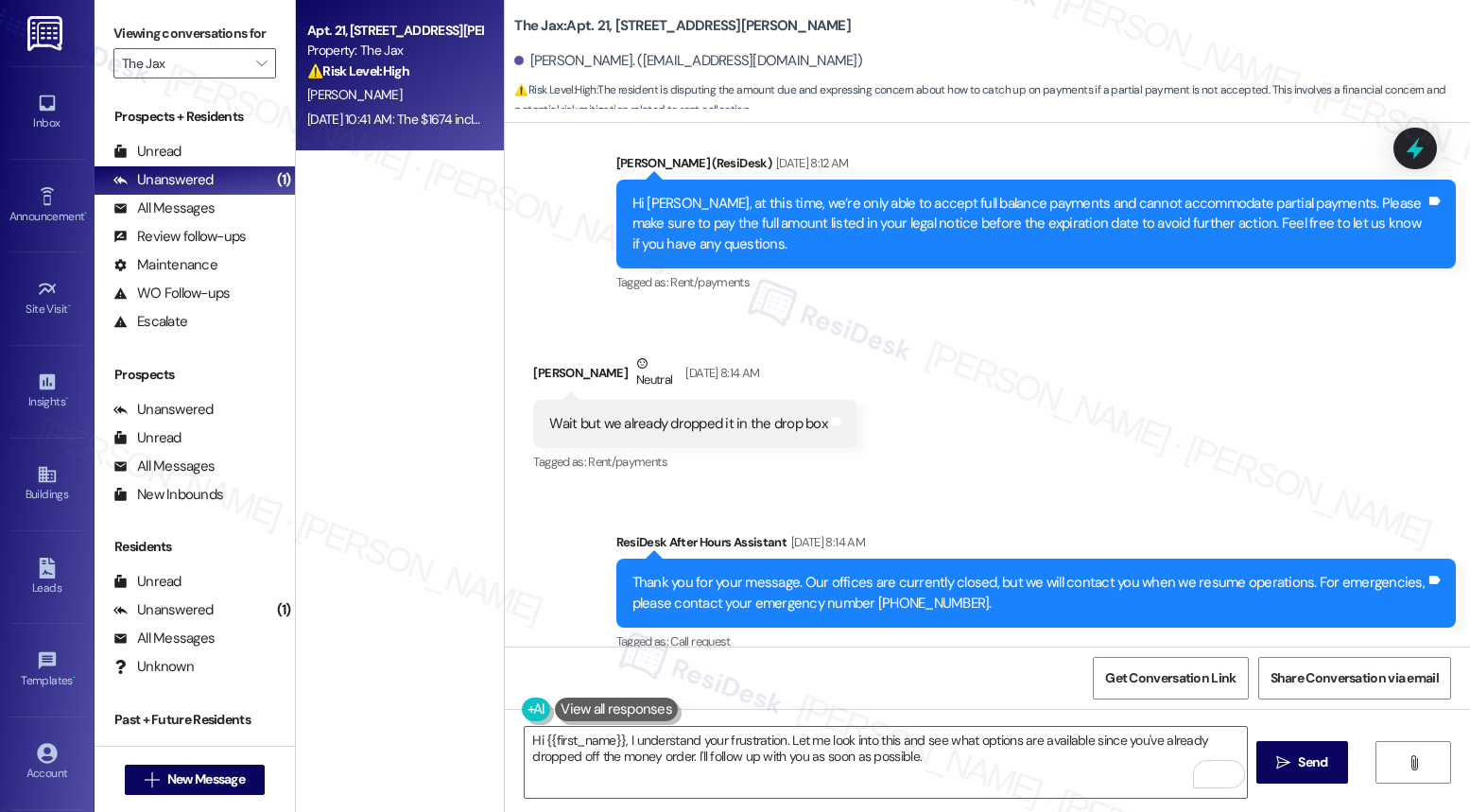 click on "The amount is base rent is $1400 something and we are paying more than that what are we supposed to do??" at bounding box center [878, 783] 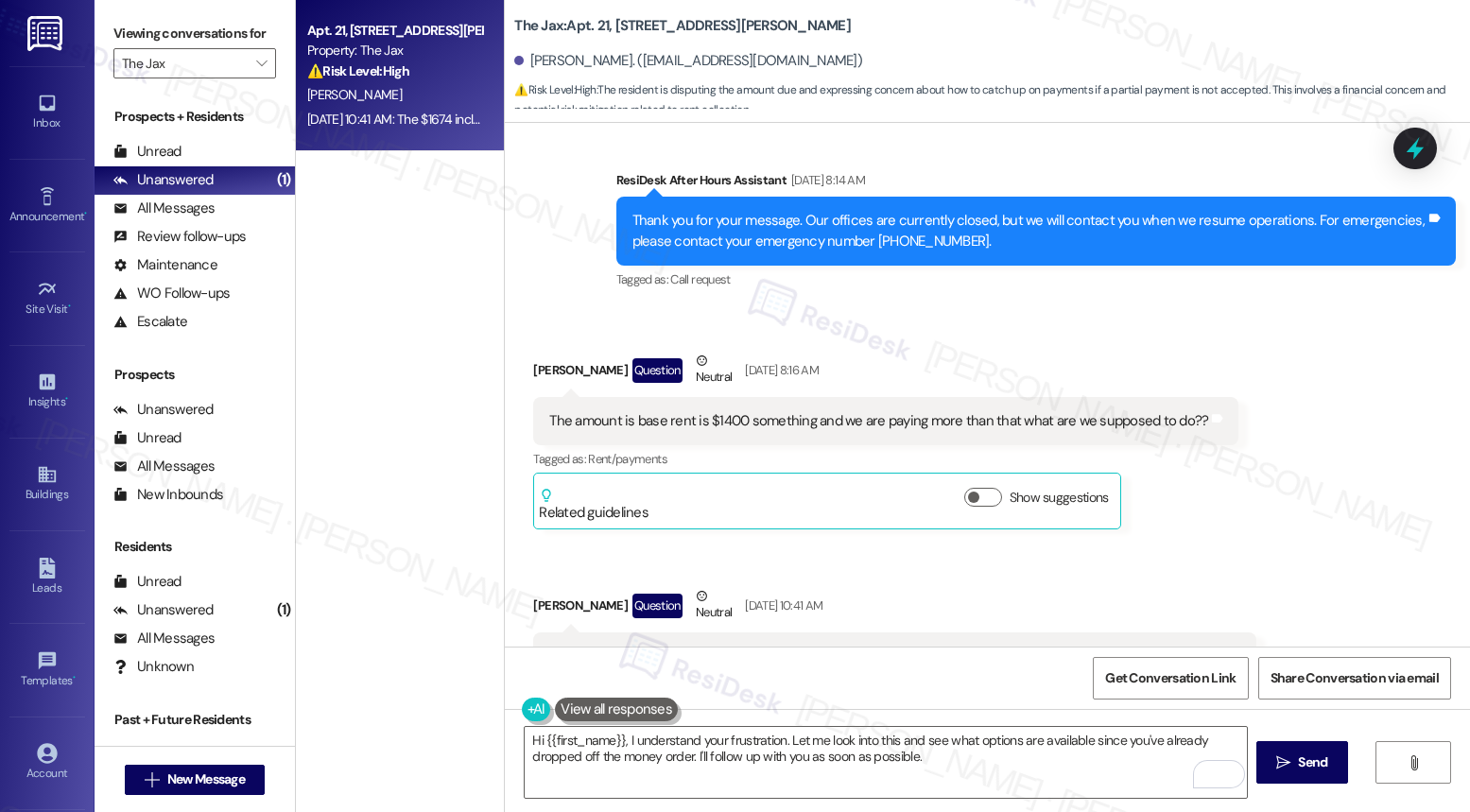scroll, scrollTop: 28835, scrollLeft: 0, axis: vertical 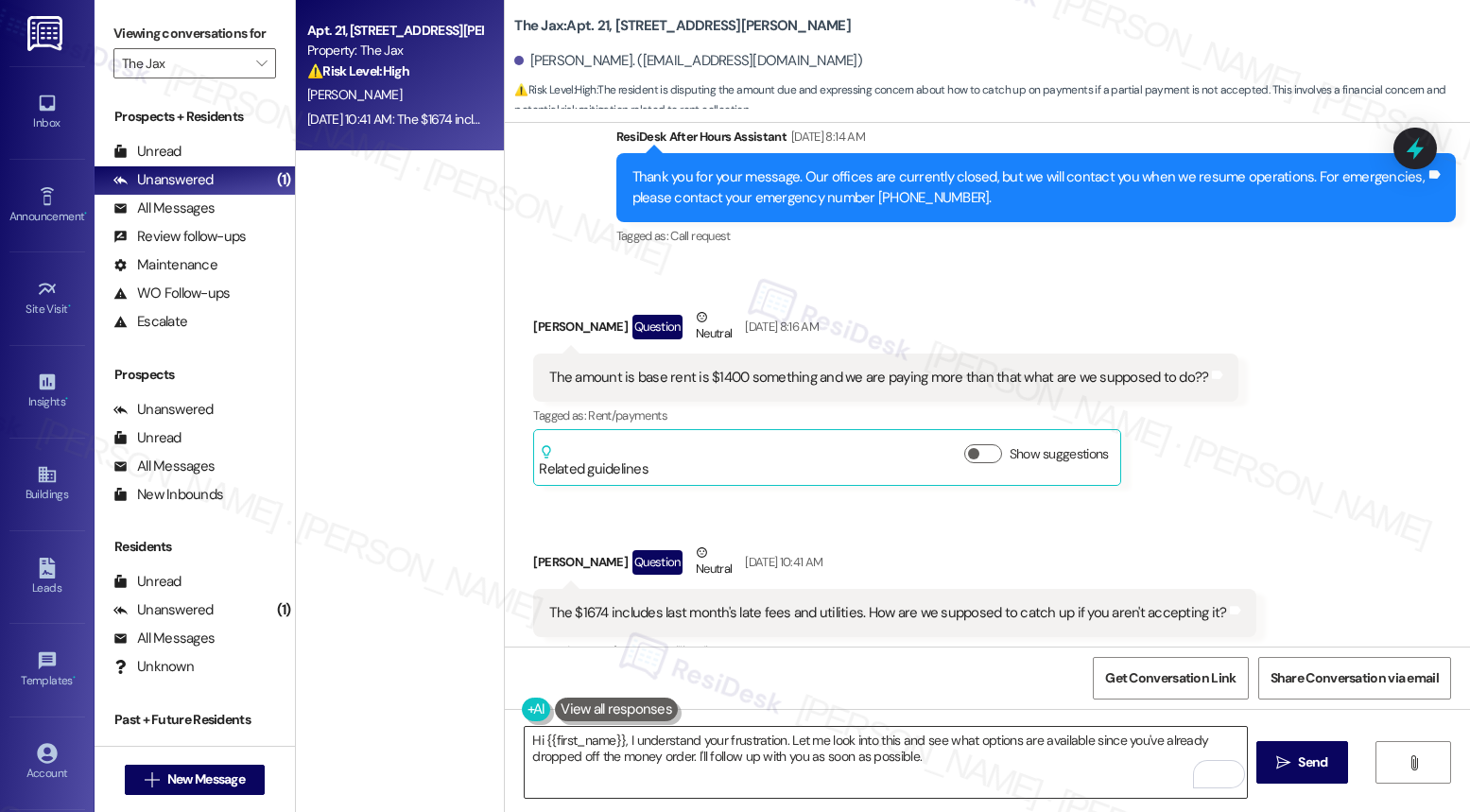 click on "Hi {{first_name}}, I understand your frustration. Let me look into this and see what options are available since you've already dropped off the money order. I'll follow up with you as soon as possible." at bounding box center [885, 762] 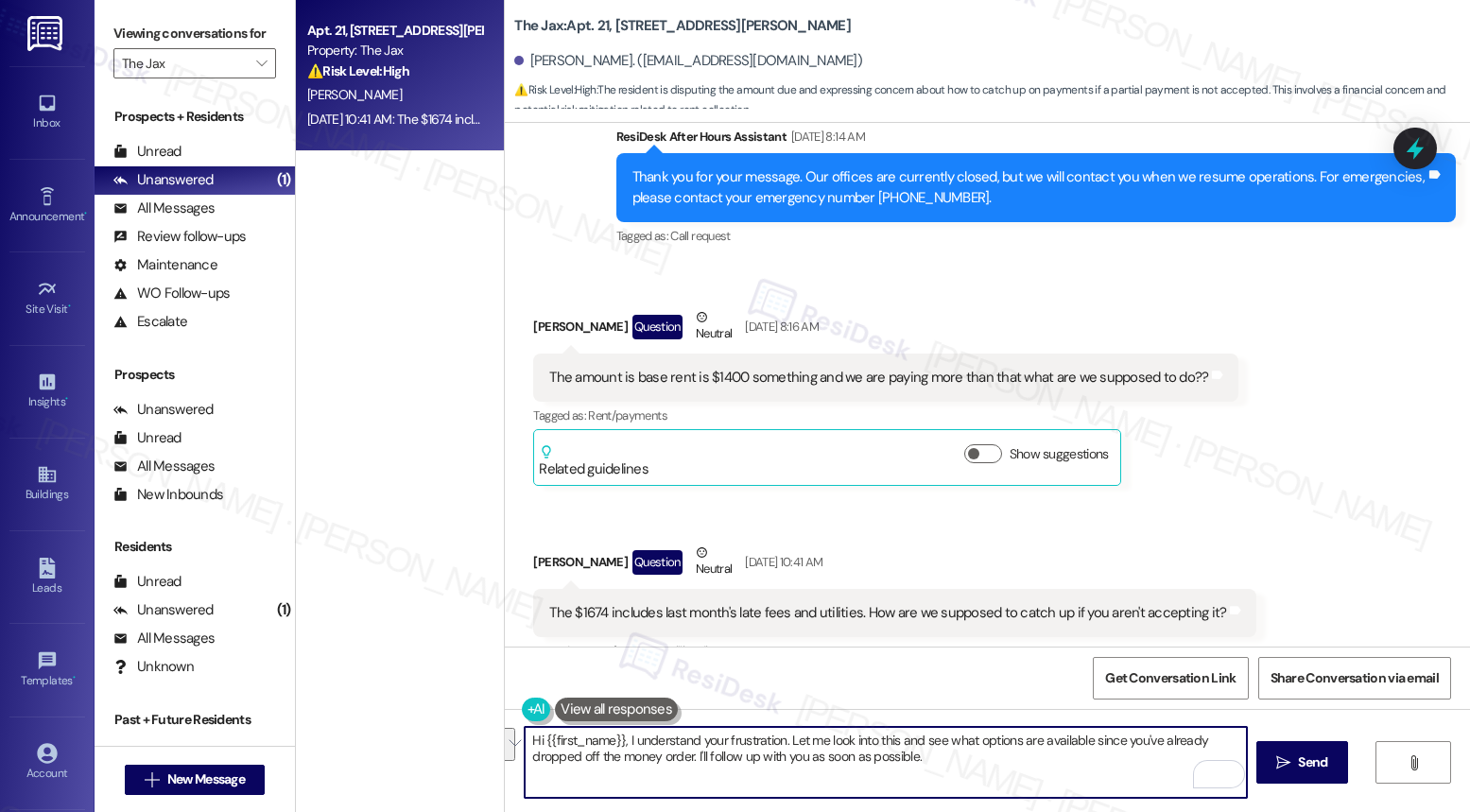 drag, startPoint x: 919, startPoint y: 755, endPoint x: 861, endPoint y: 747, distance: 58.54912 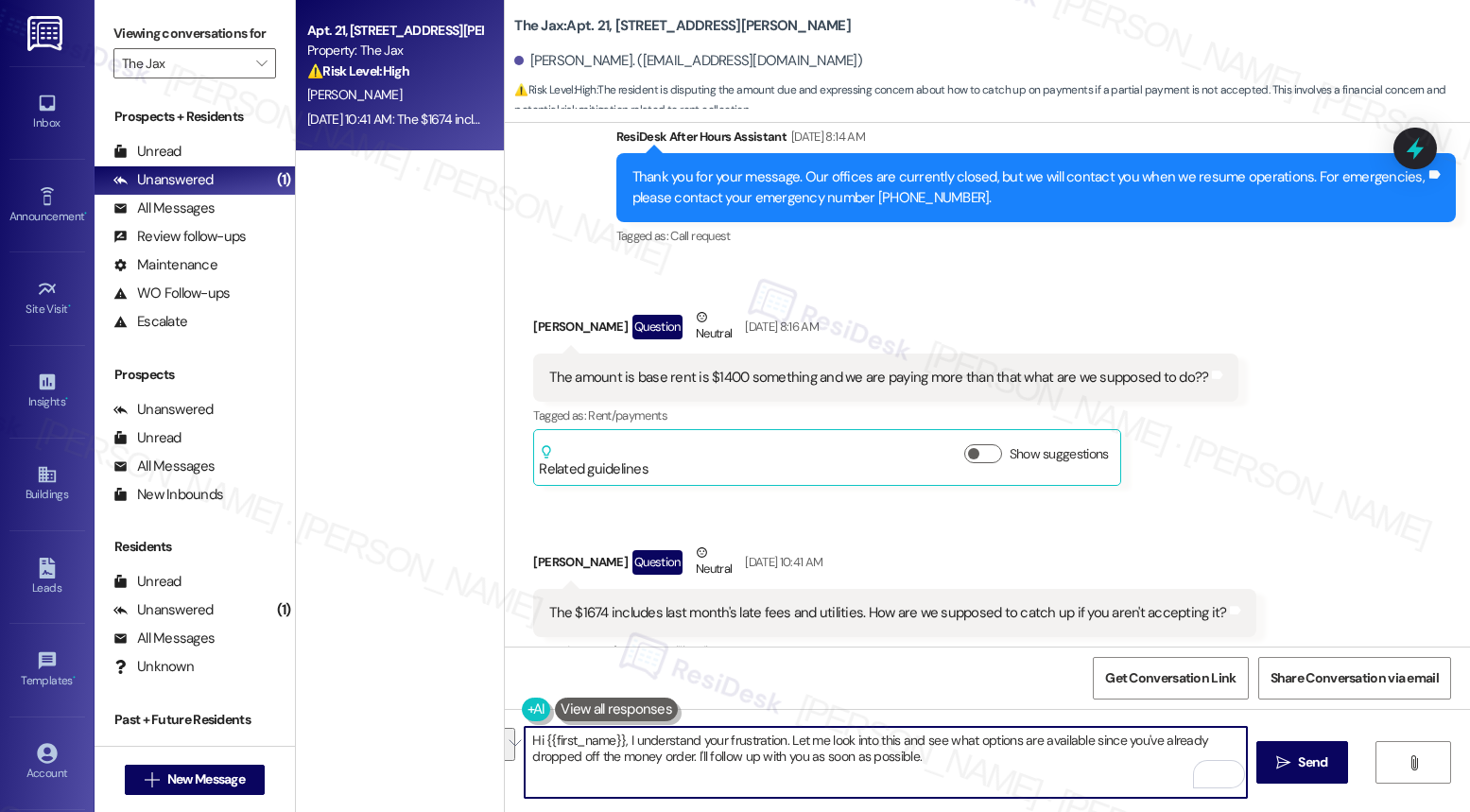 click on "Hi {{first_name}}, I understand your frustration. Let me look into this and see what options are available since you've already dropped off the money order. I'll follow up with you as soon as possible." at bounding box center [885, 762] 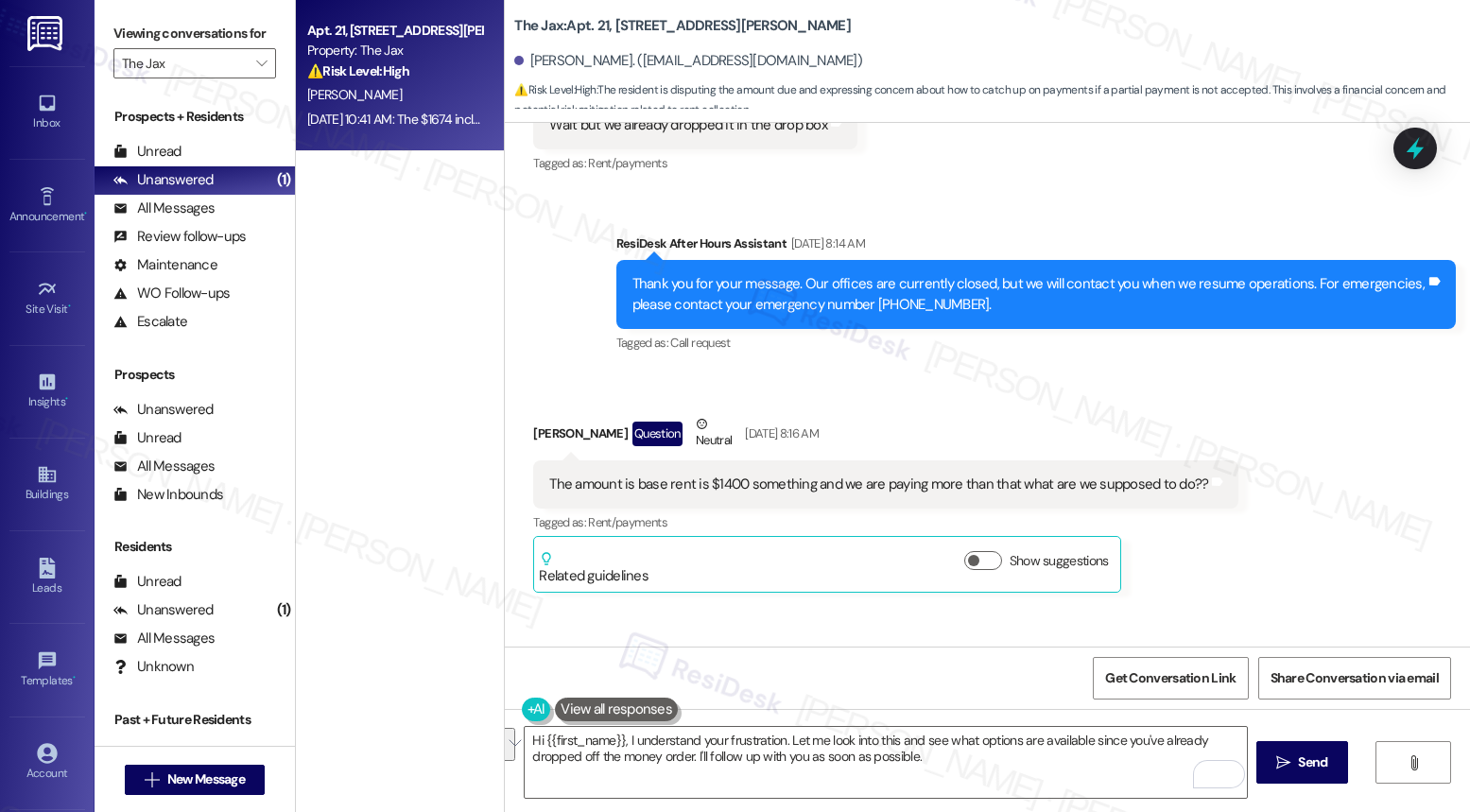 scroll, scrollTop: 28835, scrollLeft: 0, axis: vertical 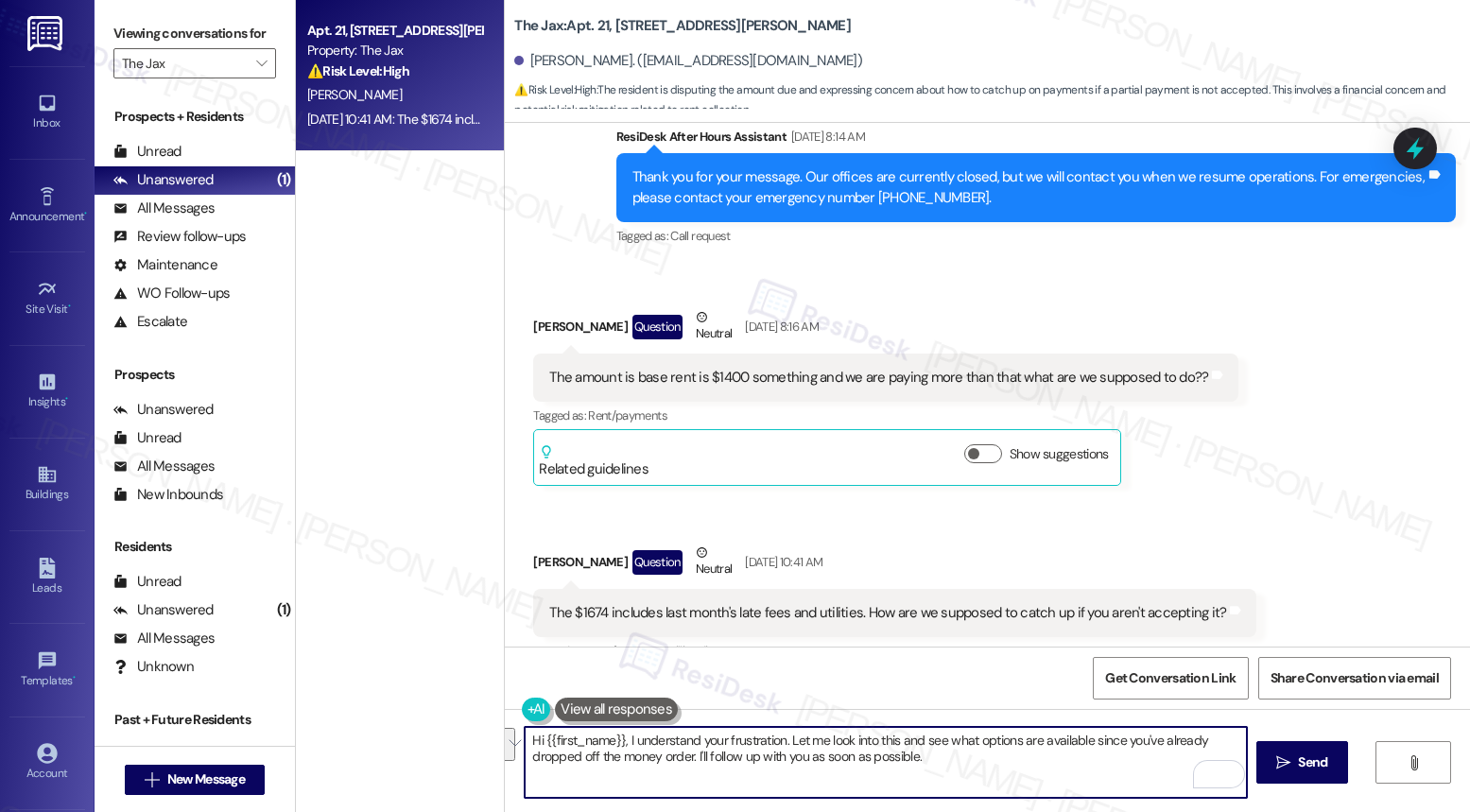 click on "Hi {{first_name}}, I understand your frustration. Let me look into this and see what options are available since you've already dropped off the money order. I'll follow up with you as soon as possible." at bounding box center (885, 762) 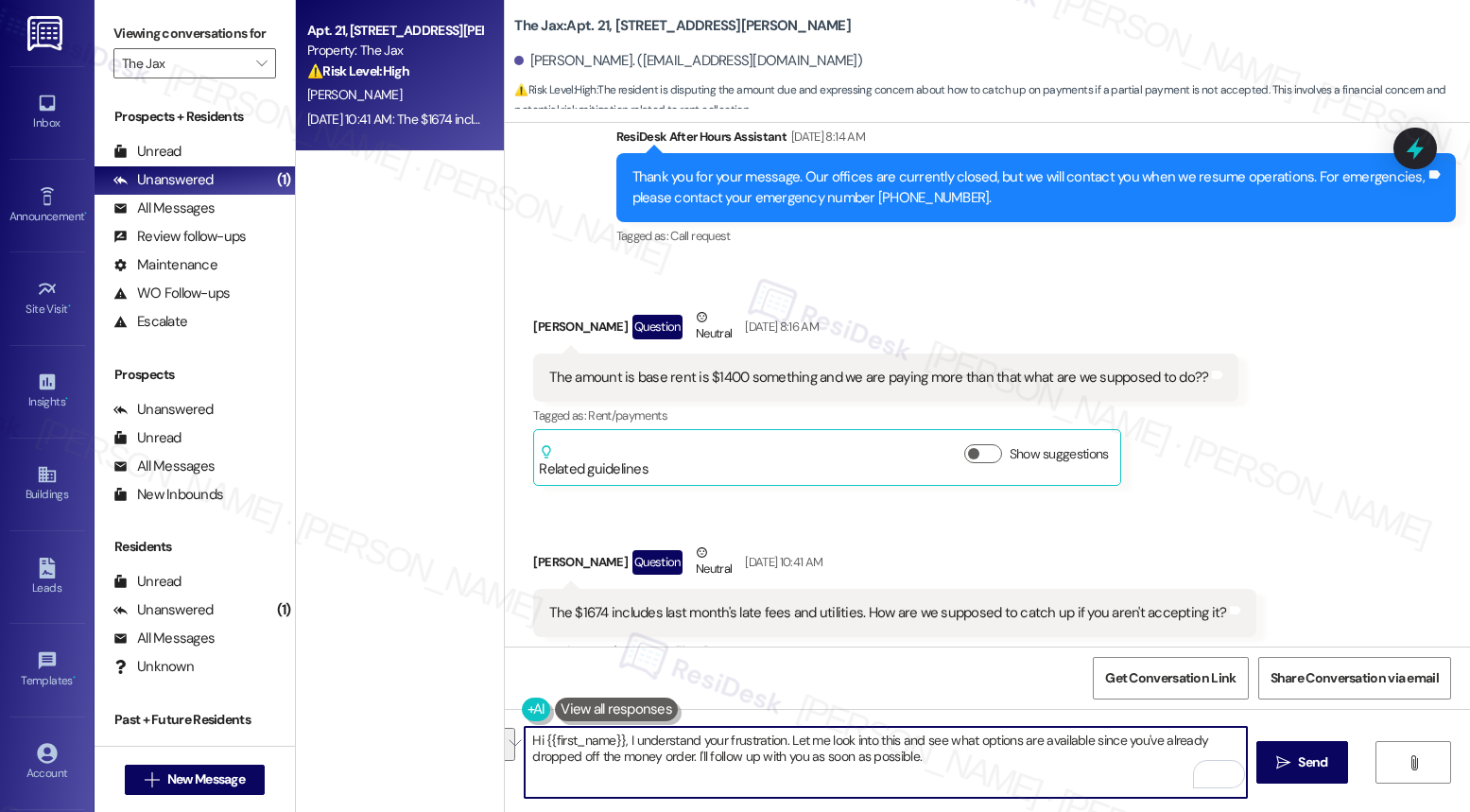 drag, startPoint x: 945, startPoint y: 757, endPoint x: 818, endPoint y: 742, distance: 127.88276 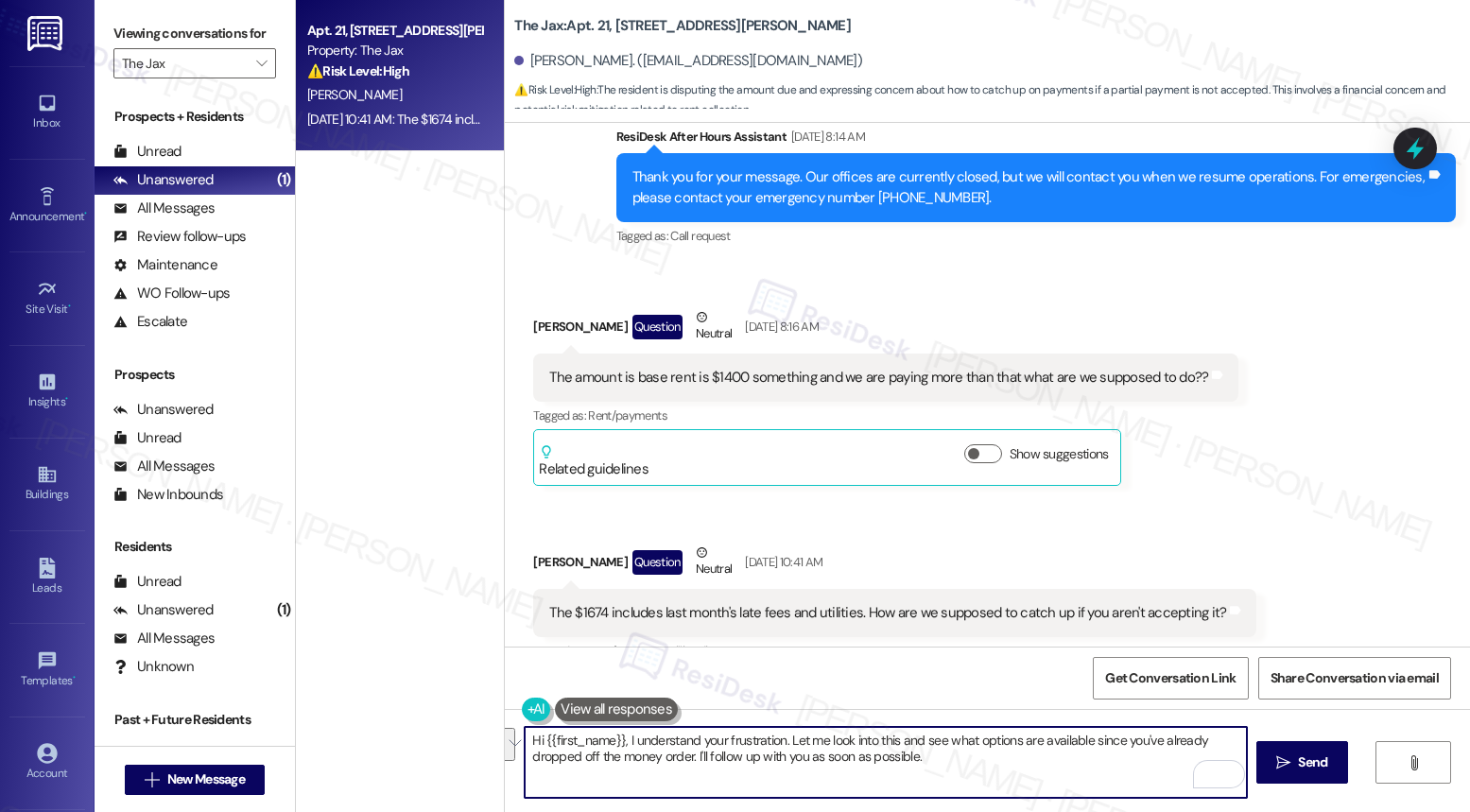 click on "Hi {{first_name}}, I understand your frustration. Let me look into this and see what options are available since you've already dropped off the money order. I'll follow up with you as soon as possible." at bounding box center [885, 762] 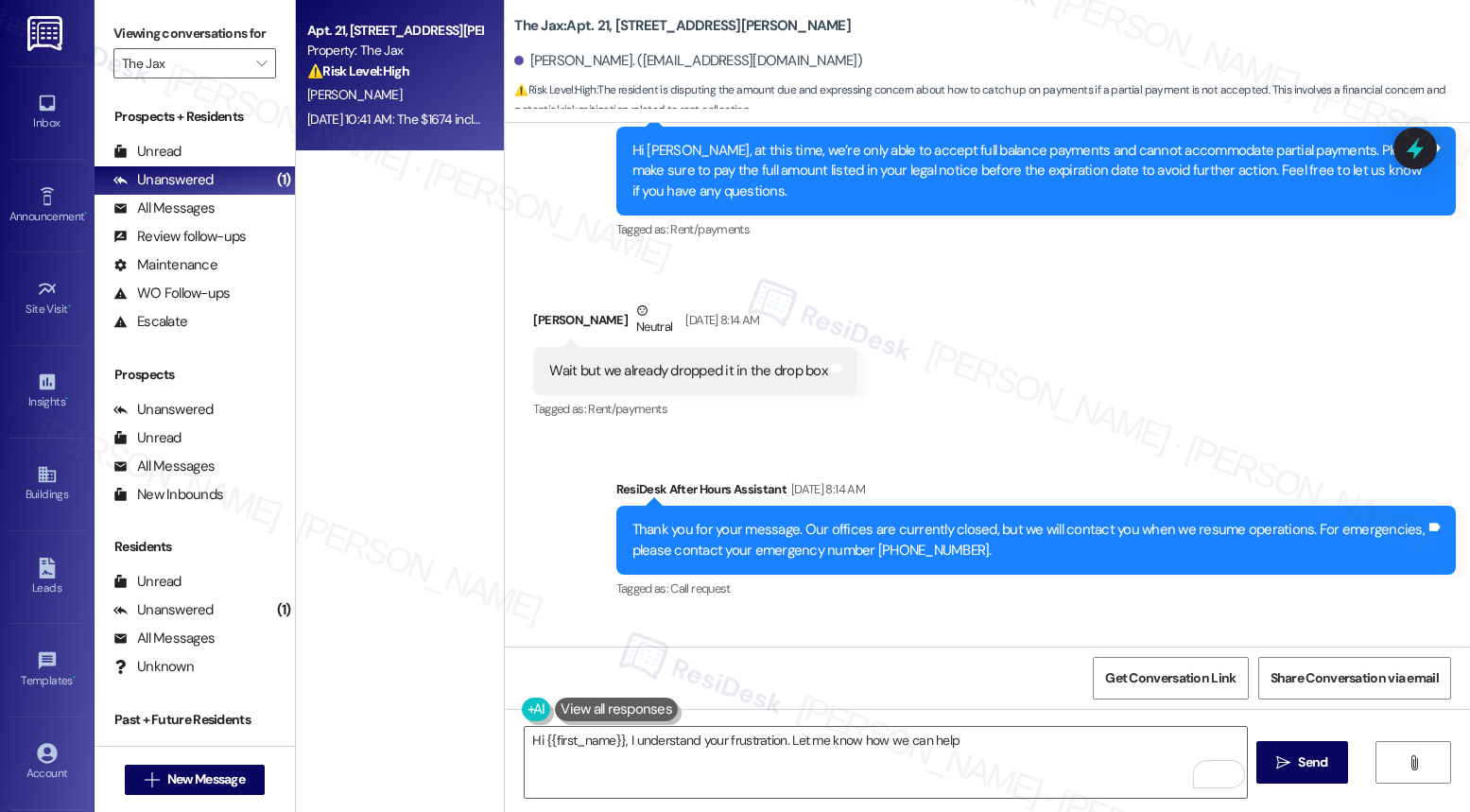 scroll, scrollTop: 28476, scrollLeft: 0, axis: vertical 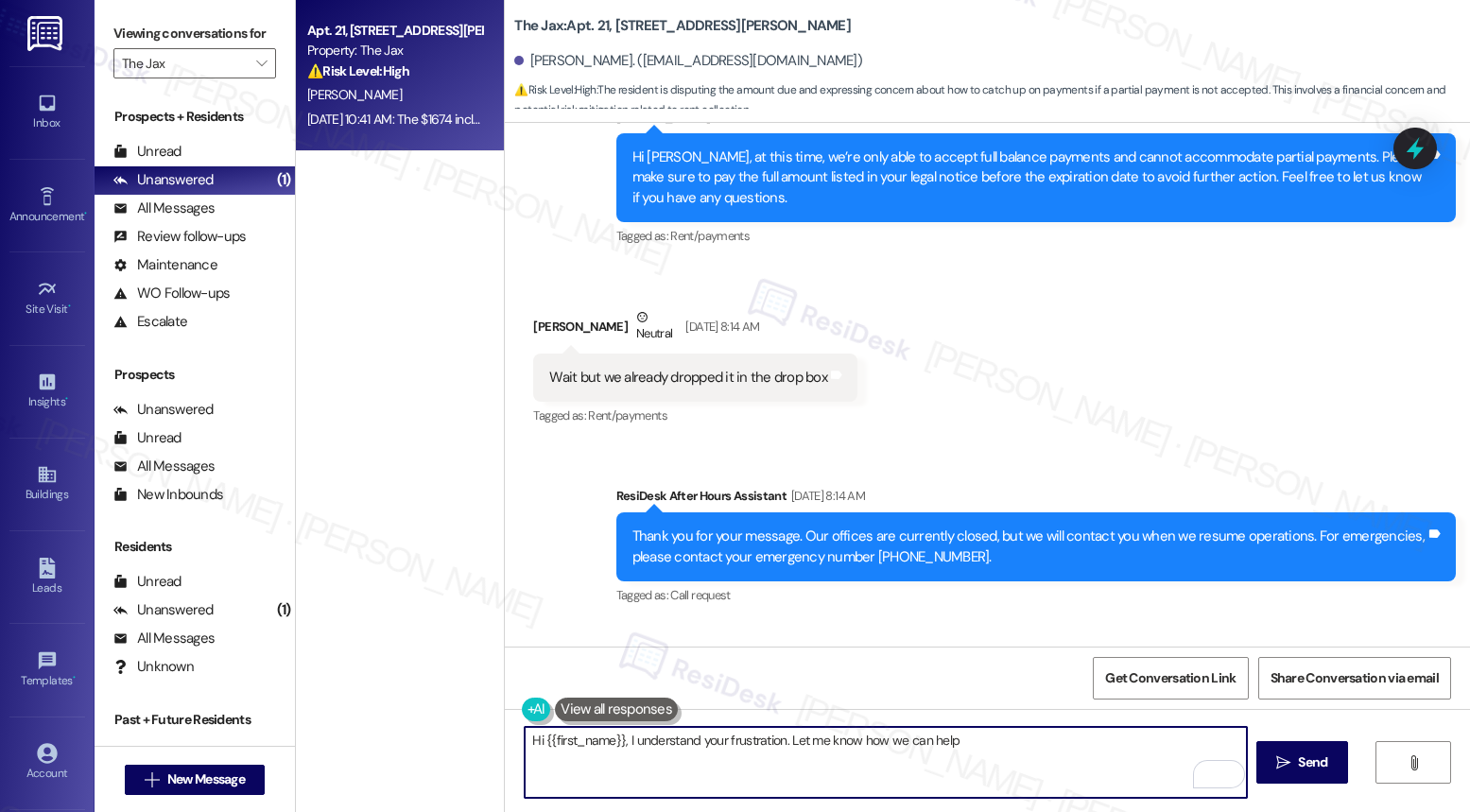 click on "The amount is base rent is $1400 something and we are paying more than that what are we supposed to do??" at bounding box center (878, 736) 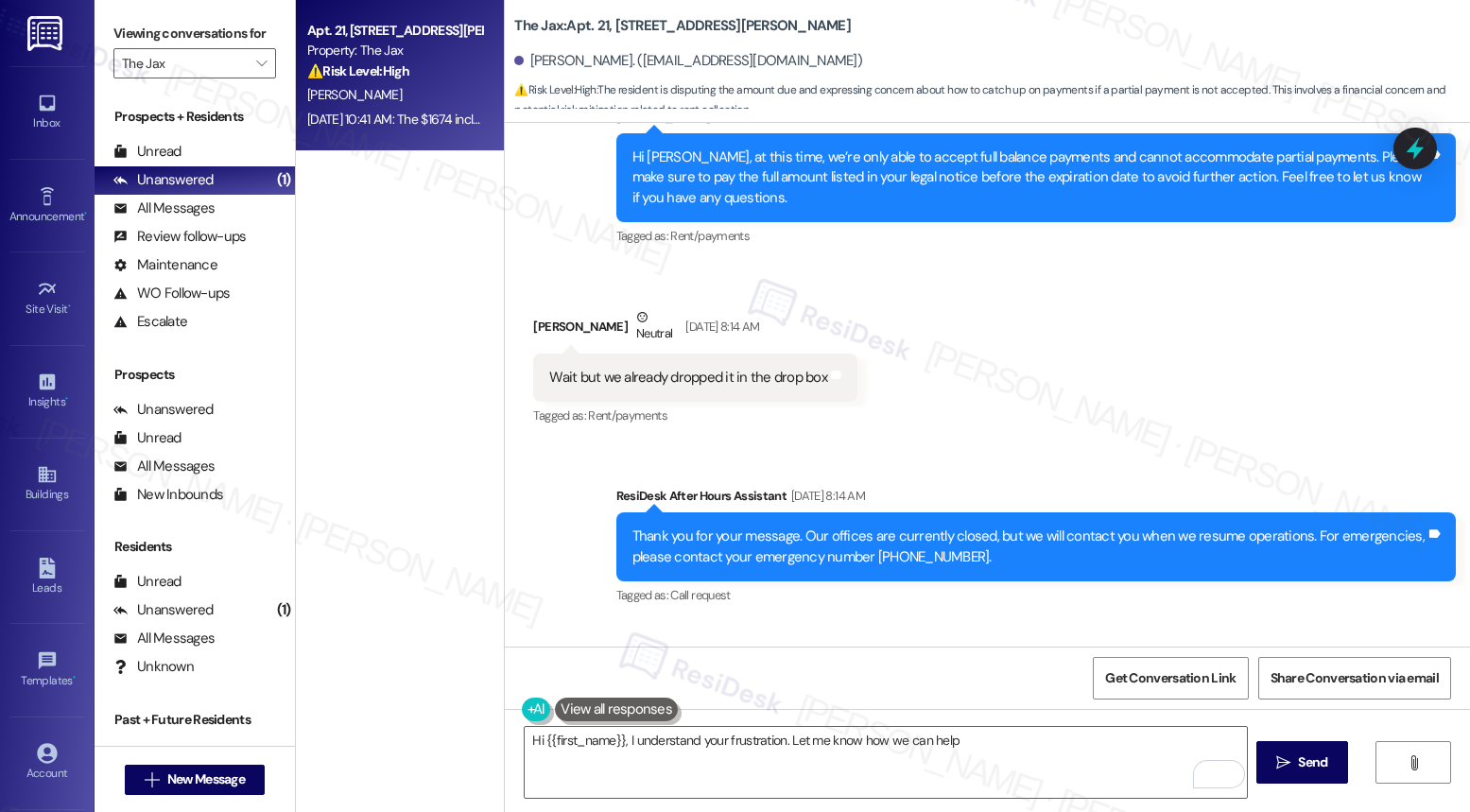 click on "The amount is base rent is $1400 something and we are paying more than that what are we supposed to do??" at bounding box center [878, 736] 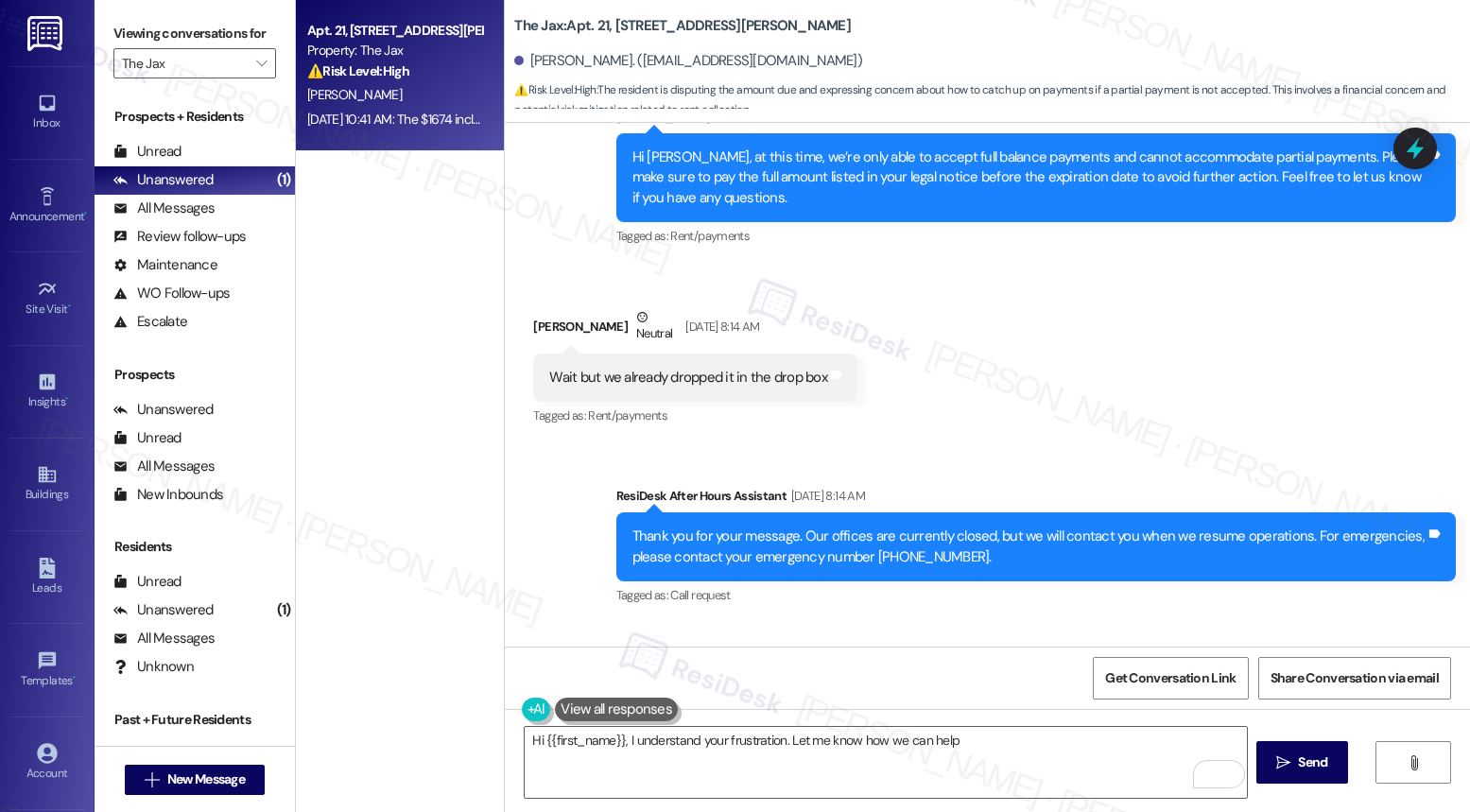 copy on "The amount is base rent is $1400 something and we are paying more than that what are we supposed to do?? Tags and notes" 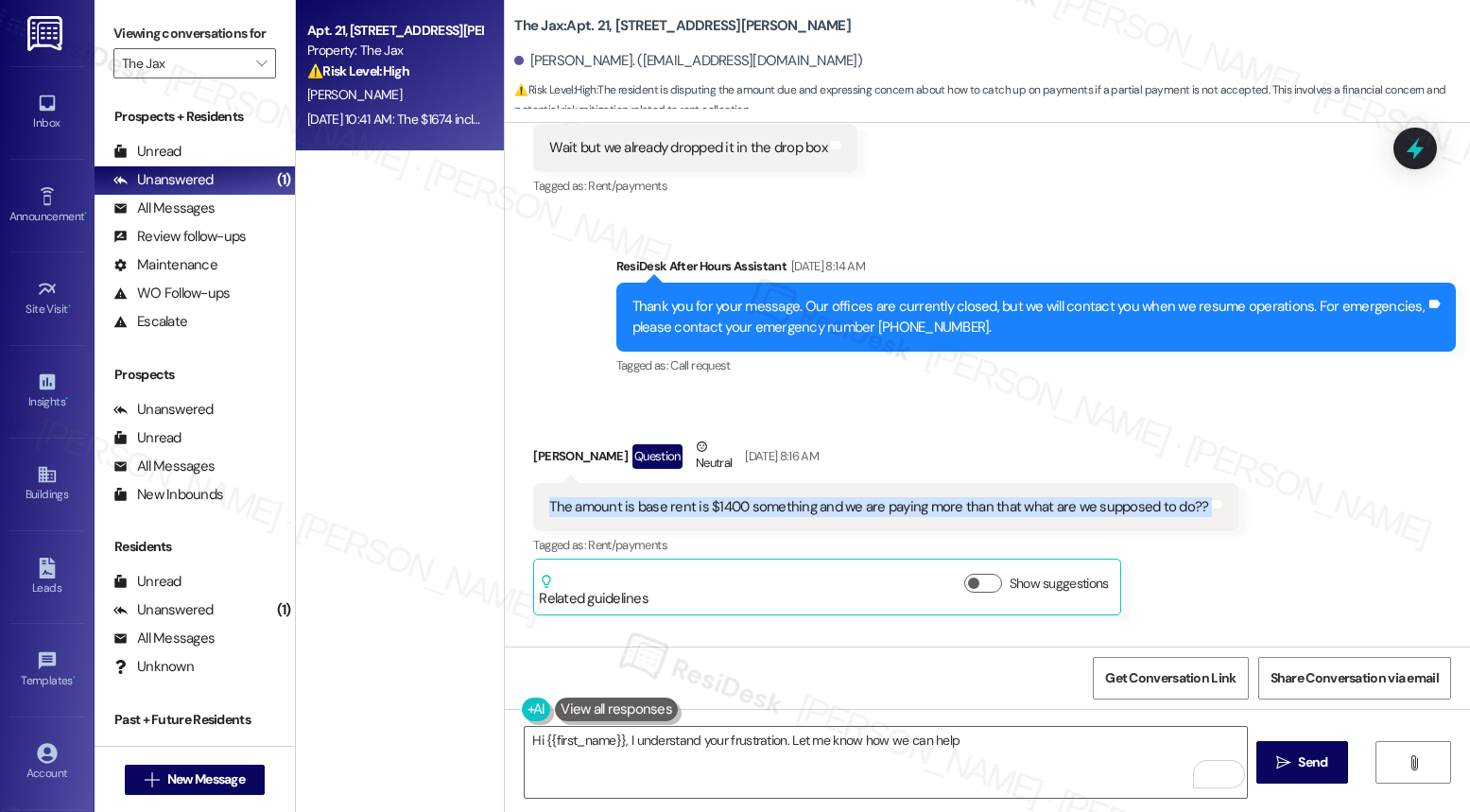 scroll, scrollTop: 28707, scrollLeft: 0, axis: vertical 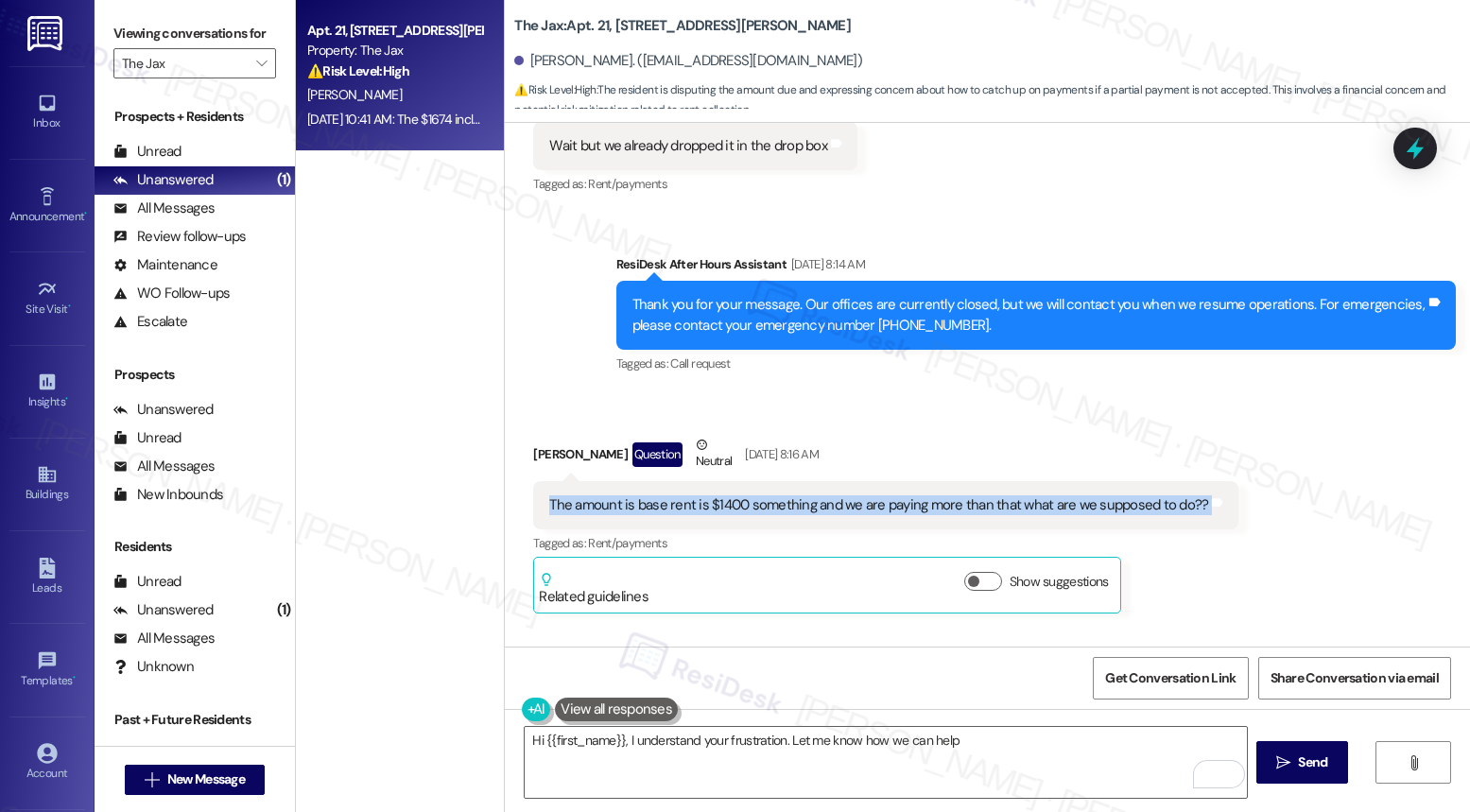 click on "The $1674 includes last month's late fees and utilities. How are we supposed to catch up if you aren't accepting it?" at bounding box center (888, 740) 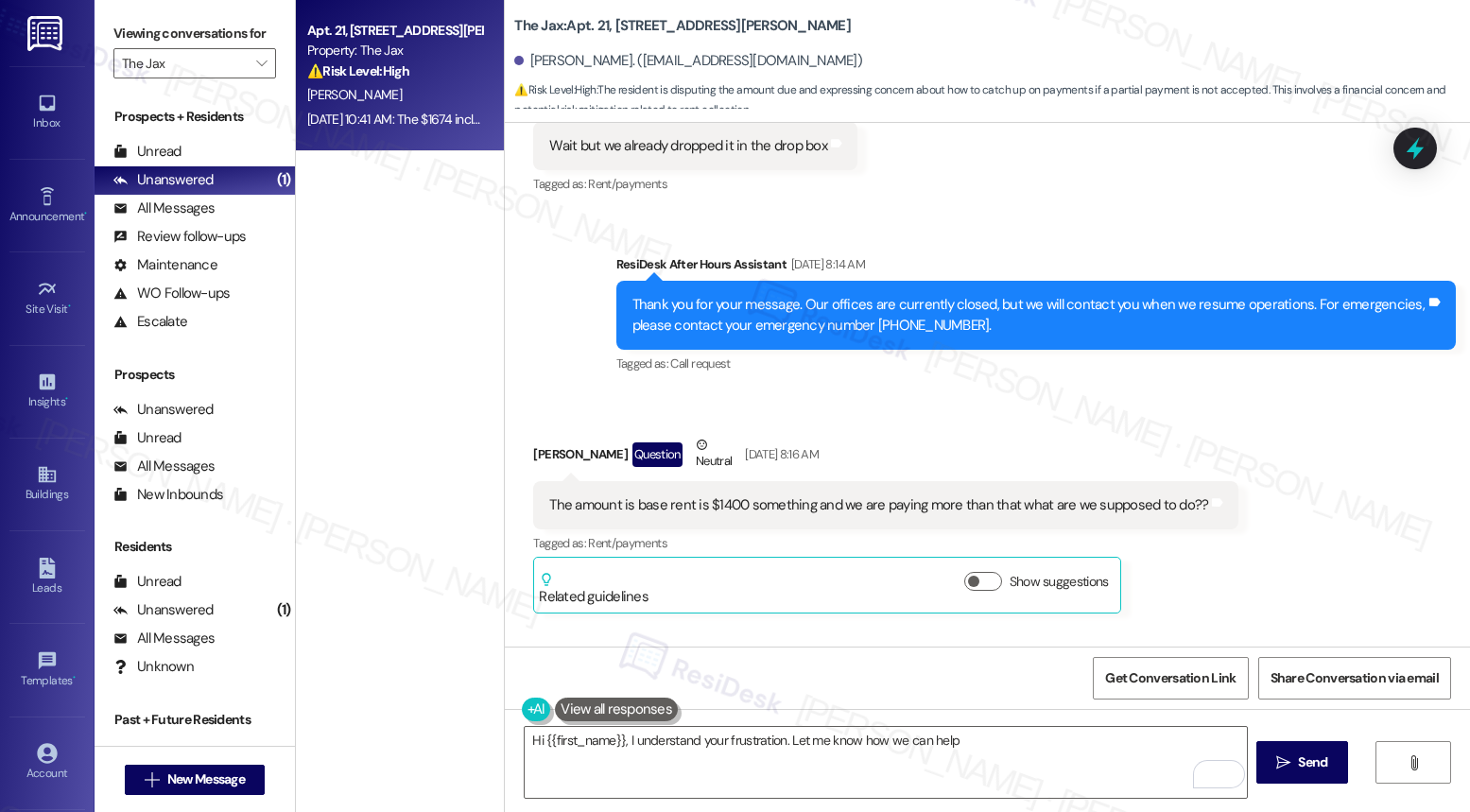 click on "The $1674 includes last month's late fees and utilities. How are we supposed to catch up if you aren't accepting it?" at bounding box center [888, 740] 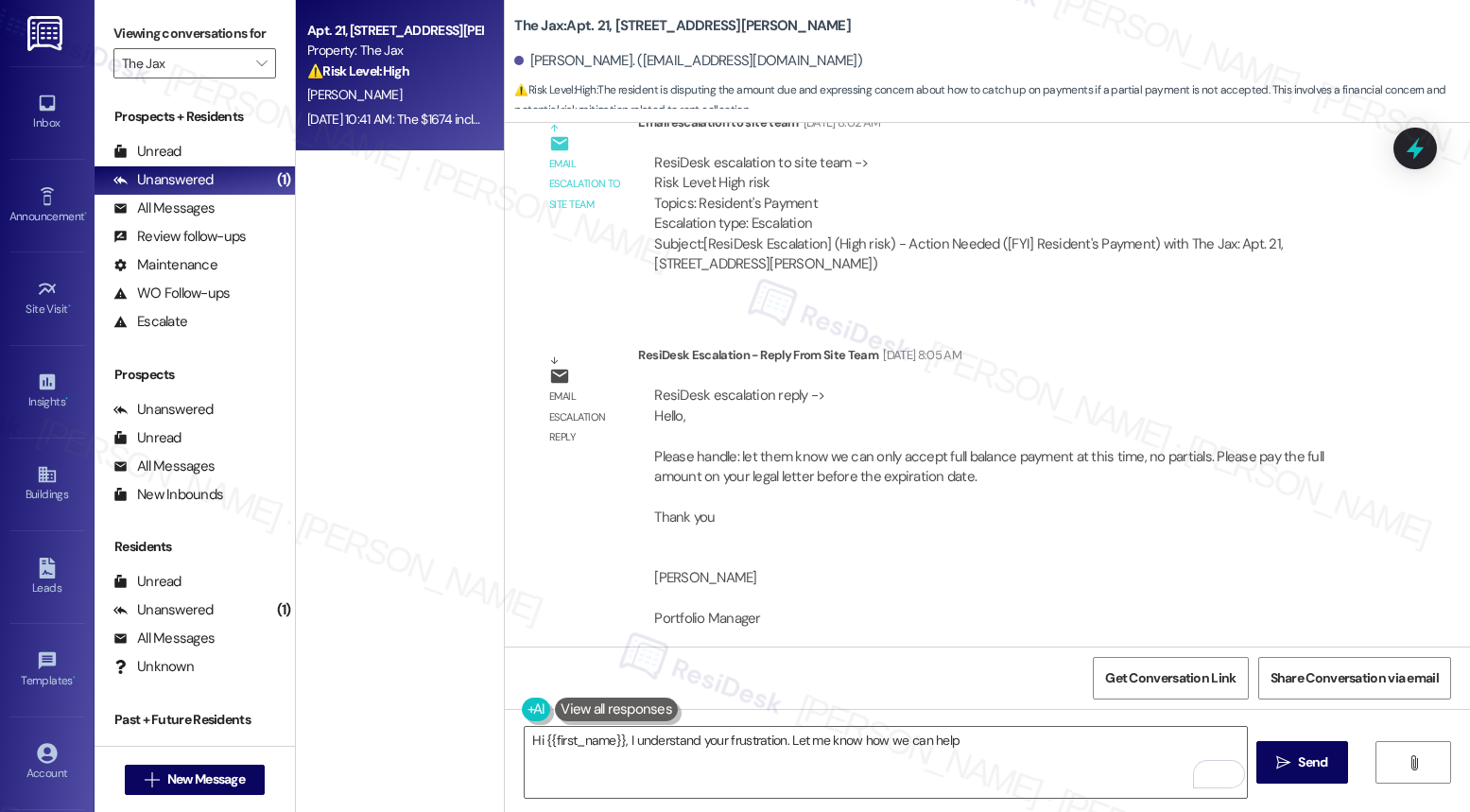 scroll, scrollTop: 27540, scrollLeft: 0, axis: vertical 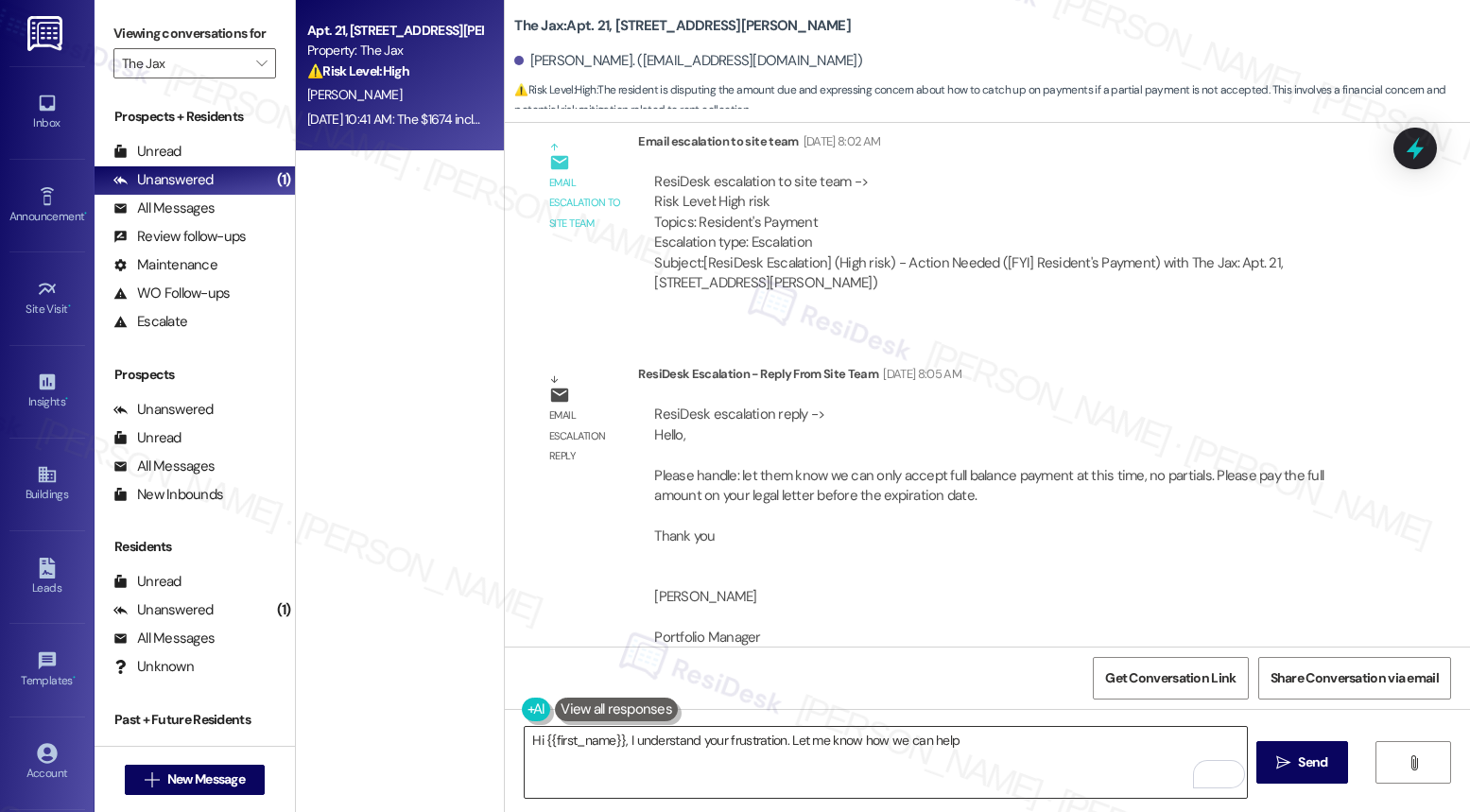 click on "Hi {{first_name}}, I understand your frustration. Let me know how we can help" at bounding box center (885, 762) 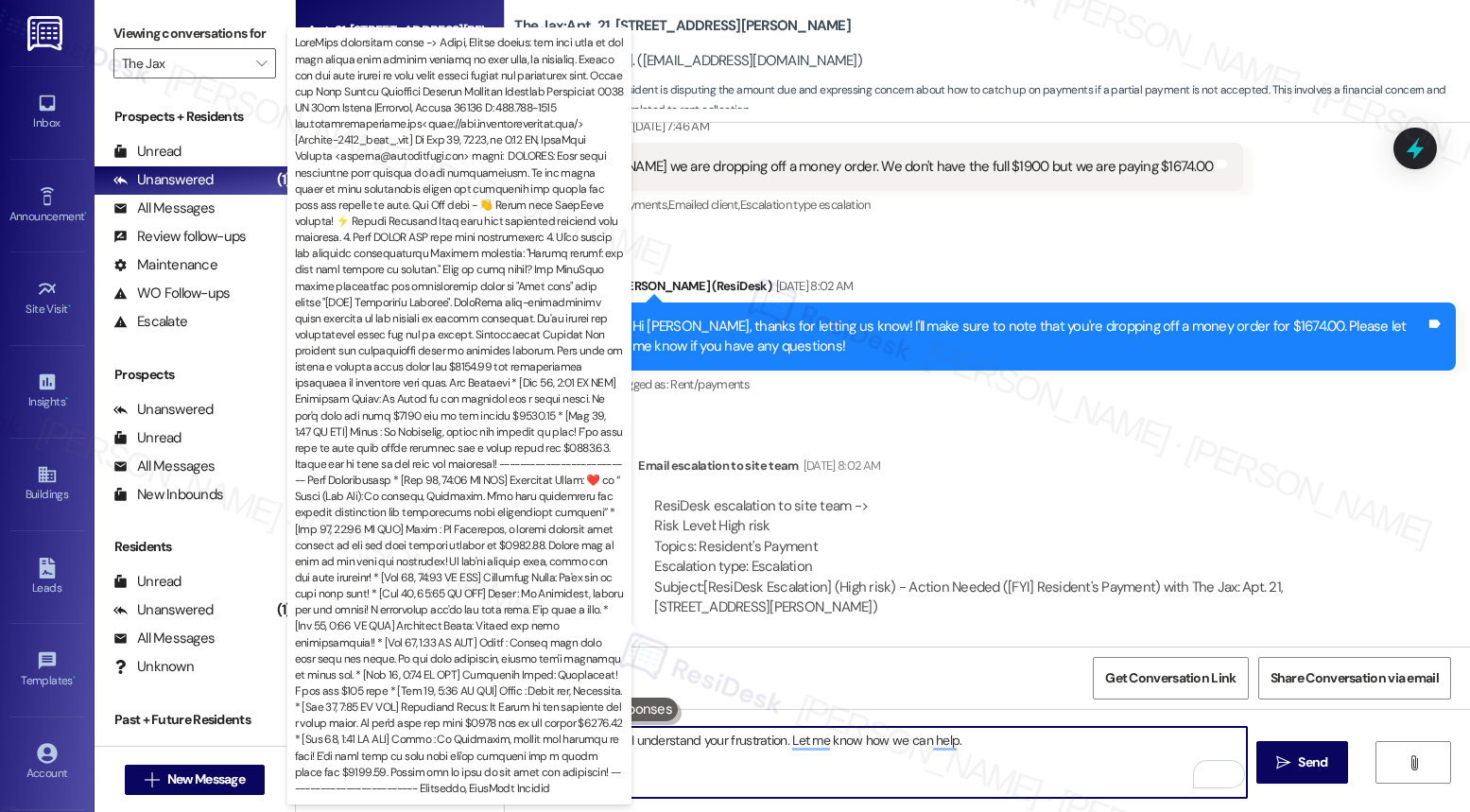scroll, scrollTop: 27219, scrollLeft: 0, axis: vertical 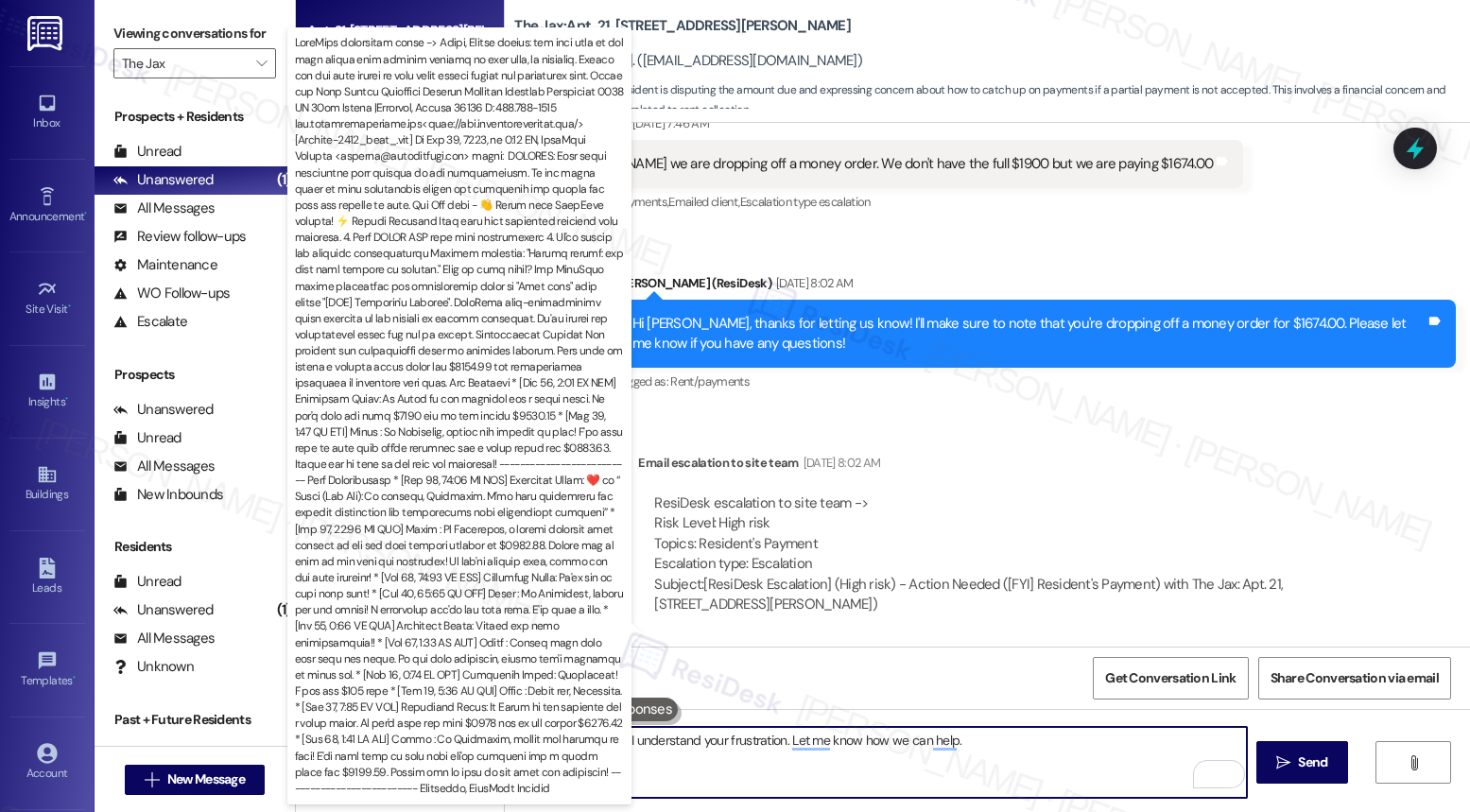 click on "ResiDesk escalation reply ->
Hello,
Please handle: let them know we can only accept full balance payment at this time, no partials. Please pay the full amount on your legal letter before the expiration date.
Thank you
[PERSON_NAME]
Portfolio Manager
Affinity Property Management
[STREET_ADDRESS][US_STATE]
P: 503.610-5839
[DOMAIN_NAME]<[URL][DOMAIN_NAME]>
[Outlook-8139_logo_.png]
On [DATE] 5:02 PM, ResiDesk Support <support@there..." at bounding box center [989, 1009] 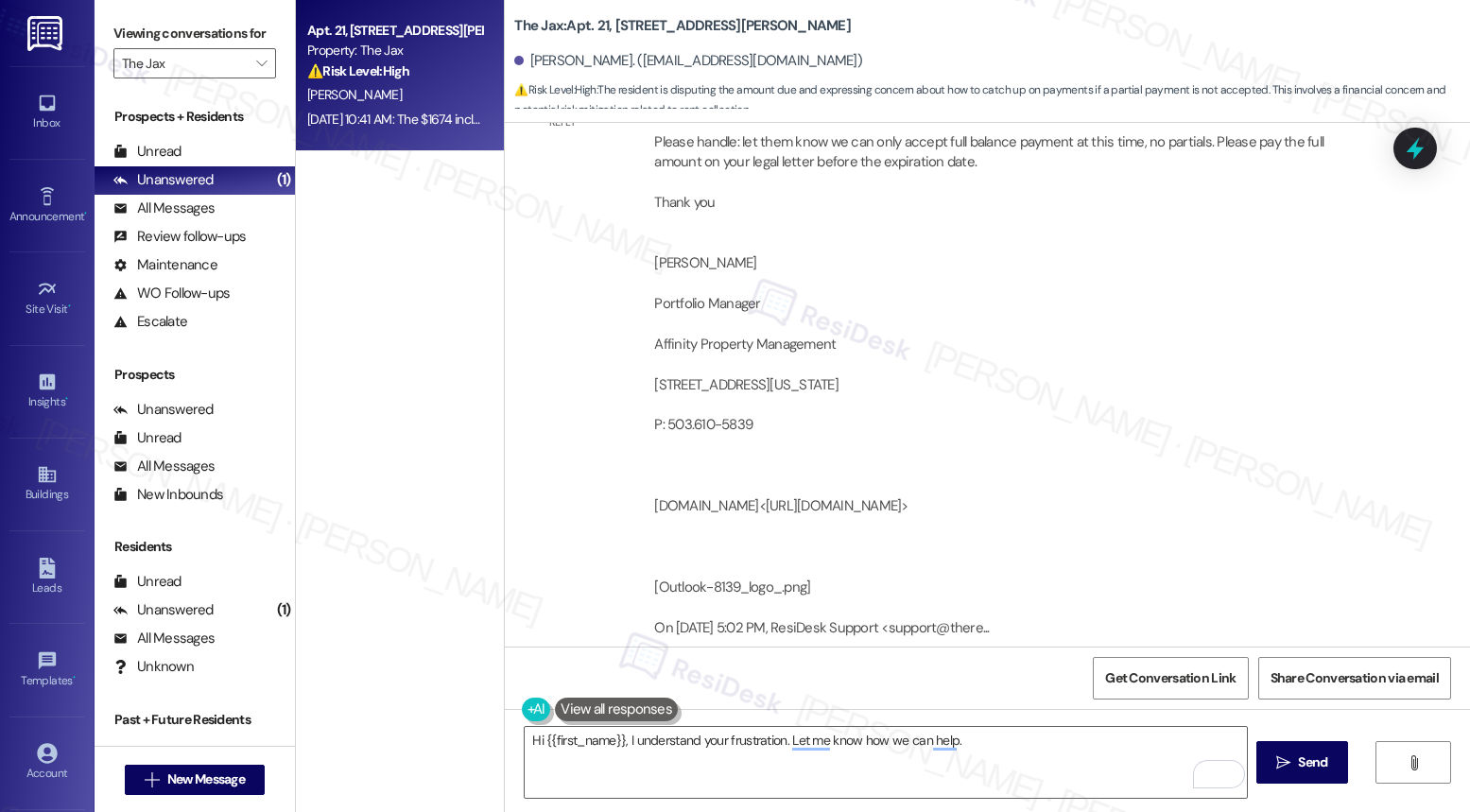 scroll, scrollTop: 27881, scrollLeft: 0, axis: vertical 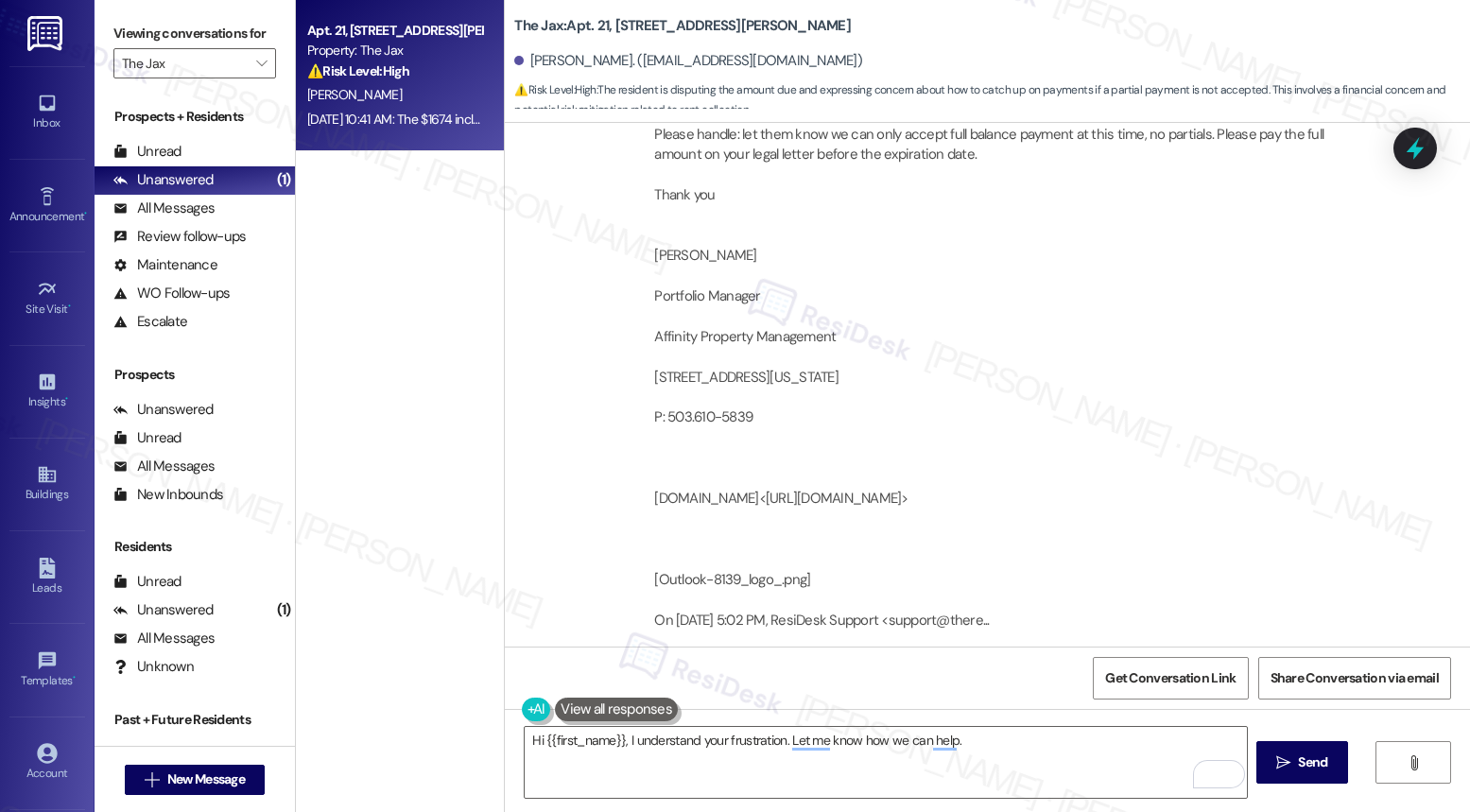 click on "Hi [PERSON_NAME], at this time, we’re only able to accept full balance payments and cannot accommodate partial payments. Please make sure to pay the full amount listed in your legal notice before the expiration date to avoid further action. Feel free to let us know if you have any questions." at bounding box center (1029, 772) 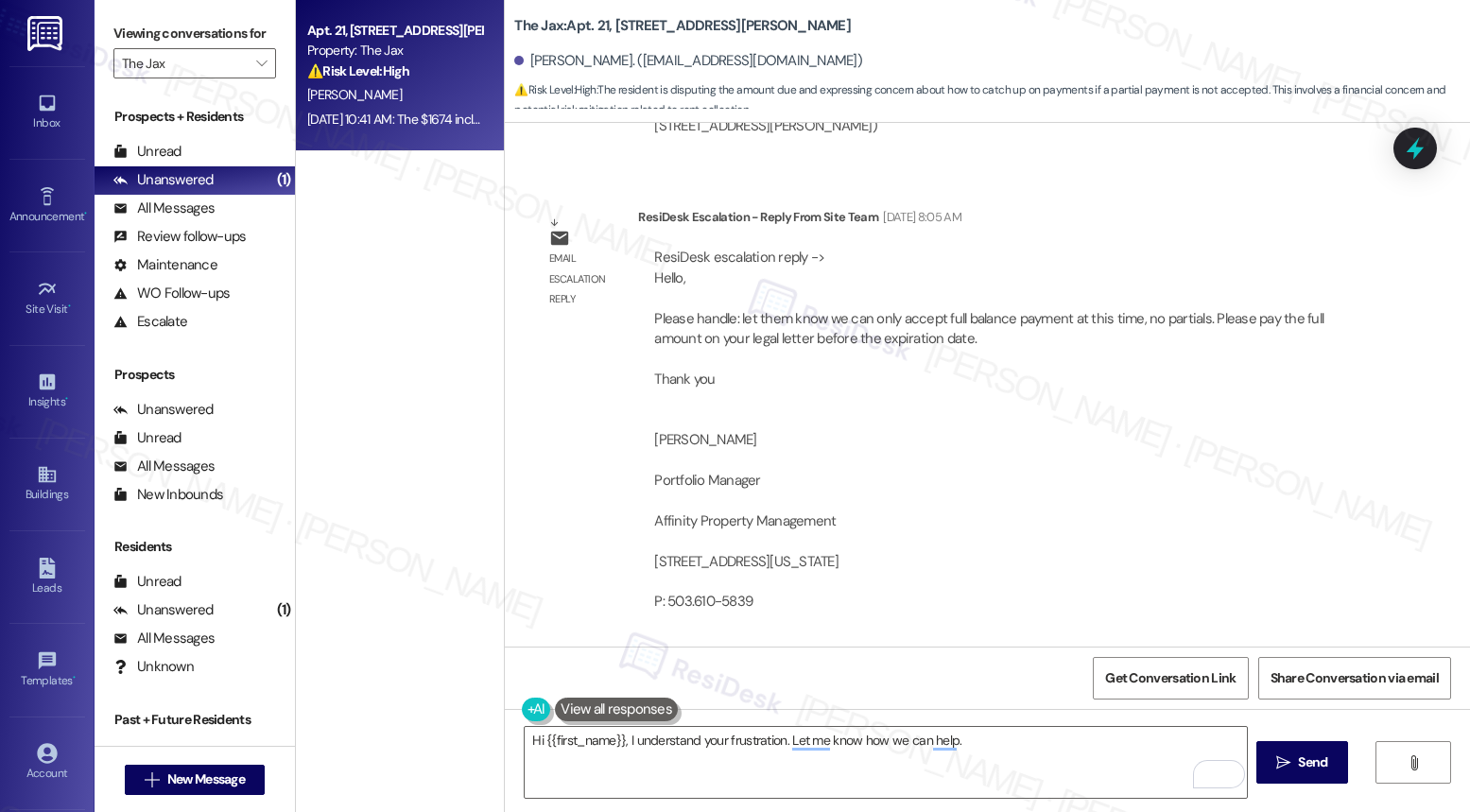 scroll, scrollTop: 27905, scrollLeft: 0, axis: vertical 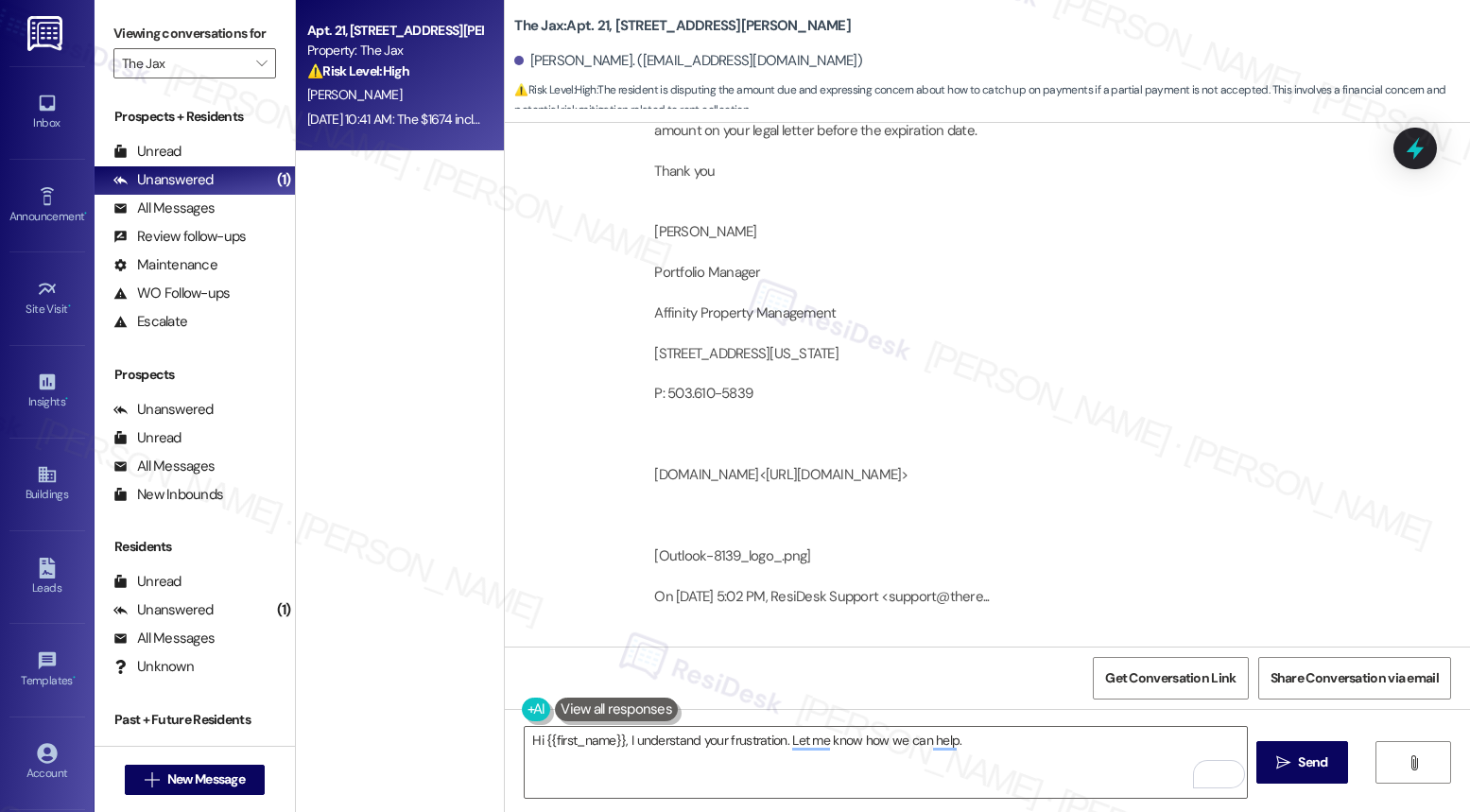 click on "Hi [PERSON_NAME], at this time, we’re only able to accept full balance payments and cannot accommodate partial payments. Please make sure to pay the full amount listed in your legal notice before the expiration date to avoid further action. Feel free to let us know if you have any questions." at bounding box center (1029, 749) 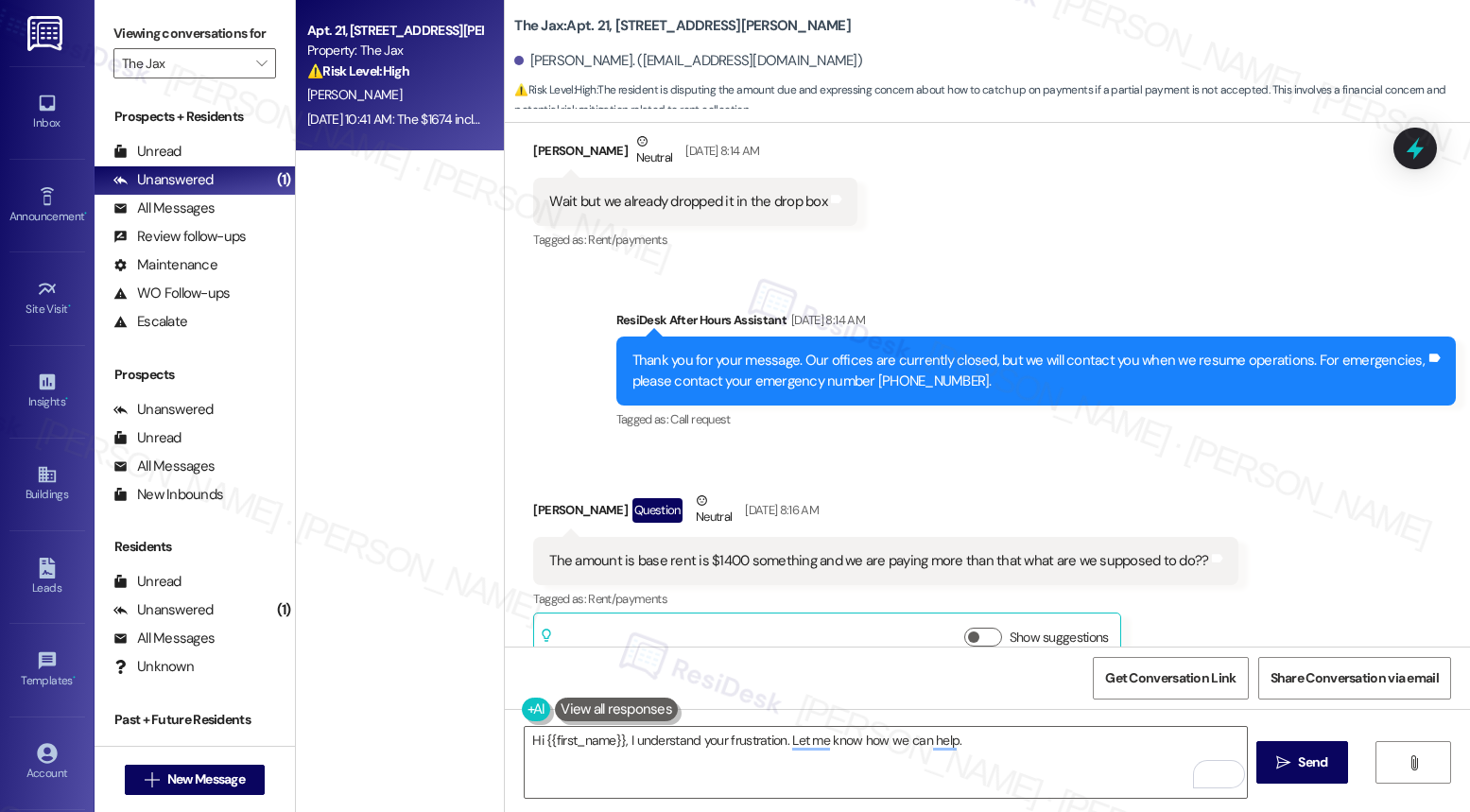 scroll, scrollTop: 28826, scrollLeft: 0, axis: vertical 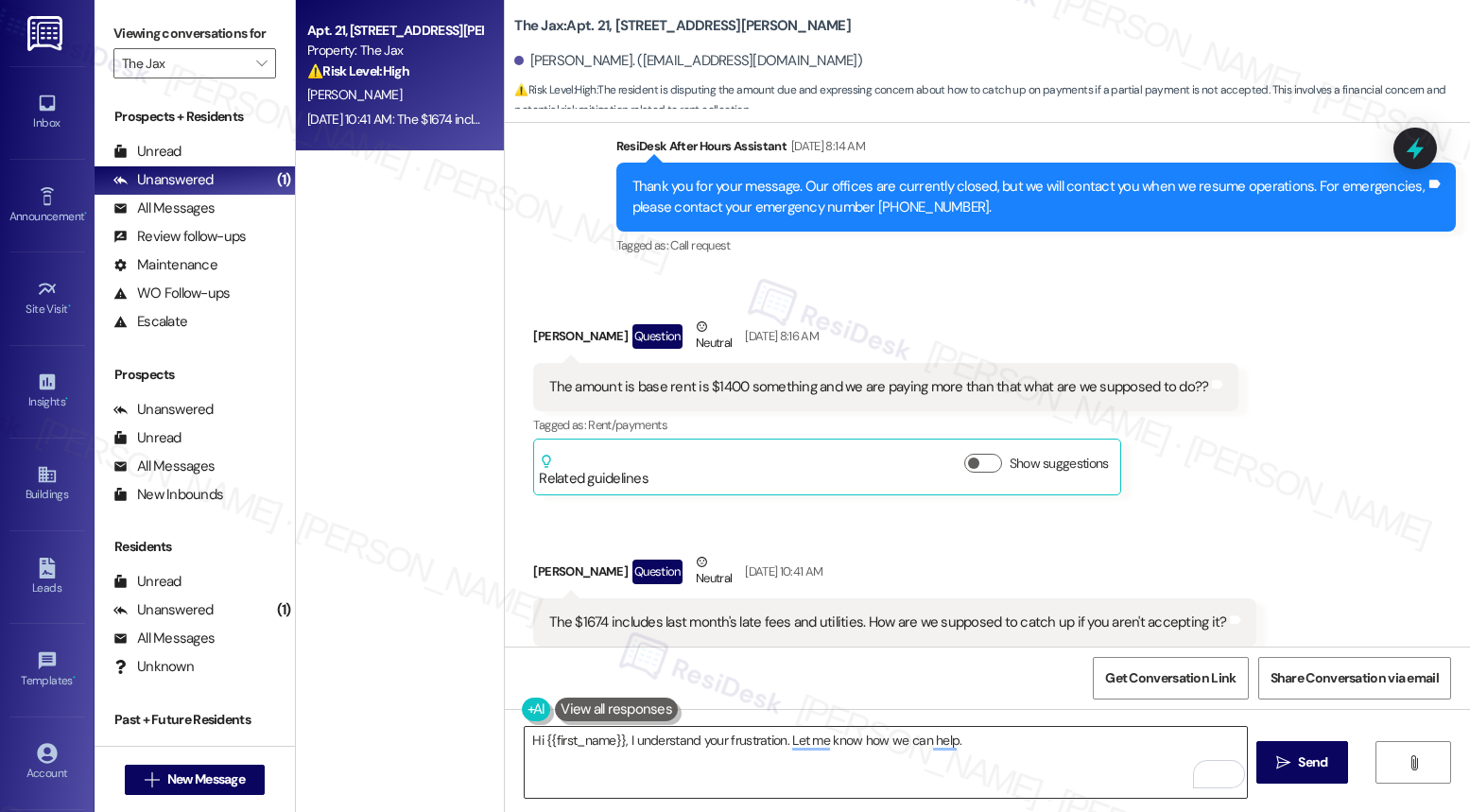click on "Hi {{first_name}}, I understand your frustration. Let me know how we can help." at bounding box center [885, 762] 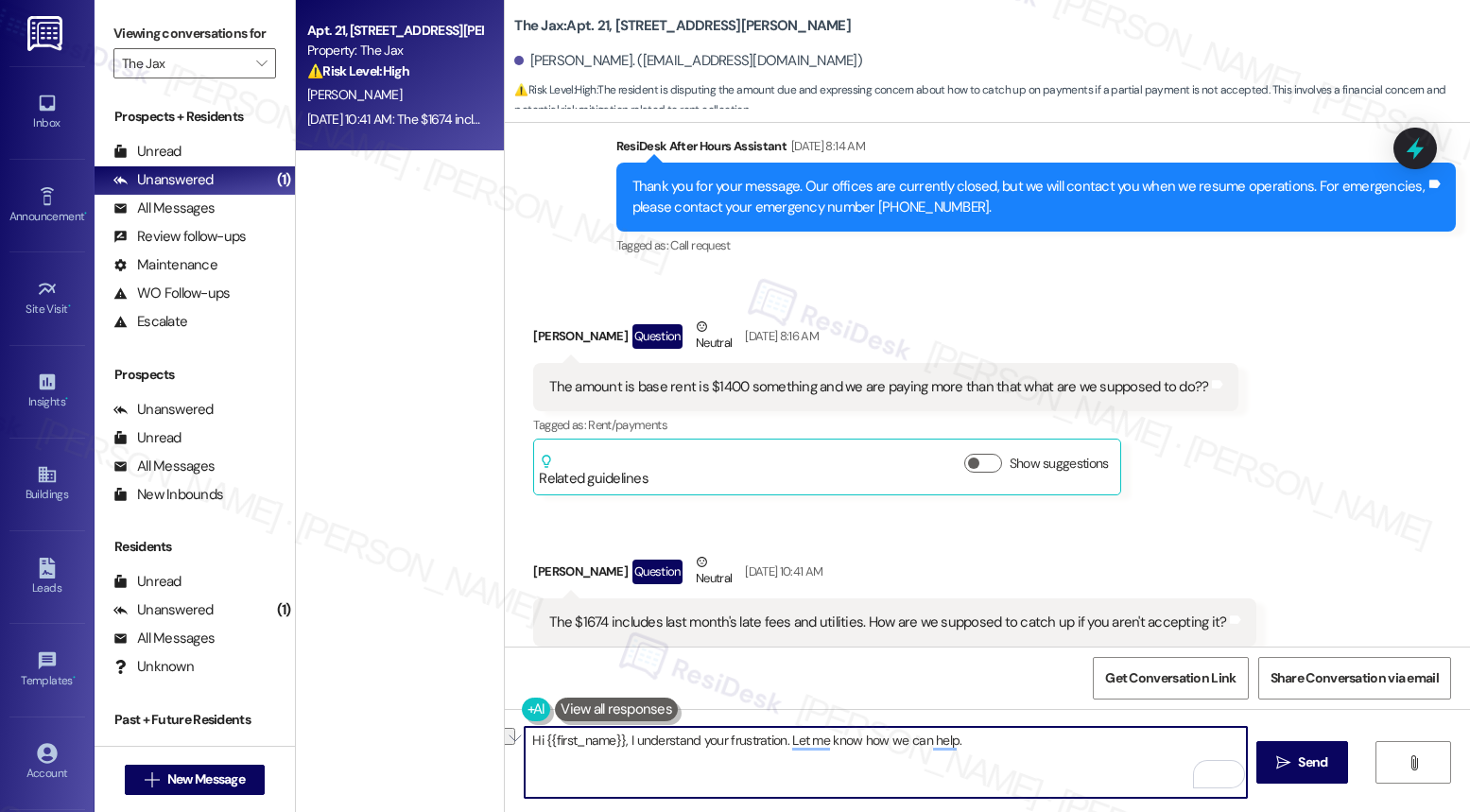 drag, startPoint x: 618, startPoint y: 740, endPoint x: 959, endPoint y: 748, distance: 341.09383 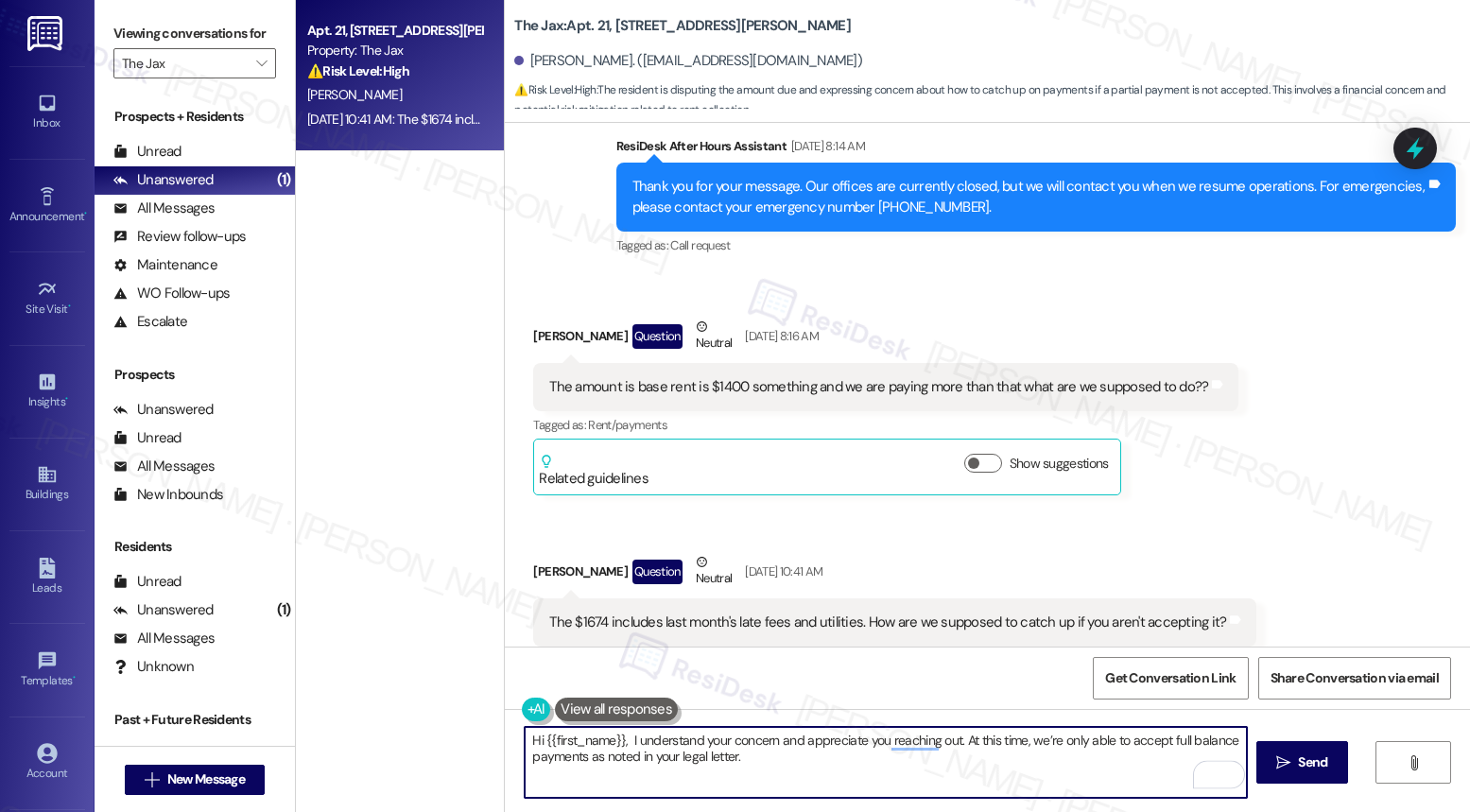 click on "Hi {{first_name}},  I understand your concern and appreciate you reaching out. At this time, we’re only able to accept full balance payments as noted in your legal letter." at bounding box center [885, 762] 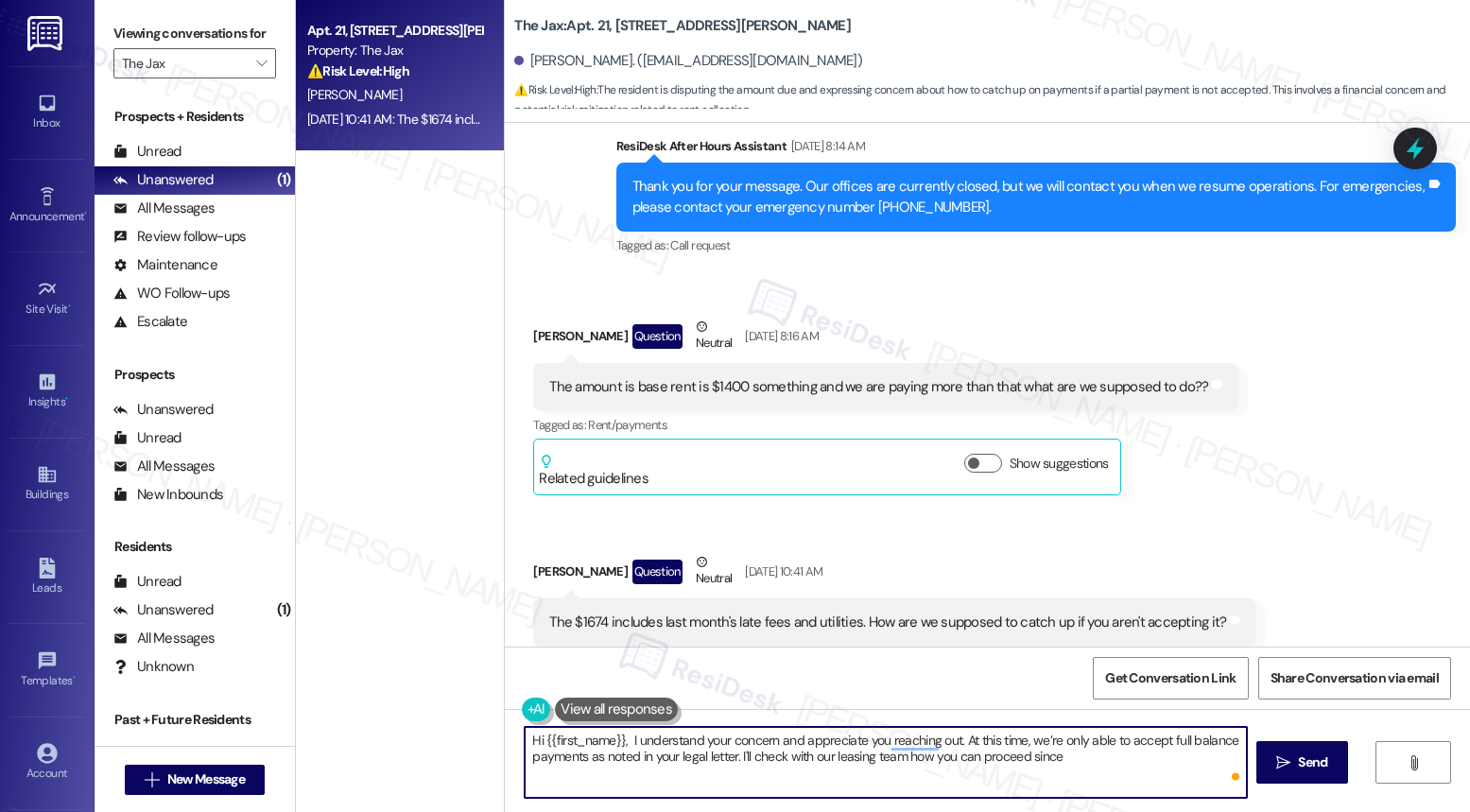 click on "WO Opened request: Master Bedroom Feb 12, 2023 at 1:00 PM Status :  Work Completed Show details Announcement, sent via SMS Oct 12, 2023 at 5:27 AM Great news! You can now text me for maintenance issues — no more messy apps or sign-ins. I'll file your tickets for you . You can still use the app if you prefer.  I'm here to make things easier for you, feel free to reach out anytime! (You can always reply STOP to opt out of future messages) Tags and notes Tagged as:   Maintenance ,  Click to highlight conversations about Maintenance Maintenance request ,  Click to highlight conversations about Maintenance request Positive response Click to highlight conversations about Positive response Announcement, sent via SMS Nov 23, 2023 at 7:09 AM Hi Brittaney - we wish you and yours a happy Thanksgiving on behalf of all of us at The Jax . Please note that I will have limited availability on Thursday and Friday, but I'll be back in full force on Monday to help you with anything you need :)  Tags and notes Tagged as:   ," at bounding box center [987, 385] 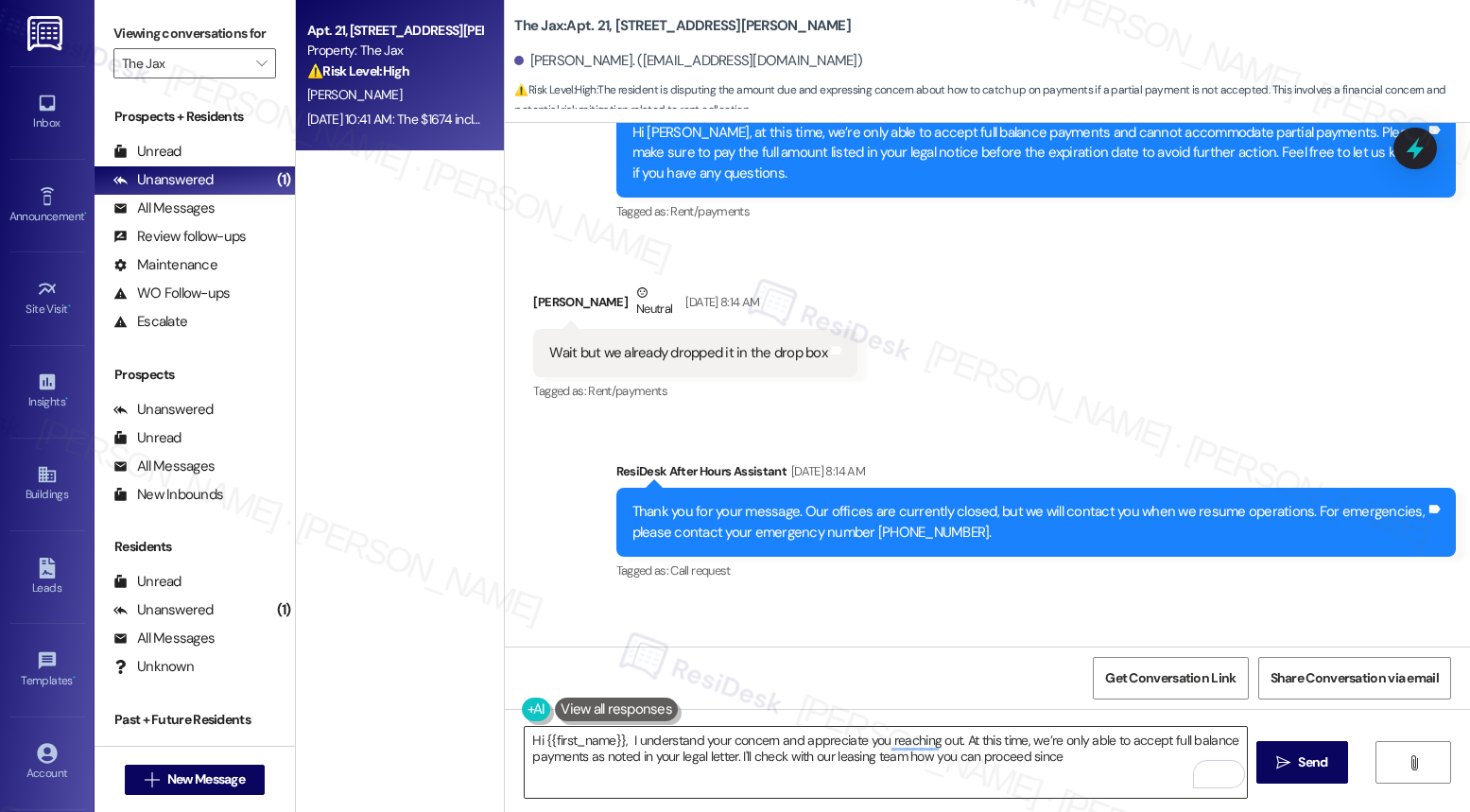 scroll, scrollTop: 28609, scrollLeft: 0, axis: vertical 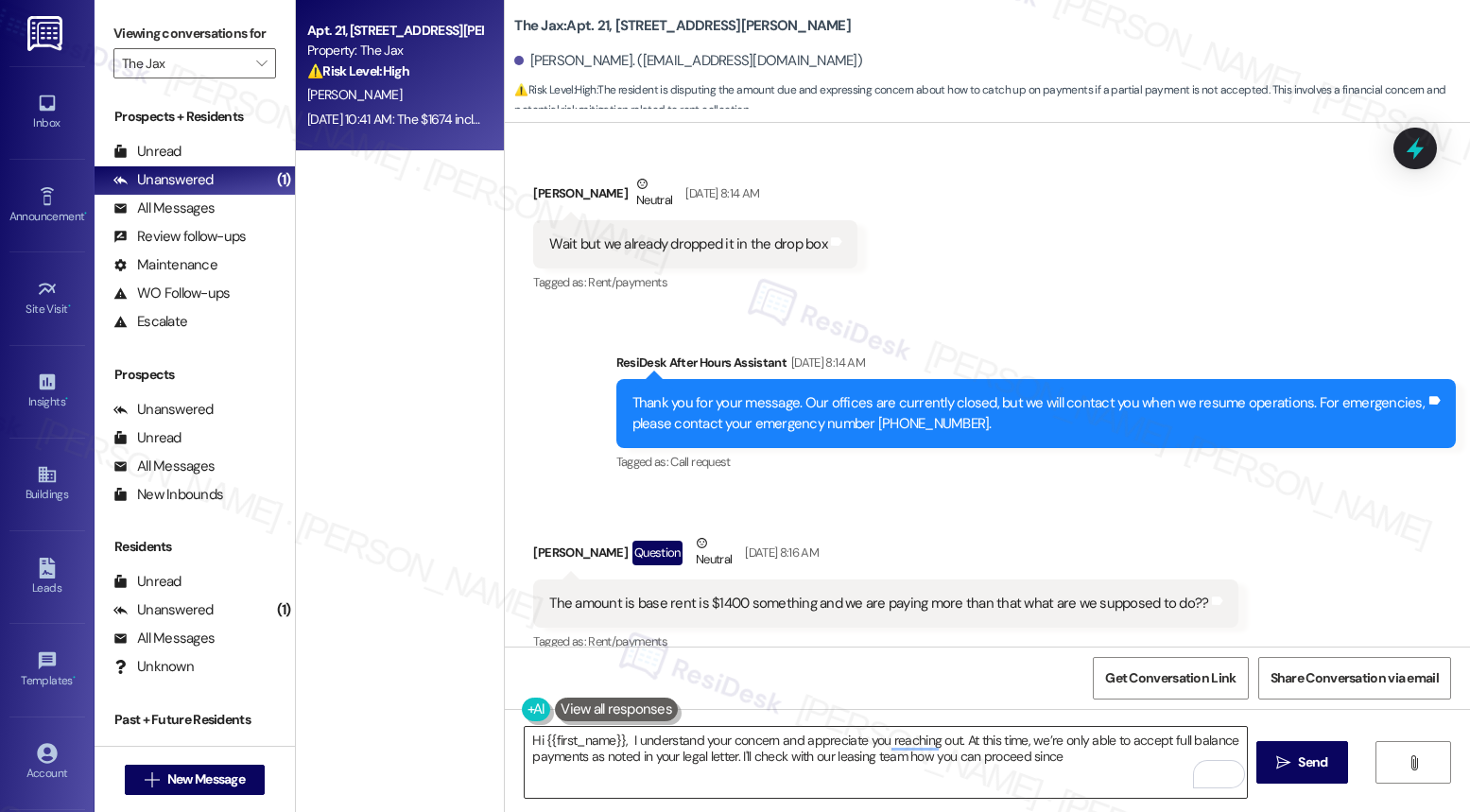 click on "Hi {{first_name}},  I understand your concern and appreciate you reaching out. At this time, we’re only able to accept full balance payments as noted in your legal letter. I'll check with our leasing team how you can proceed since" at bounding box center [885, 762] 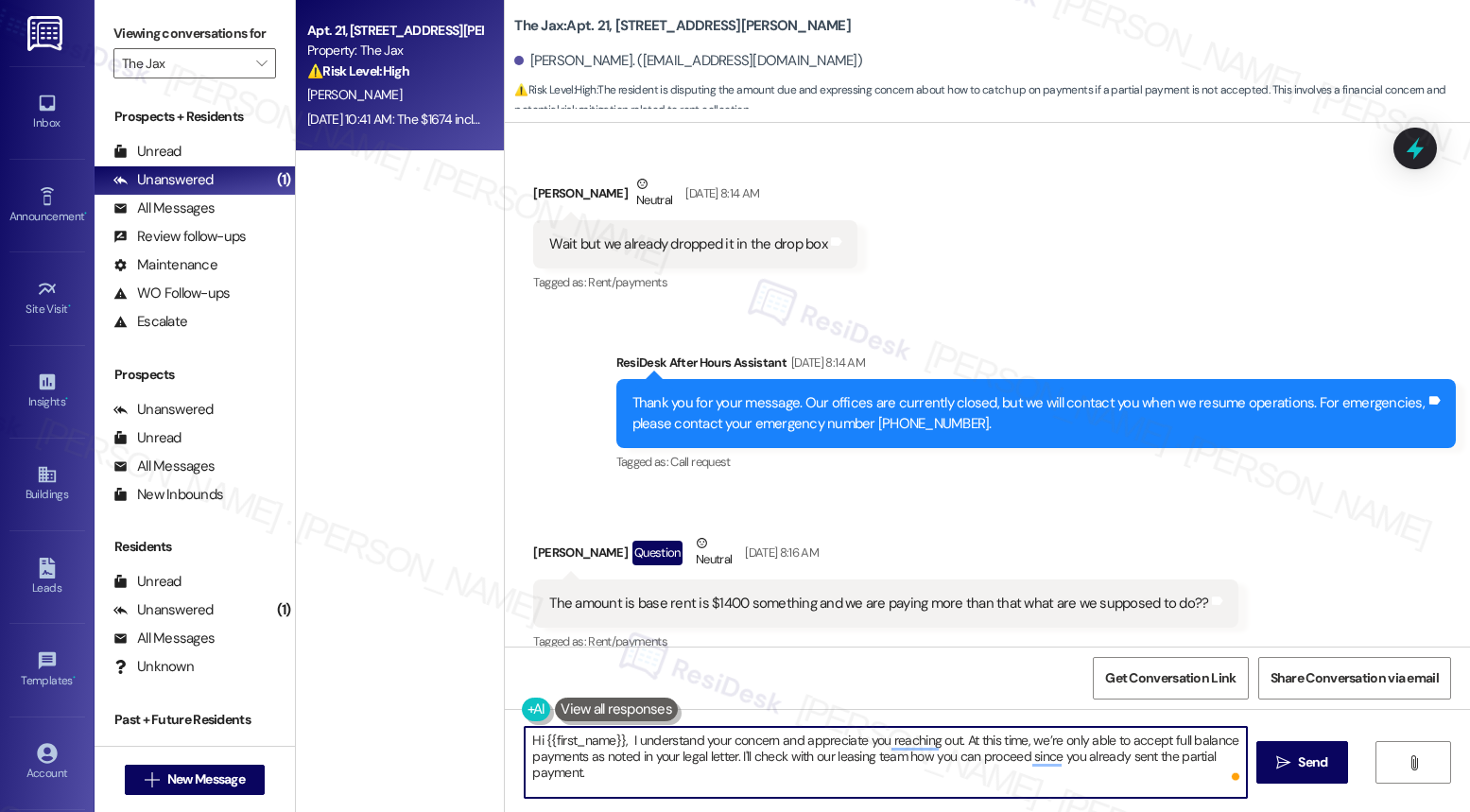 click on "Brittaney Allen Question   Neutral Jul 19, 2025 at 10:41 AM" at bounding box center [894, 791] 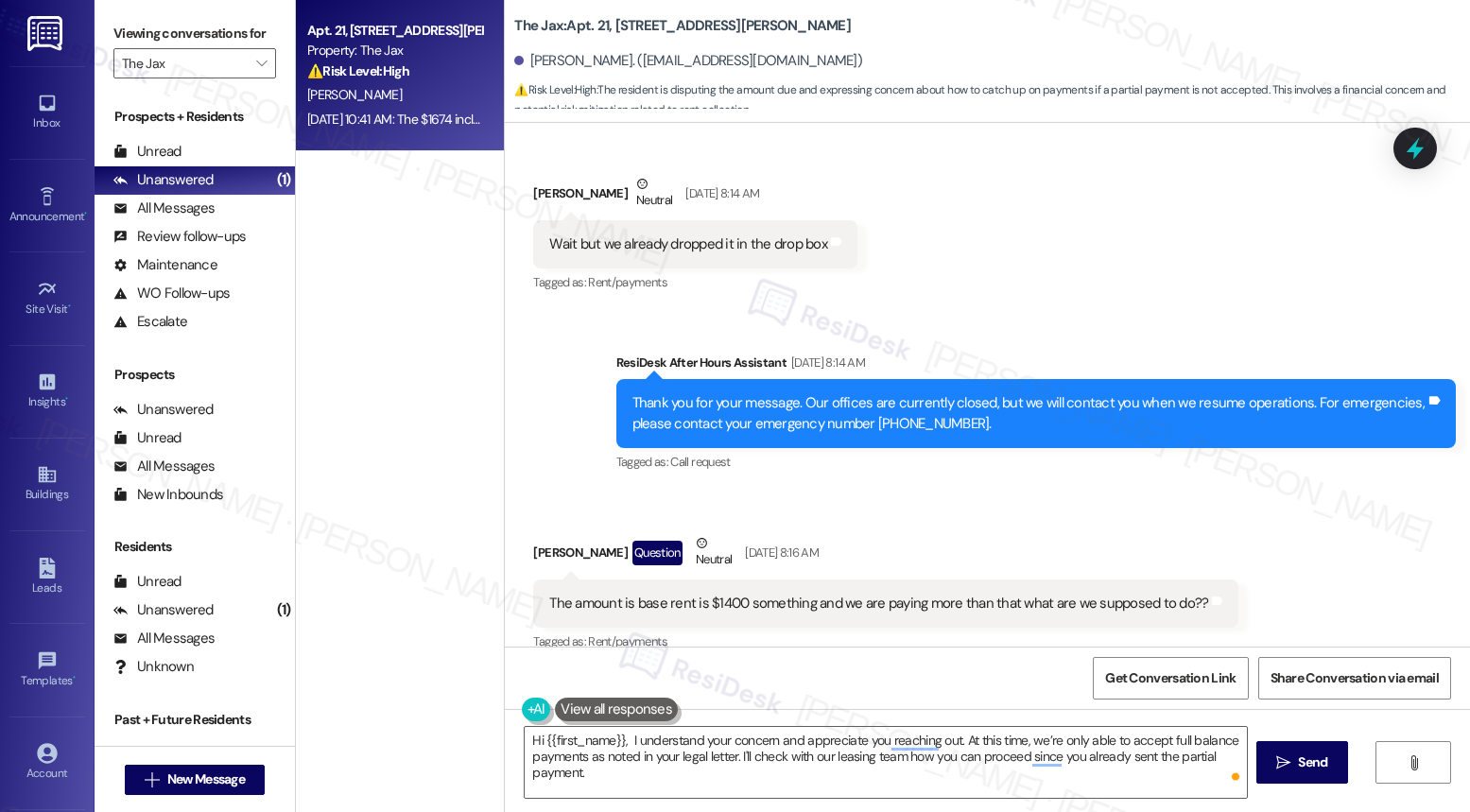 copy on "Brittaney" 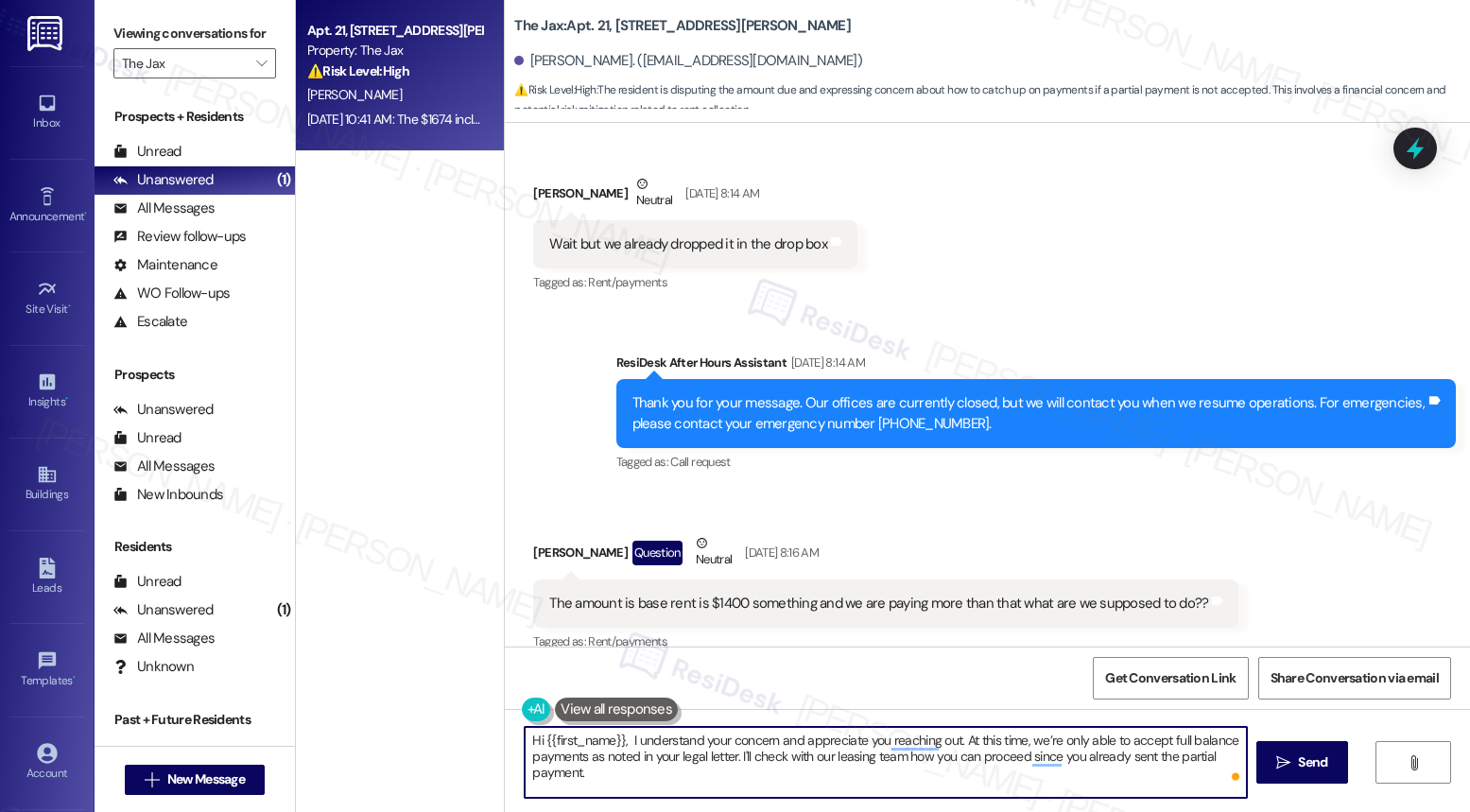 drag, startPoint x: 535, startPoint y: 739, endPoint x: 612, endPoint y: 734, distance: 77.16217 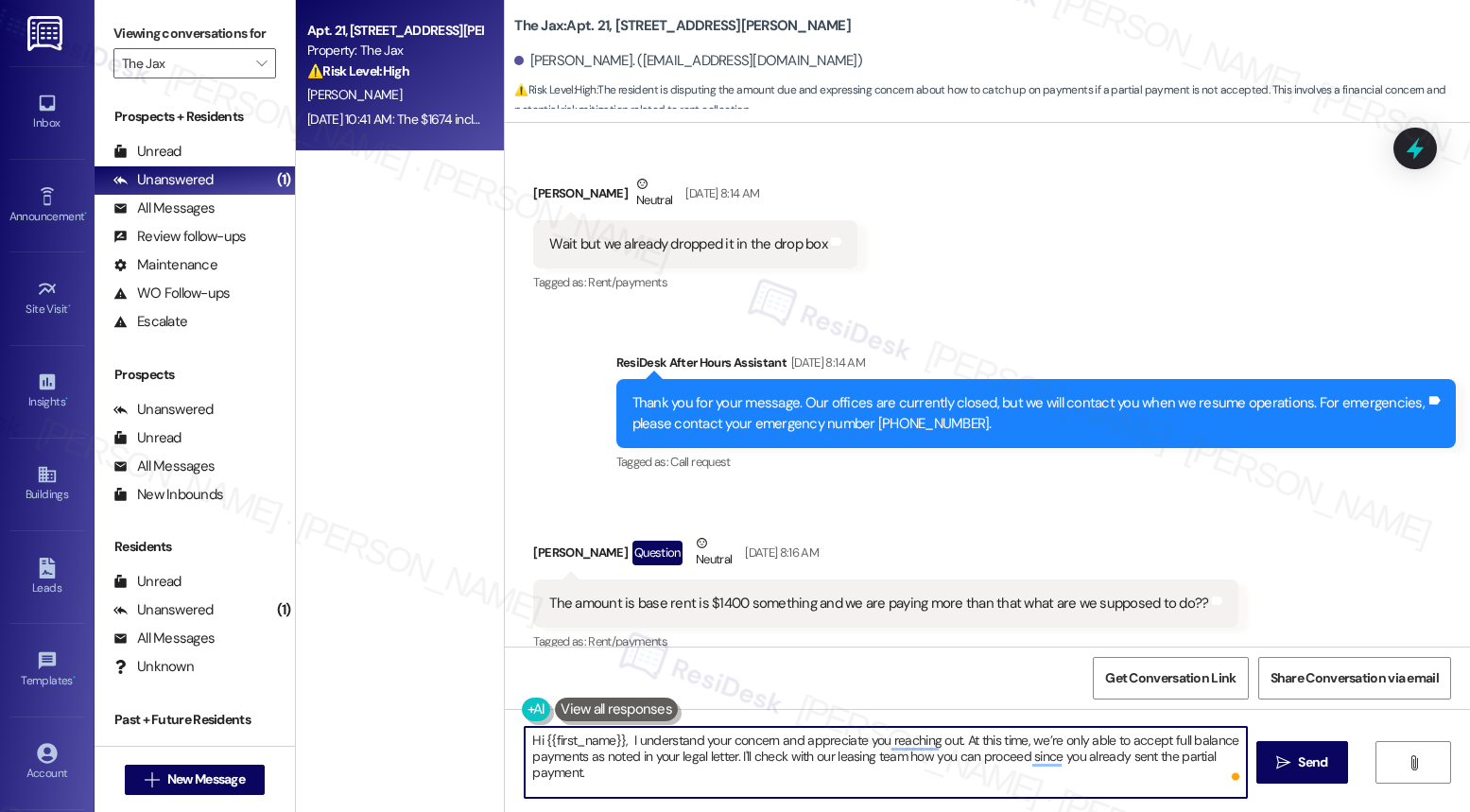 click on "Hi {{first_name}},  I understand your concern and appreciate you reaching out. At this time, we’re only able to accept full balance payments as noted in your legal letter. I'll check with our leasing team how you can proceed since you already sent the partial payment." at bounding box center (885, 762) 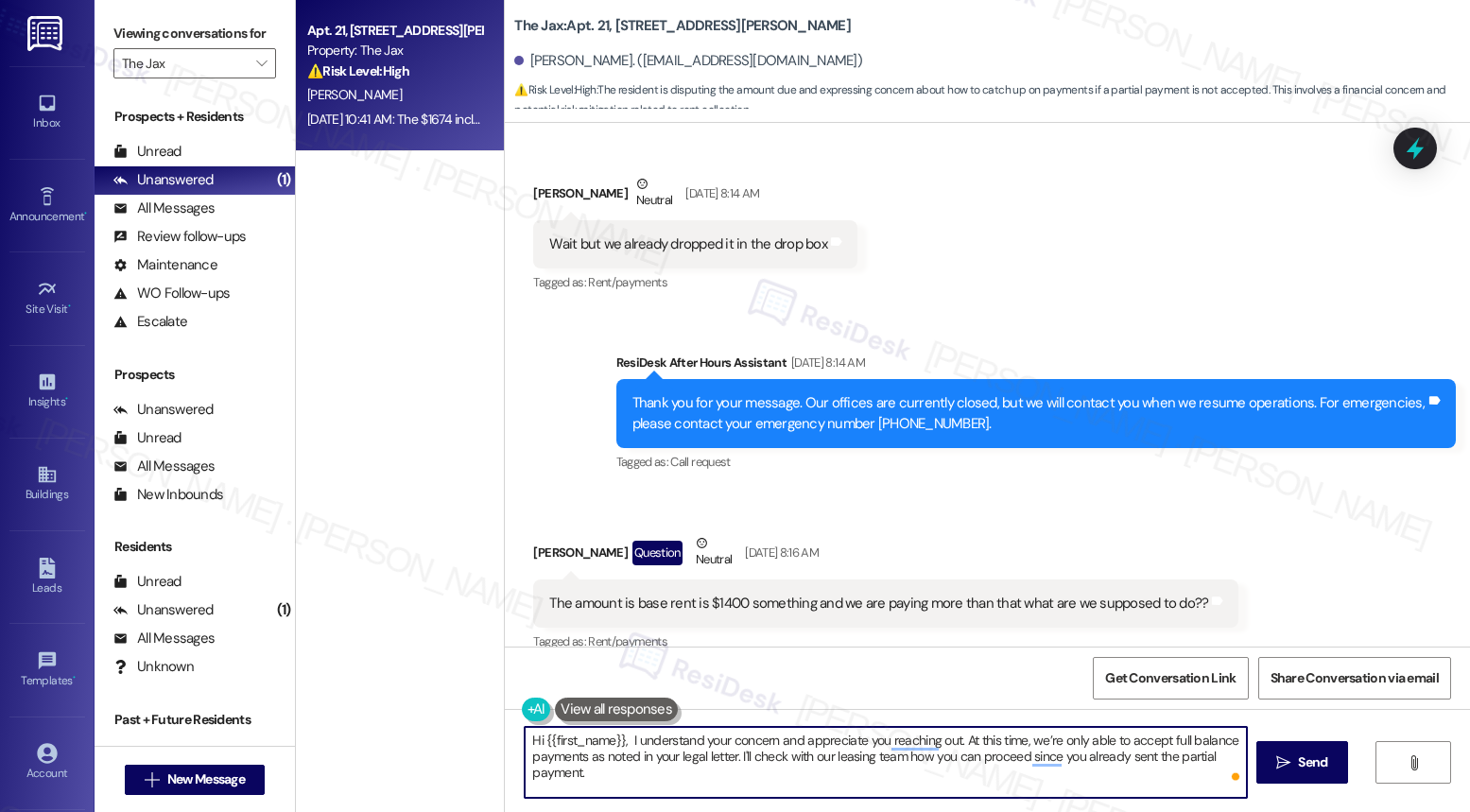 paste on "Brittaney" 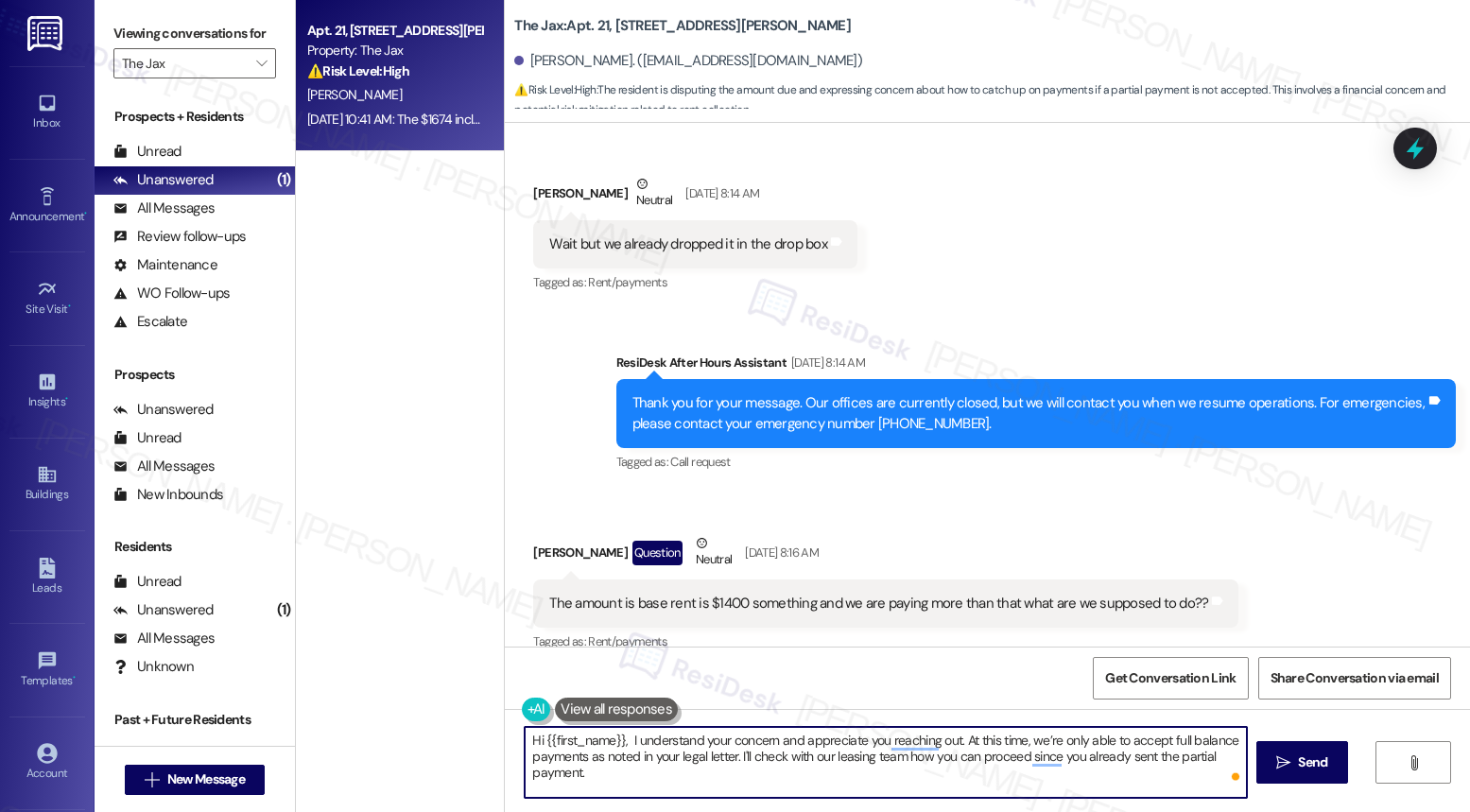 type on "Hi Brittaney,  I understand your concern and appreciate you reaching out. At this time, we’re only able to accept full balance payments as noted in your legal letter. I'll check with our leasing team how you can proceed since you already sent the partial payment." 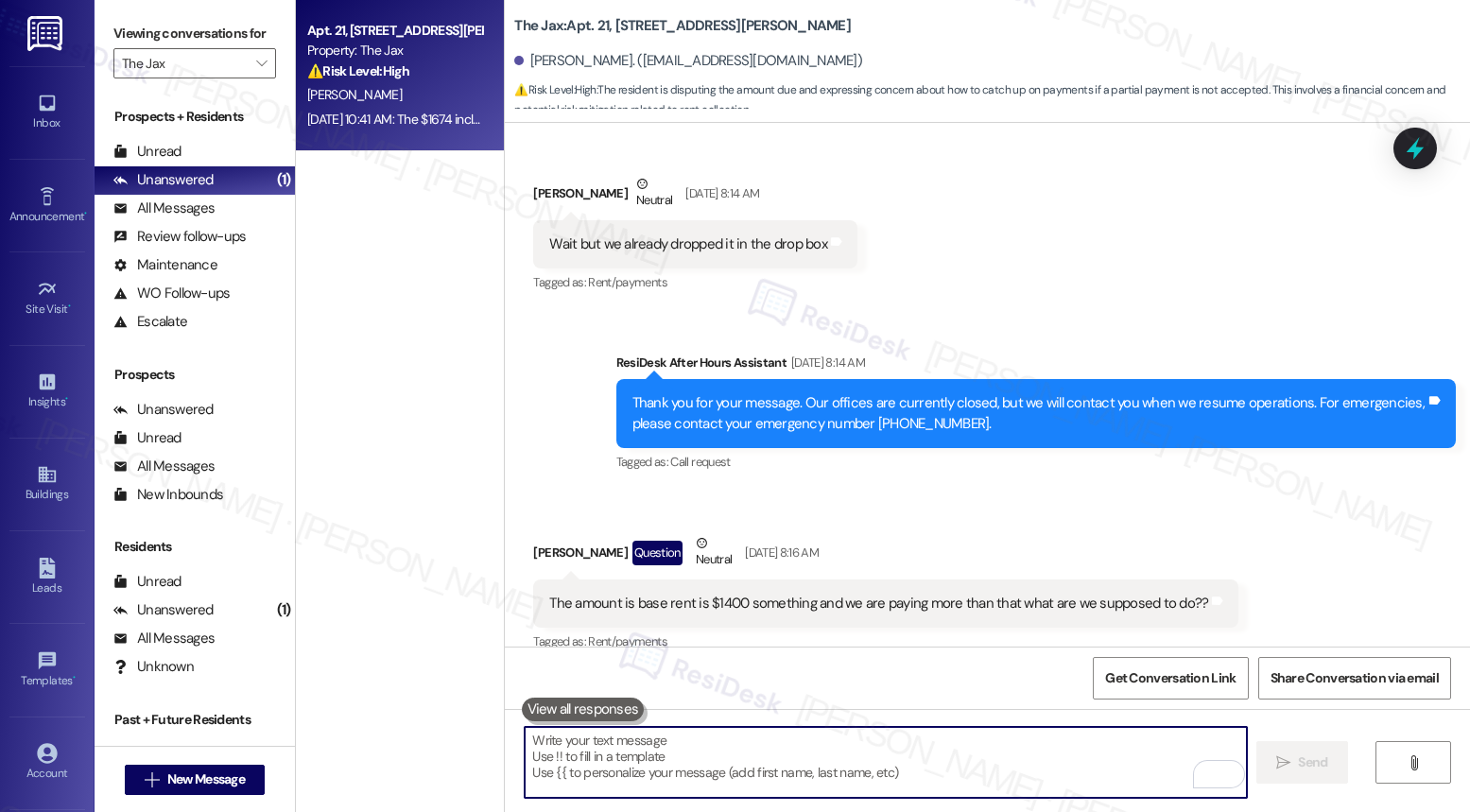 scroll, scrollTop: 28835, scrollLeft: 0, axis: vertical 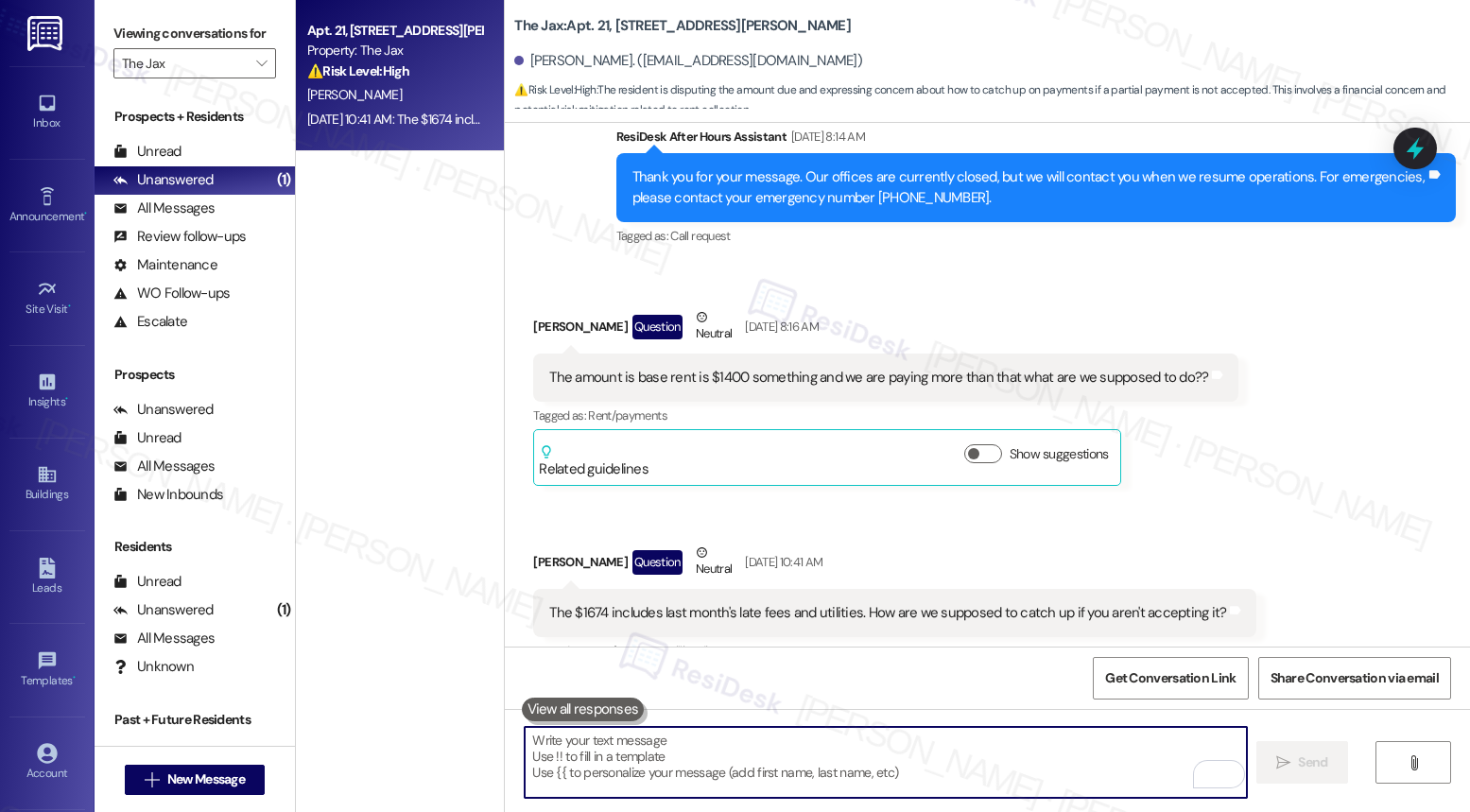 click at bounding box center (885, 762) 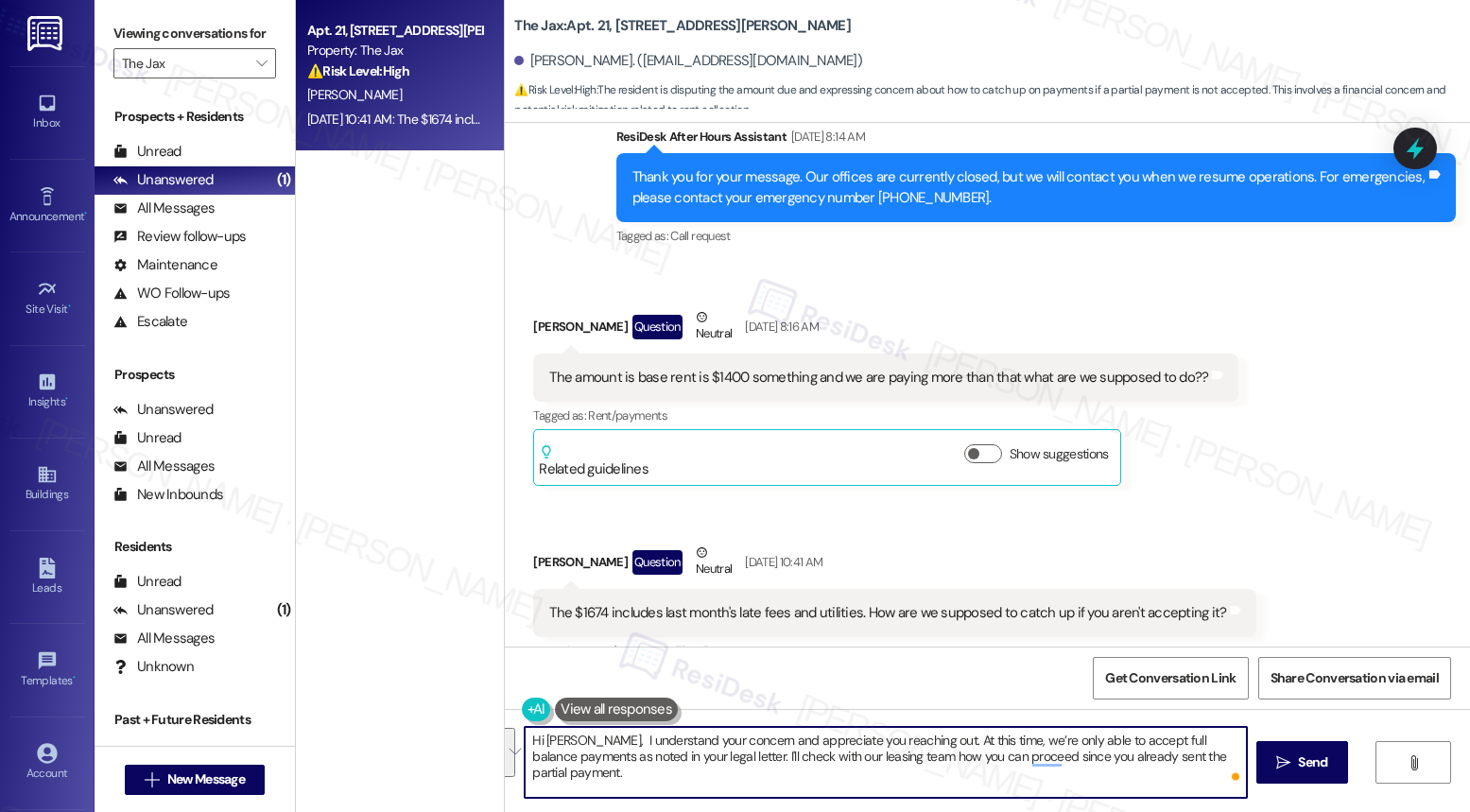 click on "Hi Brittaney,  I understand your concern and appreciate you reaching out. At this time, we’re only able to accept full balance payments as noted in your legal letter. I'll check with our leasing team how you can proceed since you already sent the partial payment." at bounding box center [885, 762] 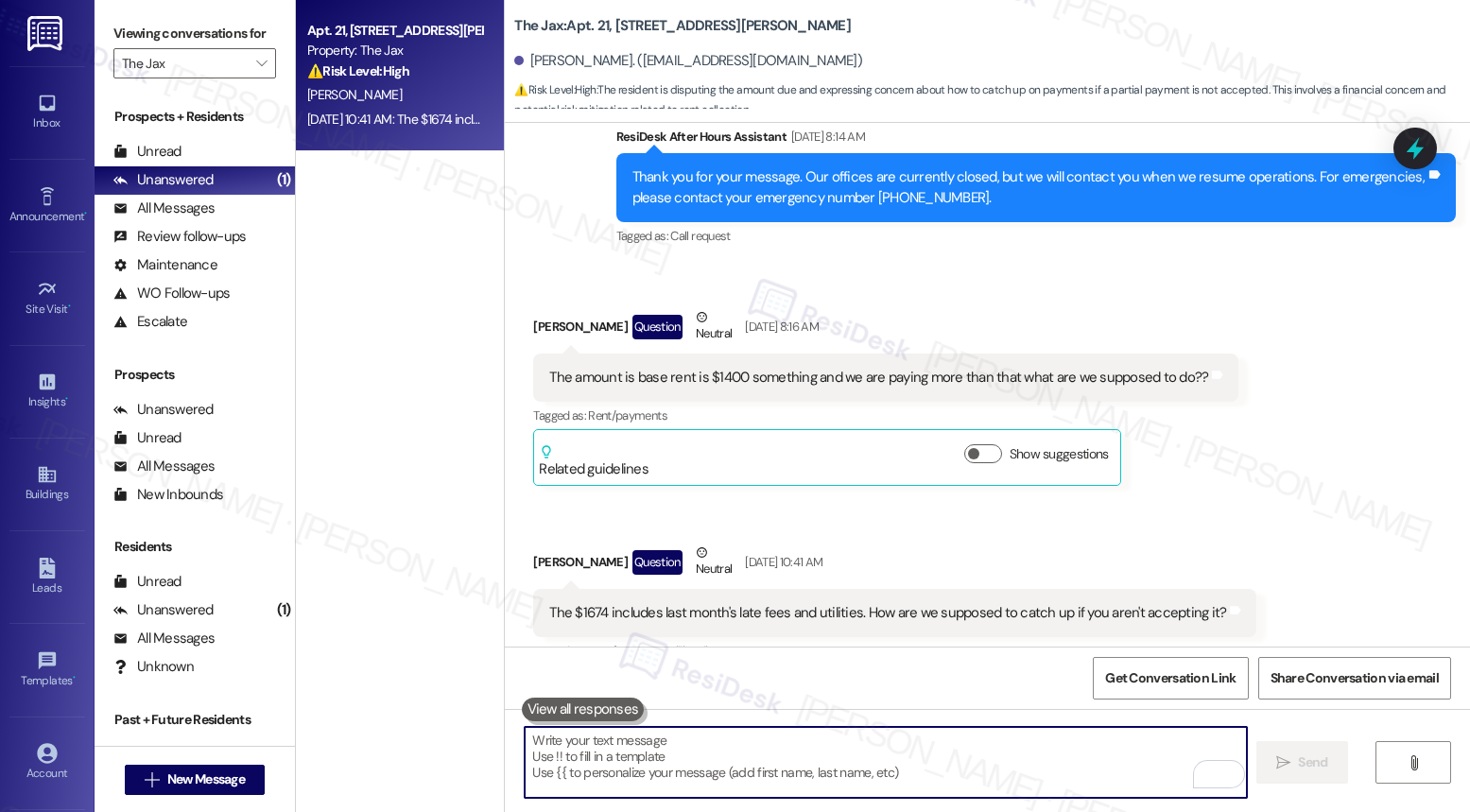 paste on "Hi Brittaney,
Thank you for reaching out—I understand your concern. At this time, we’re only able to accept full balance payments as outlined in your legal letter. I’ll check with our leasing team on how to proceed since you've already submitted a partial payment. I’ll follow up with you as soon as I have an update." 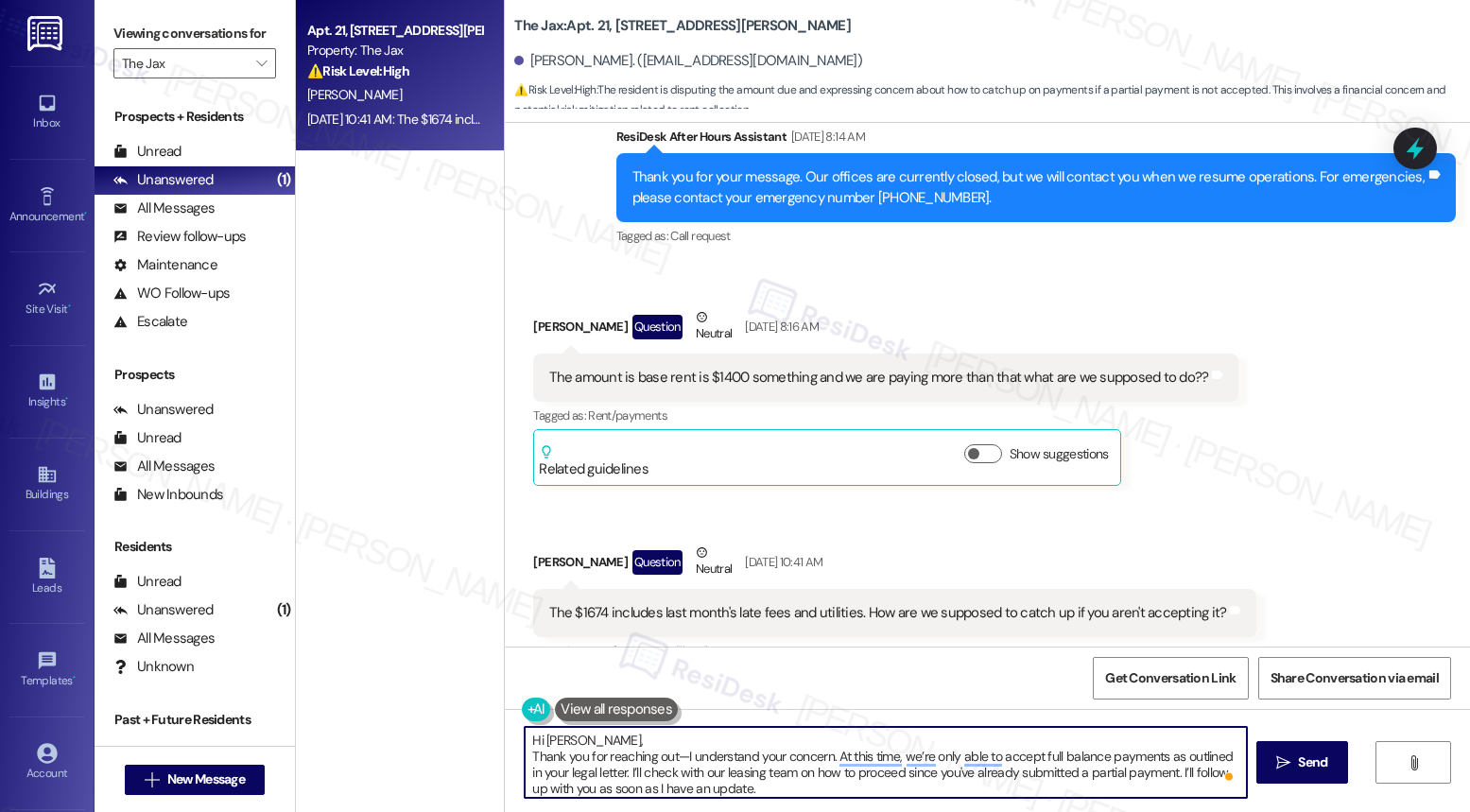 click on "Hi Brittaney,
Thank you for reaching out—I understand your concern. At this time, we’re only able to accept full balance payments as outlined in your legal letter. I’ll check with our leasing team on how to proceed since you've already submitted a partial payment. I’ll follow up with you as soon as I have an update." at bounding box center [885, 762] 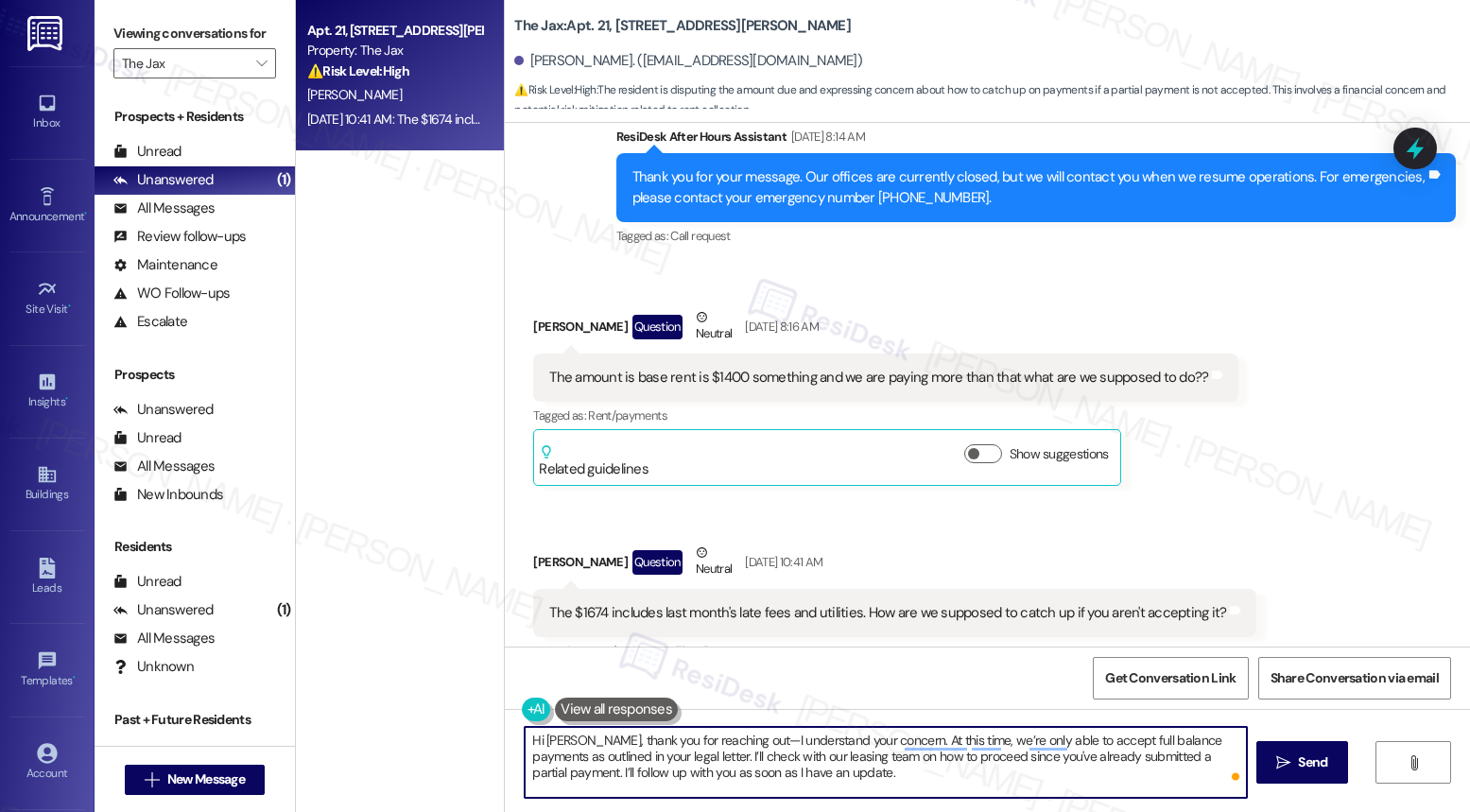 click on "Hi [PERSON_NAME], thank you for reaching out—I understand your concern. At this time, we’re only able to accept full balance payments as outlined in your legal letter. I’ll check with our leasing team on how to proceed since you've already submitted a partial payment. I’ll follow up with you as soon as I have an update." at bounding box center [885, 762] 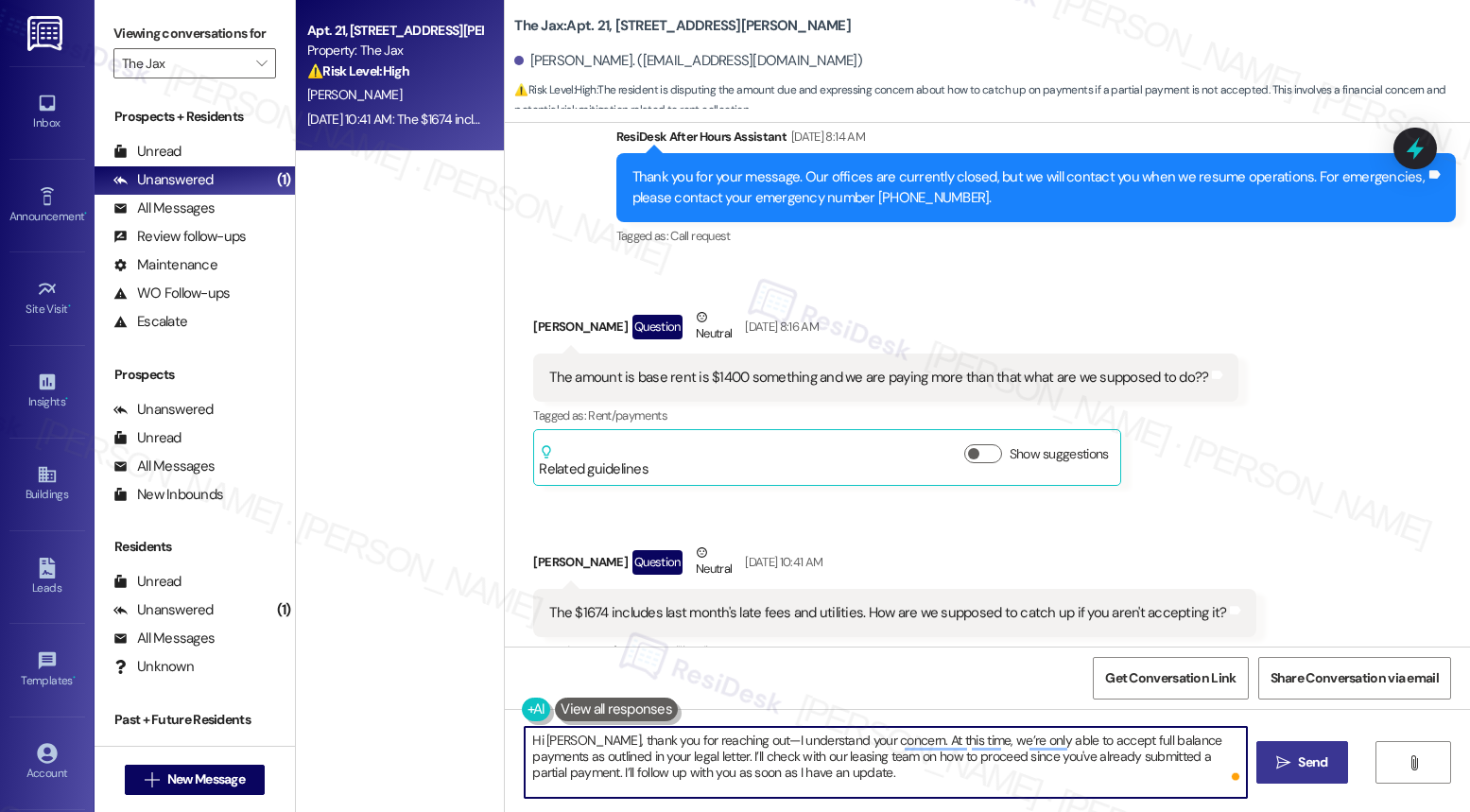 type on "Hi [PERSON_NAME], thank you for reaching out—I understand your concern. At this time, we’re only able to accept full balance payments as outlined in your legal letter. I’ll check with our leasing team on how to proceed since you've already submitted a partial payment. I’ll follow up with you as soon as I have an update." 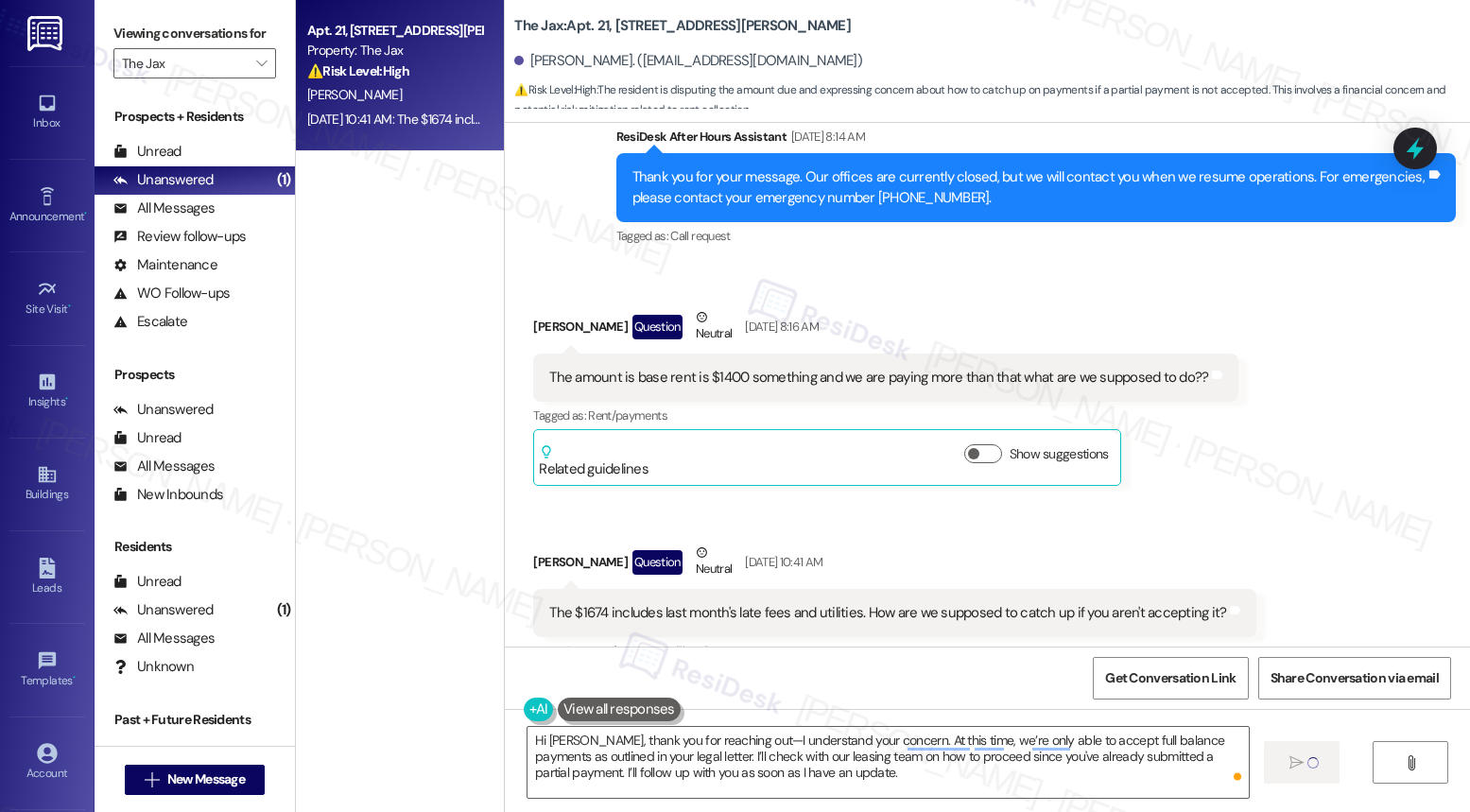 type 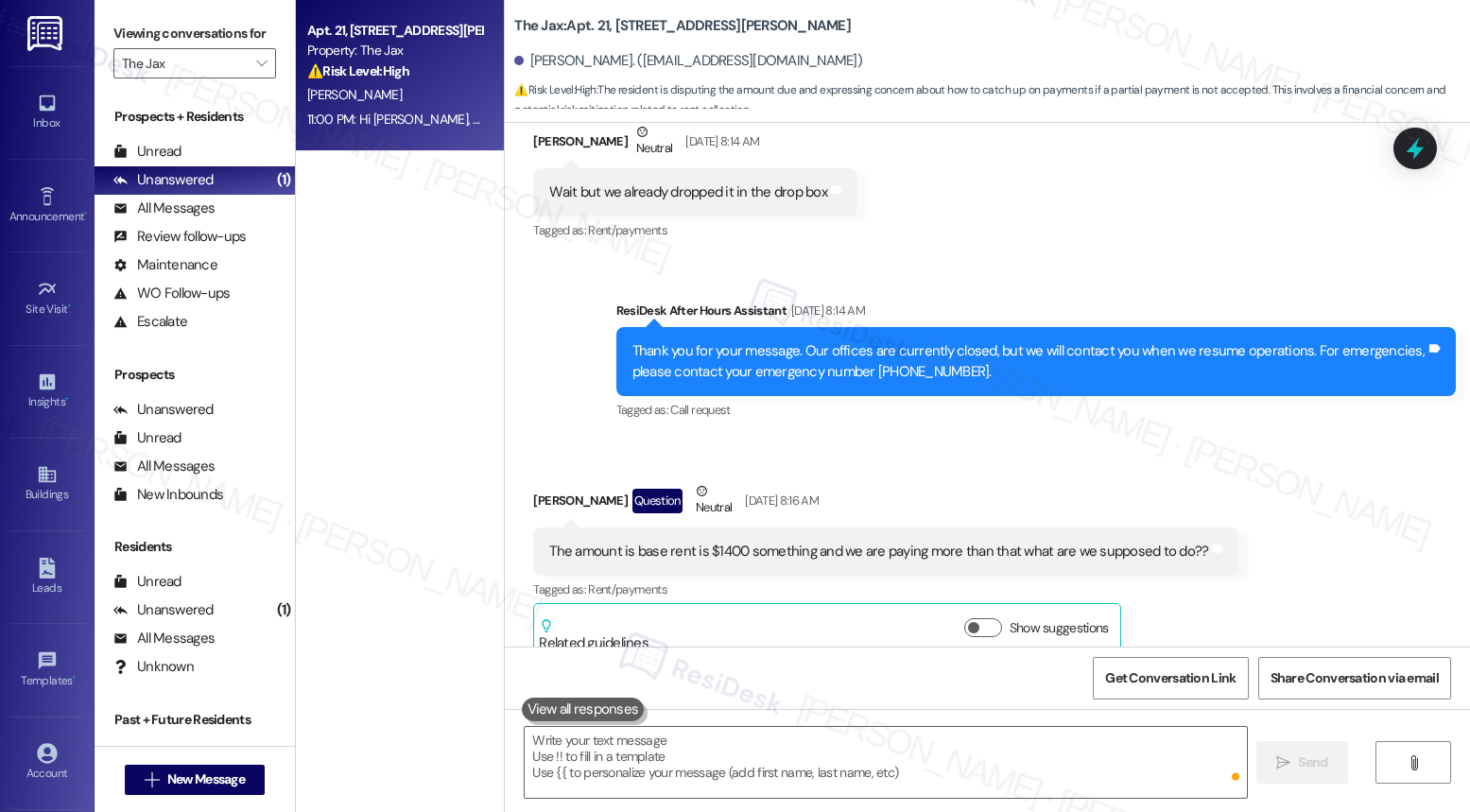 scroll, scrollTop: 29007, scrollLeft: 0, axis: vertical 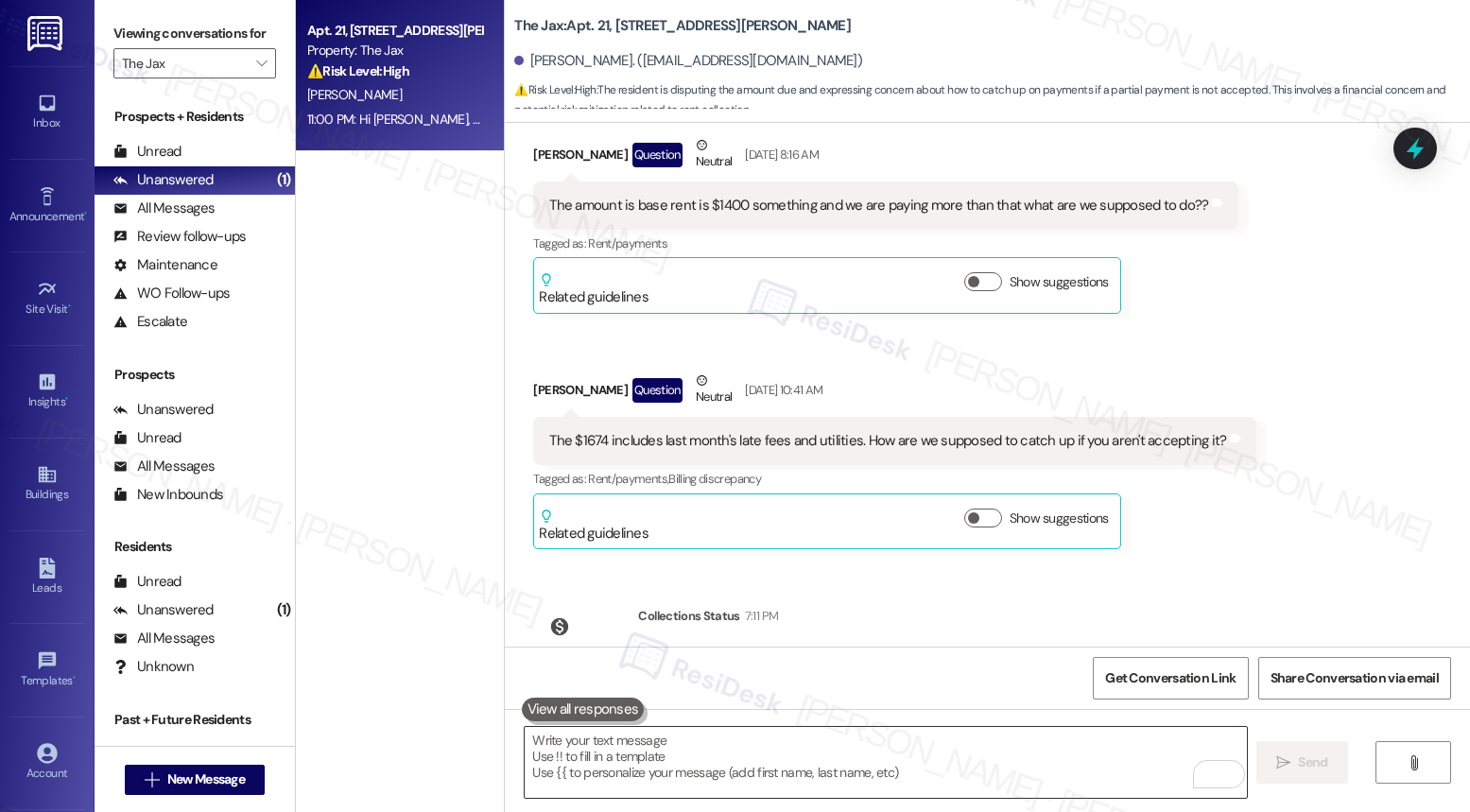 click at bounding box center [885, 762] 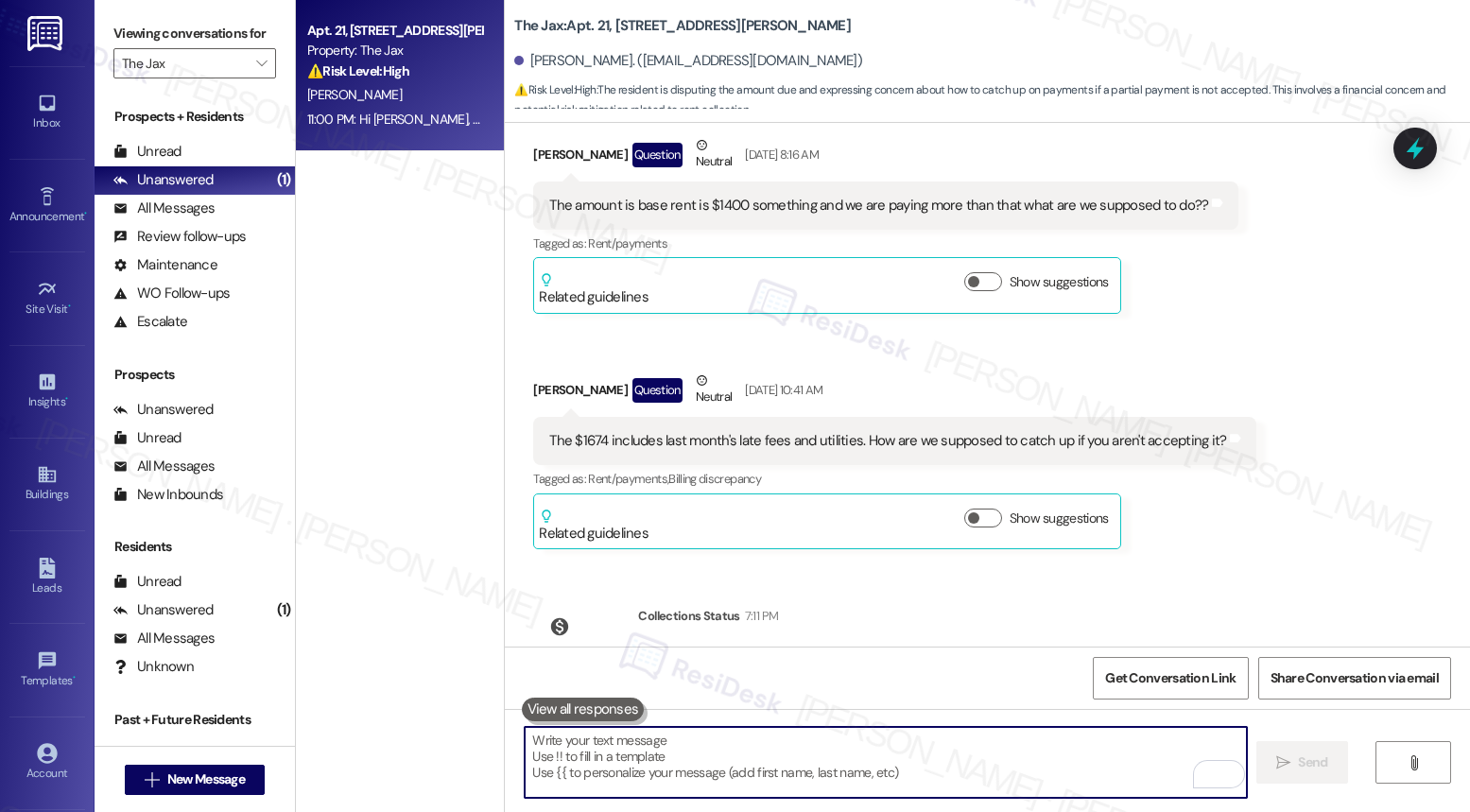 click at bounding box center [885, 762] 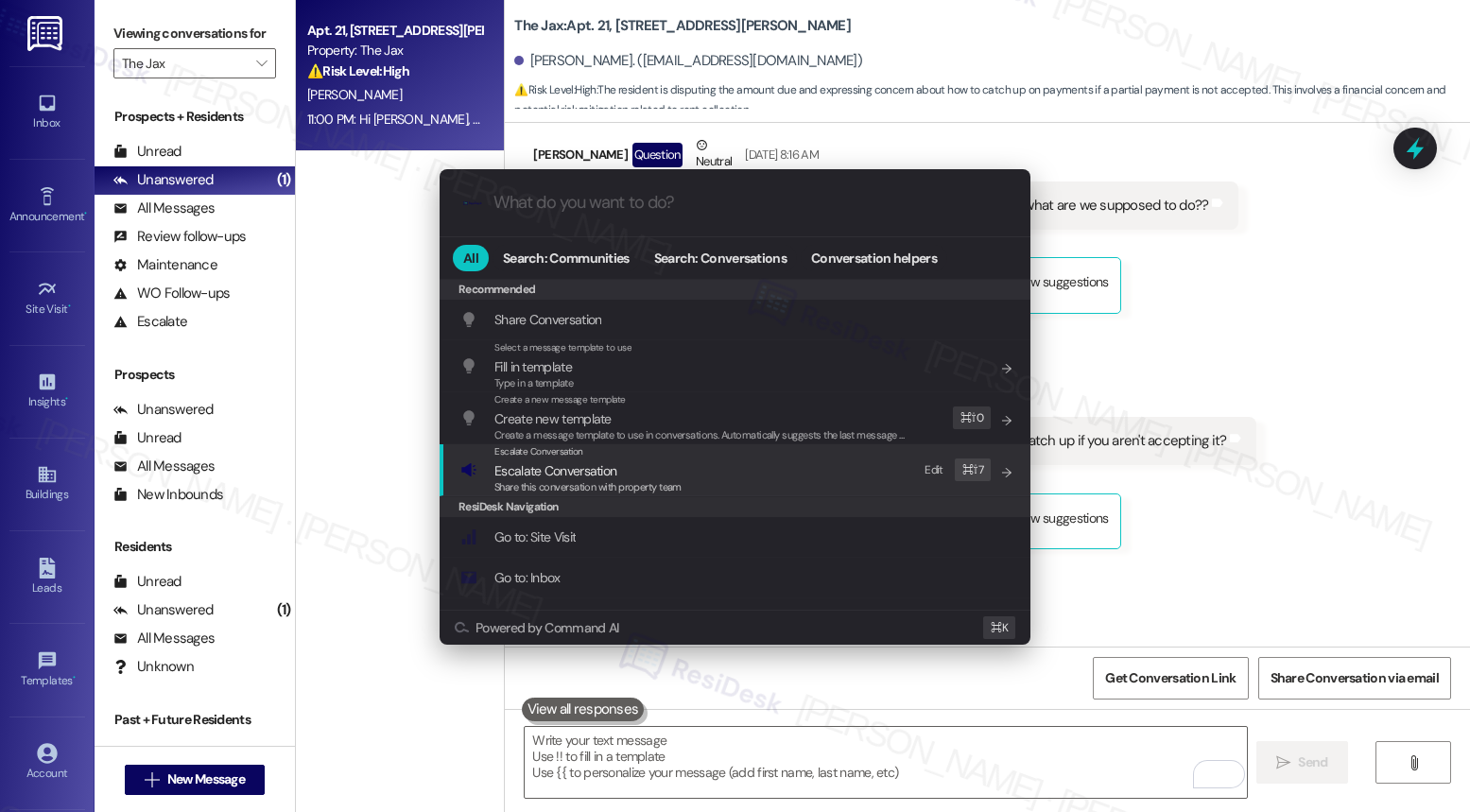 click on "Escalate Conversation Escalate Conversation Share this conversation with property team Edit ⌘ ⇧ 7" at bounding box center (736, 470) 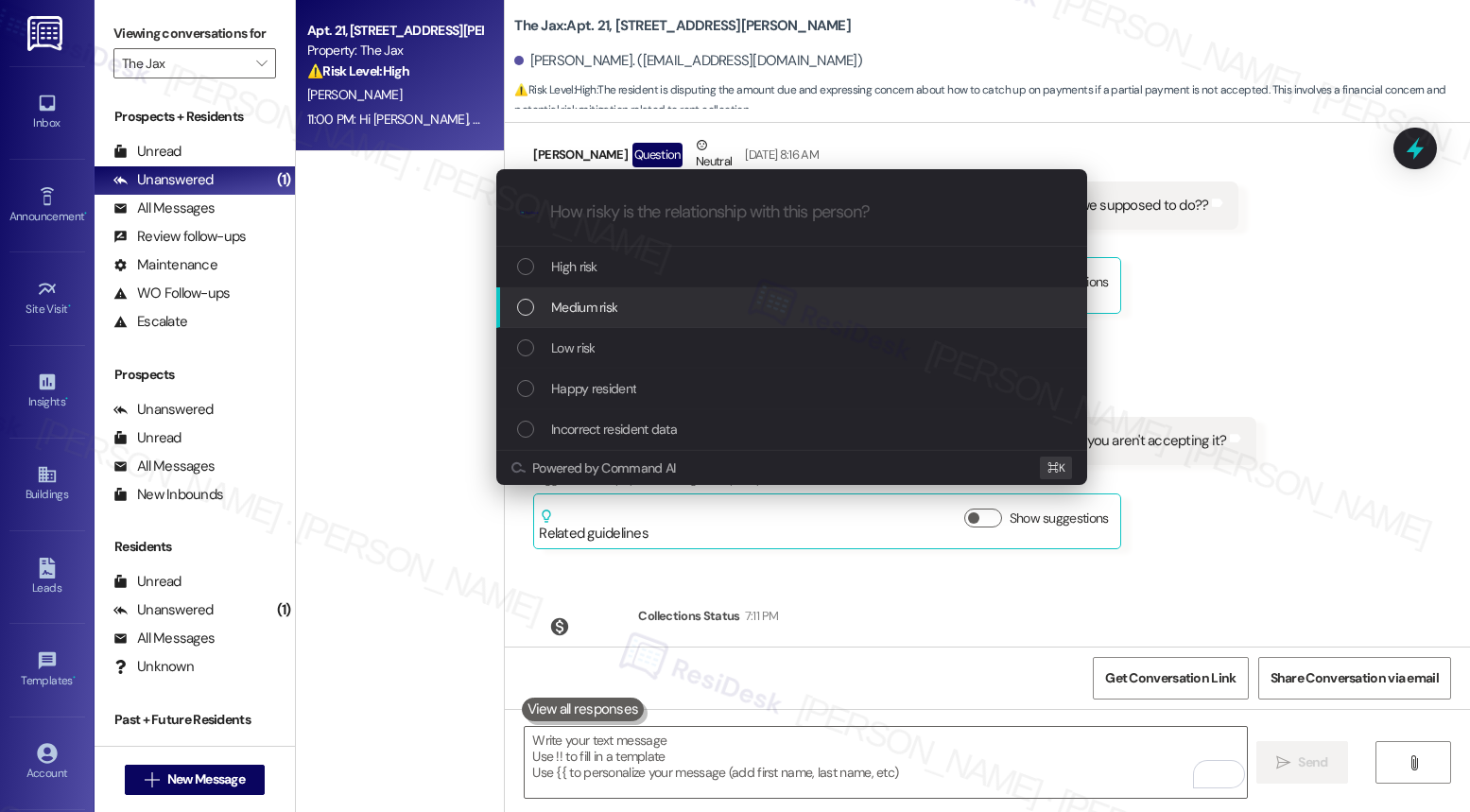 click on "Medium risk" at bounding box center [793, 307] 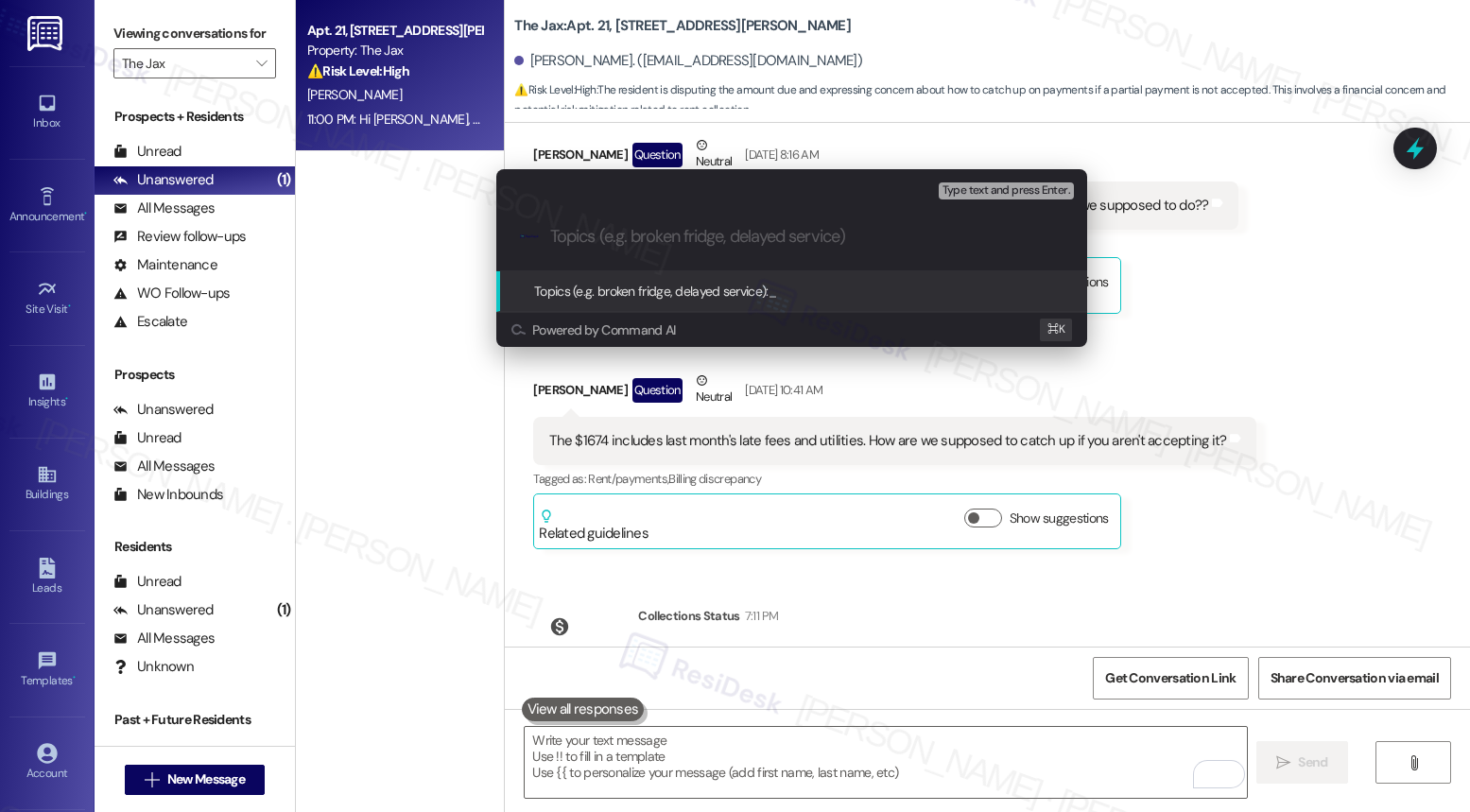 click at bounding box center (806, 236) 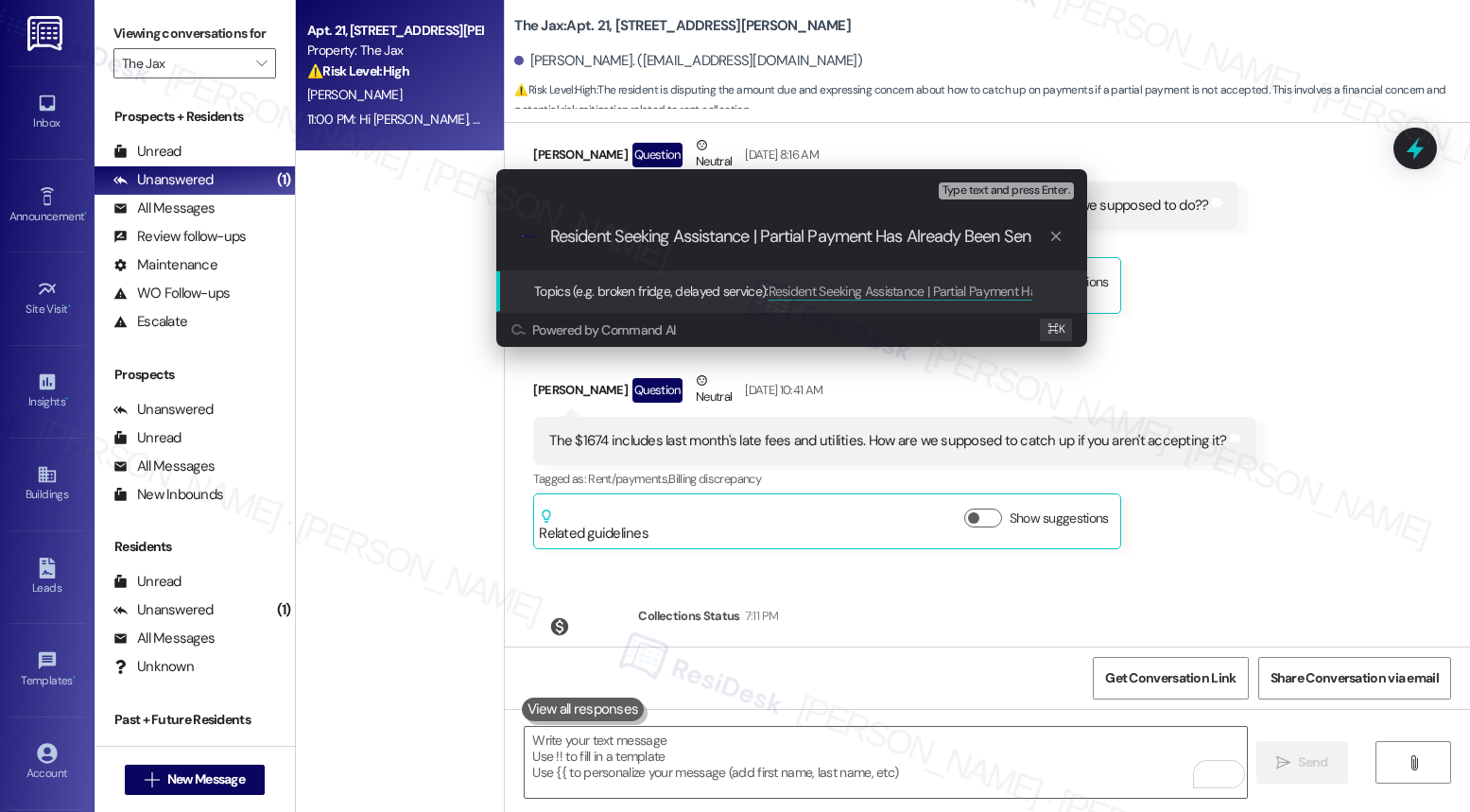 type on "Resident Seeking Assistance | Partial Payment Has Already Been Sent" 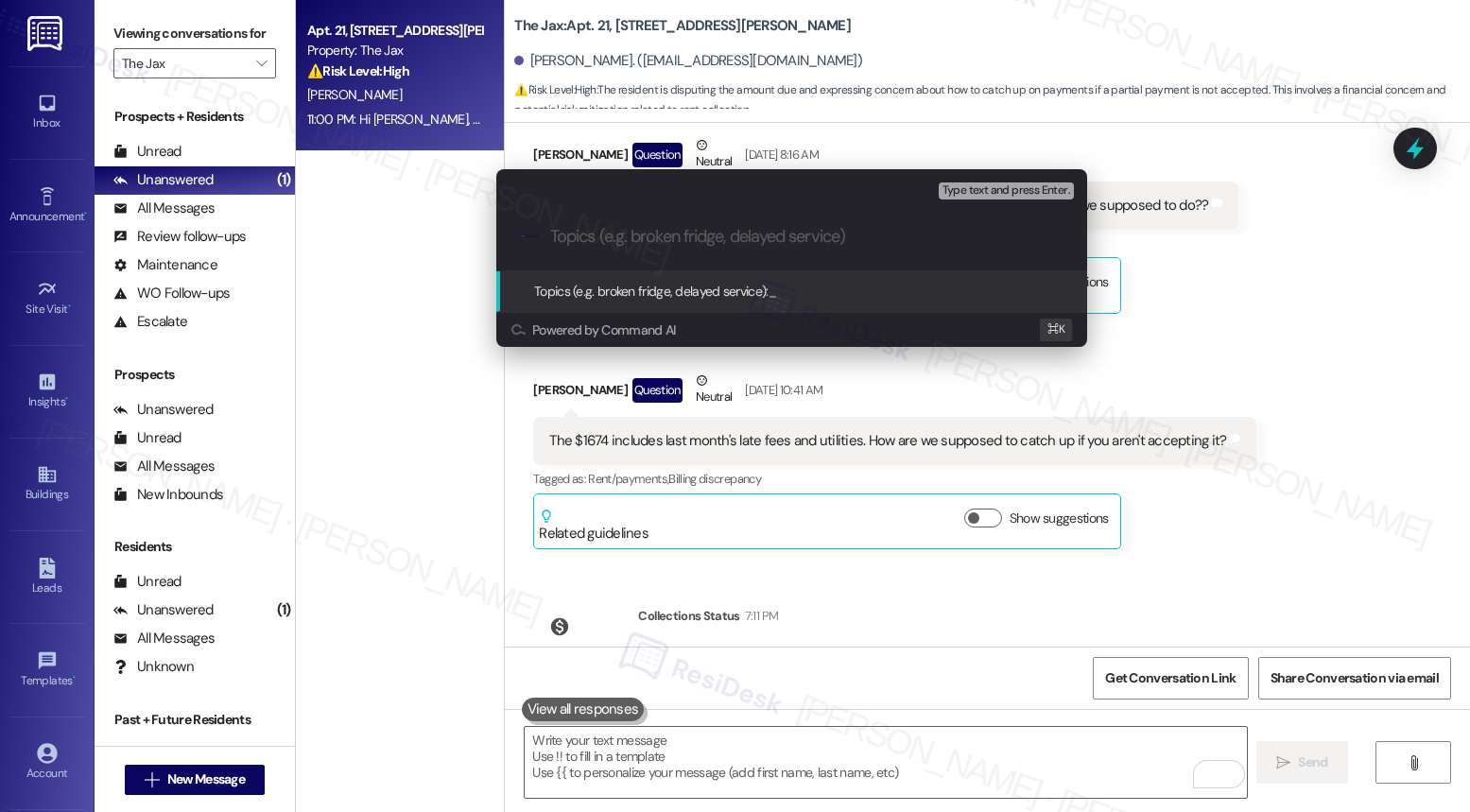 paste on "Resident Follow-Up | Partial Payment Already Sent" 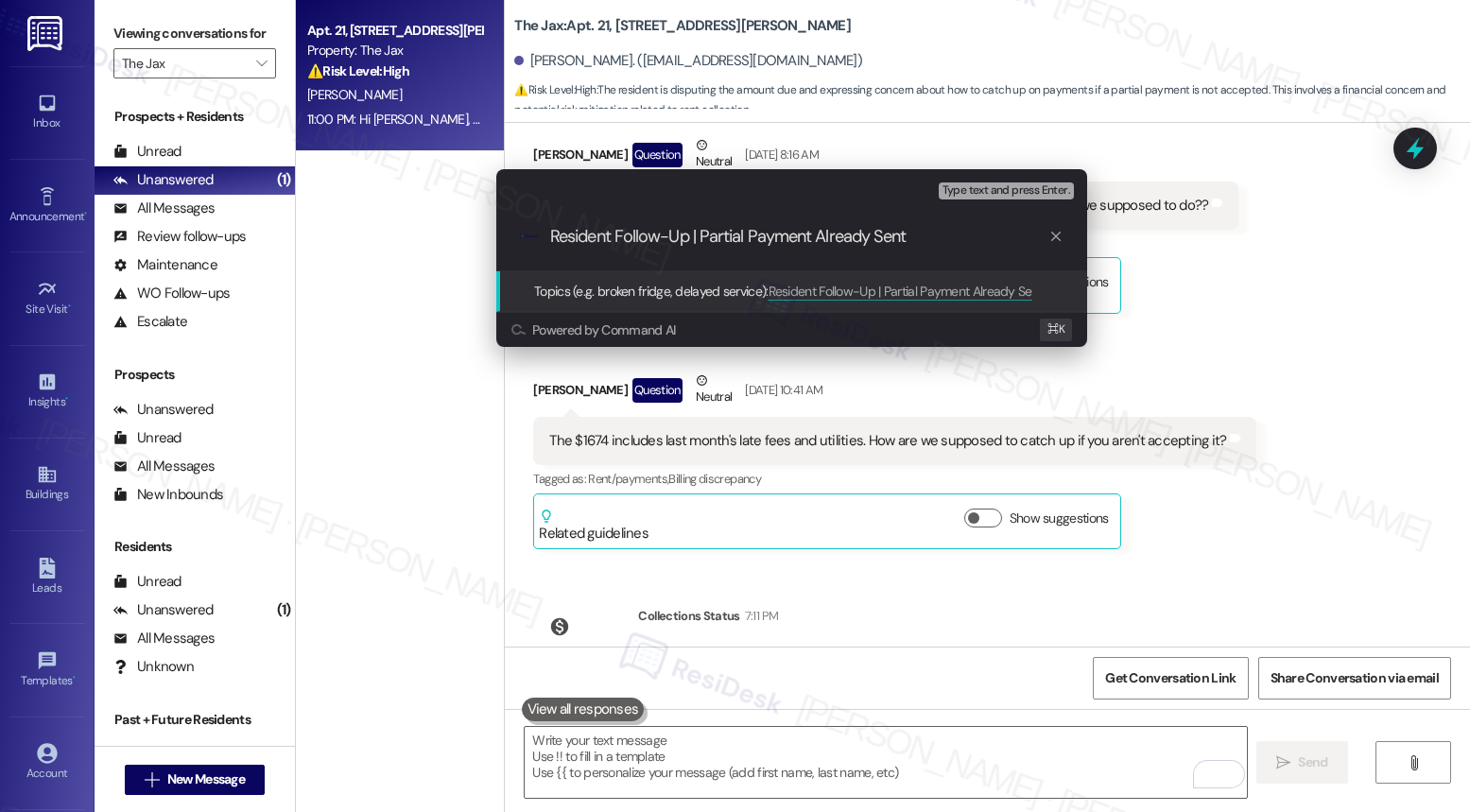 type 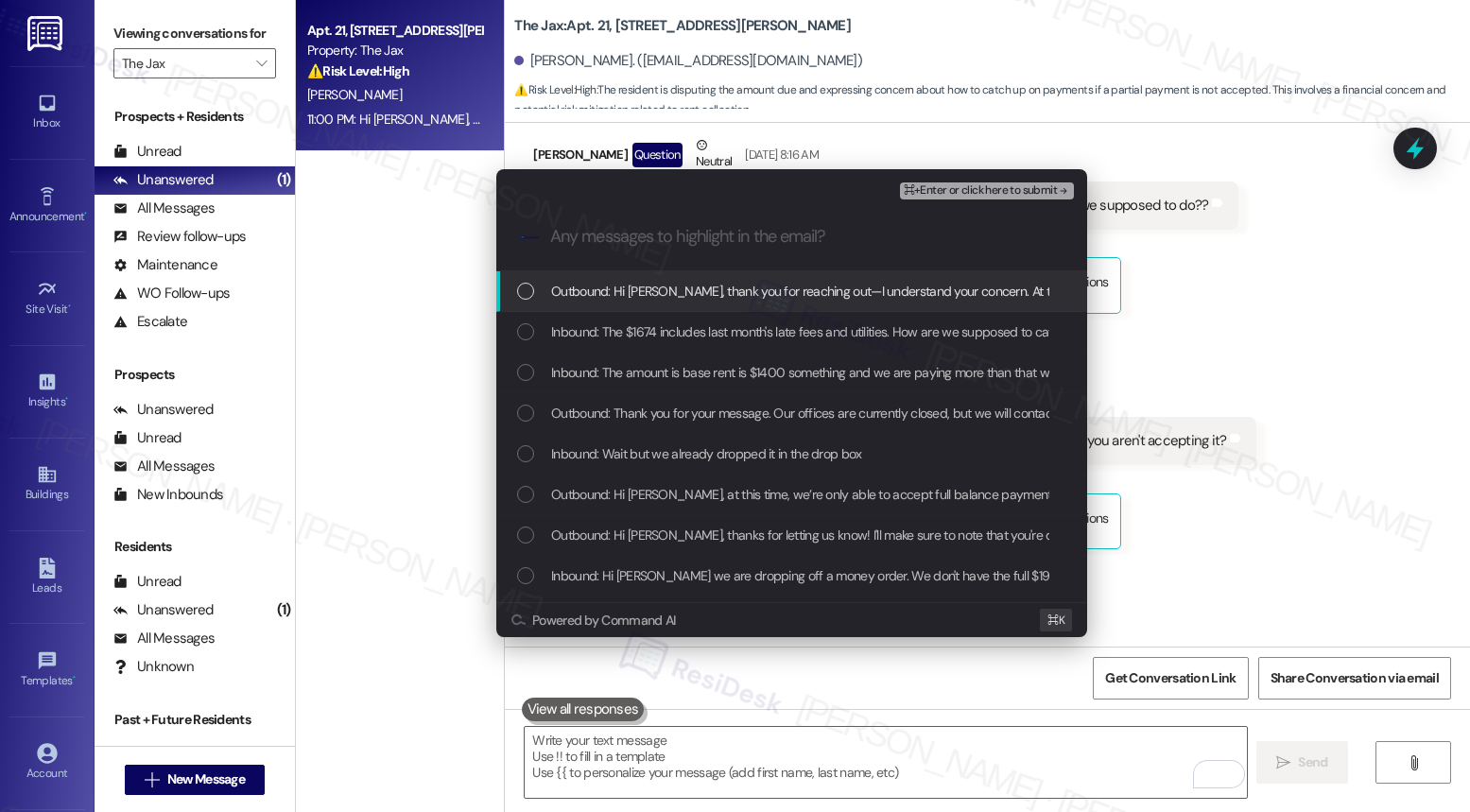 click on "Outbound: Hi [PERSON_NAME], thank you for reaching out—I understand your concern. At this time, we’re only able to accept full balance payments as outlined in your legal letter. I’ll check with our leasing team on how to proceed since you've already submitted a partial payment. I’ll follow up with you as soon as I have an update." at bounding box center (1450, 291) 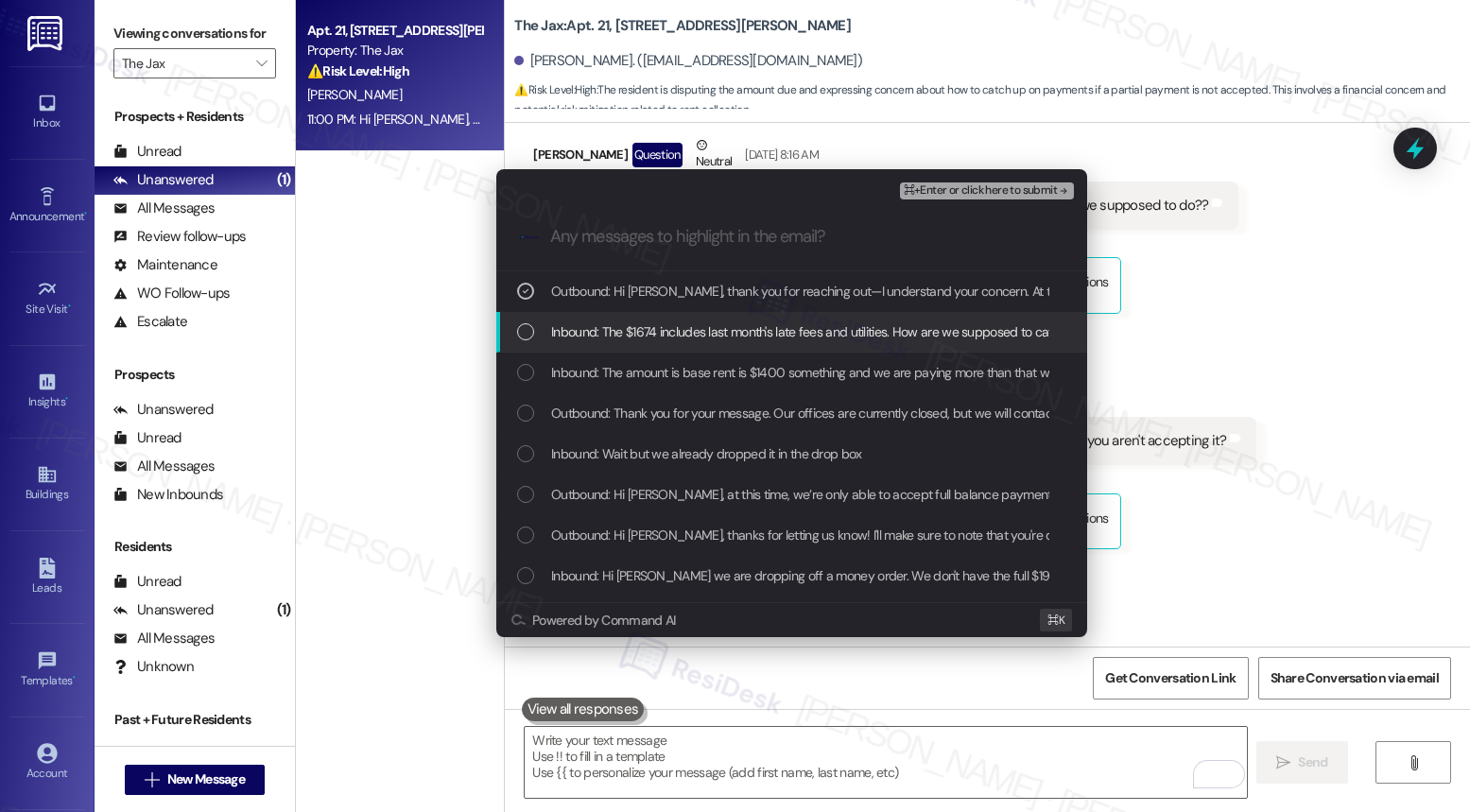 click on "Inbound: The $1674 includes last month's late fees and utilities. How are we supposed to catch up if you aren't accepting it?" at bounding box center [887, 332] 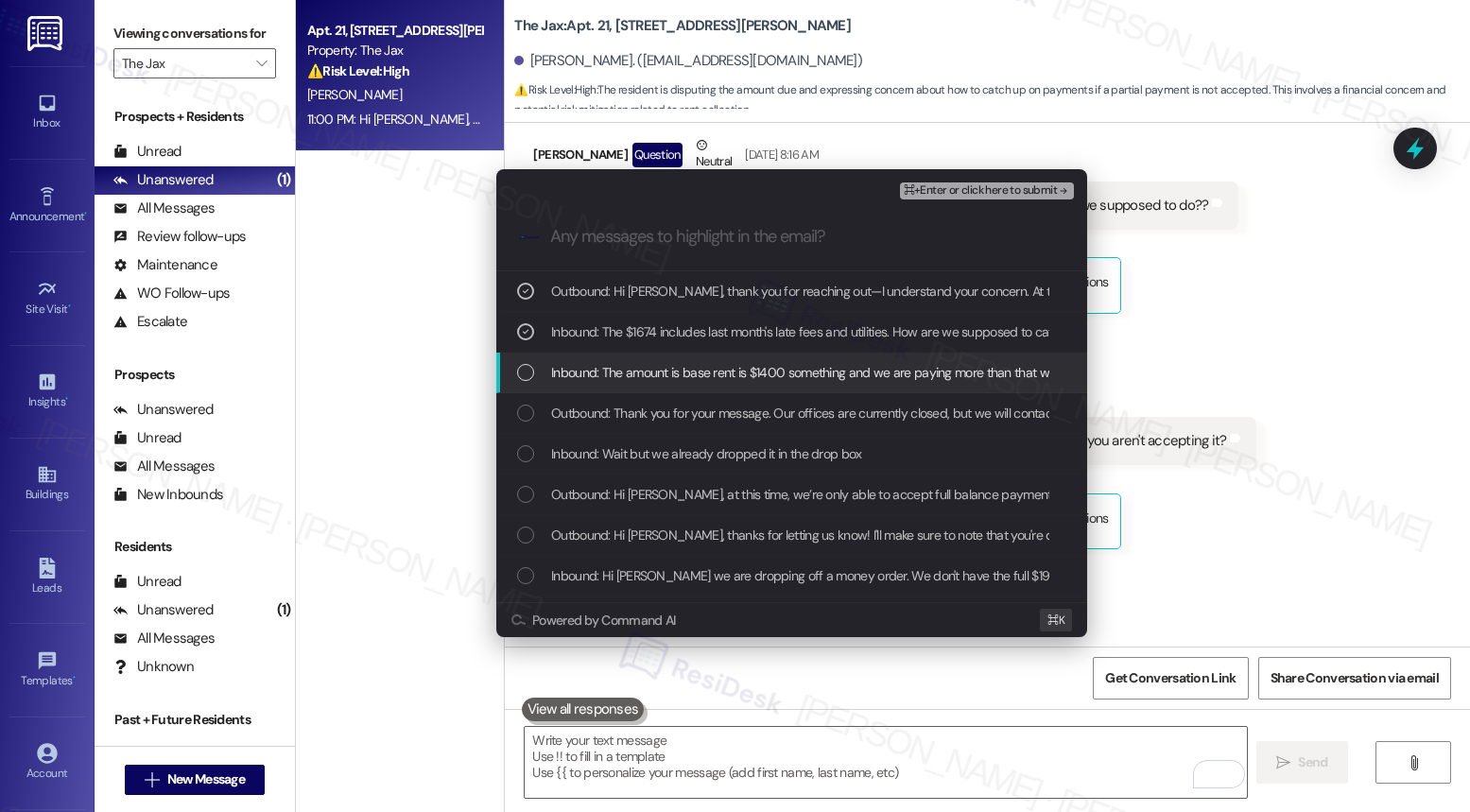 click on "Inbound: The amount is base rent is $1400 something and we are paying more than that what are we supposed to do??" at bounding box center [881, 372] 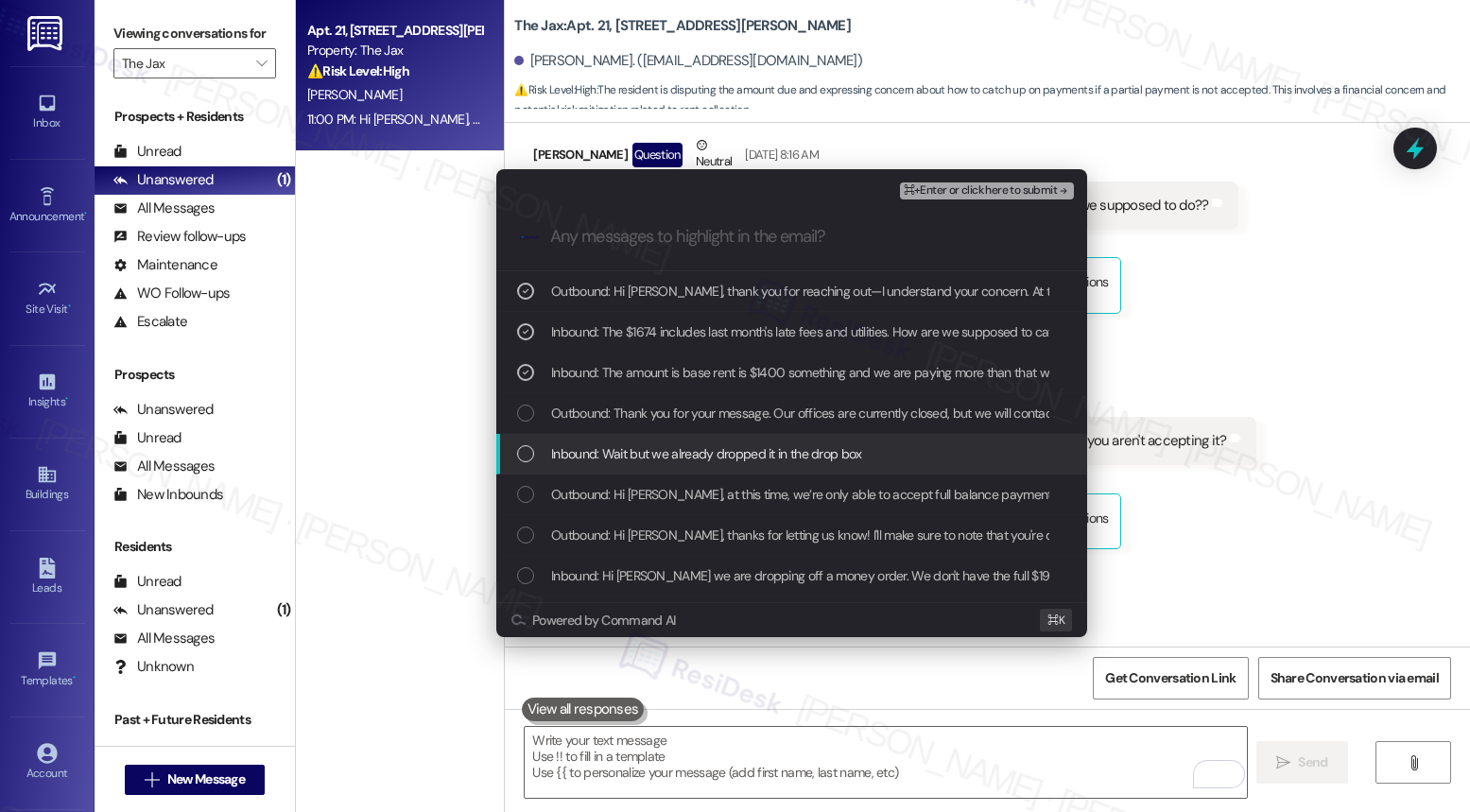click on "Inbound: Wait but we already dropped it in the drop box" at bounding box center (706, 454) 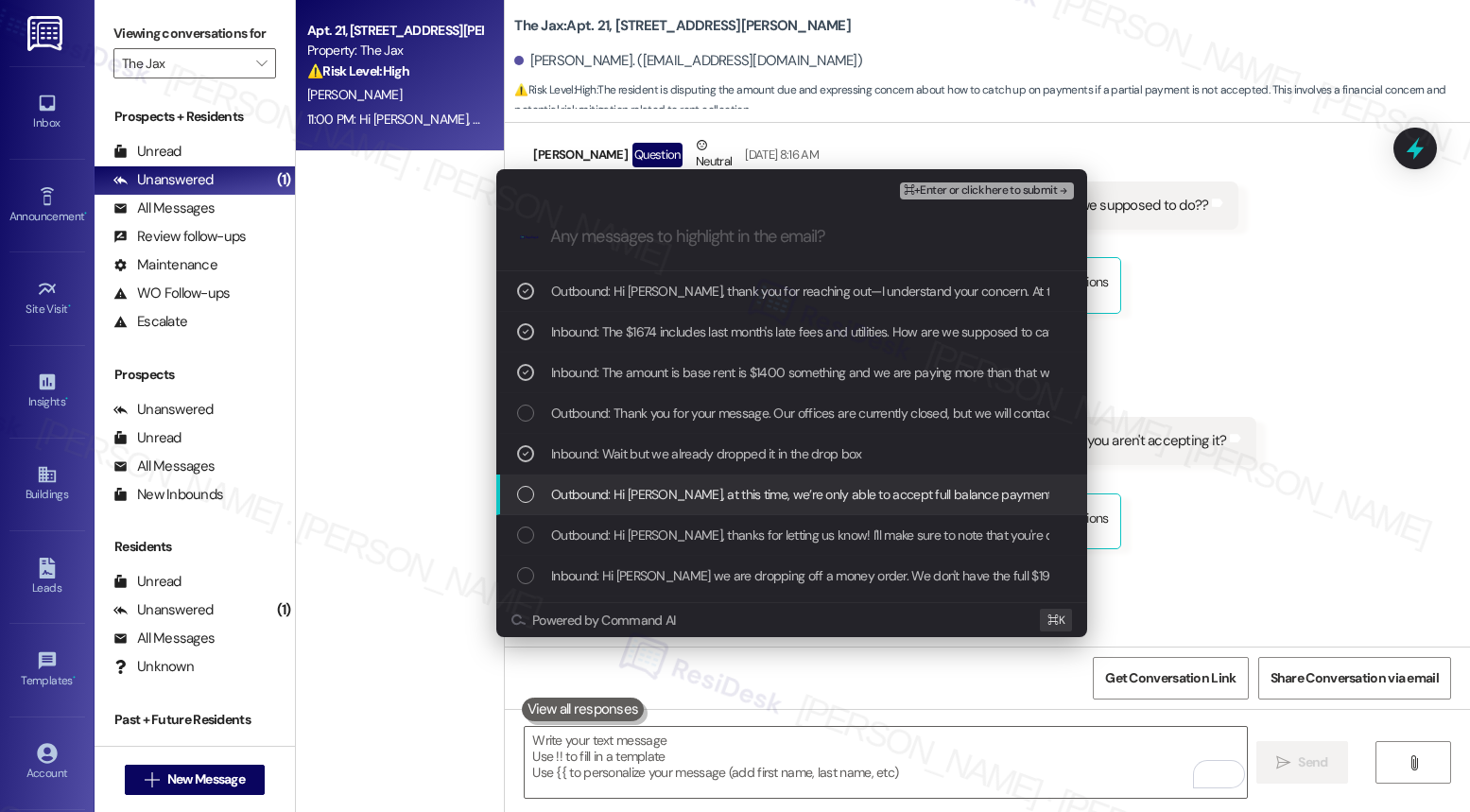 click on "Outbound: Hi [PERSON_NAME], at this time, we’re only able to accept full balance payments and cannot accommodate partial payments. Please make sure to pay the full amount listed in your legal notice before the expiration date to avoid further action. Feel free to let us know if you have any questions." at bounding box center [1382, 494] 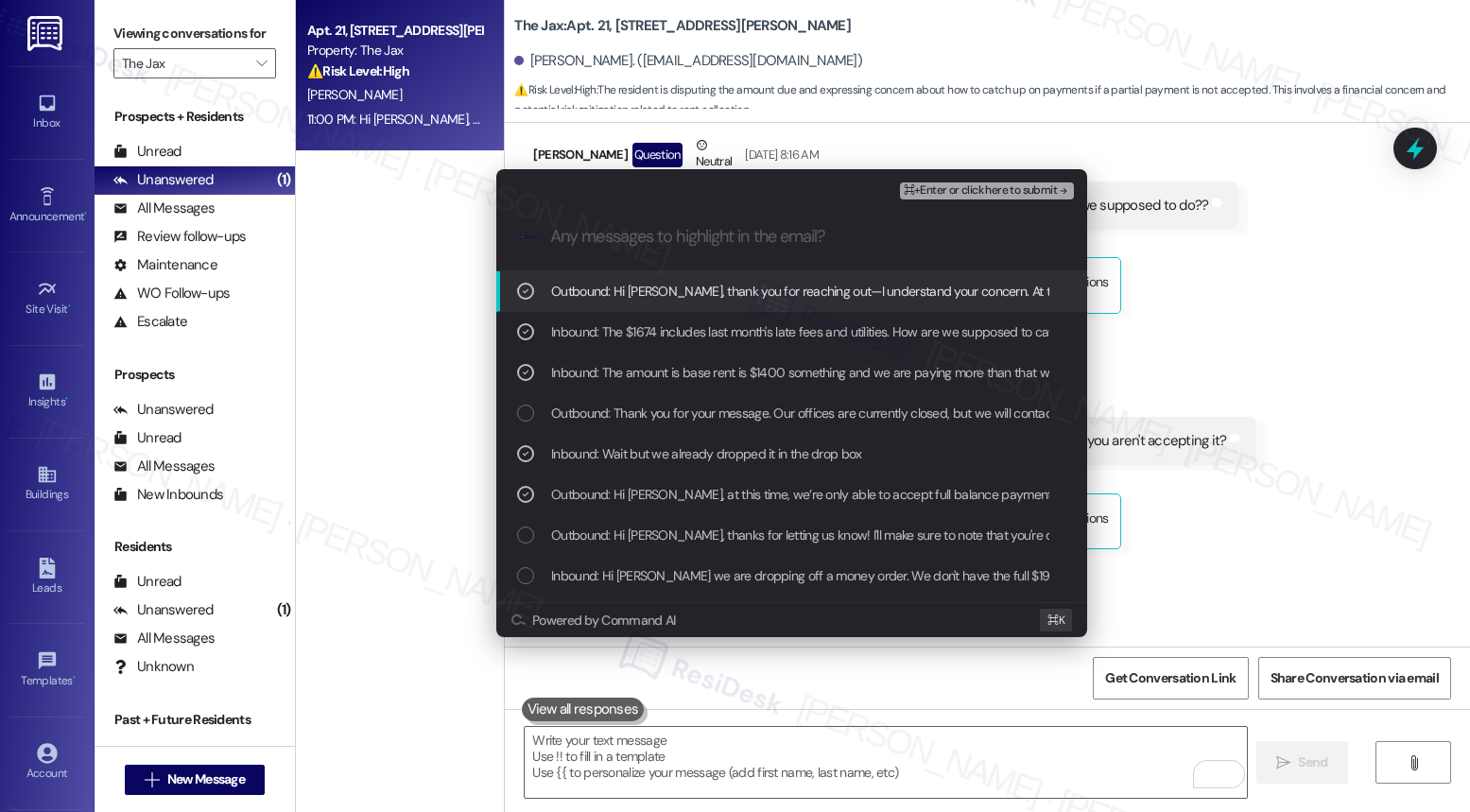 click on "⌘+Enter or click here to submit" at bounding box center (980, 191) 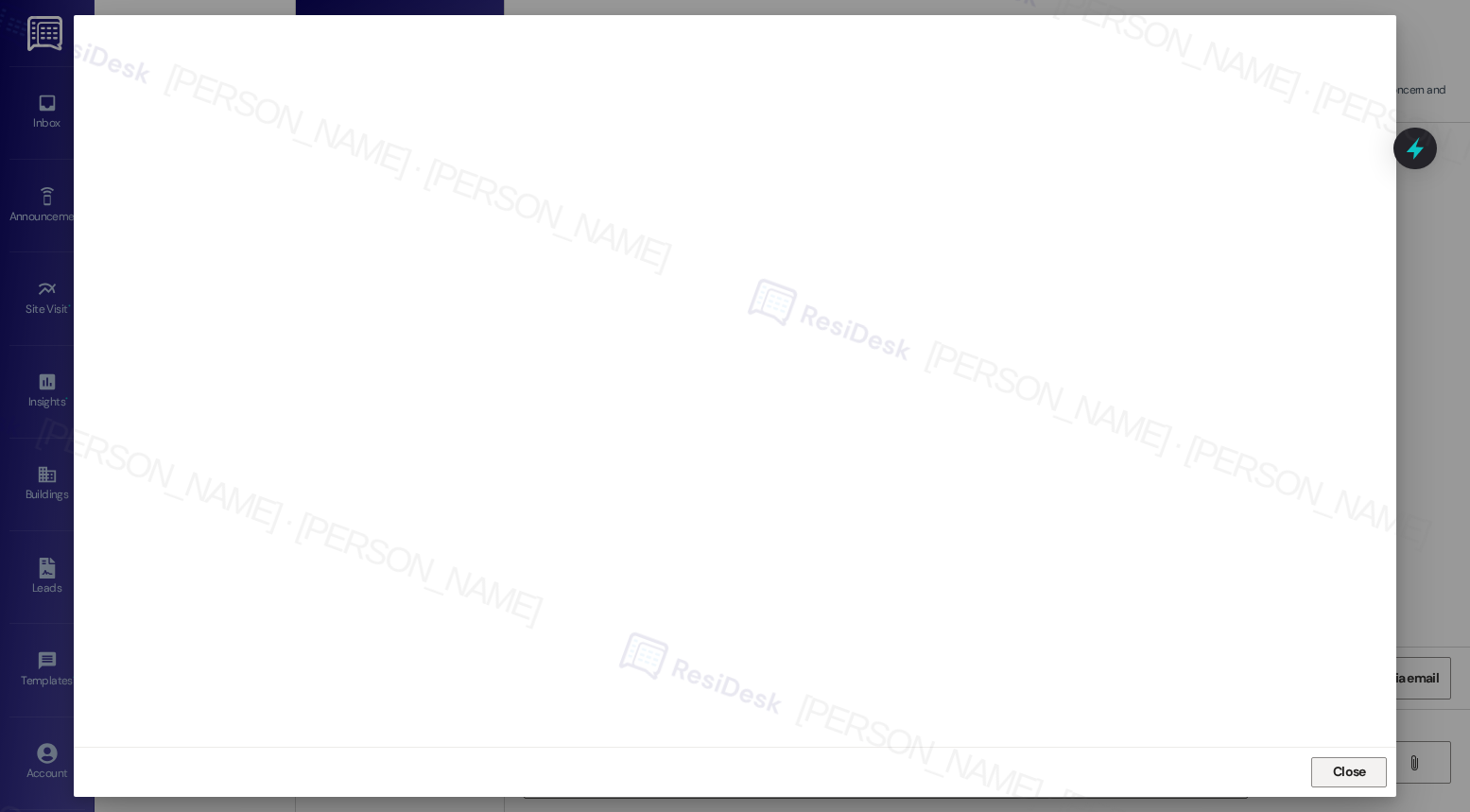 click on "Close" at bounding box center (1349, 771) 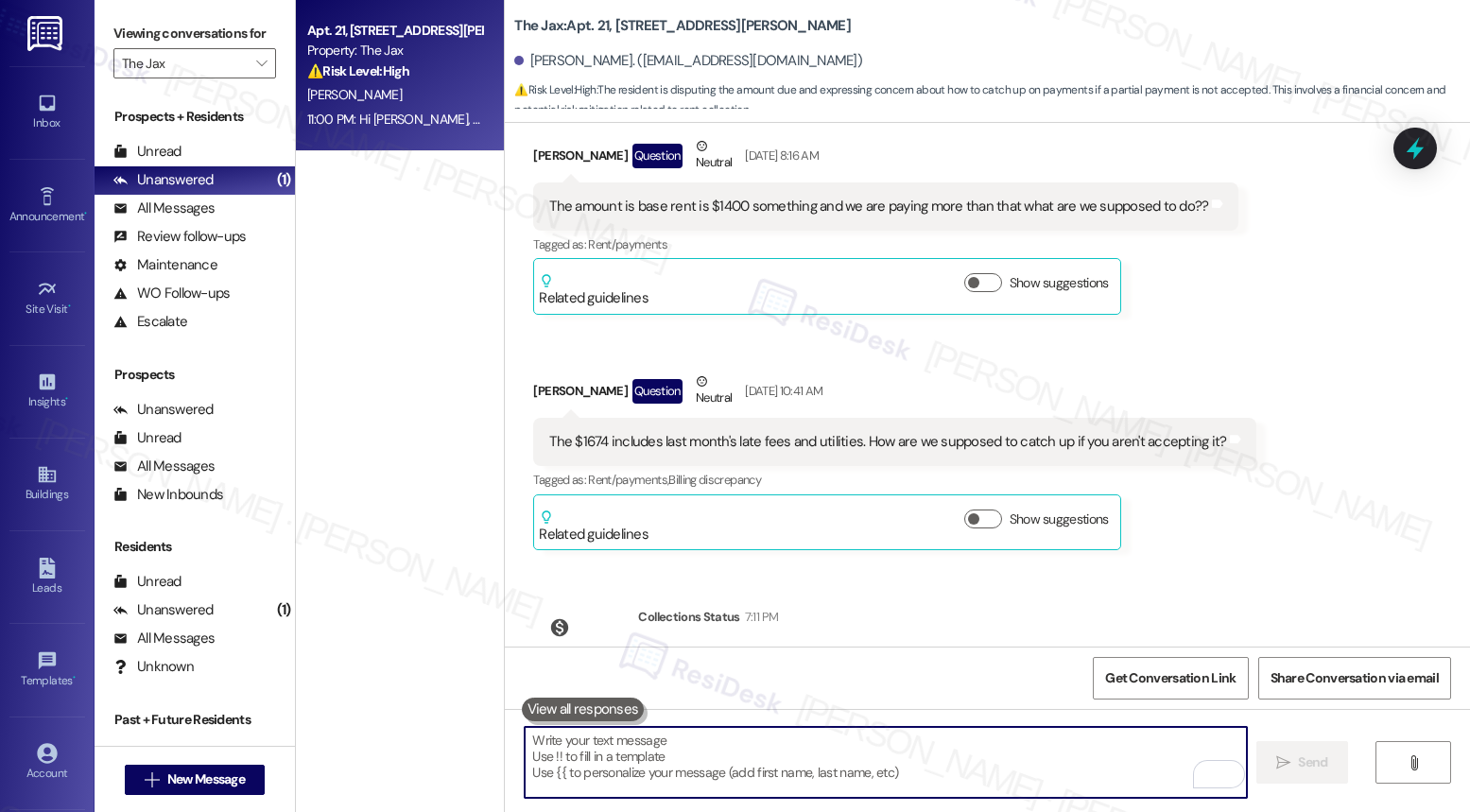 scroll, scrollTop: 29007, scrollLeft: 0, axis: vertical 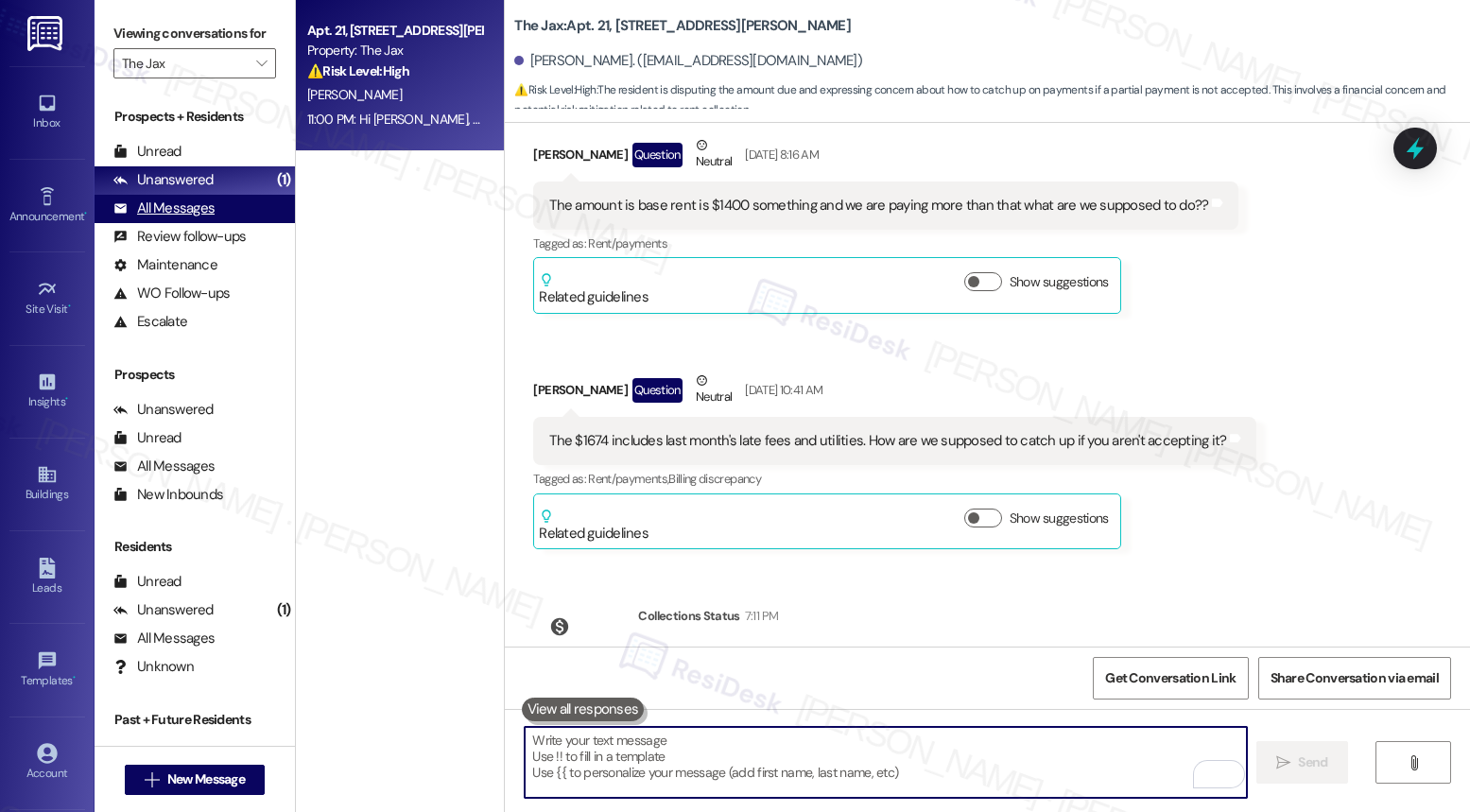 click on "All Messages" at bounding box center (164, 208) 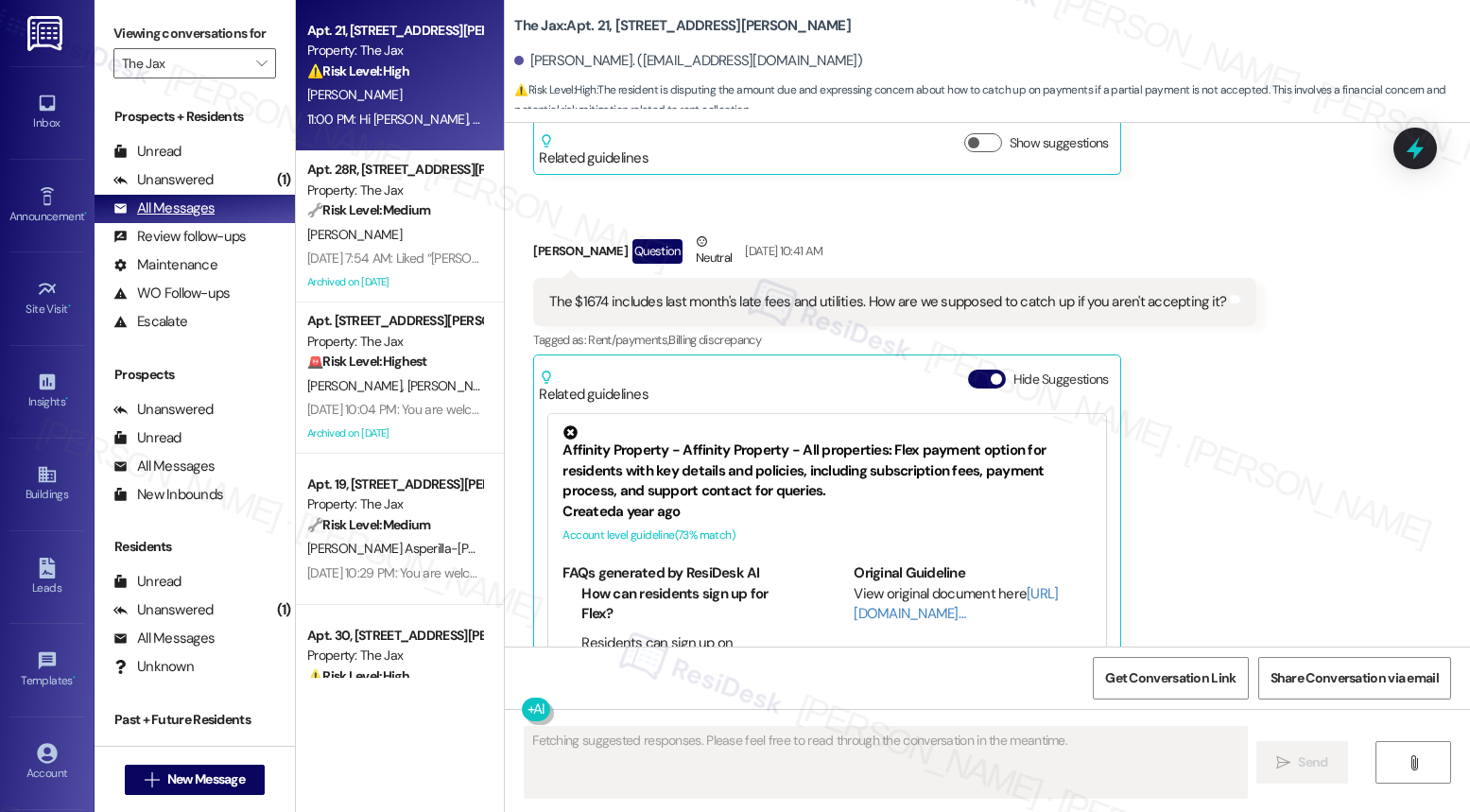 scroll, scrollTop: 28985, scrollLeft: 0, axis: vertical 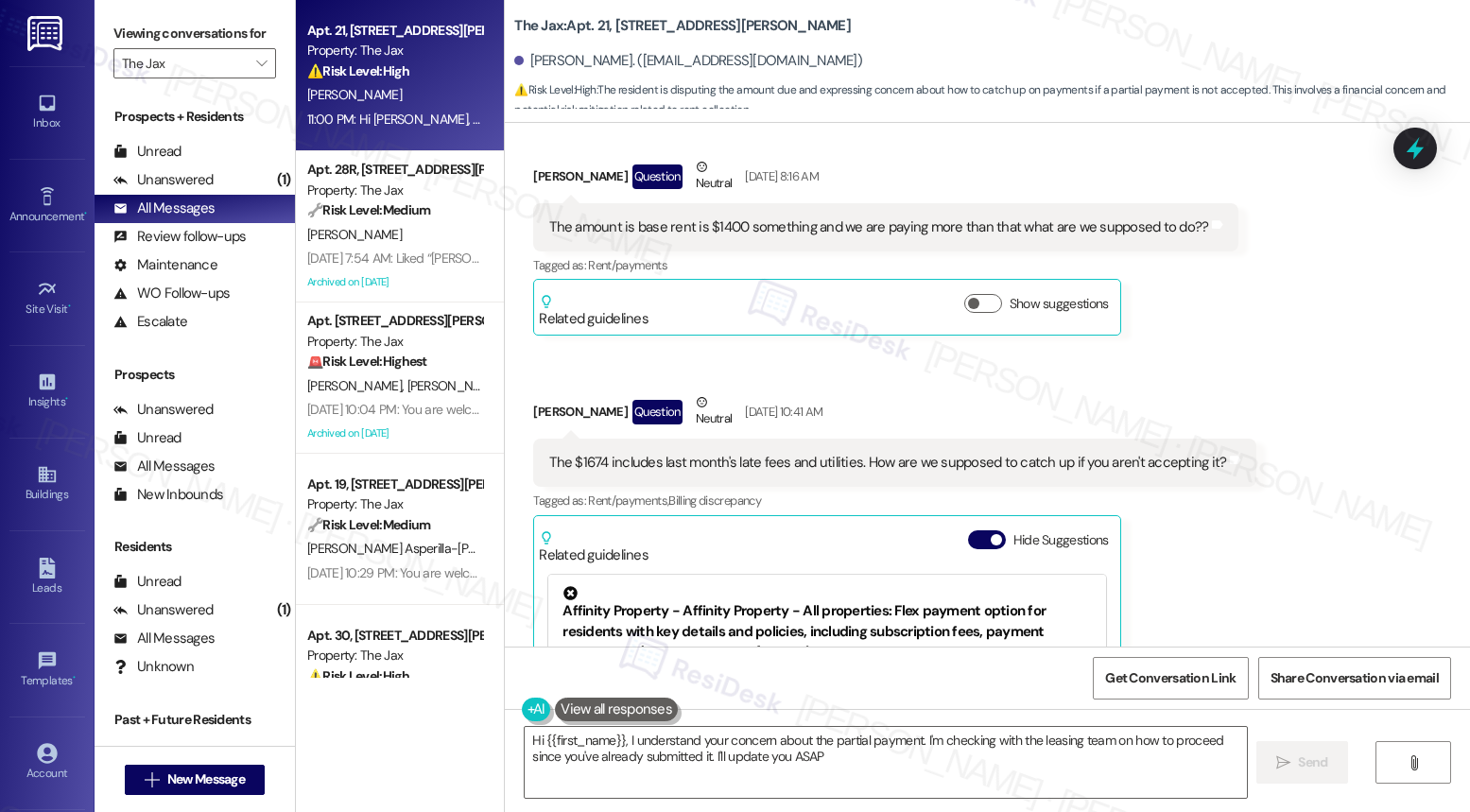 type on "Hi {{first_name}}, I understand your concern about the partial payment. I'm checking with the leasing team on how to proceed since you've already submitted it. I'll update you ASAP." 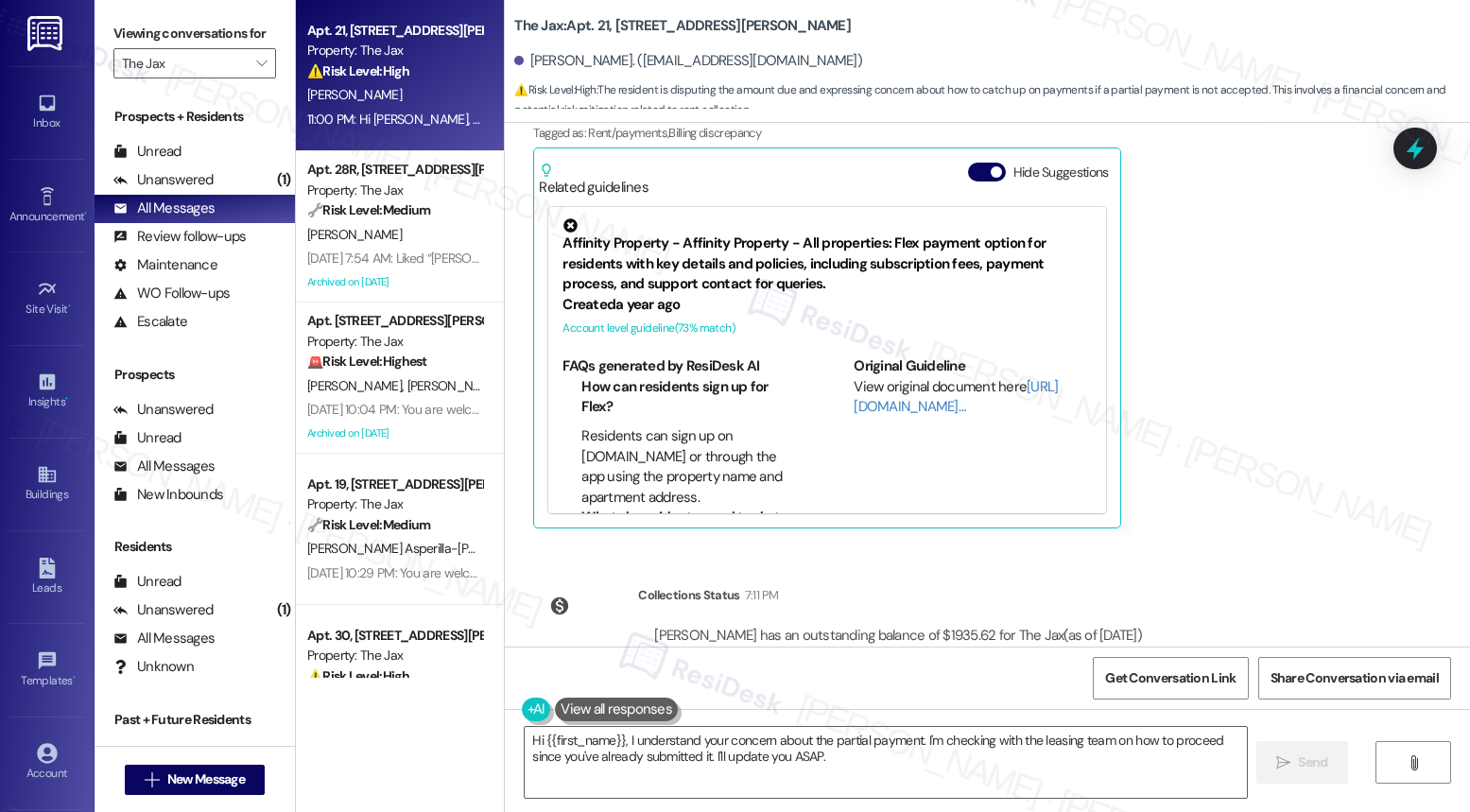 scroll, scrollTop: 29361, scrollLeft: 0, axis: vertical 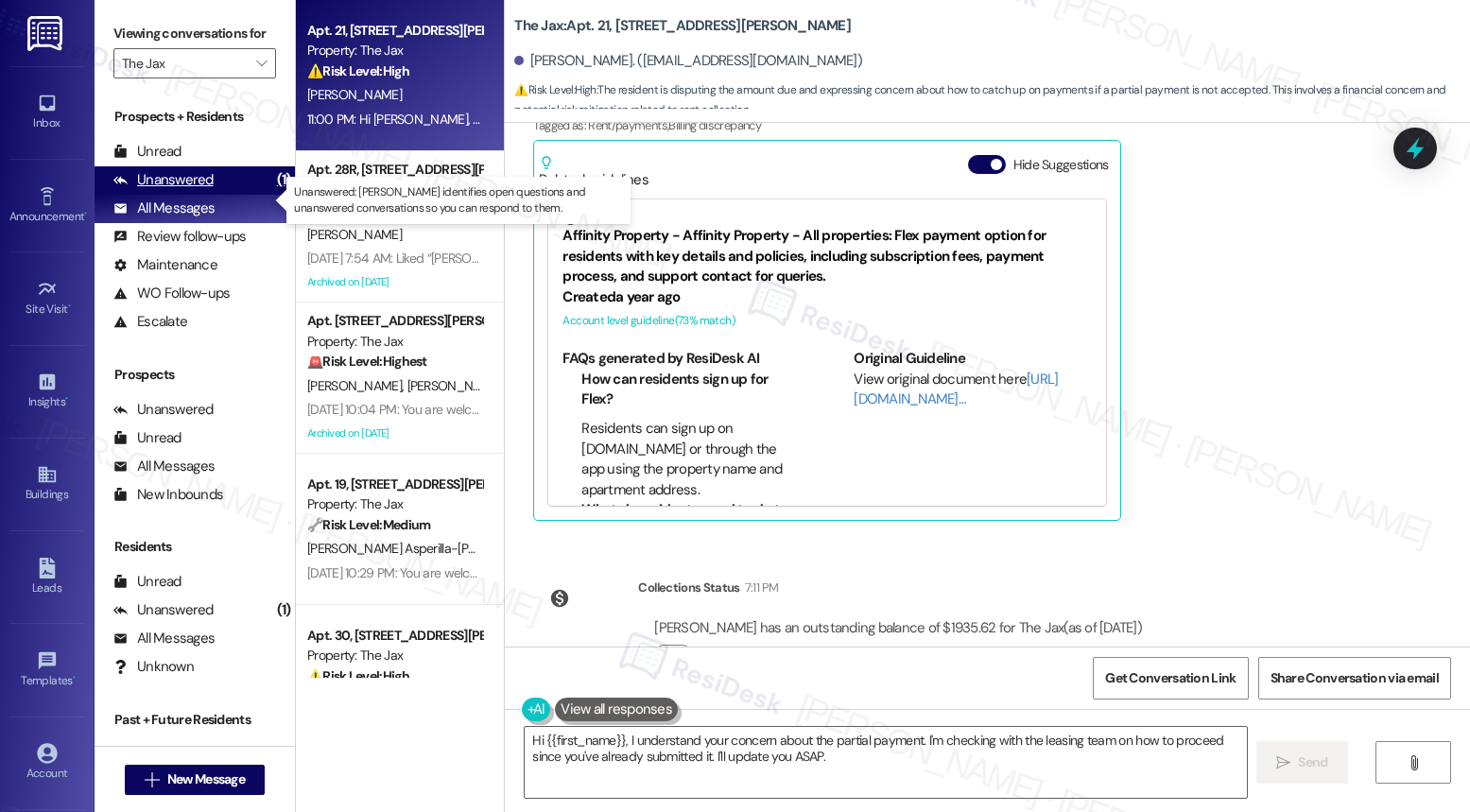 click on "Unanswered" at bounding box center (164, 180) 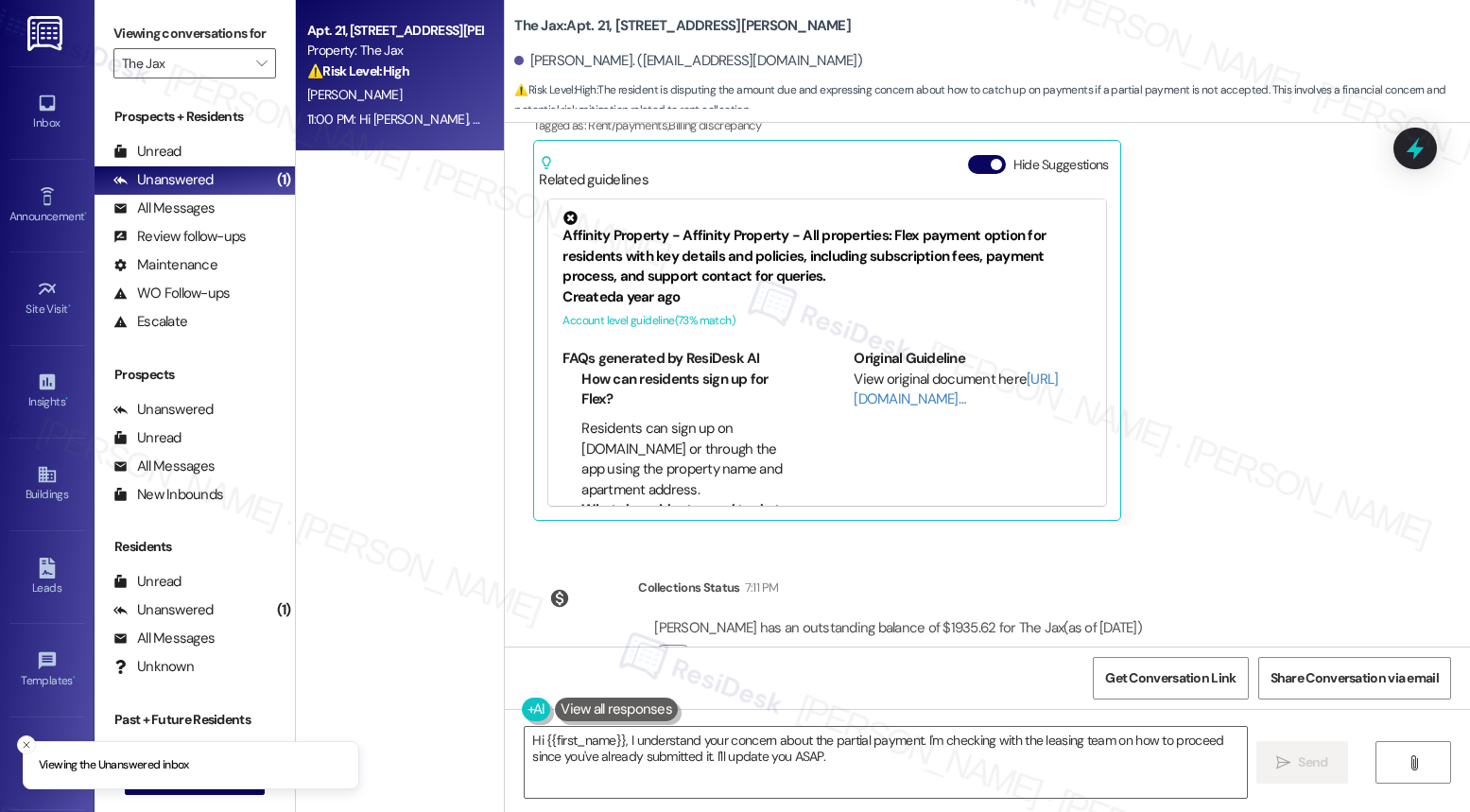 click on "[PERSON_NAME]" at bounding box center (394, 95) 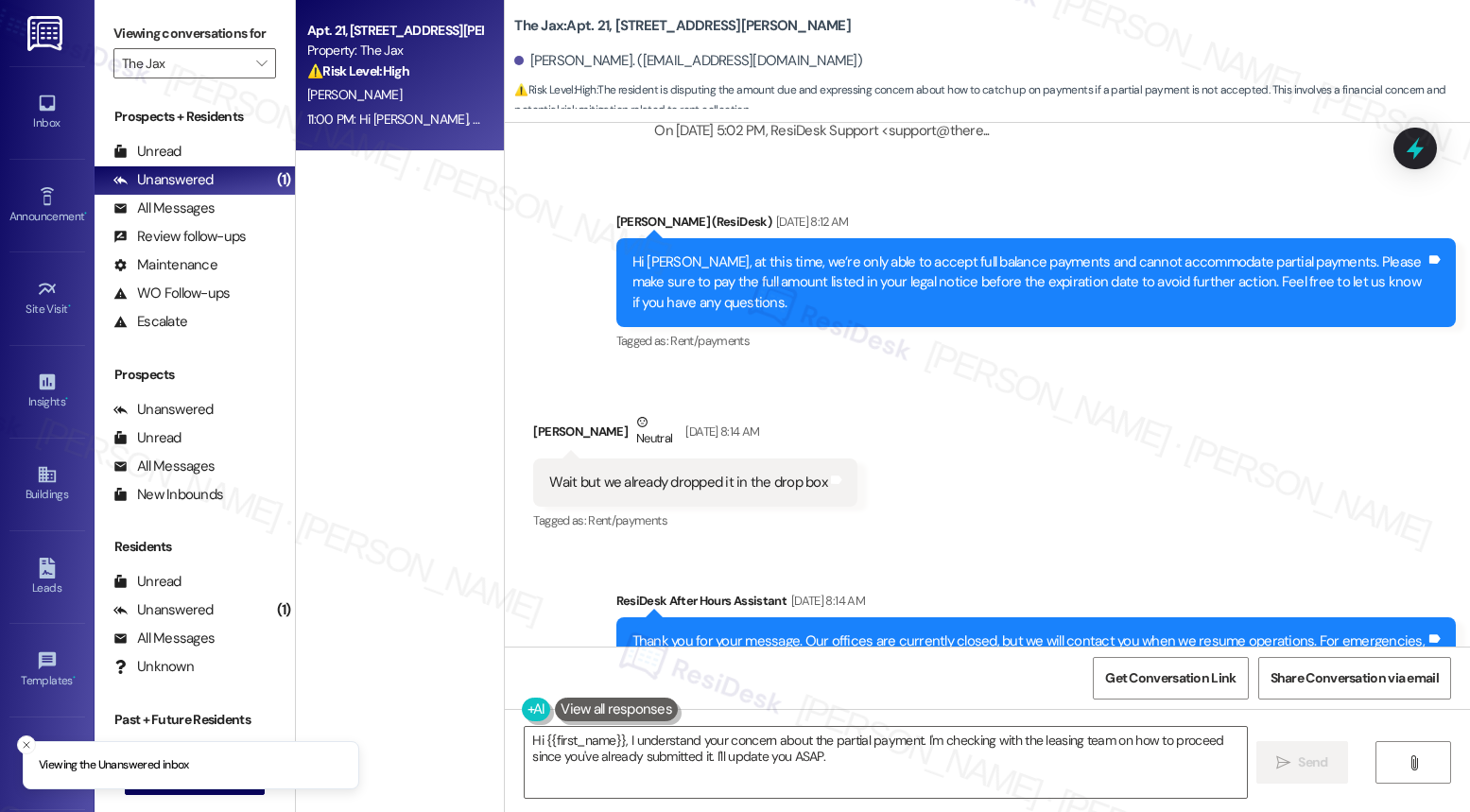 scroll, scrollTop: 29361, scrollLeft: 0, axis: vertical 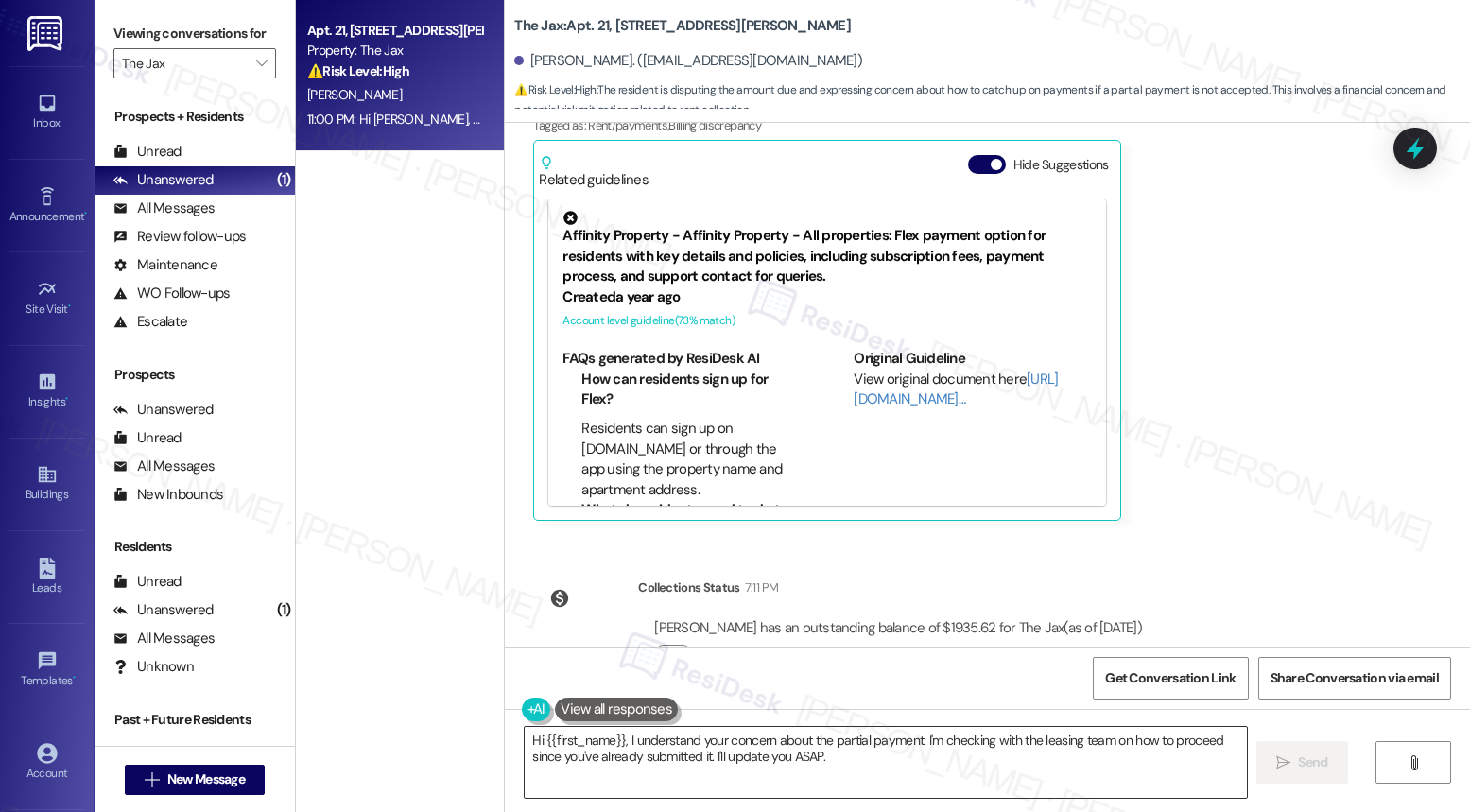 click on "Hi {{first_name}}, I understand your concern about the partial payment. I'm checking with the leasing team on how to proceed since you've already submitted it. I'll update you ASAP." at bounding box center (885, 762) 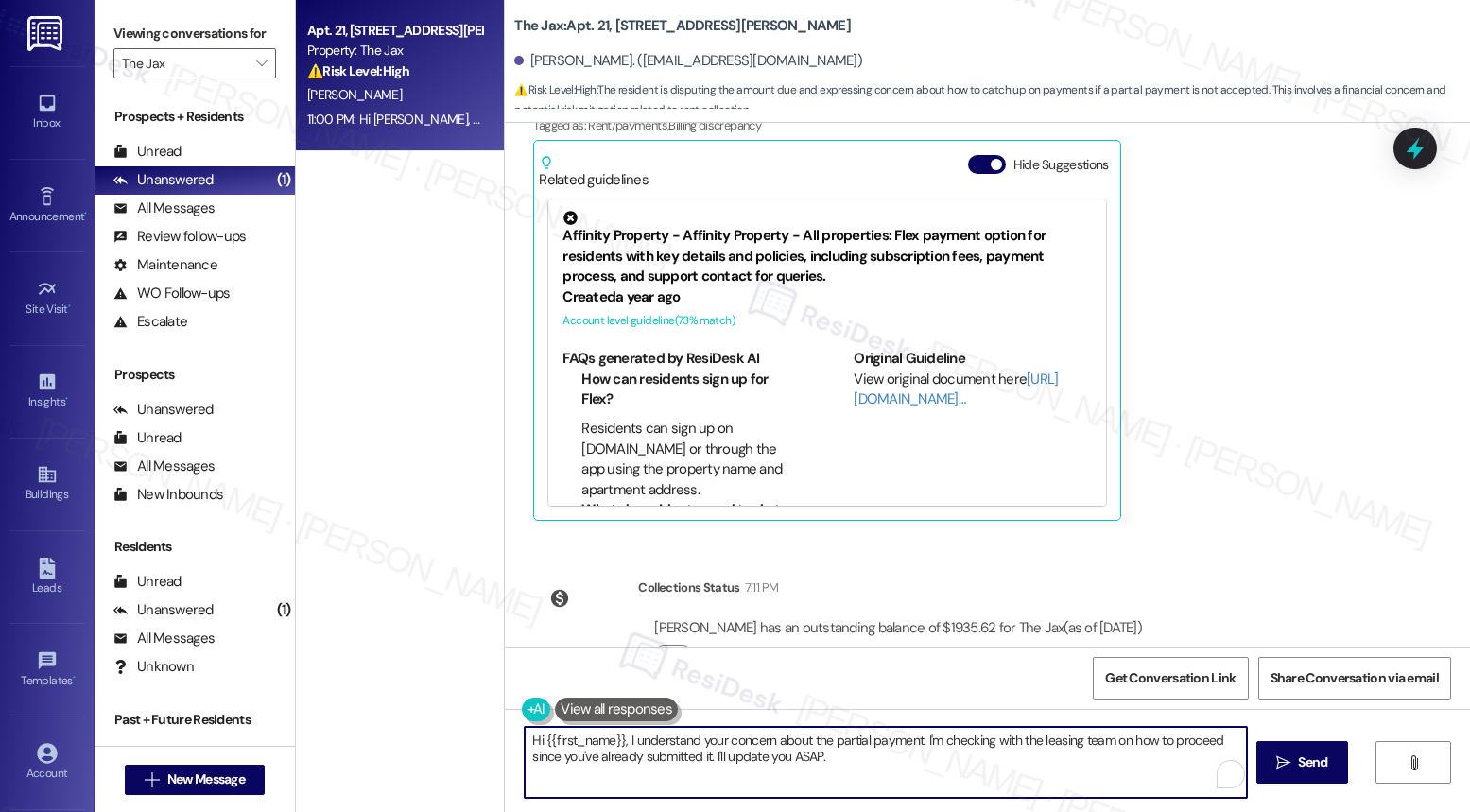 click on "Hi {{first_name}}, I understand your concern about the partial payment. I'm checking with the leasing team on how to proceed since you've already submitted it. I'll update you ASAP." at bounding box center [885, 762] 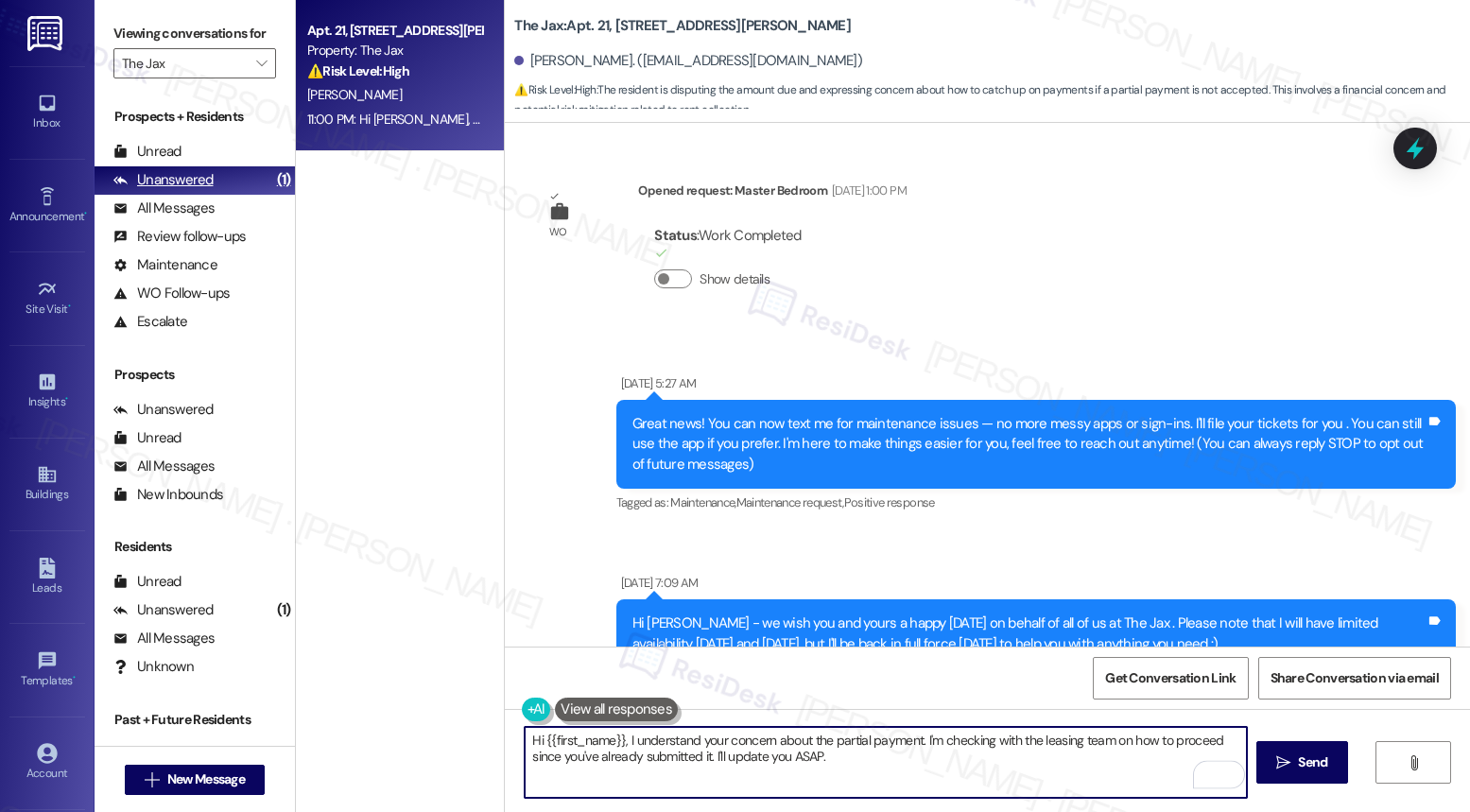 scroll, scrollTop: 0, scrollLeft: 0, axis: both 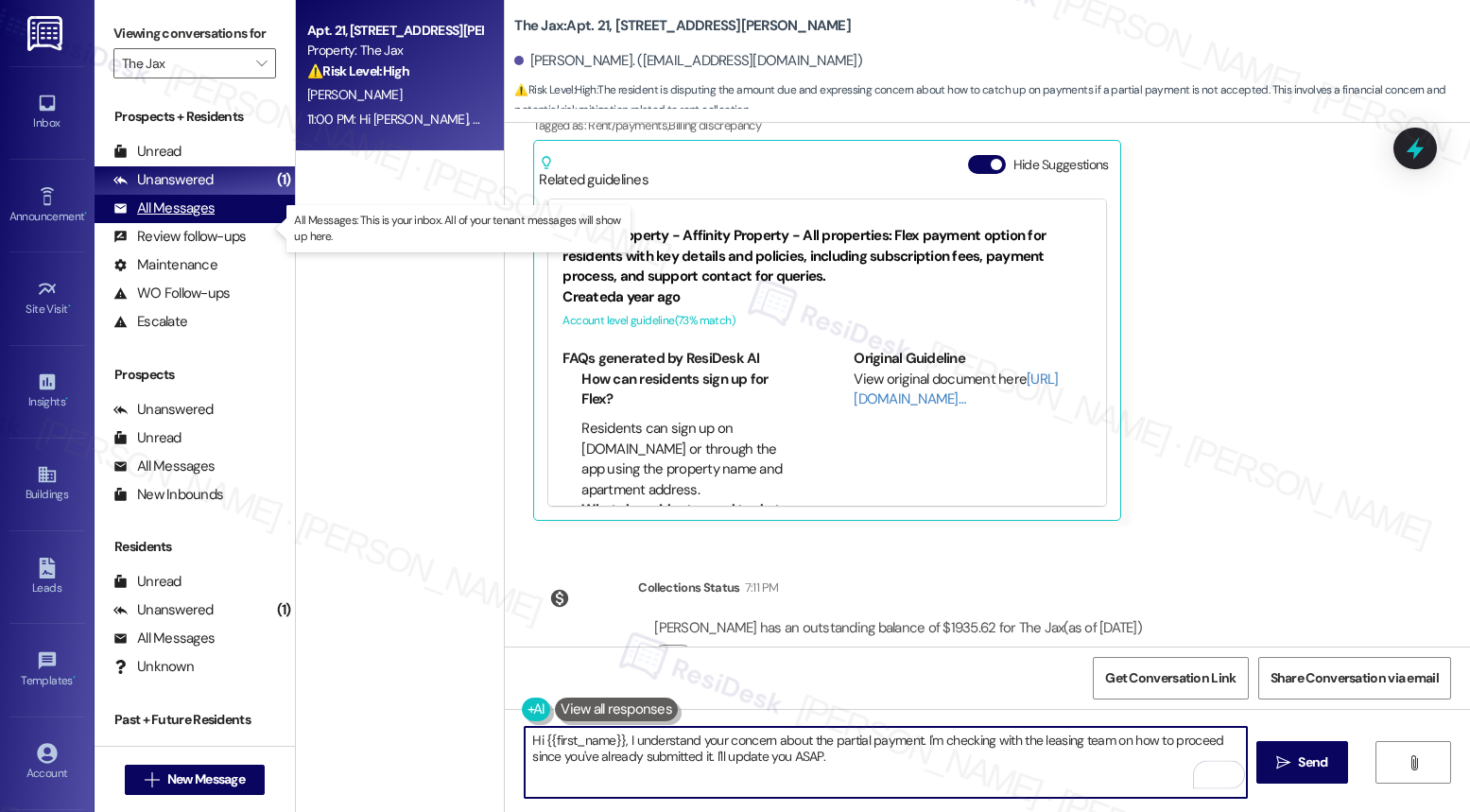 click on "All Messages" at bounding box center [164, 208] 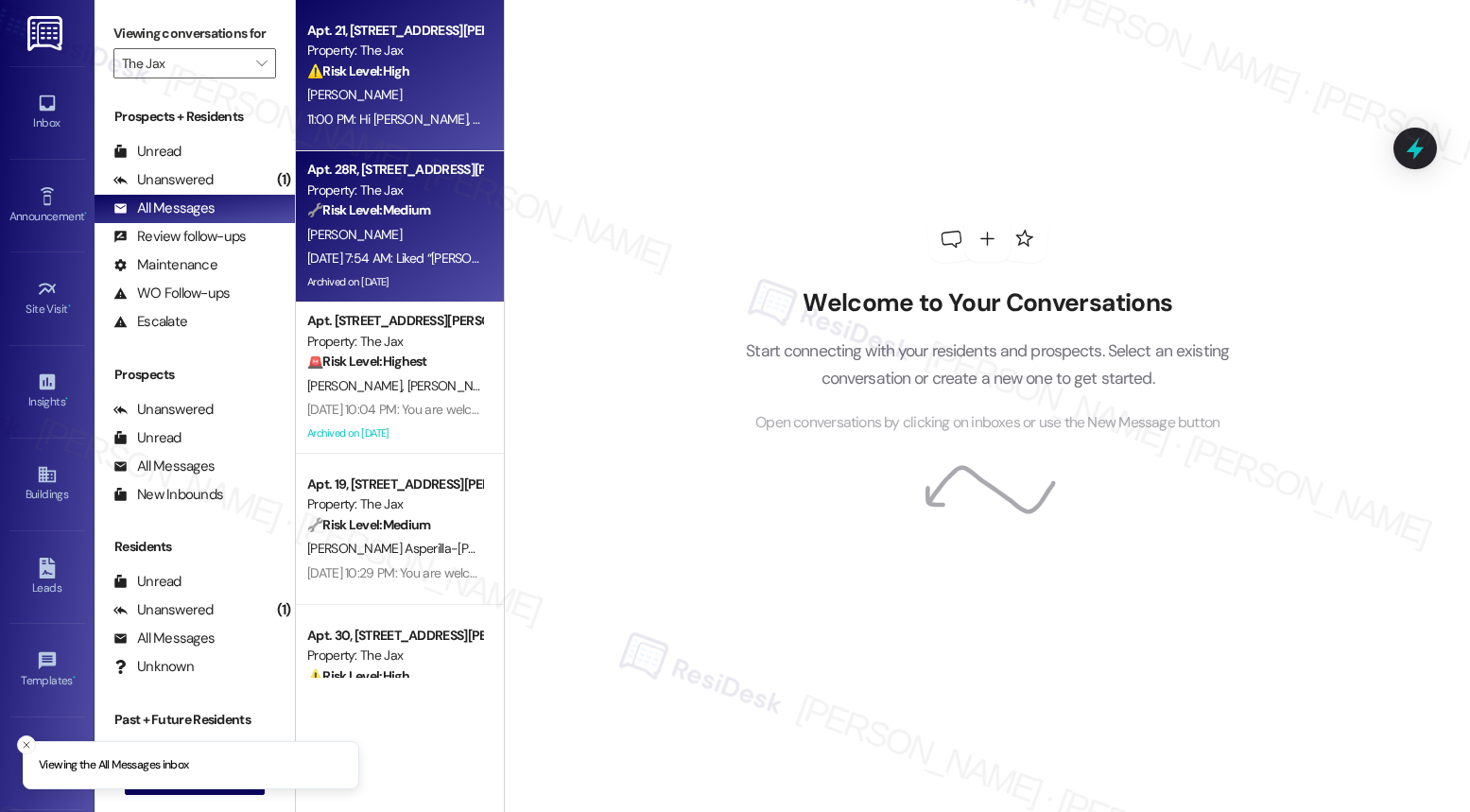 click on "🔧  Risk Level:  Medium" at bounding box center [369, 210] 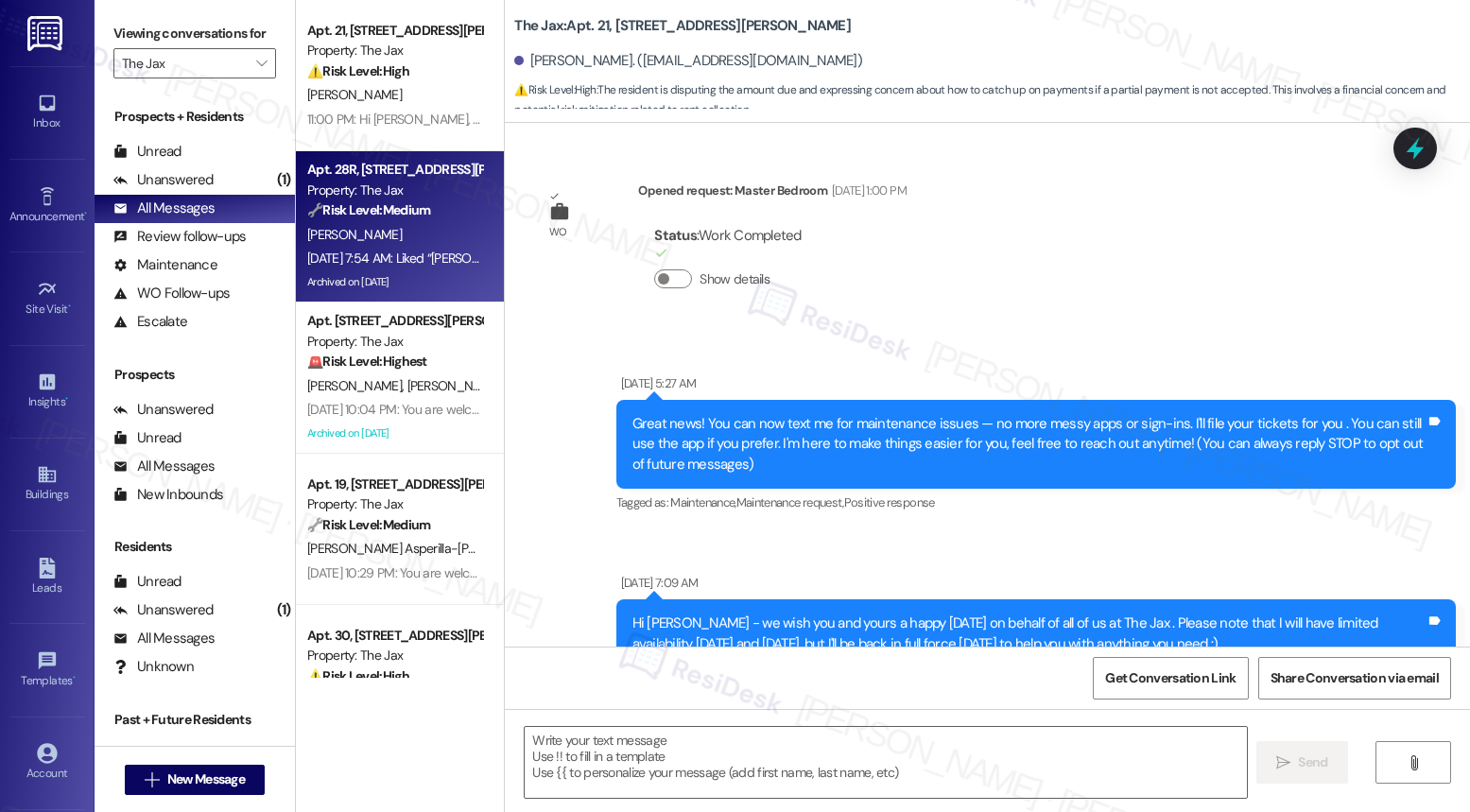 scroll, scrollTop: 29361, scrollLeft: 0, axis: vertical 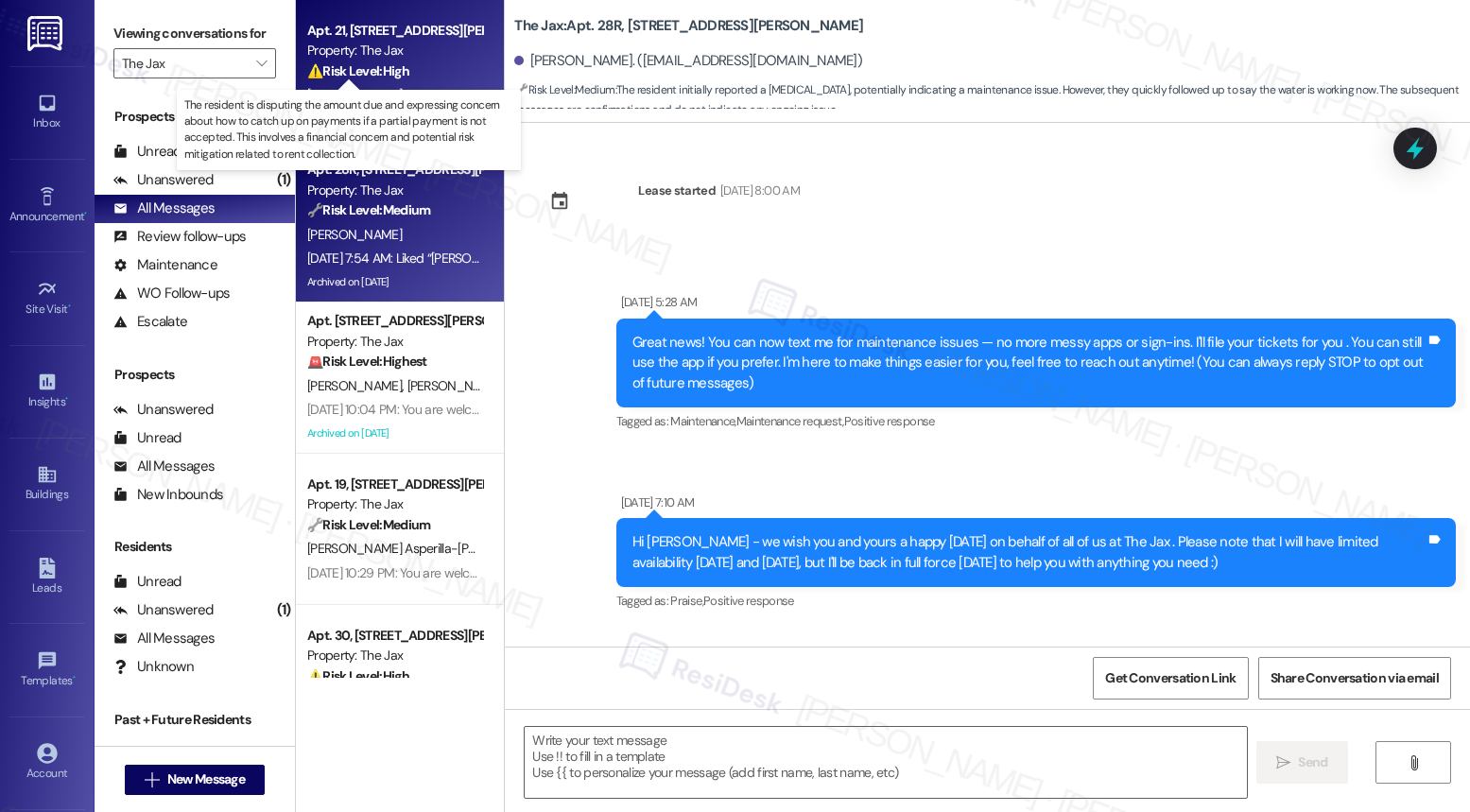 type on "Fetching suggested responses. Please feel free to read through the conversation in the meantime." 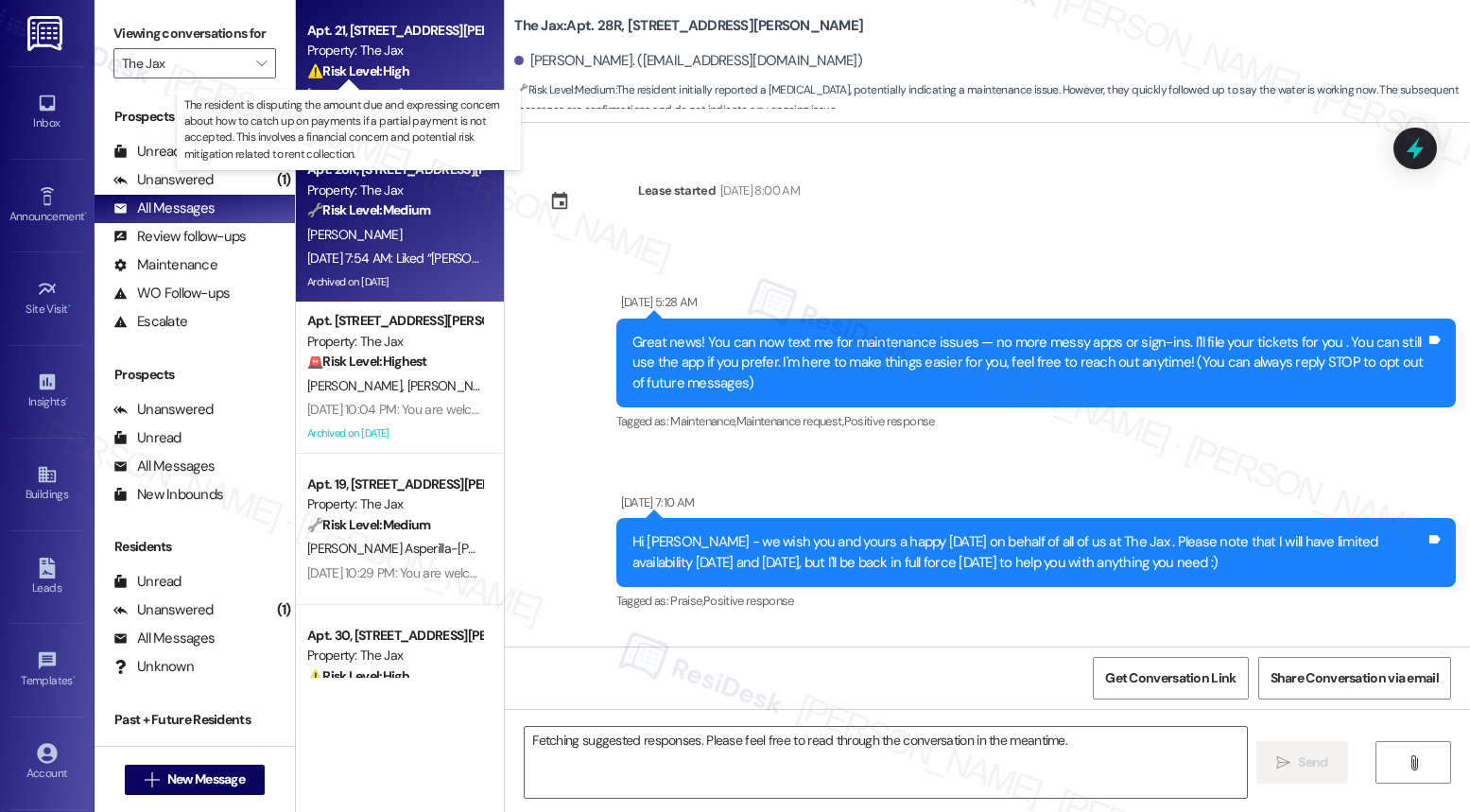 scroll, scrollTop: 39336, scrollLeft: 0, axis: vertical 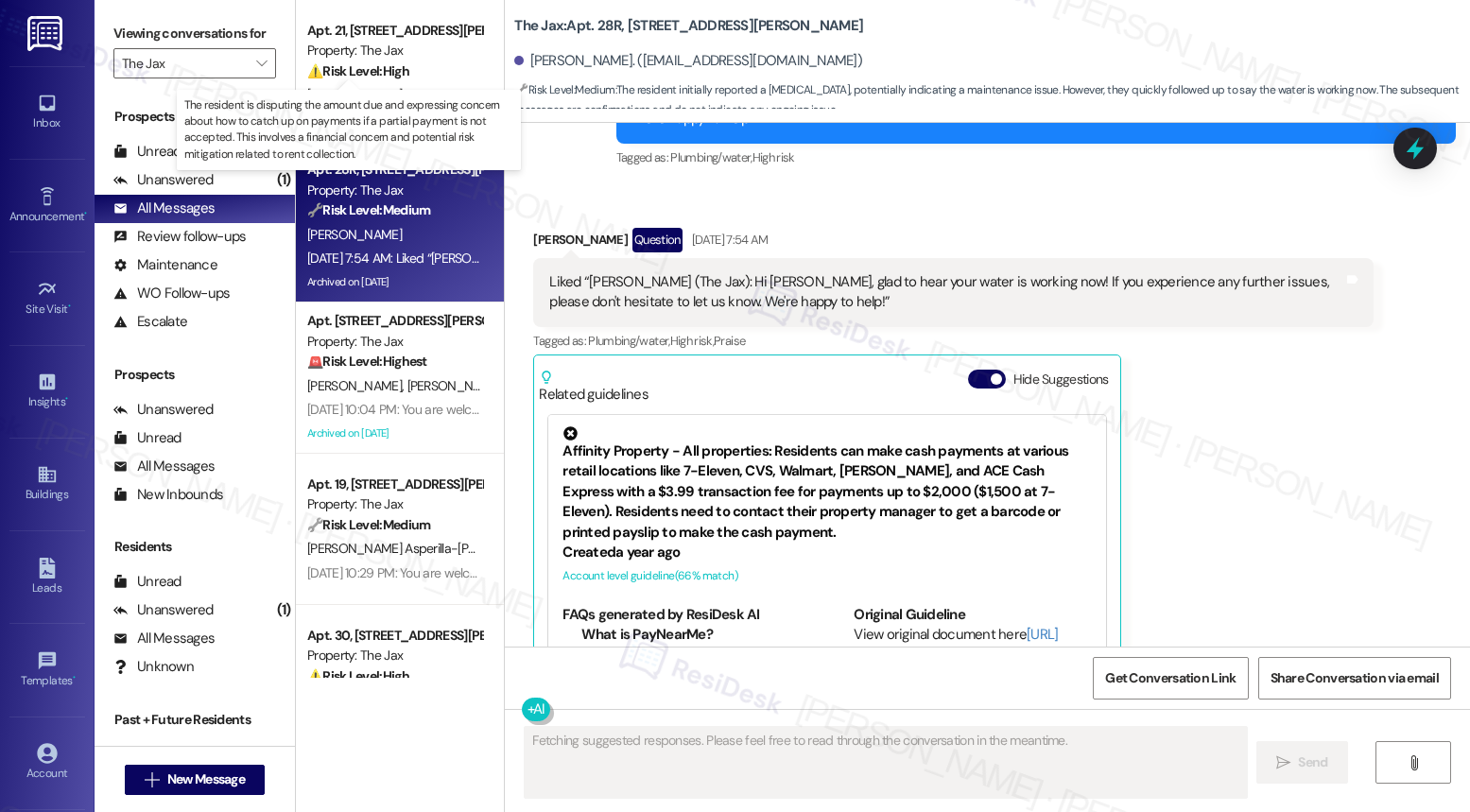 click on "⚠️  Risk Level:  High" at bounding box center (358, 71) 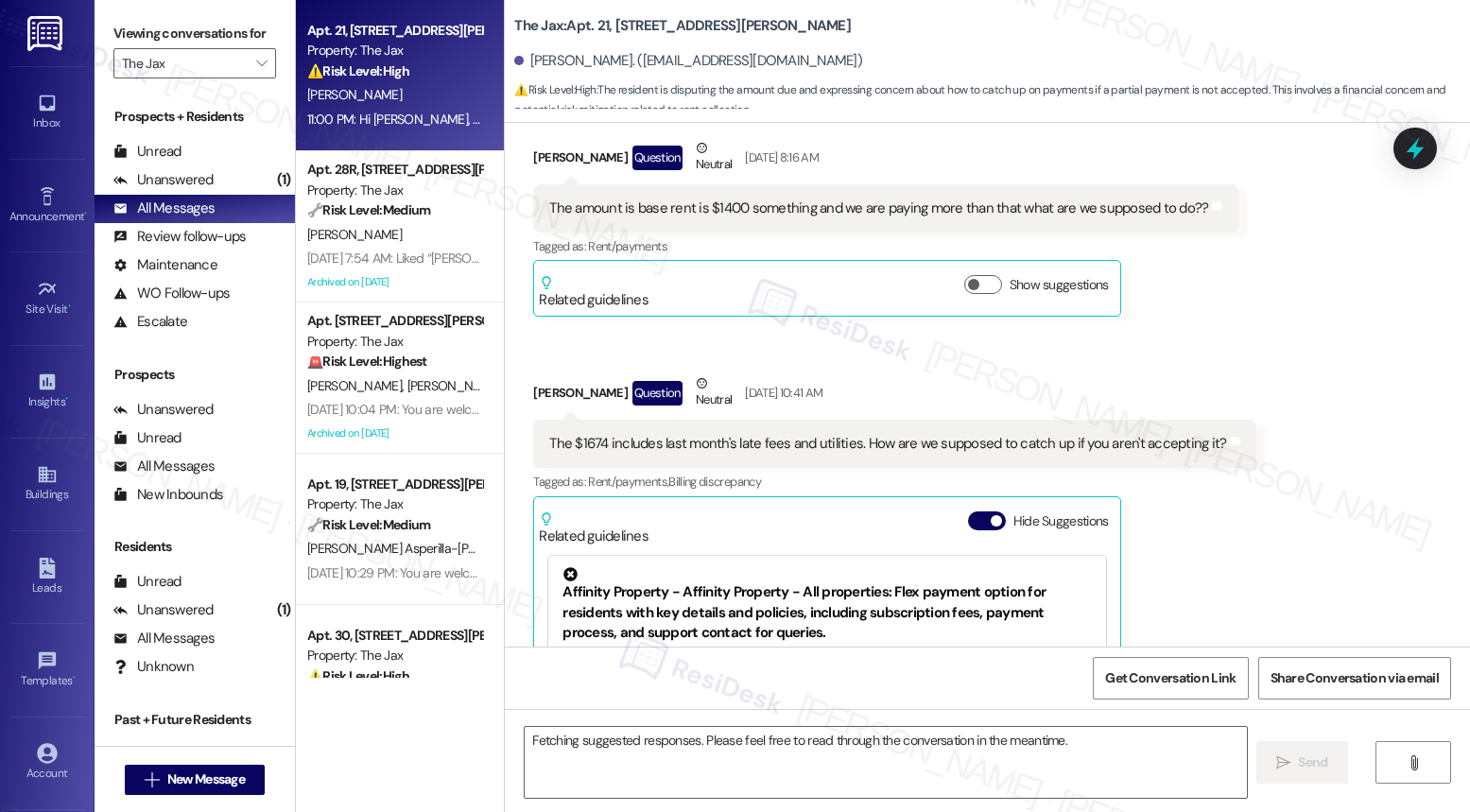 scroll, scrollTop: 28985, scrollLeft: 0, axis: vertical 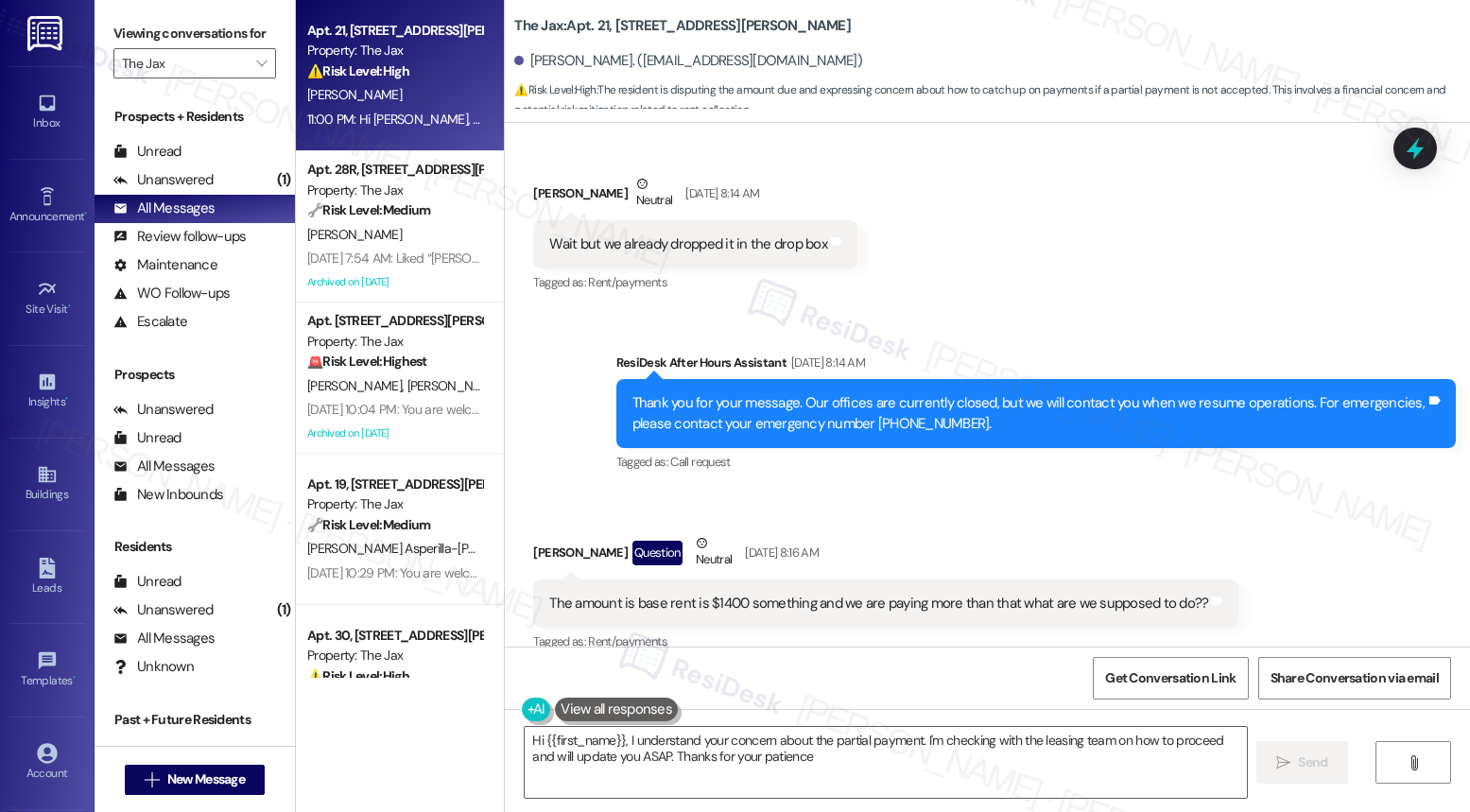type on "Hi {{first_name}}, I understand your concern about the partial payment. I'm checking with the leasing team on how to proceed and will update you ASAP. Thanks for your patience!" 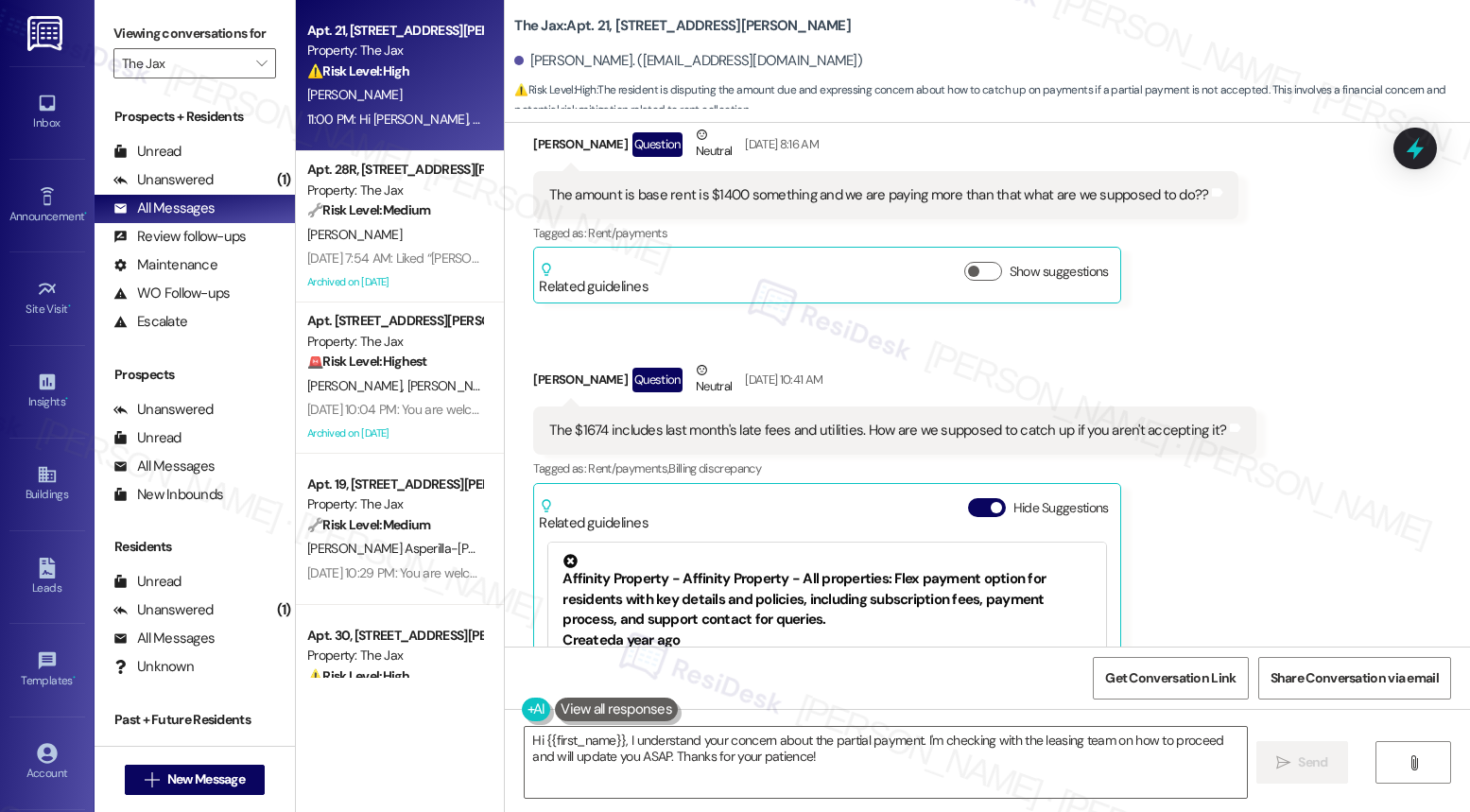 scroll, scrollTop: 28968, scrollLeft: 0, axis: vertical 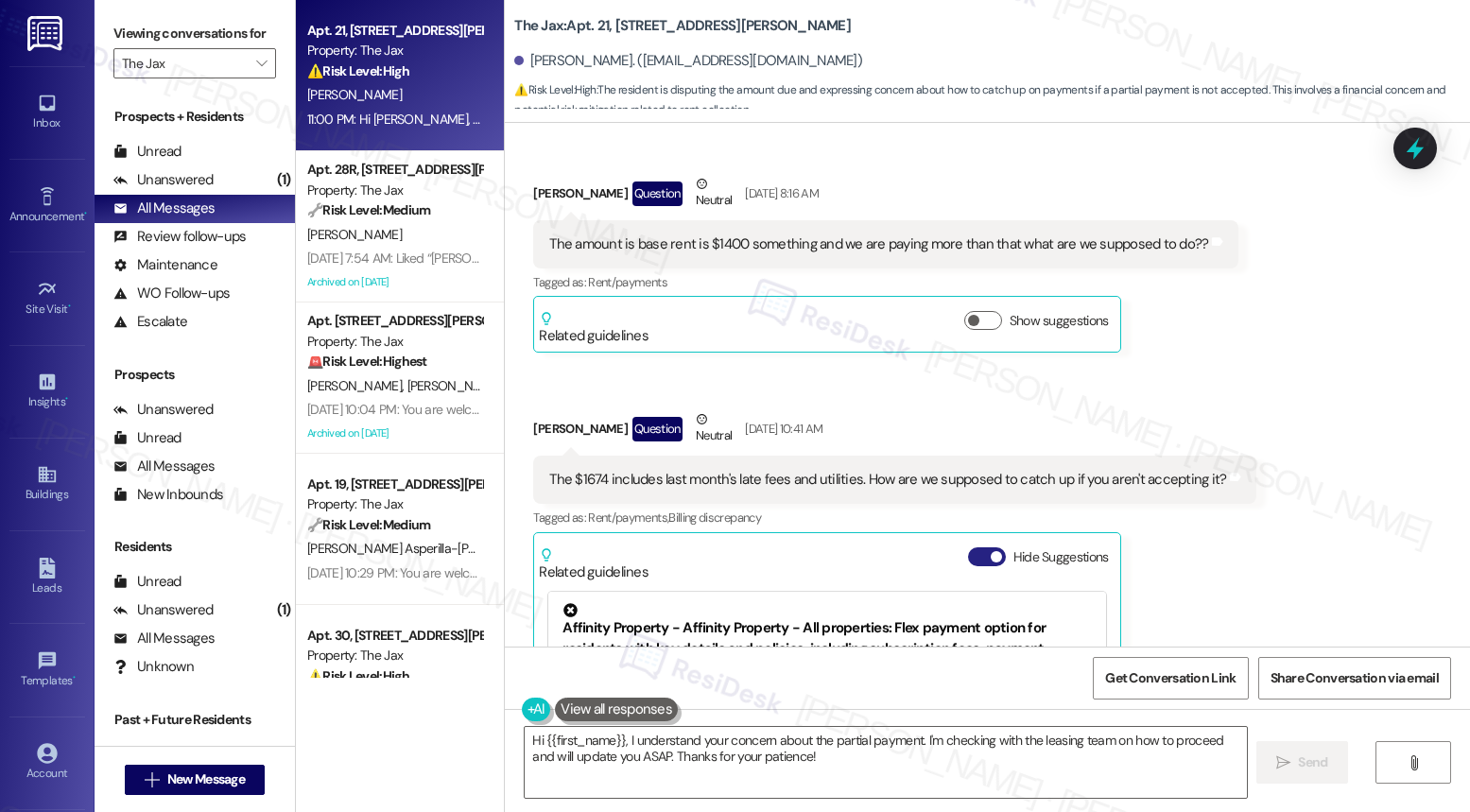 click on "Hide Suggestions" at bounding box center (987, 557) 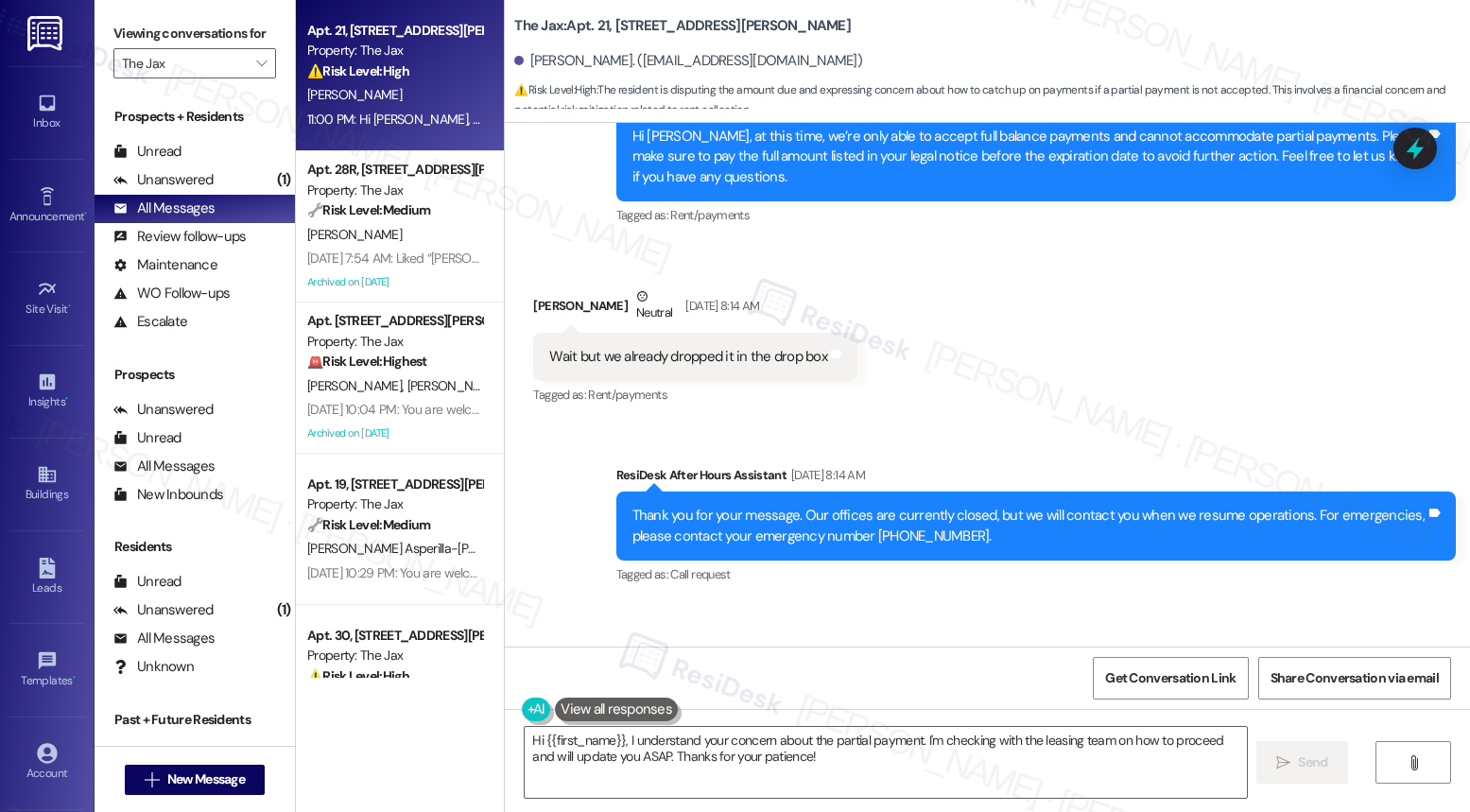 scroll, scrollTop: 28566, scrollLeft: 0, axis: vertical 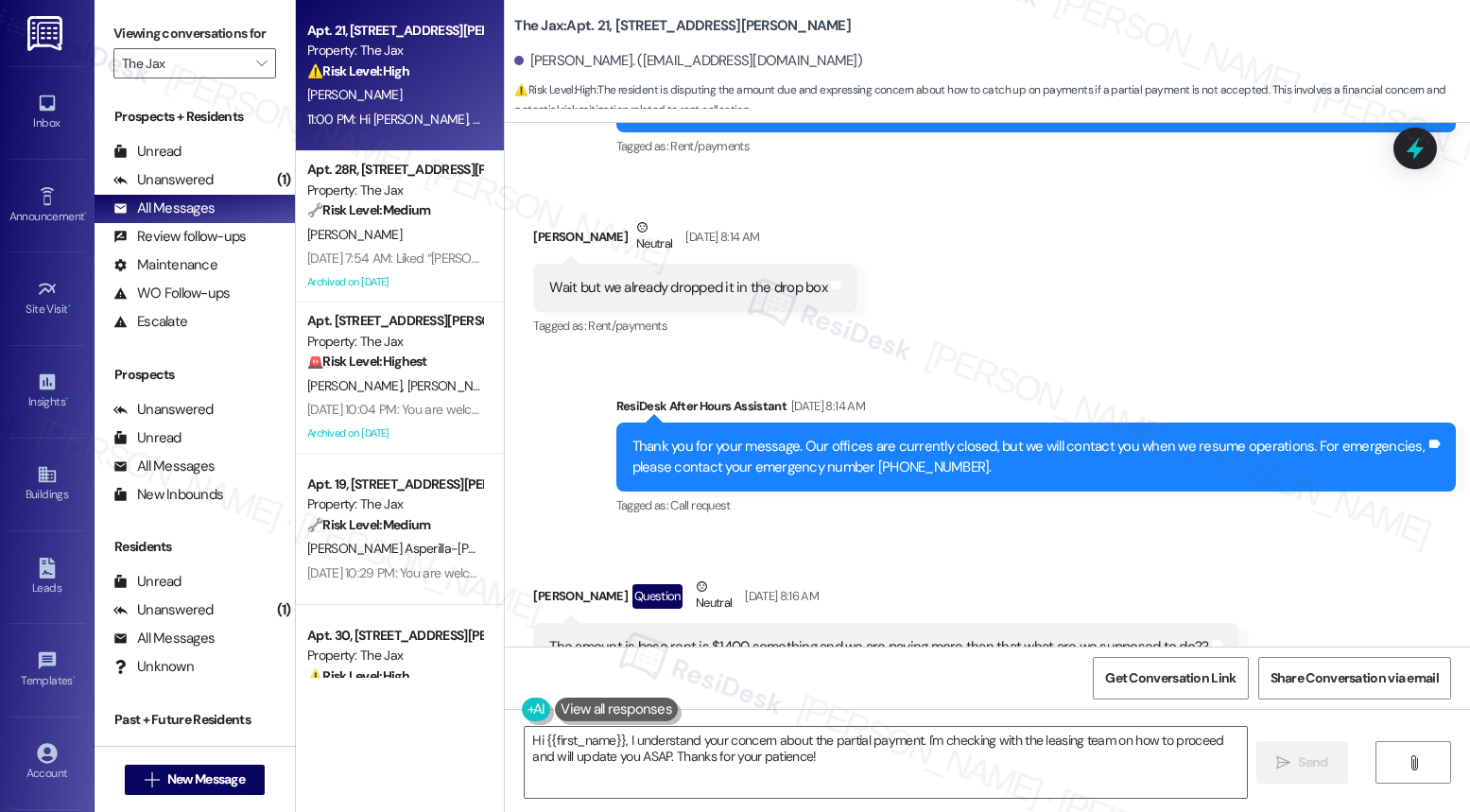 click on "The amount is base rent is $1400 something and we are paying more than that what are we supposed to do??" at bounding box center (878, 647) 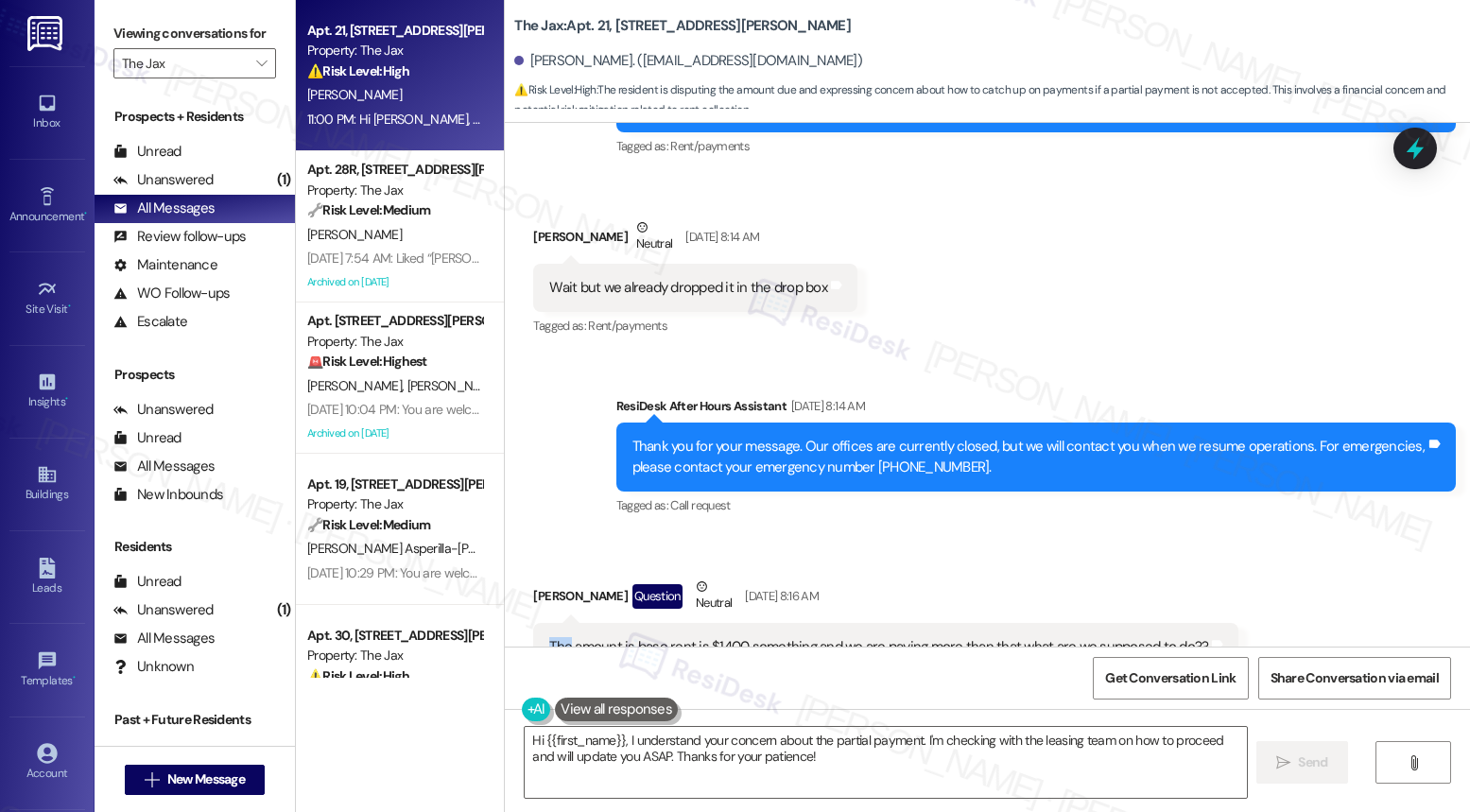 click on "The amount is base rent is $1400 something and we are paying more than that what are we supposed to do??" at bounding box center (878, 647) 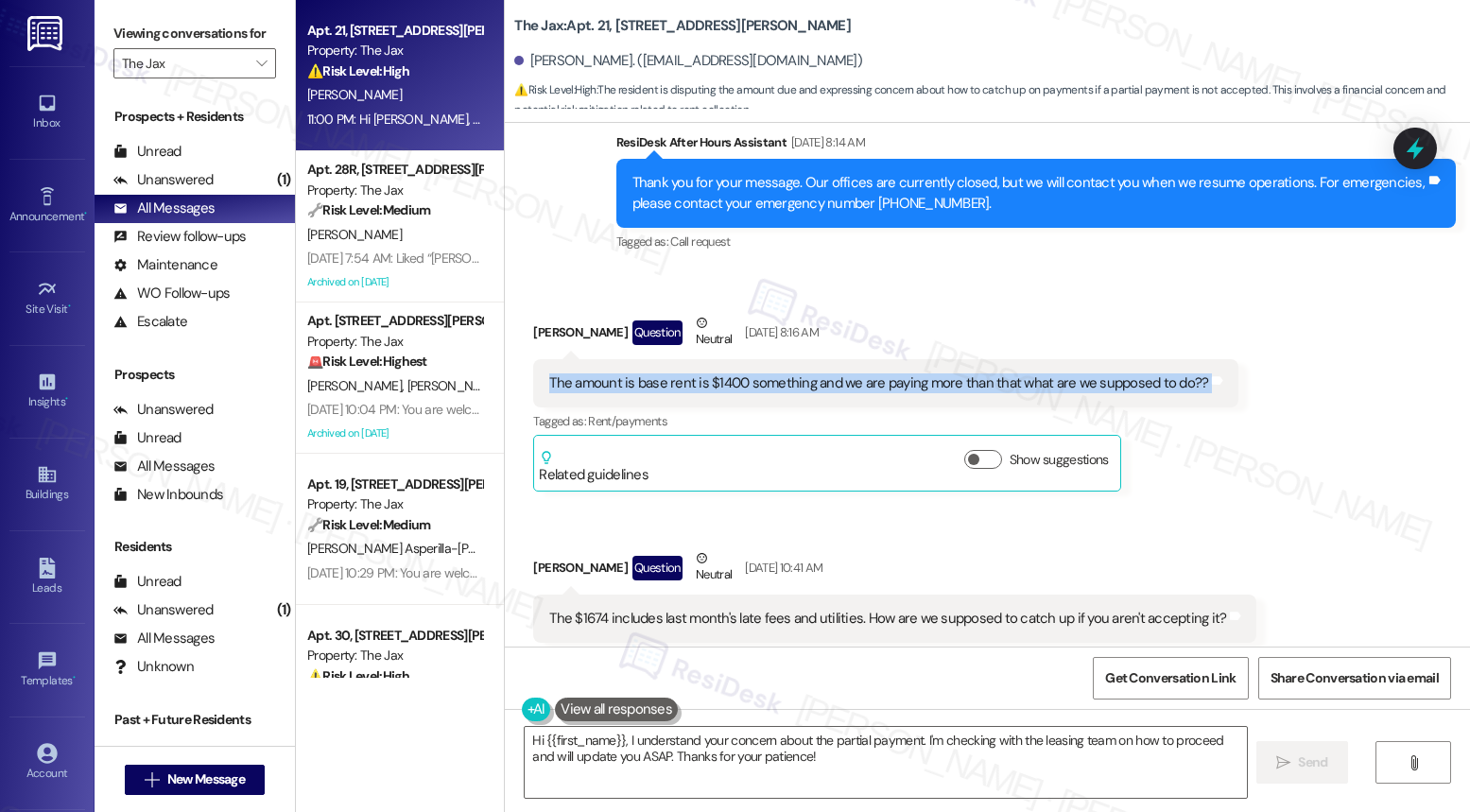 scroll, scrollTop: 29035, scrollLeft: 0, axis: vertical 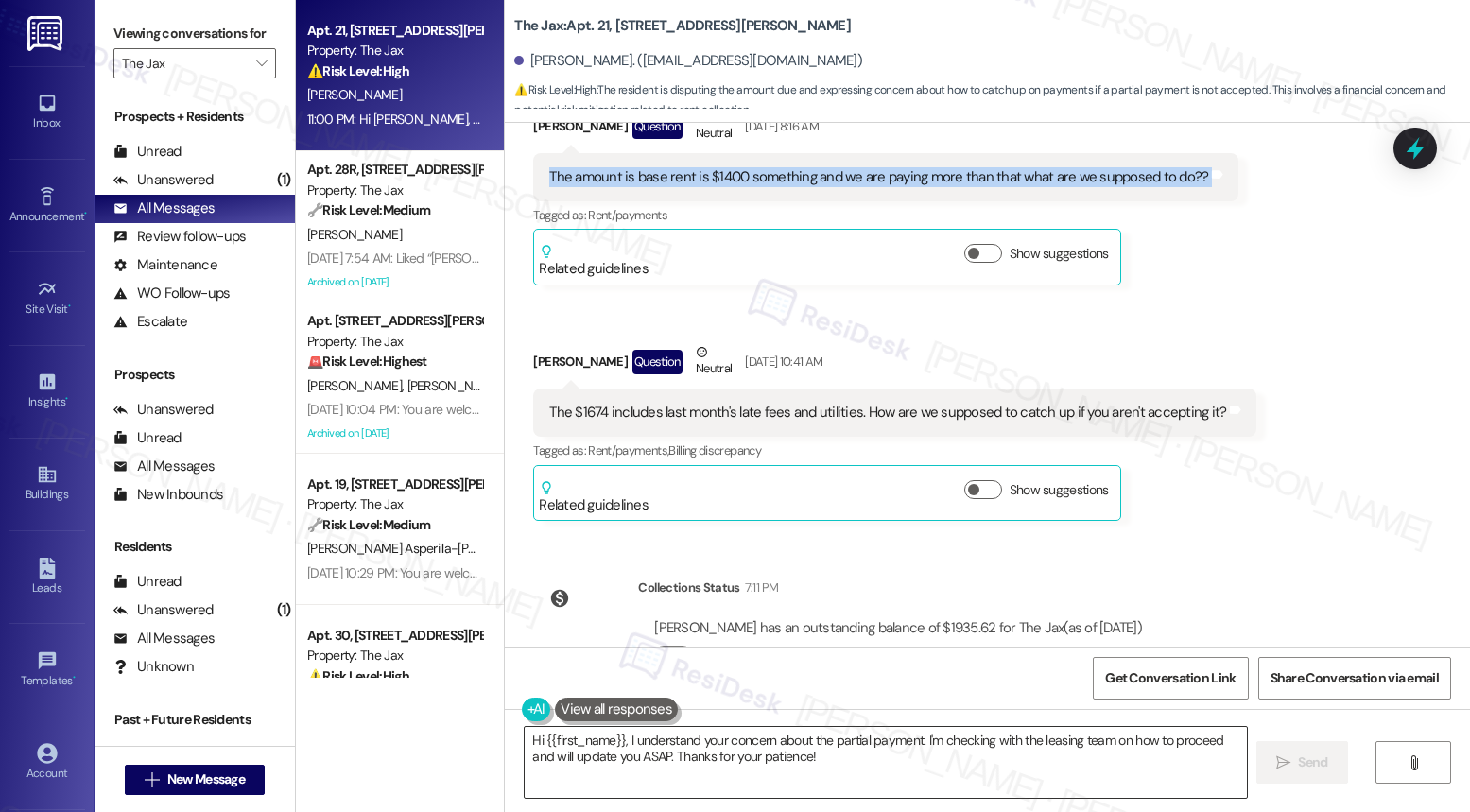click on "Hi {{first_name}}, I understand your concern about the partial payment. I'm checking with the leasing team on how to proceed and will update you ASAP. Thanks for your patience!" at bounding box center [885, 762] 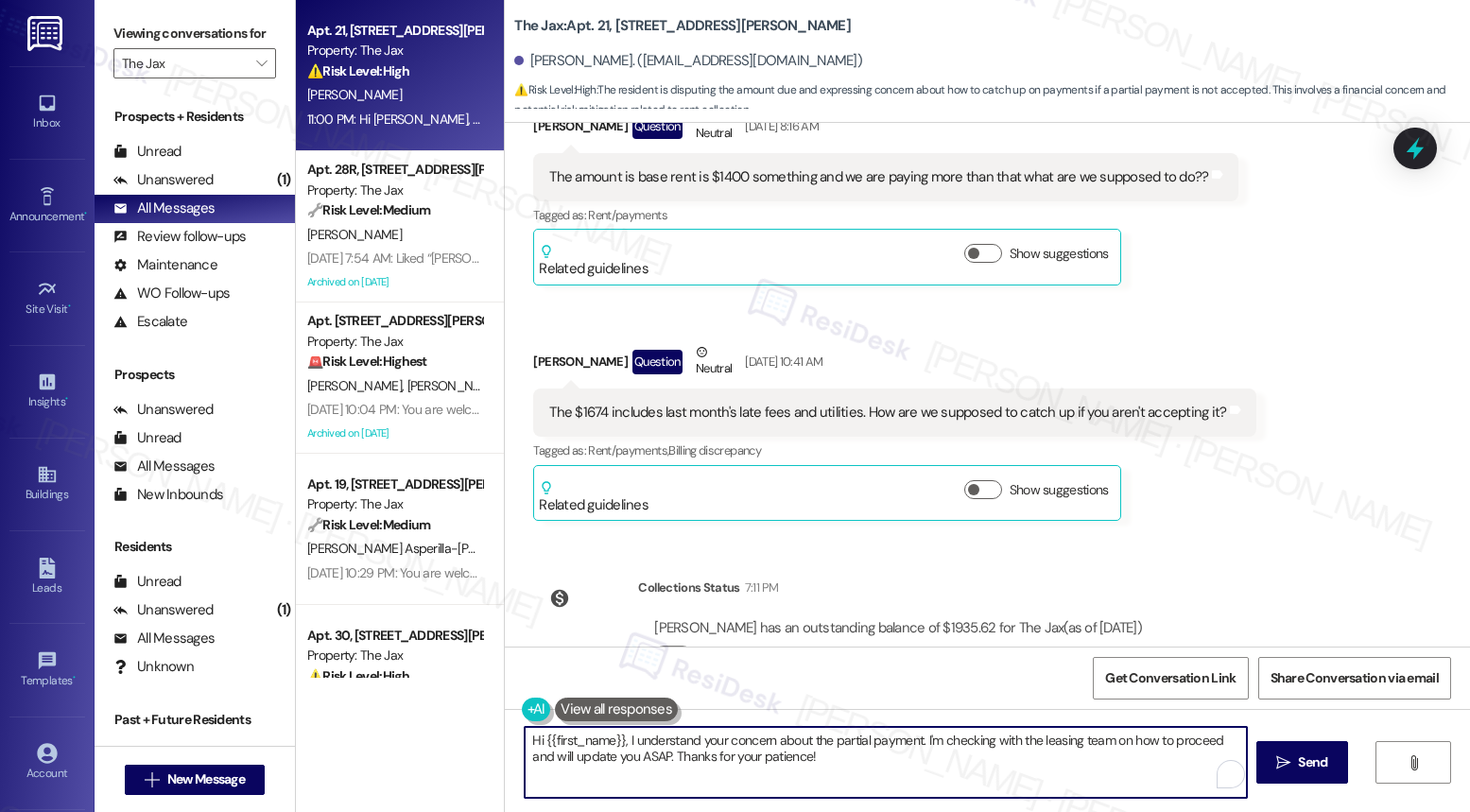 click on "Hi {{first_name}}, I understand your concern about the partial payment. I'm checking with the leasing team on how to proceed and will update you ASAP. Thanks for your patience!" at bounding box center [885, 762] 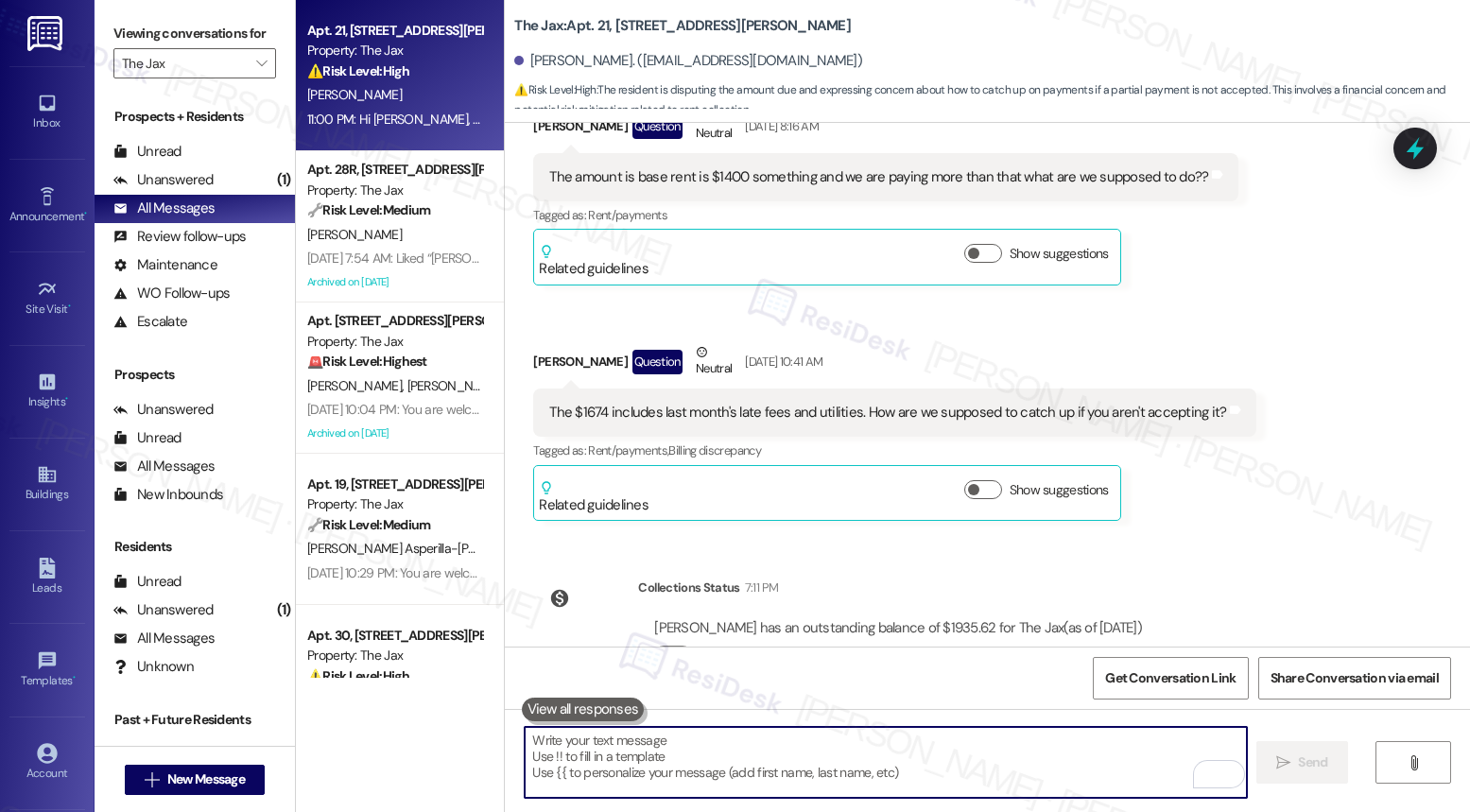 type 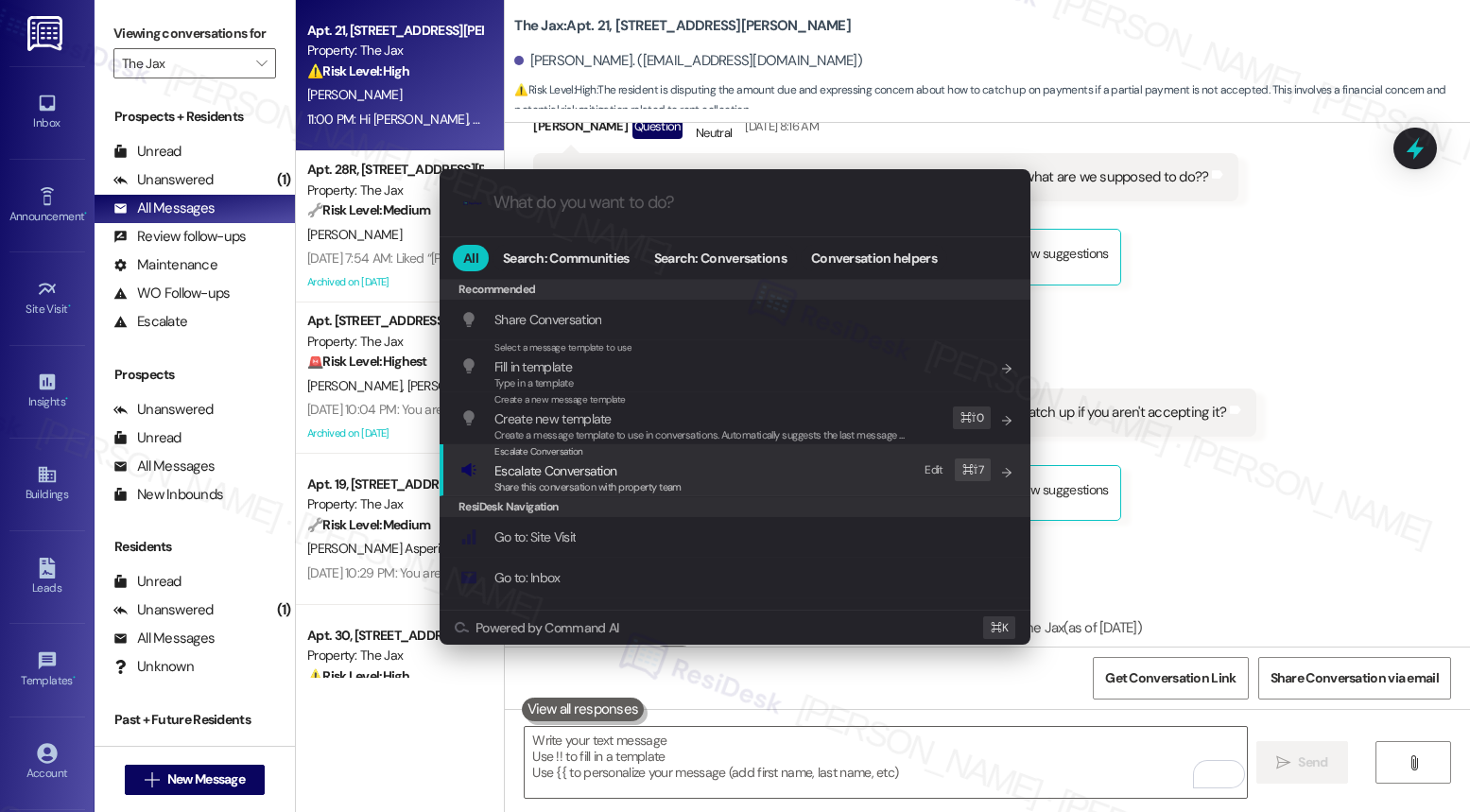 click on "Escalate Conversation" at bounding box center [588, 471] 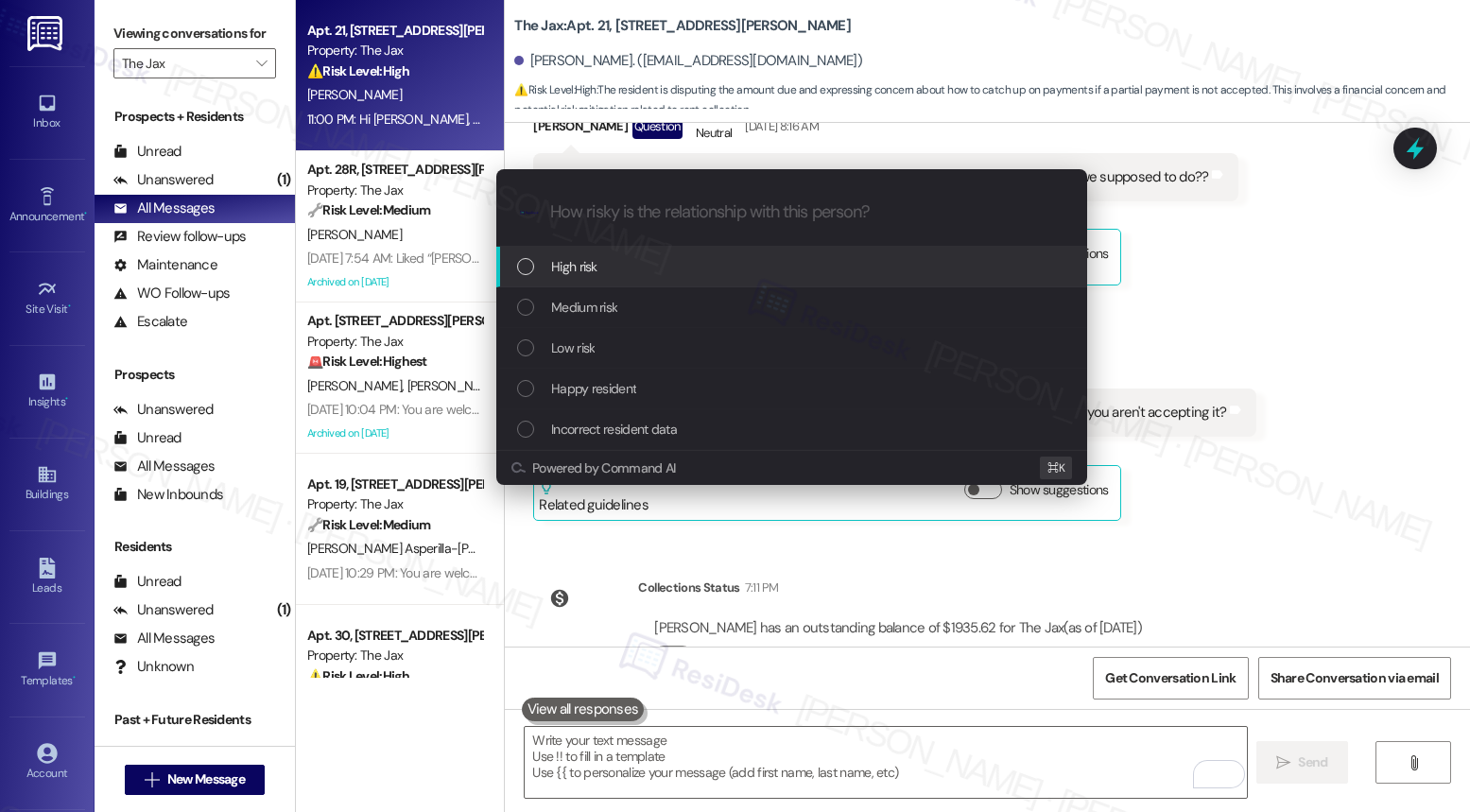 click on "High risk" at bounding box center [793, 267] 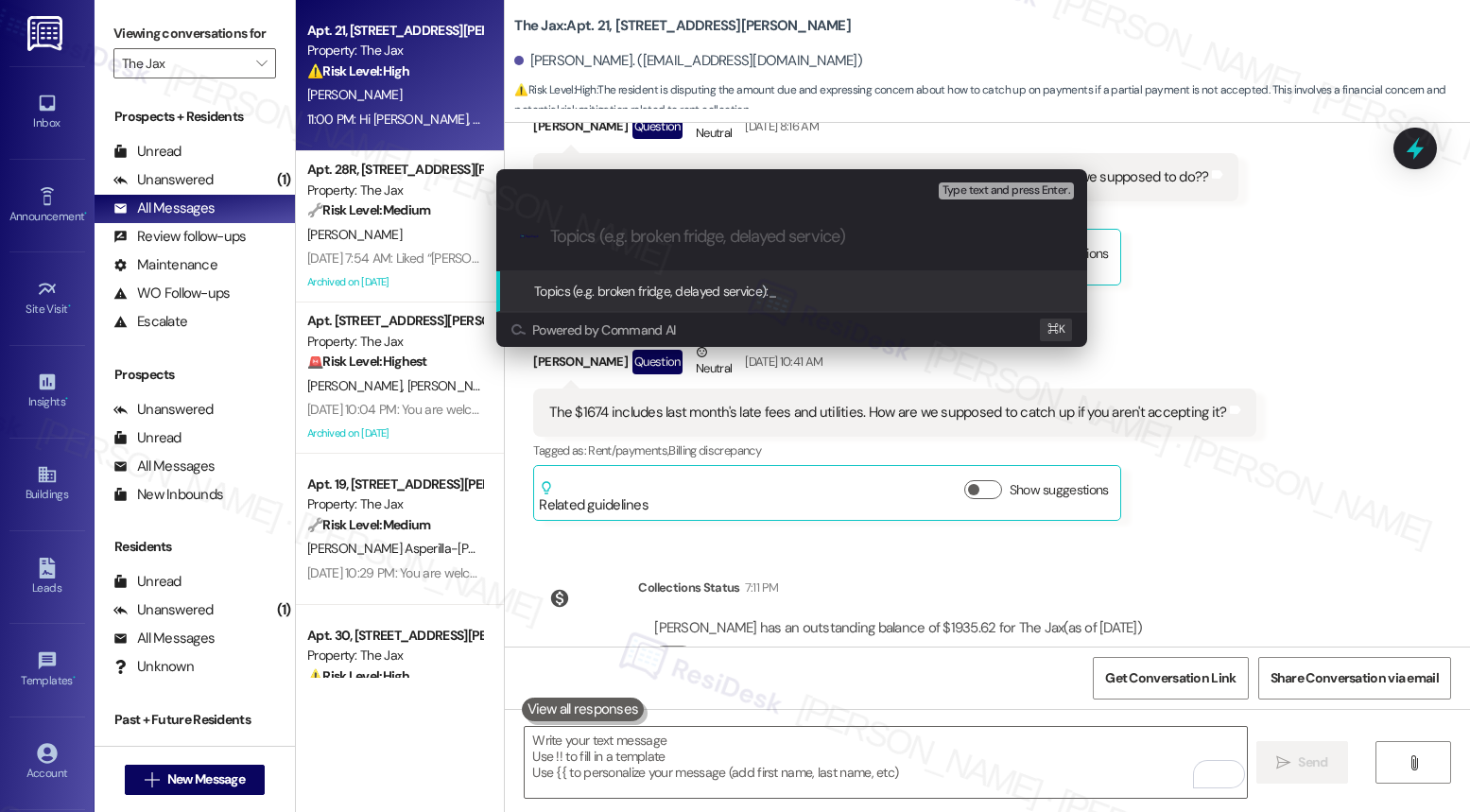 paste on "Resident Follow-Up | Partial Payment Already Sent" 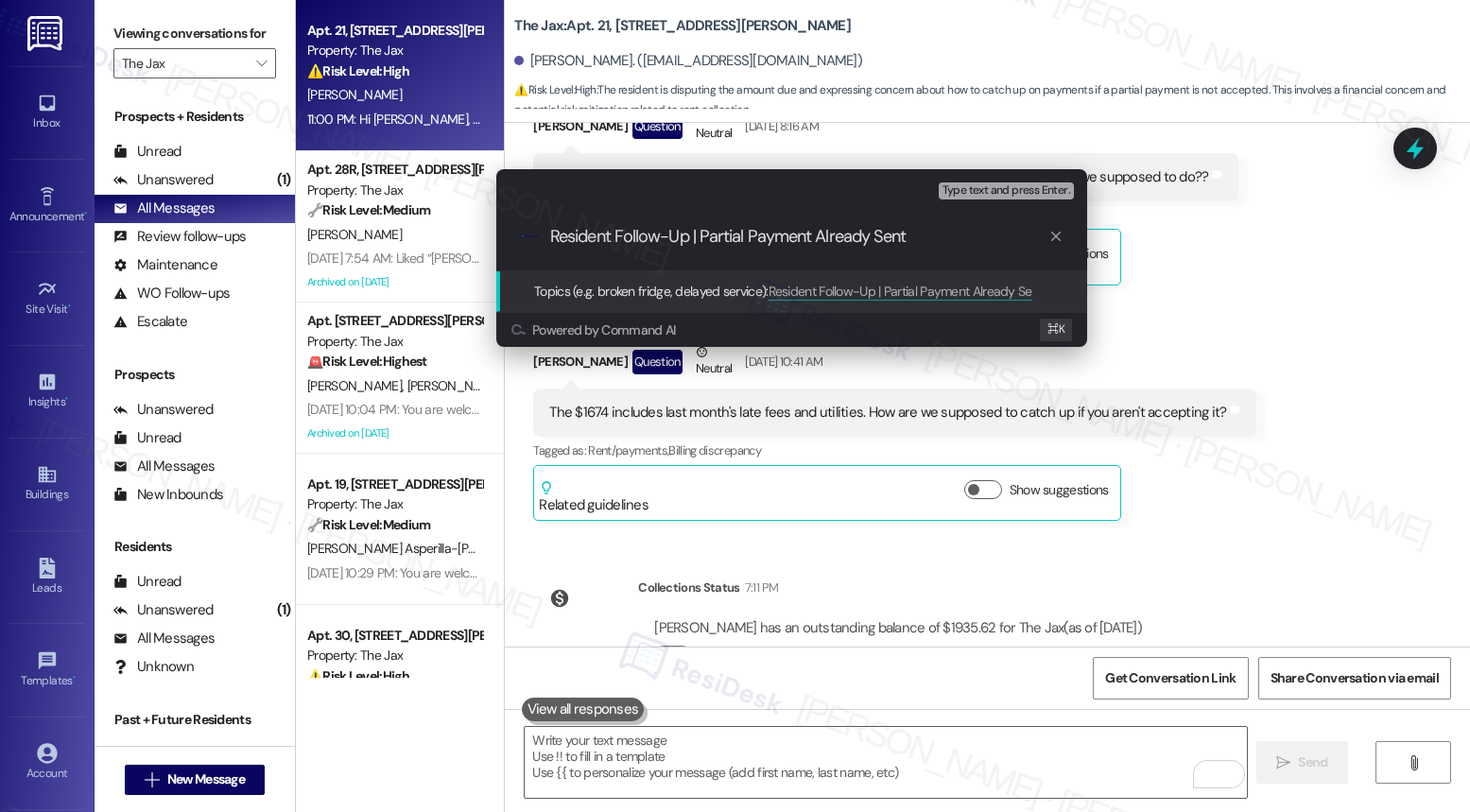 drag, startPoint x: 617, startPoint y: 237, endPoint x: 687, endPoint y: 243, distance: 70.25667 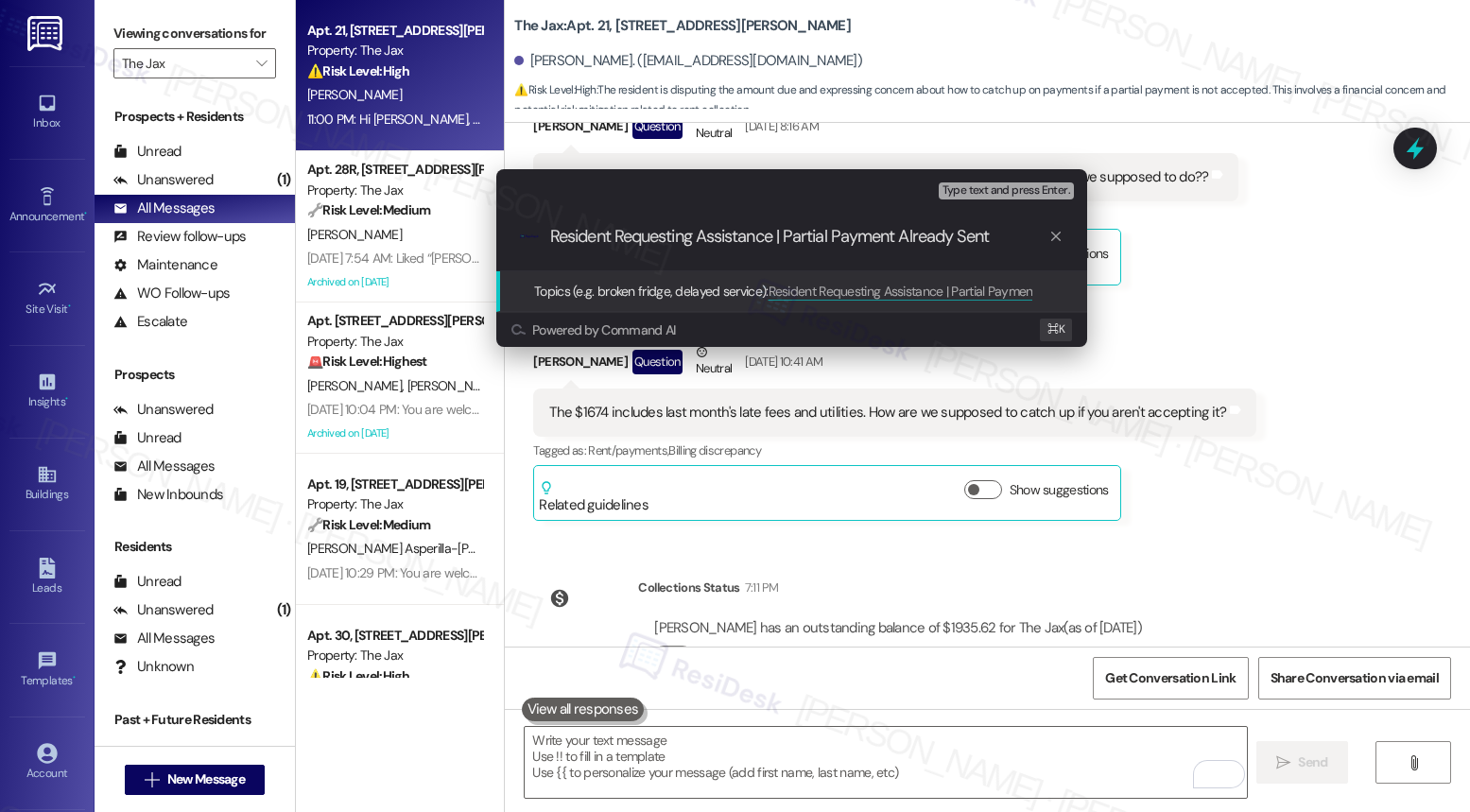 click on "Resident Requesting Assistance | Partial Payment Already Sent" at bounding box center (799, 236) 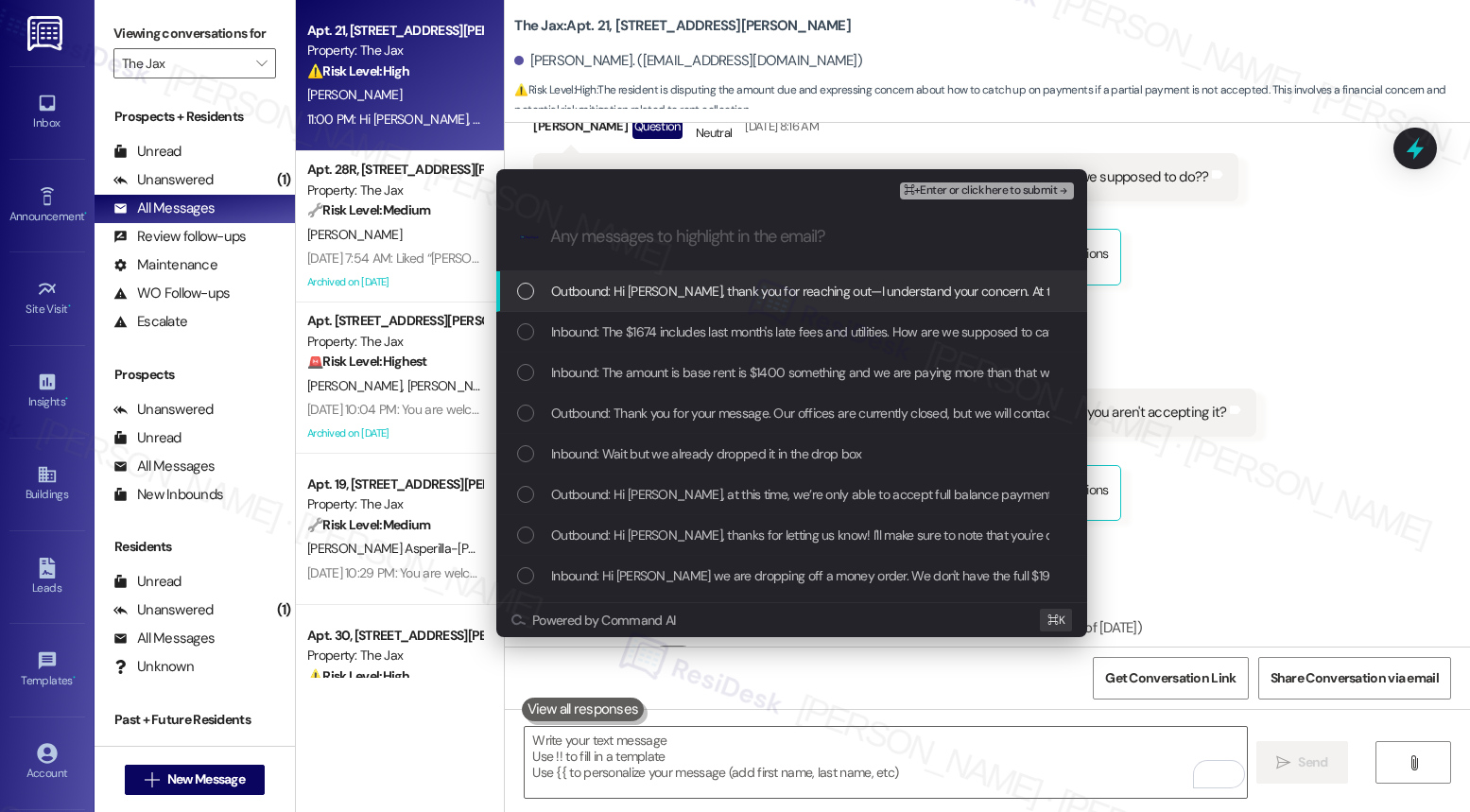 click on "Outbound: Hi [PERSON_NAME], thank you for reaching out—I understand your concern. At this time, we’re only able to accept full balance payments as outlined in your legal letter. I’ll check with our leasing team on how to proceed since you've already submitted a partial payment. I’ll follow up with you as soon as I have an update." at bounding box center [1450, 291] 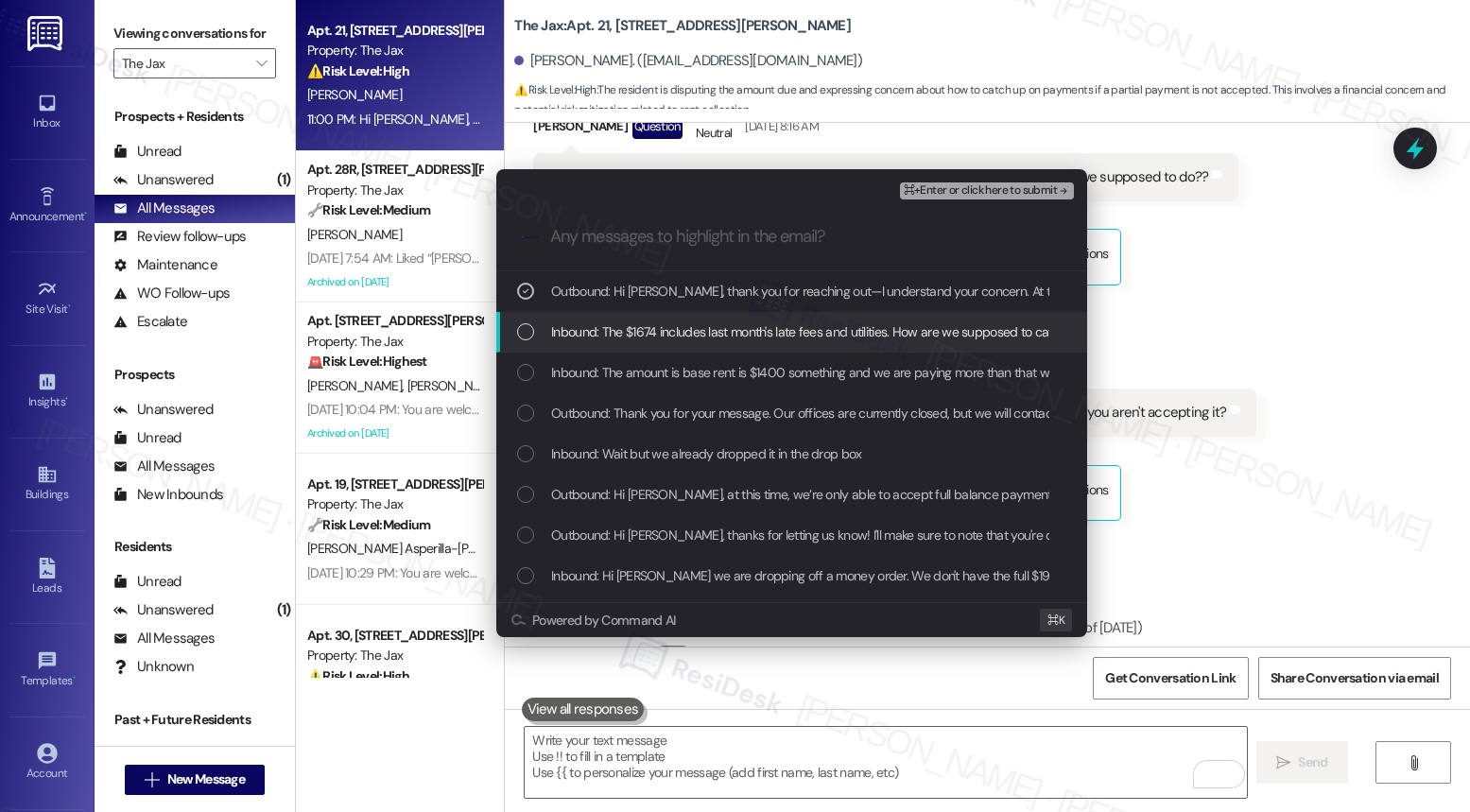 click on "Inbound: The $1674 includes last month's late fees and utilities. How are we supposed to catch up if you aren't accepting it?" at bounding box center (887, 332) 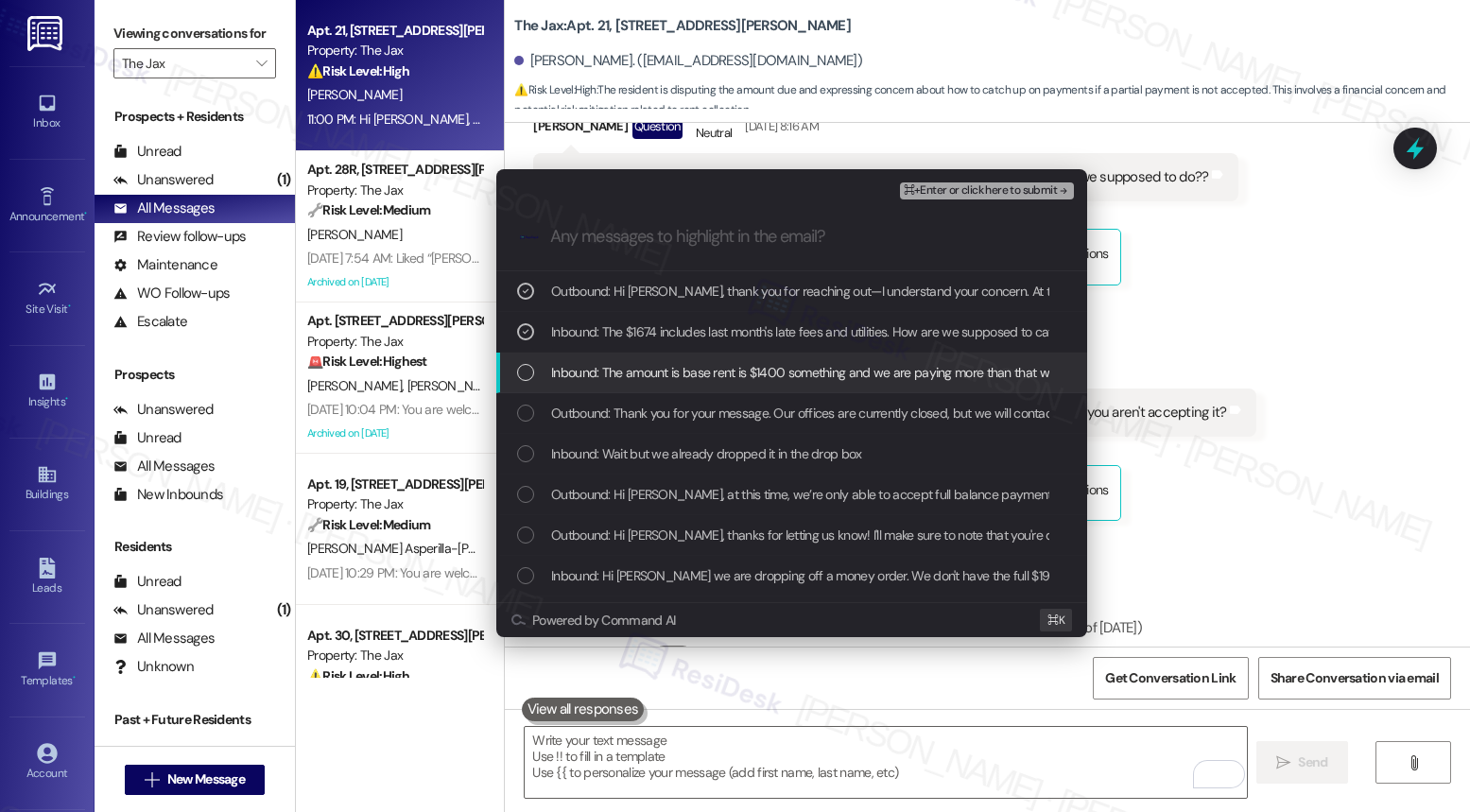 click on "Inbound: The amount is base rent is $1400 something and we are paying more than that what are we supposed to do??" at bounding box center (881, 372) 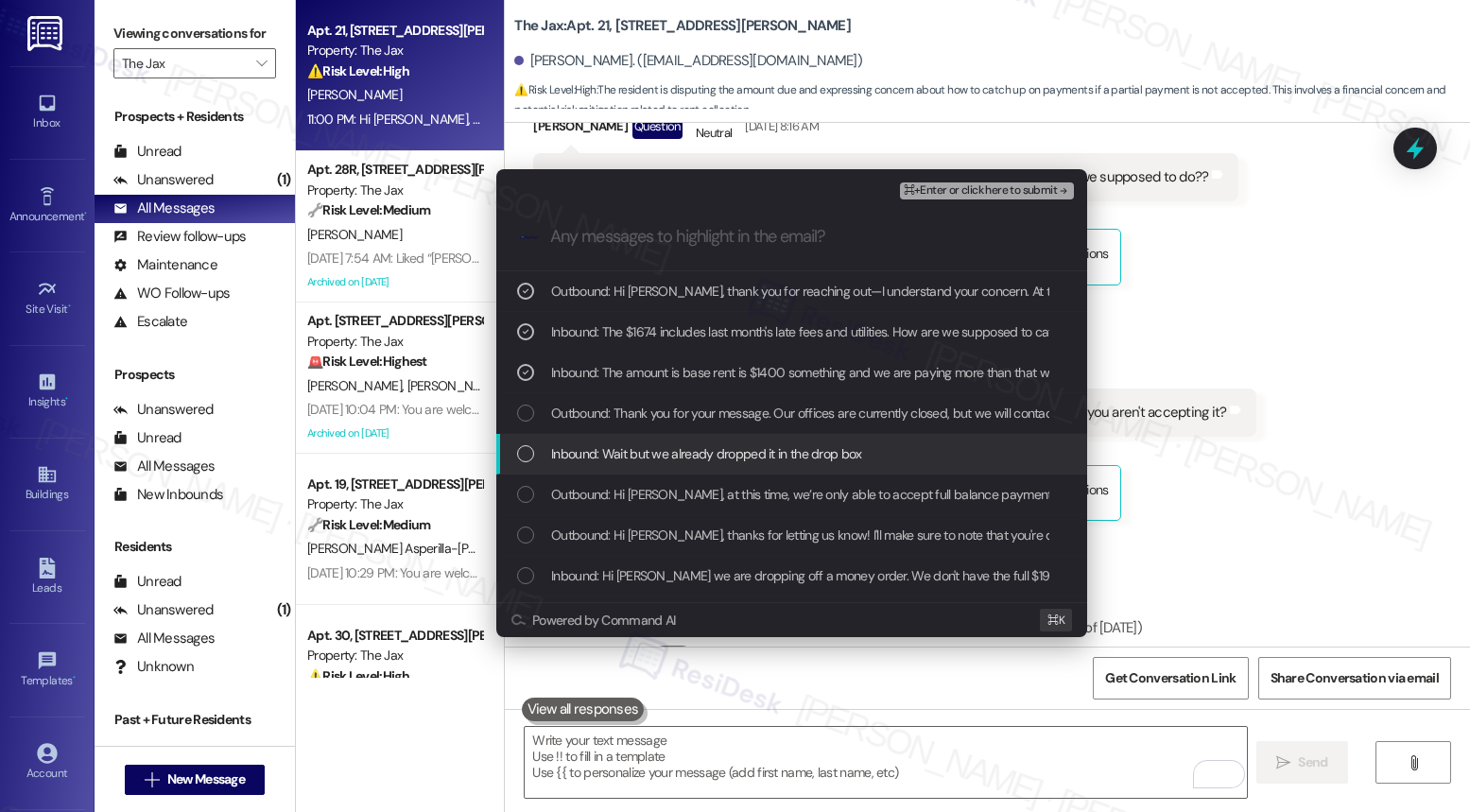 click on "Inbound: Wait but we already dropped it in the drop box" at bounding box center [706, 454] 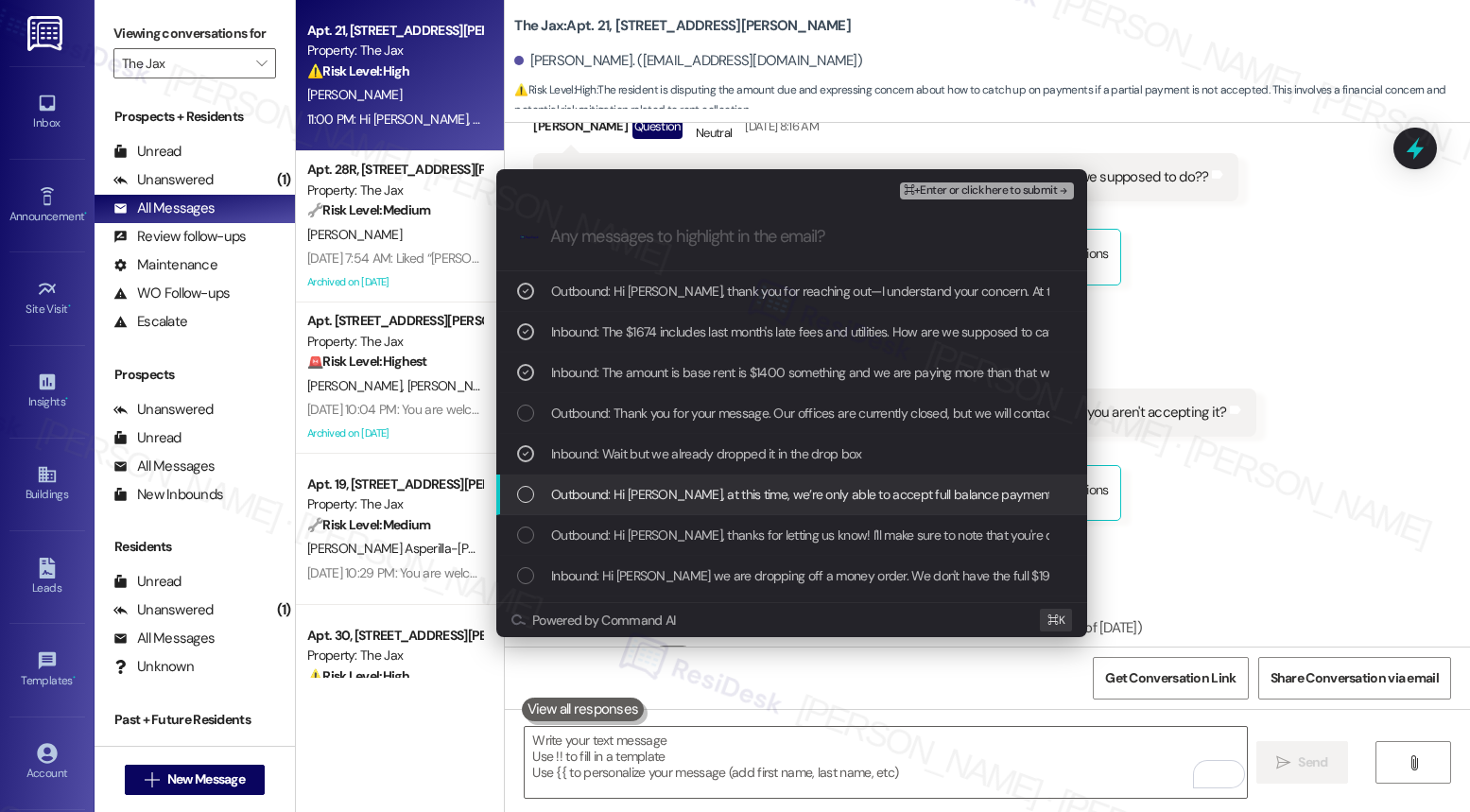 click on "Outbound: Hi [PERSON_NAME], at this time, we’re only able to accept full balance payments and cannot accommodate partial payments. Please make sure to pay the full amount listed in your legal notice before the expiration date to avoid further action. Feel free to let us know if you have any questions." at bounding box center (1382, 494) 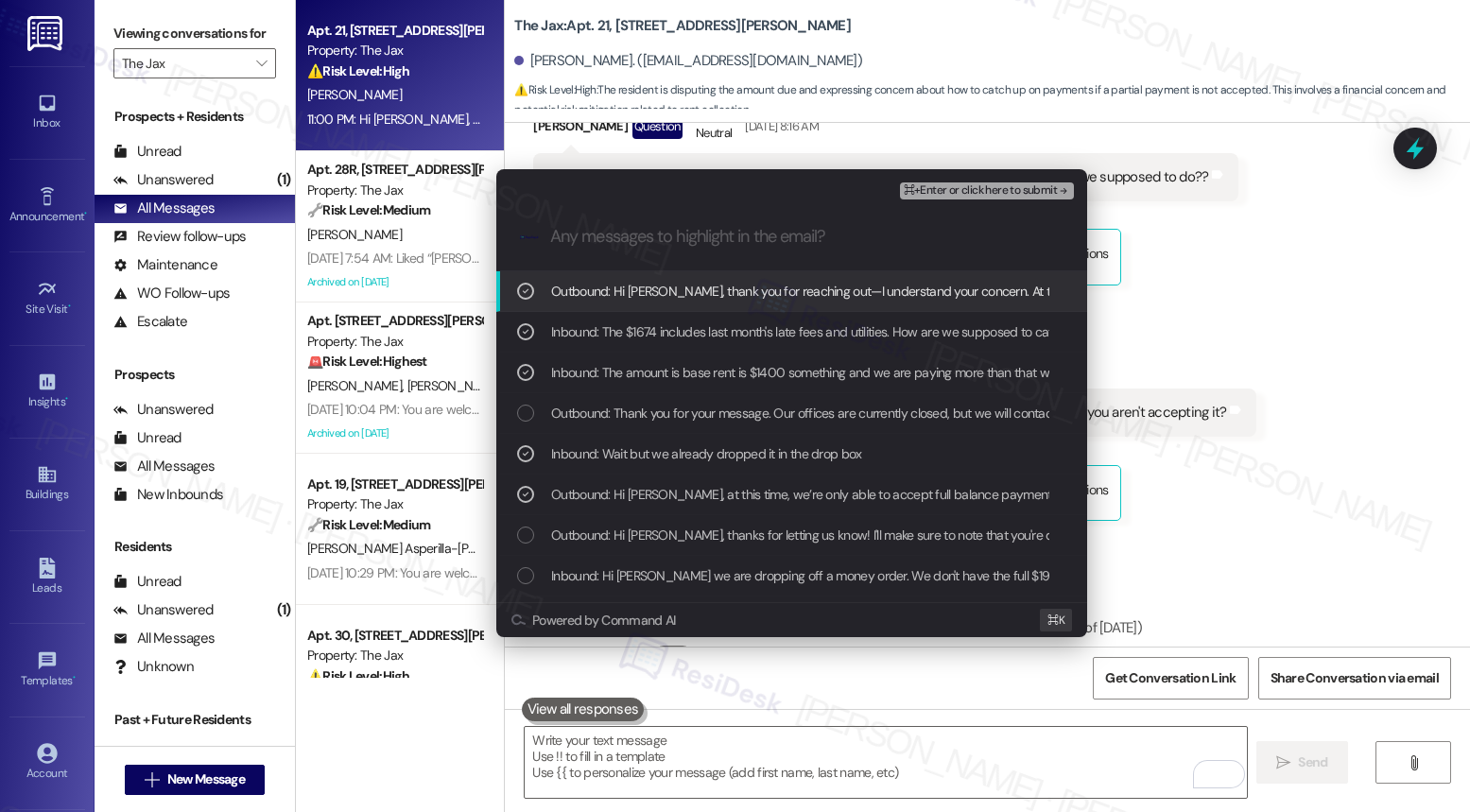 click on "⌘+Enter or click here to submit" at bounding box center (980, 191) 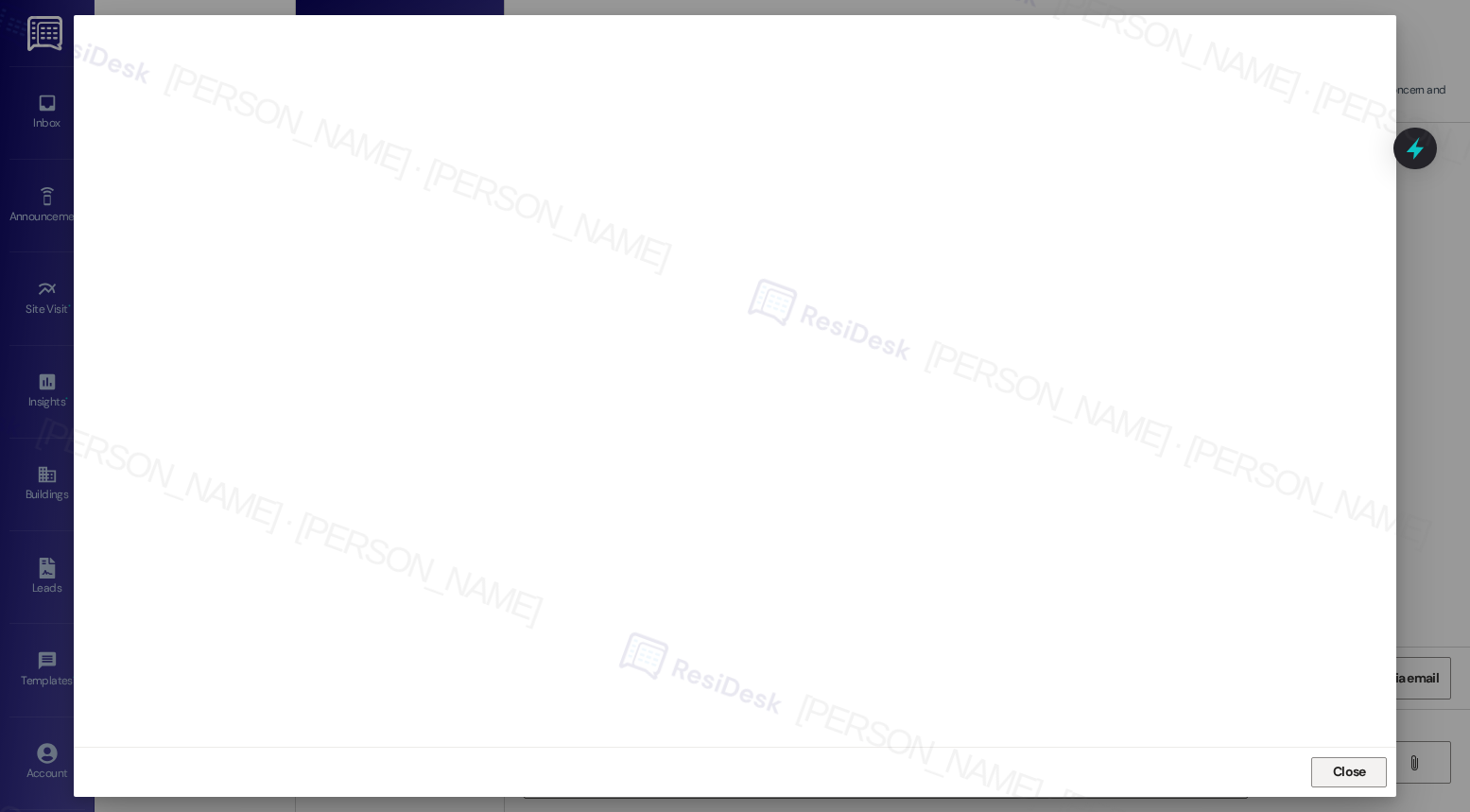 click on "Close" at bounding box center [1349, 771] 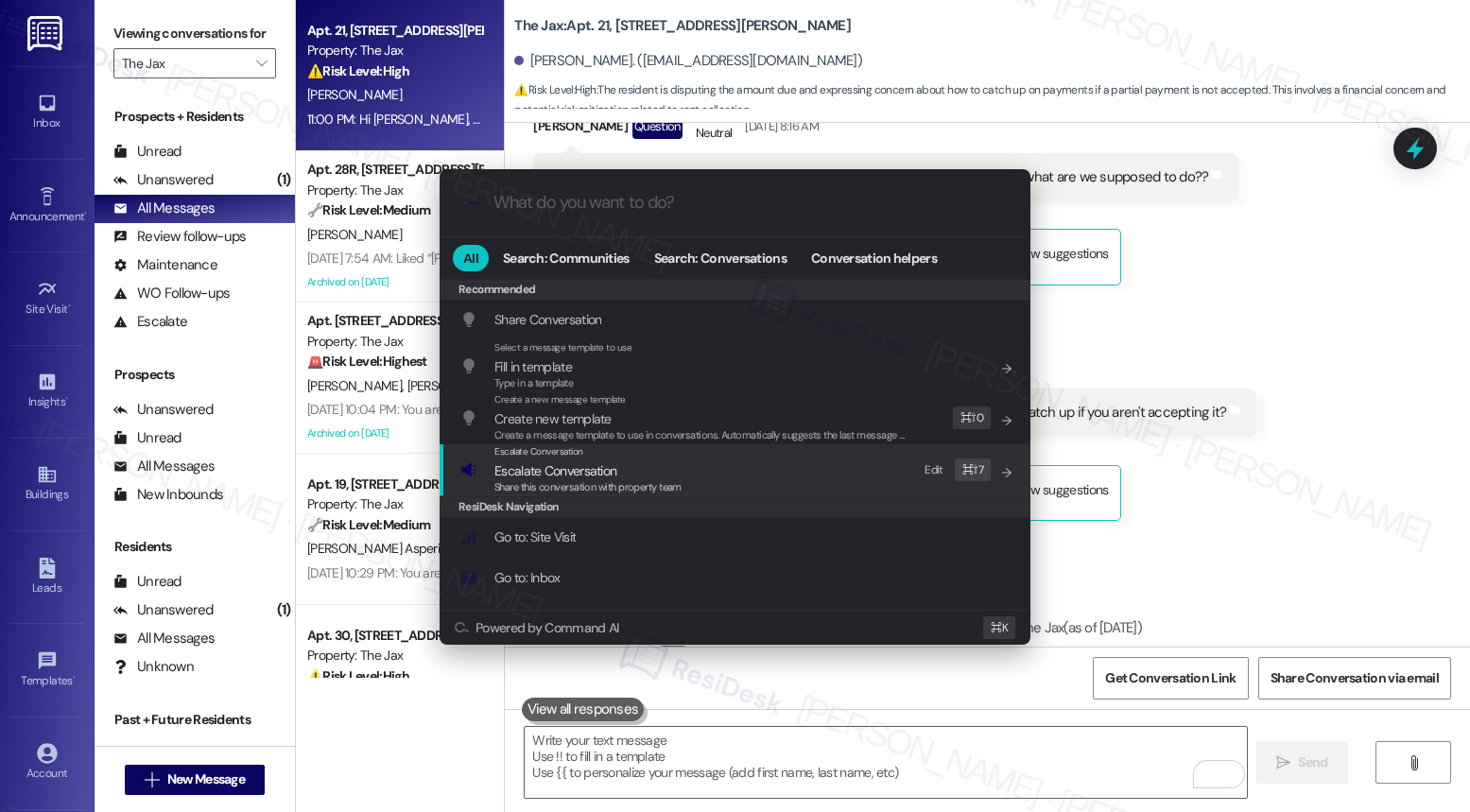 click on "Escalate Conversation" at bounding box center [555, 471] 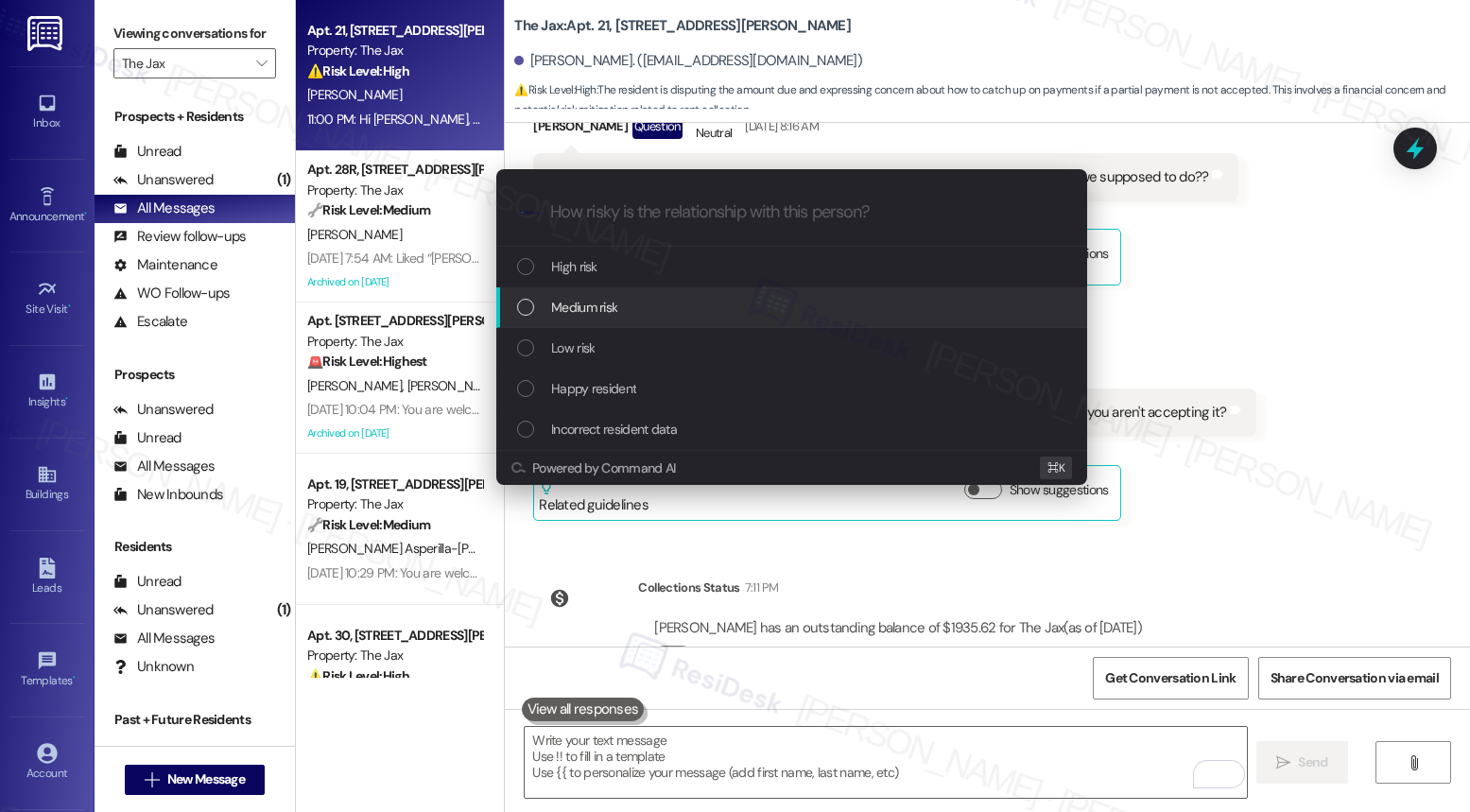 click on "Medium risk" at bounding box center (793, 307) 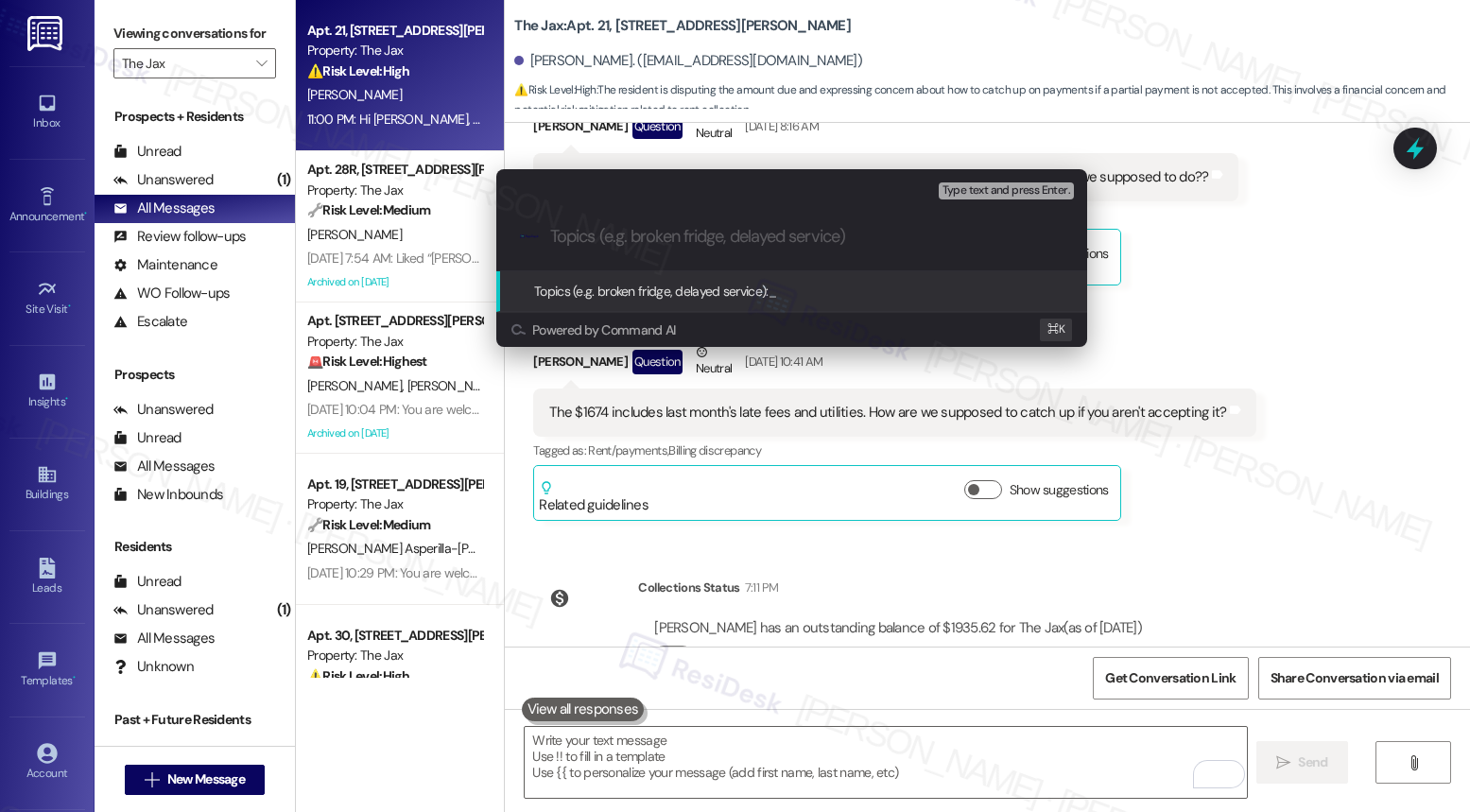 paste on "Resident Requesting Assistance | Partial Payment Already Sent" 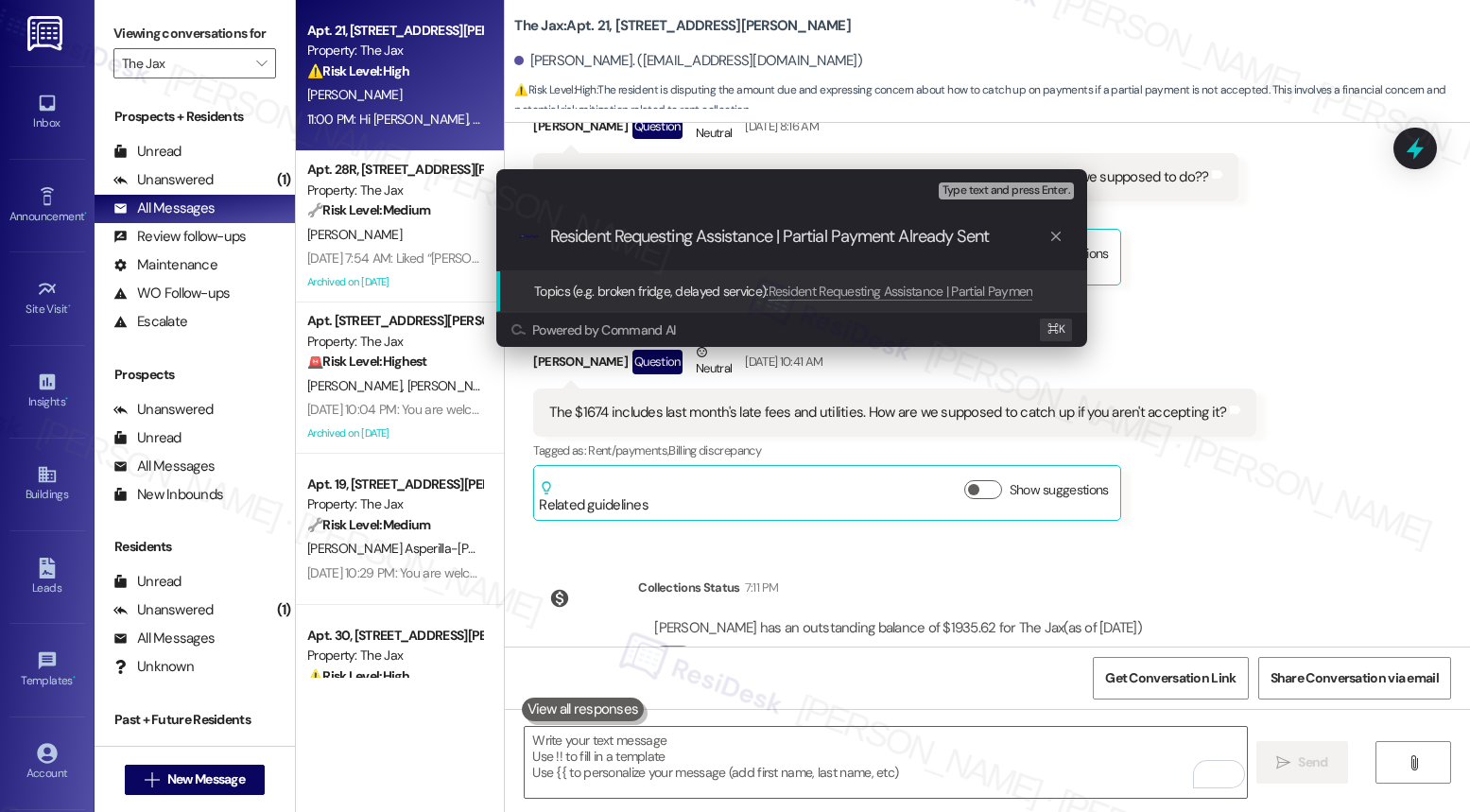 type 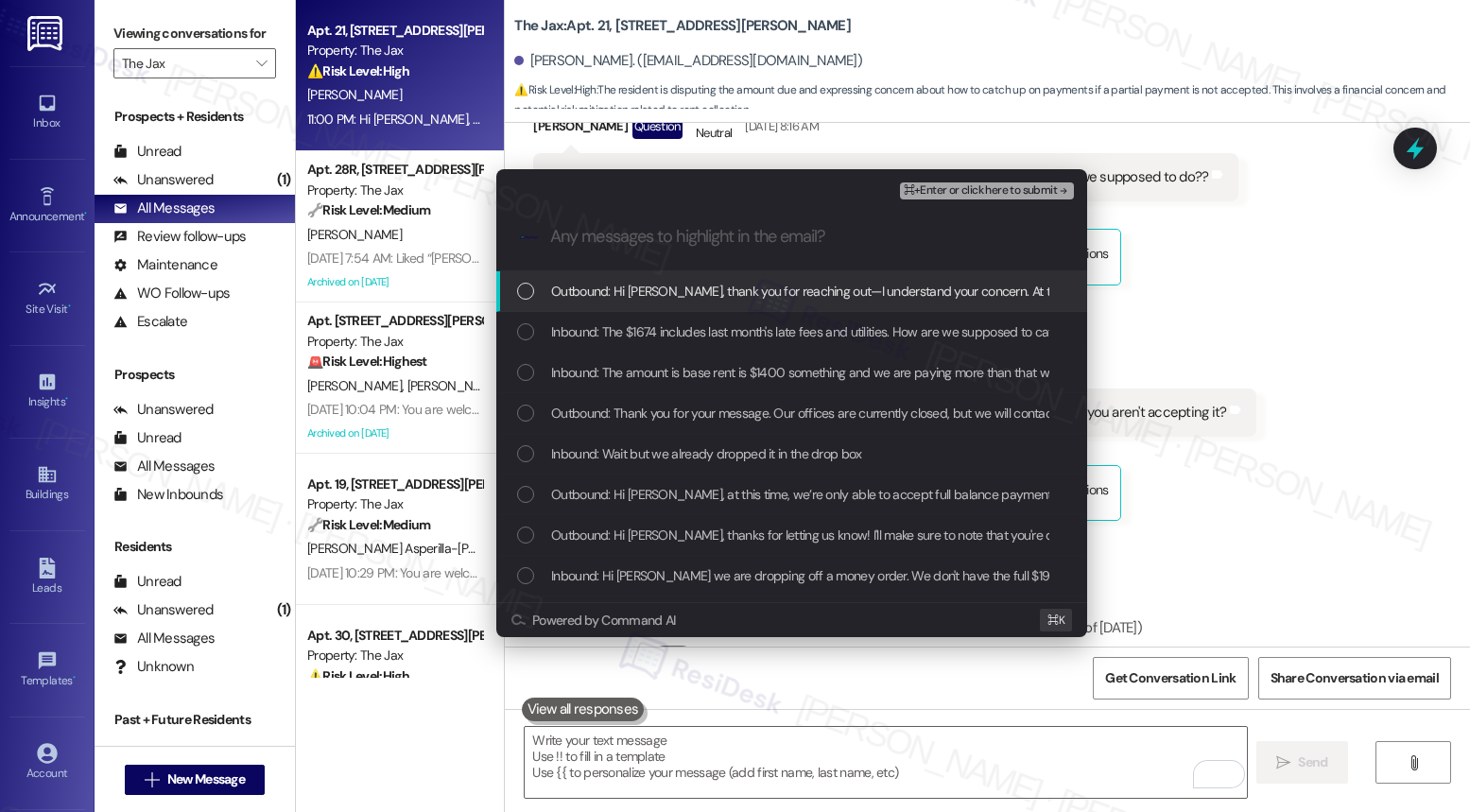 click on "Outbound: Hi [PERSON_NAME], thank you for reaching out—I understand your concern. At this time, we’re only able to accept full balance payments as outlined in your legal letter. I’ll check with our leasing team on how to proceed since you've already submitted a partial payment. I’ll follow up with you as soon as I have an update." at bounding box center [1450, 291] 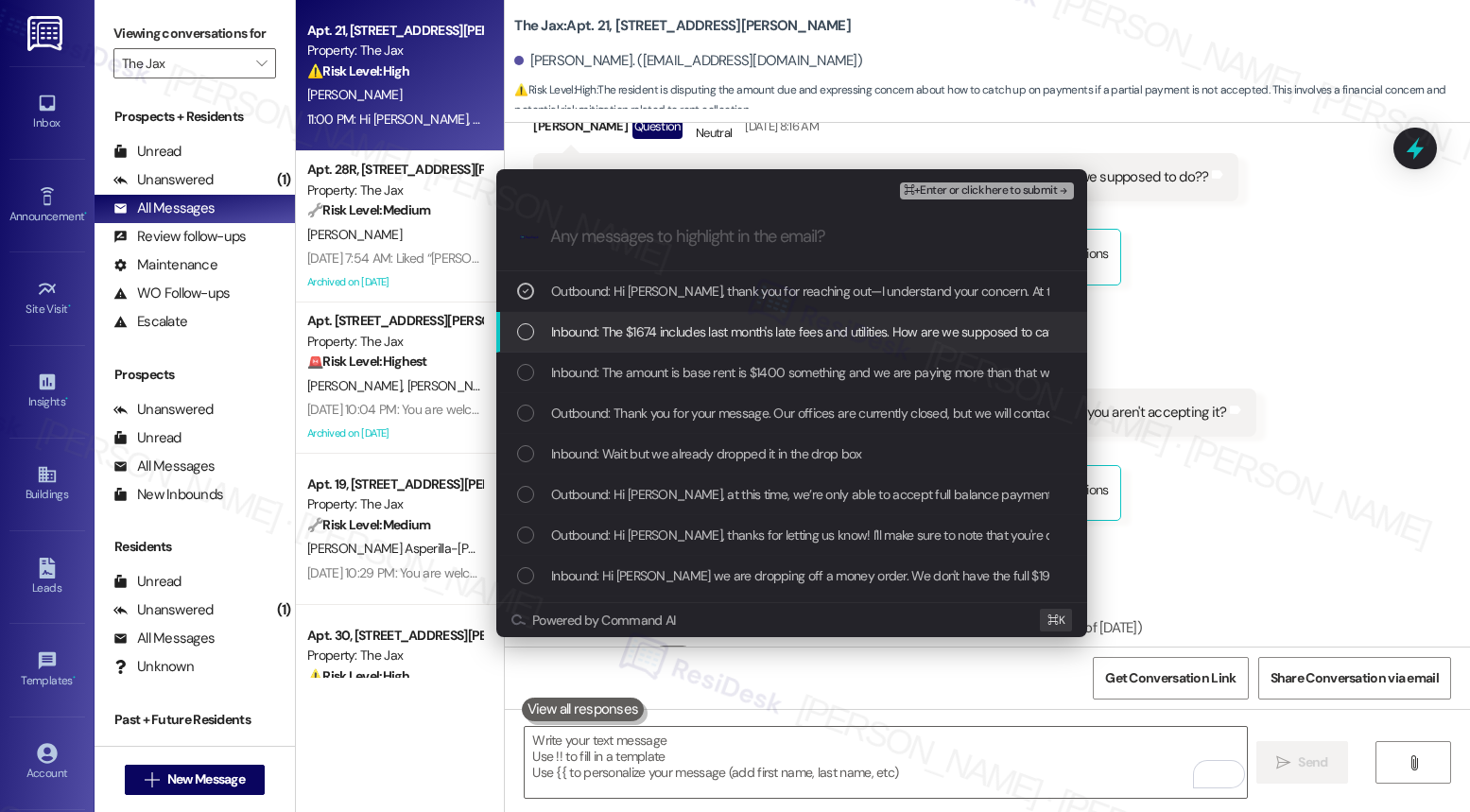 click on "Inbound: The $1674 includes last month's late fees and utilities. How are we supposed to catch up if you aren't accepting it?" at bounding box center (887, 332) 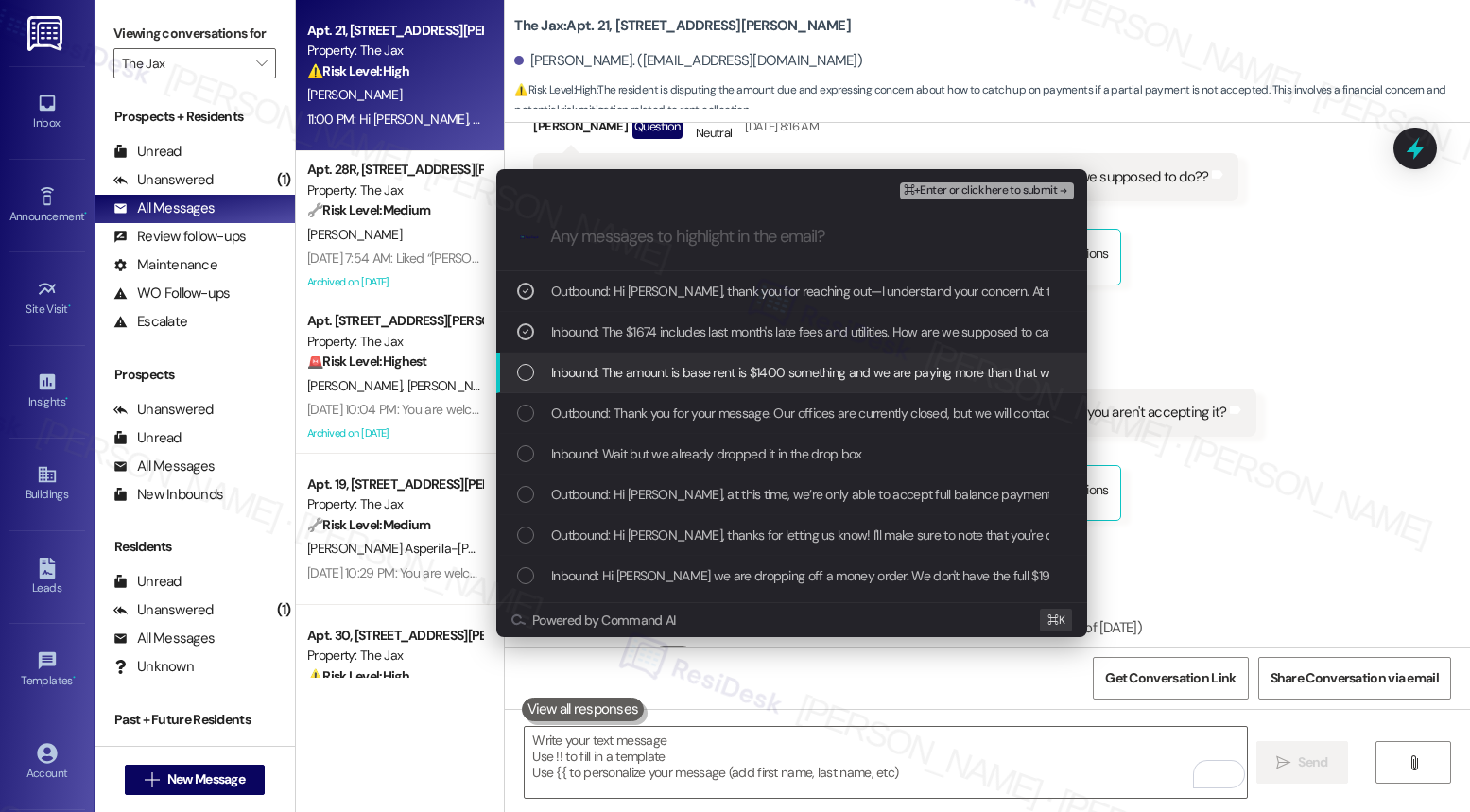 click on "Inbound: The amount is base rent is $1400 something and we are paying more than that what are we supposed to do??" at bounding box center (881, 372) 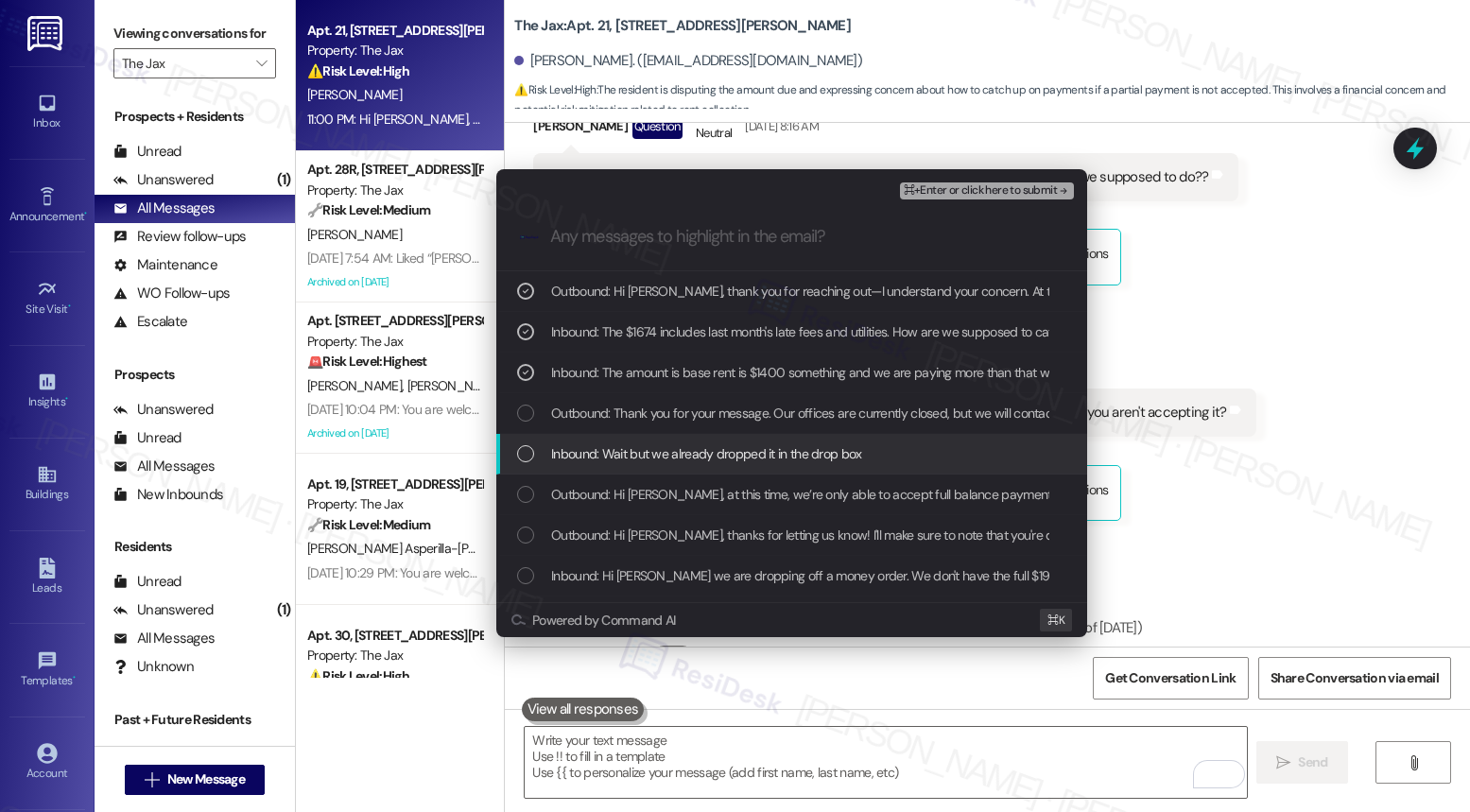 click on "Inbound: Wait but we already dropped it in the drop box" at bounding box center (706, 454) 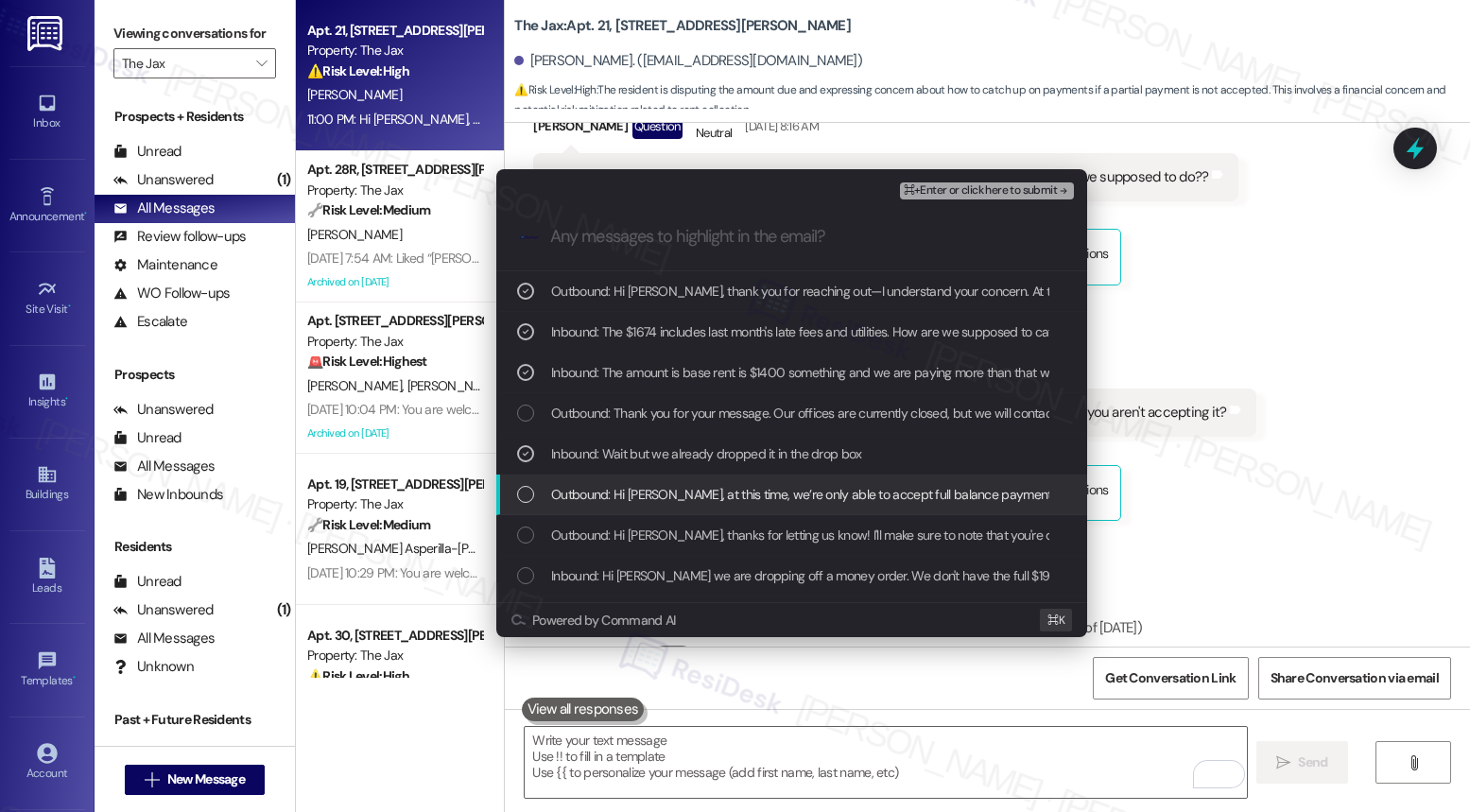 click on "Outbound: Hi [PERSON_NAME], at this time, we’re only able to accept full balance payments and cannot accommodate partial payments. Please make sure to pay the full amount listed in your legal notice before the expiration date to avoid further action. Feel free to let us know if you have any questions." at bounding box center [1382, 494] 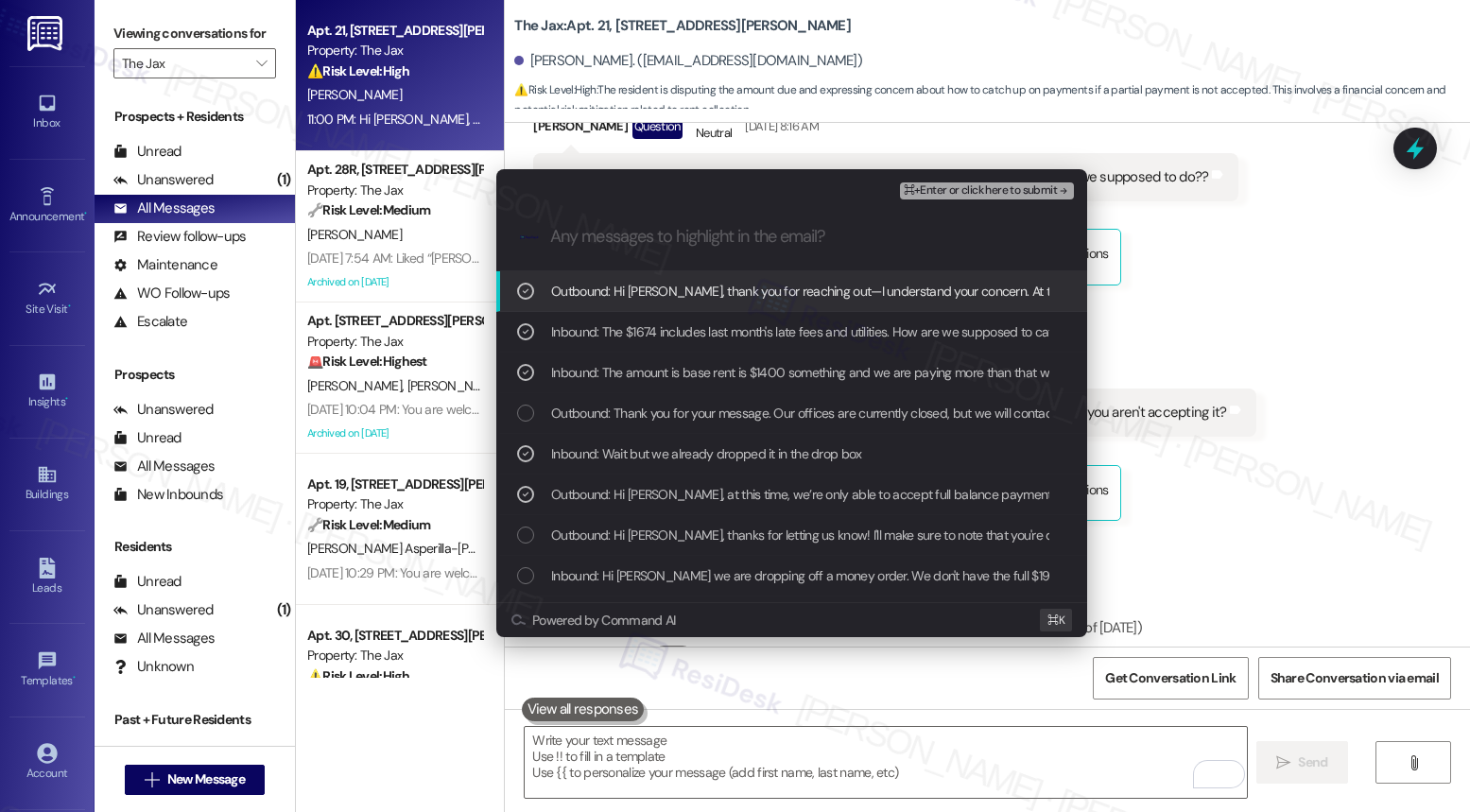 click on "⌘+Enter or click here to submit" at bounding box center (980, 191) 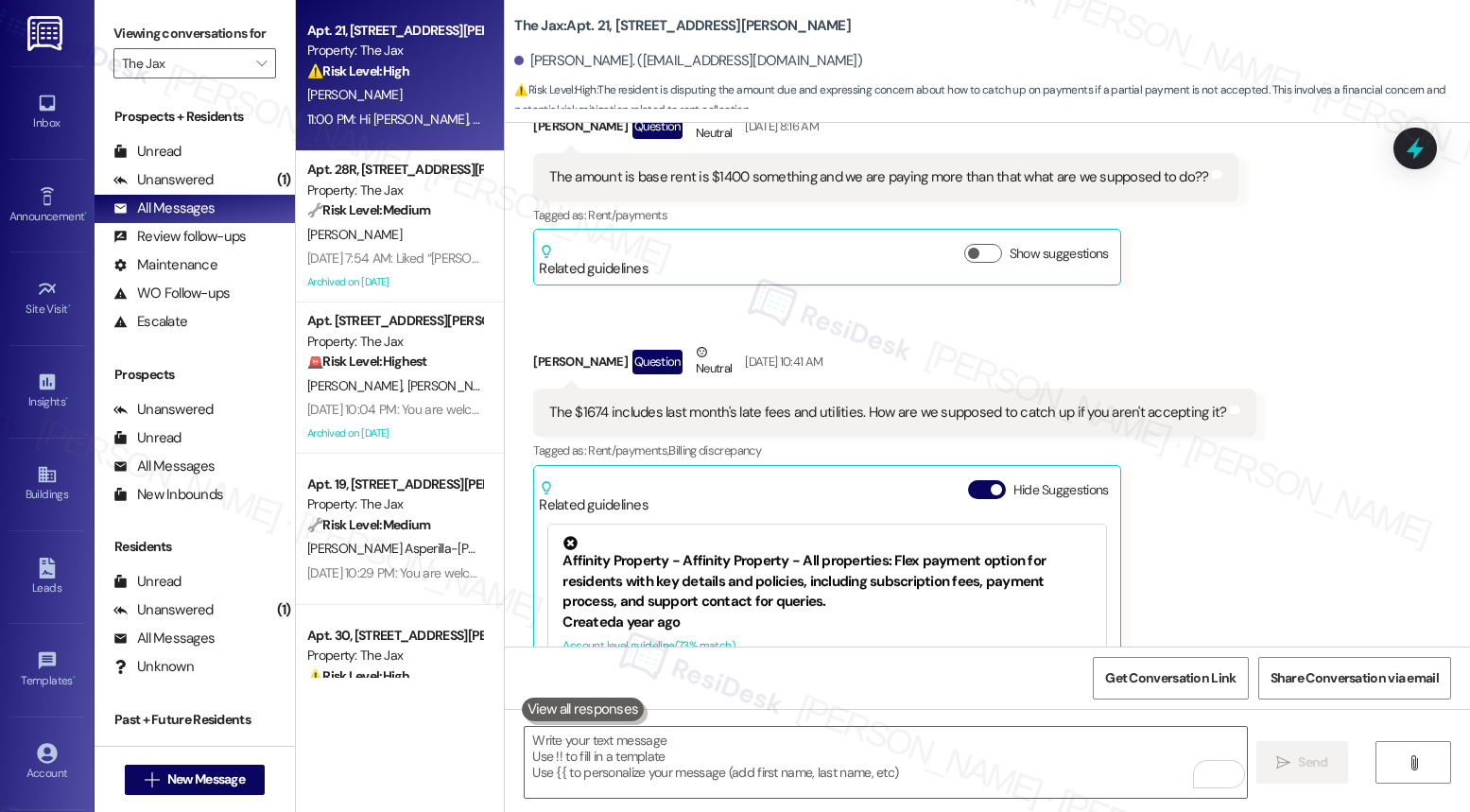 scroll, scrollTop: 29361, scrollLeft: 0, axis: vertical 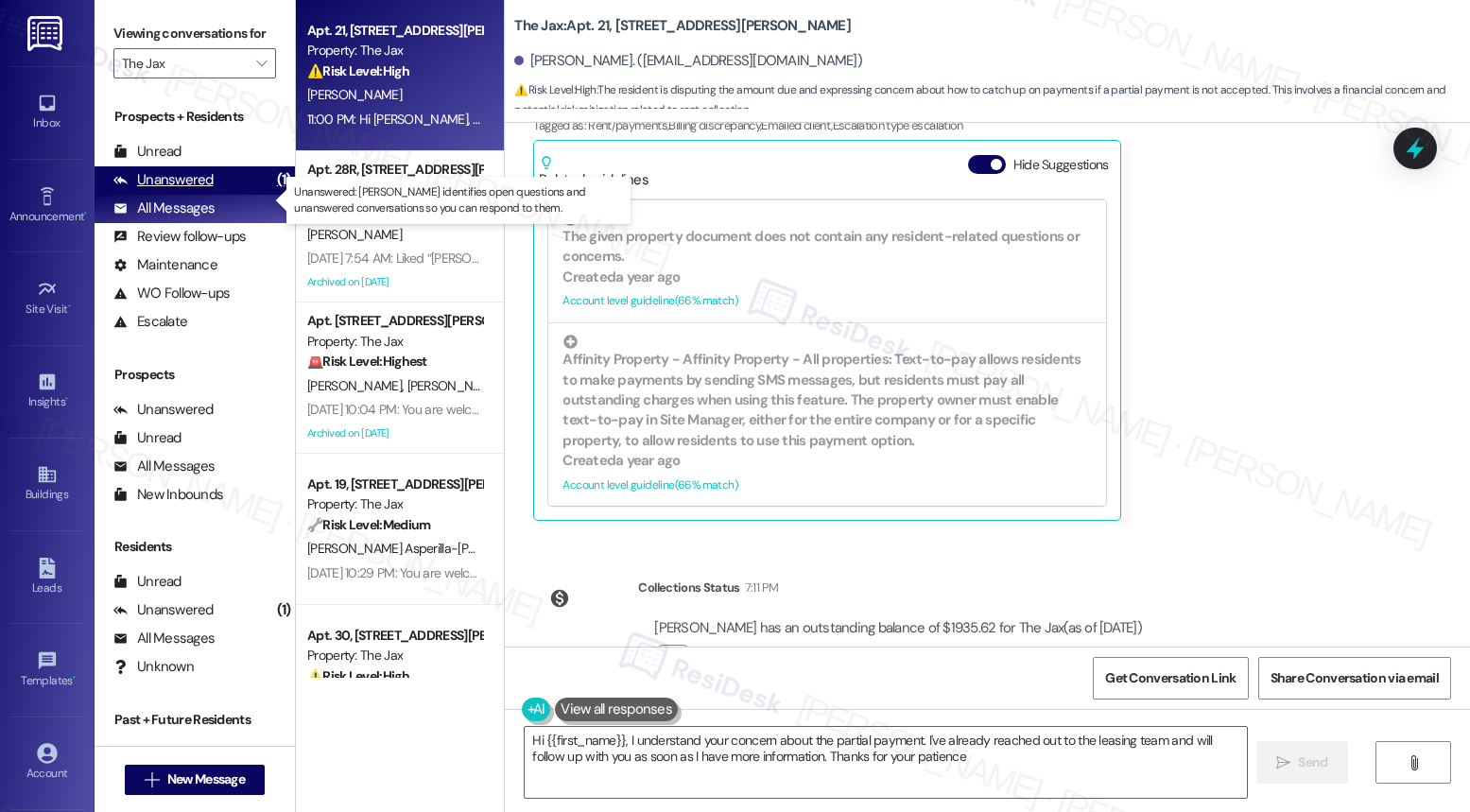 type on "Hi {{first_name}}, I understand your concern about the partial payment. I've already reached out to the leasing team and will follow up with you as soon as I have more information. Thanks for your patience!" 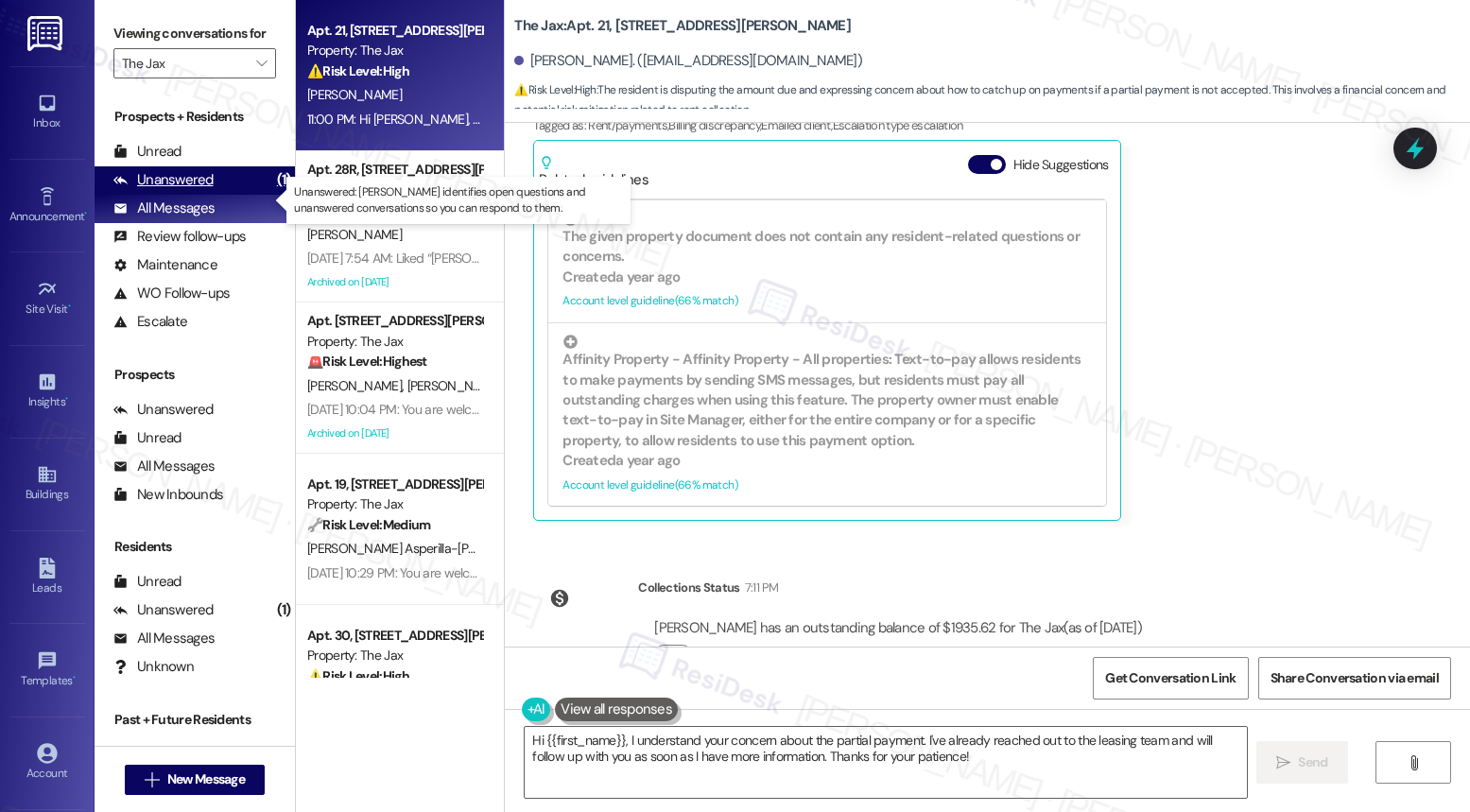 click on "Unanswered" at bounding box center (164, 180) 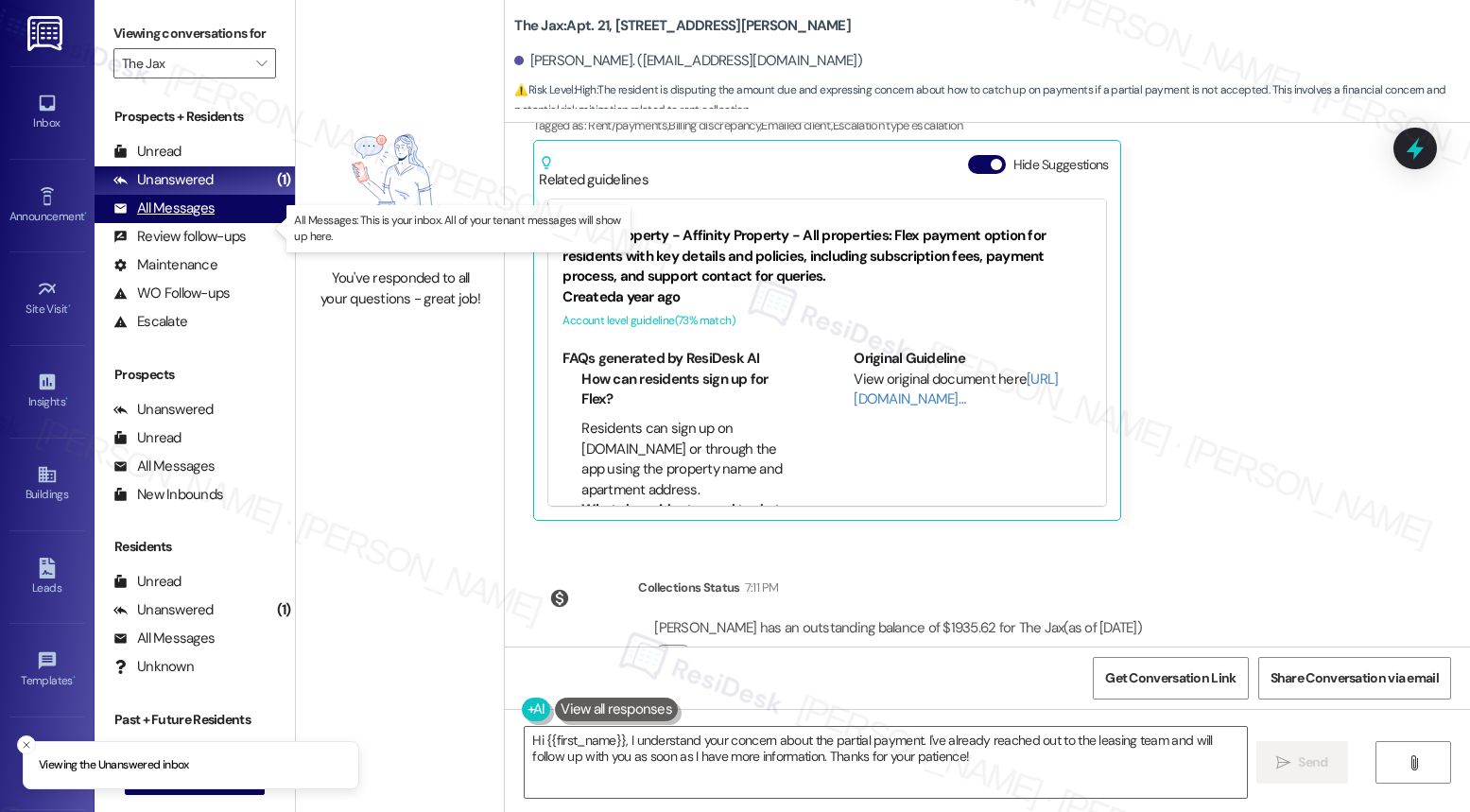 click on "All Messages" at bounding box center [164, 208] 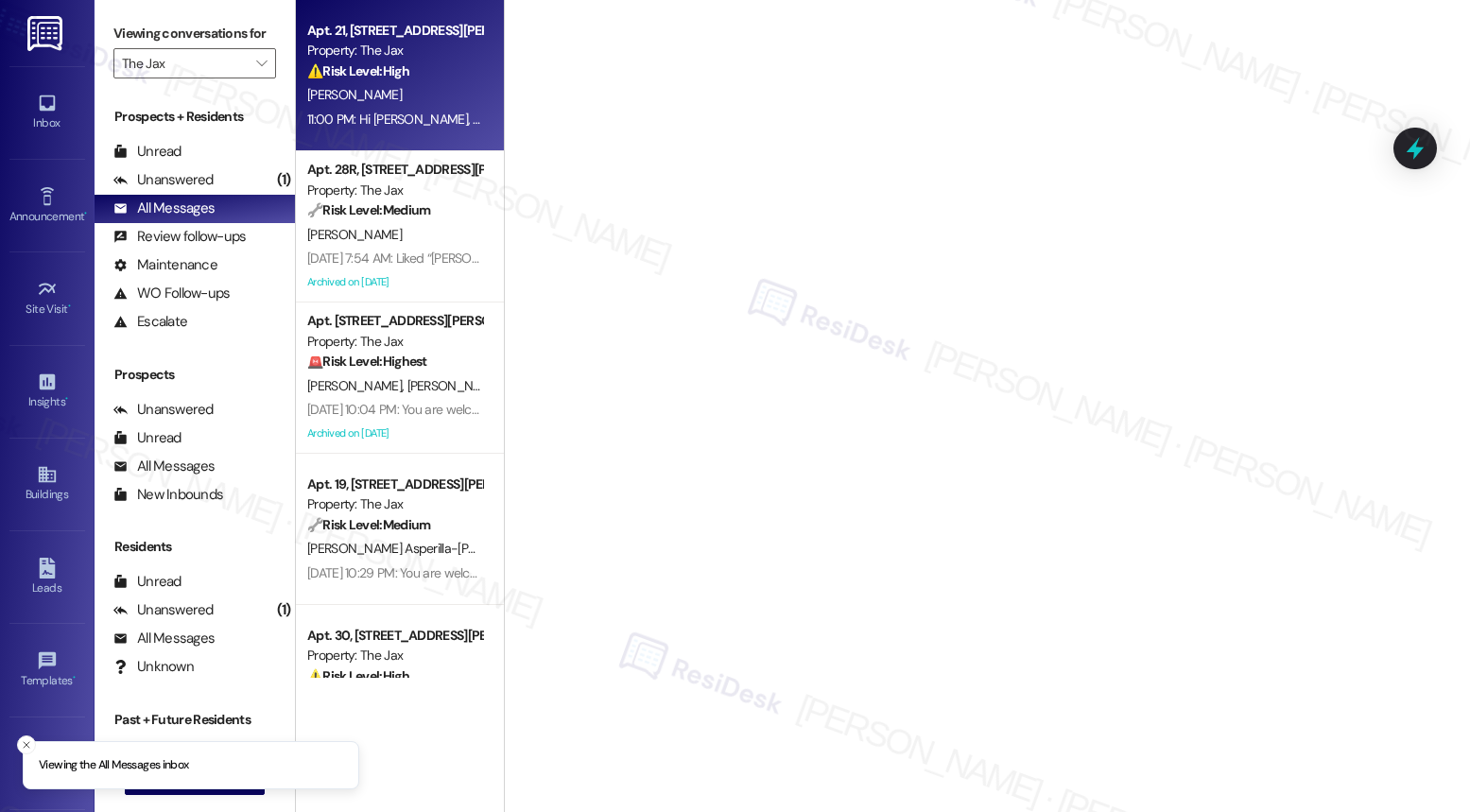 click on "11:00 PM: Hi [PERSON_NAME], thank you for reaching out—I understand your concern. At this time, we’re only able to accept full balance payments as outlined in your legal letter. I’ll check with our leasing team on how to proceed since you've already submitted a partial payment. I’ll follow up with you as soon as I have an update. 11:00 PM: Hi [PERSON_NAME], thank you for reaching out—I understand your concern. At this time, we’re only able to accept full balance payments as outlined in your legal letter. I’ll check with our leasing team on how to proceed since you've already submitted a partial payment. I’ll follow up with you as soon as I have an update." at bounding box center [394, 119] 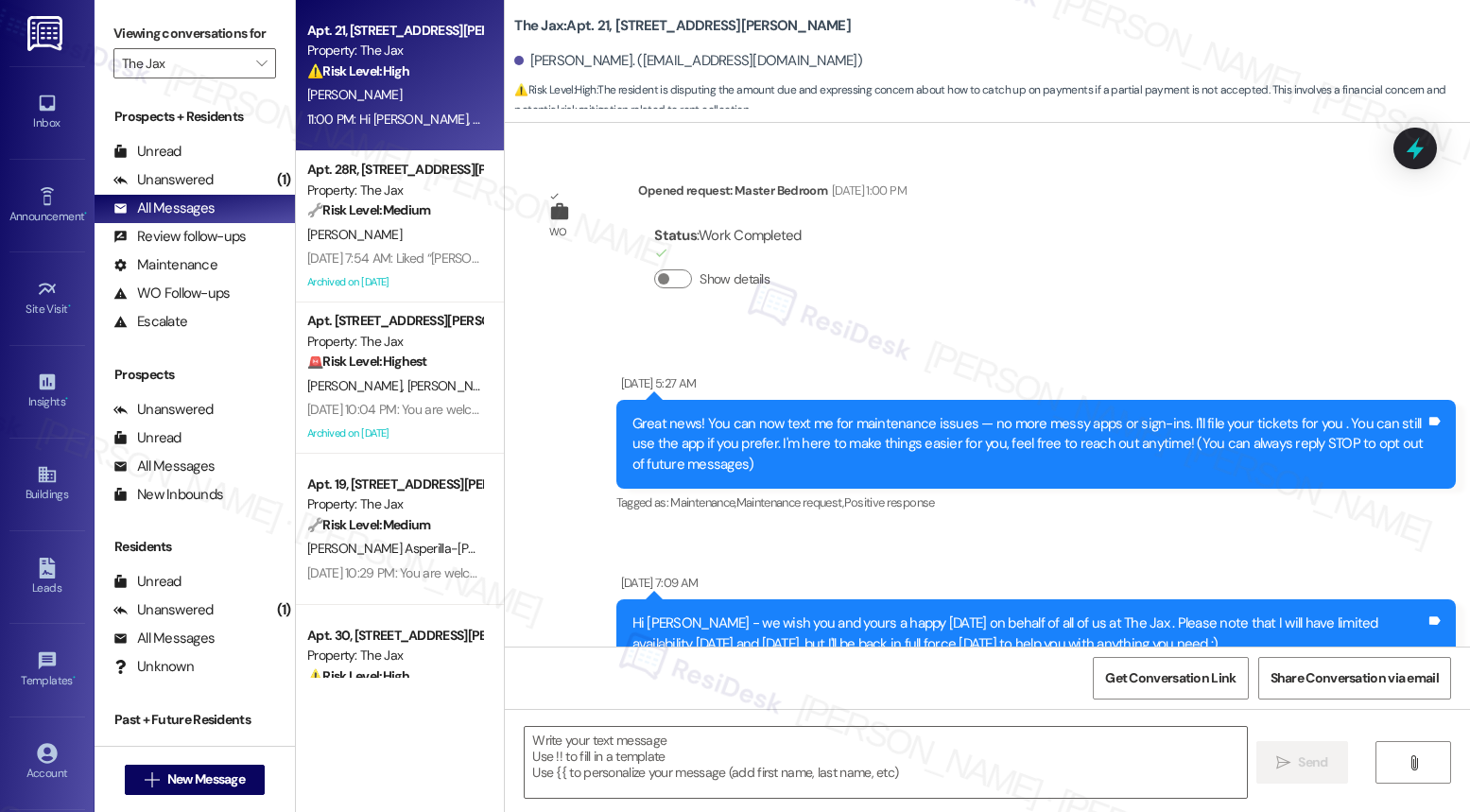 click on "[PERSON_NAME]" at bounding box center [394, 95] 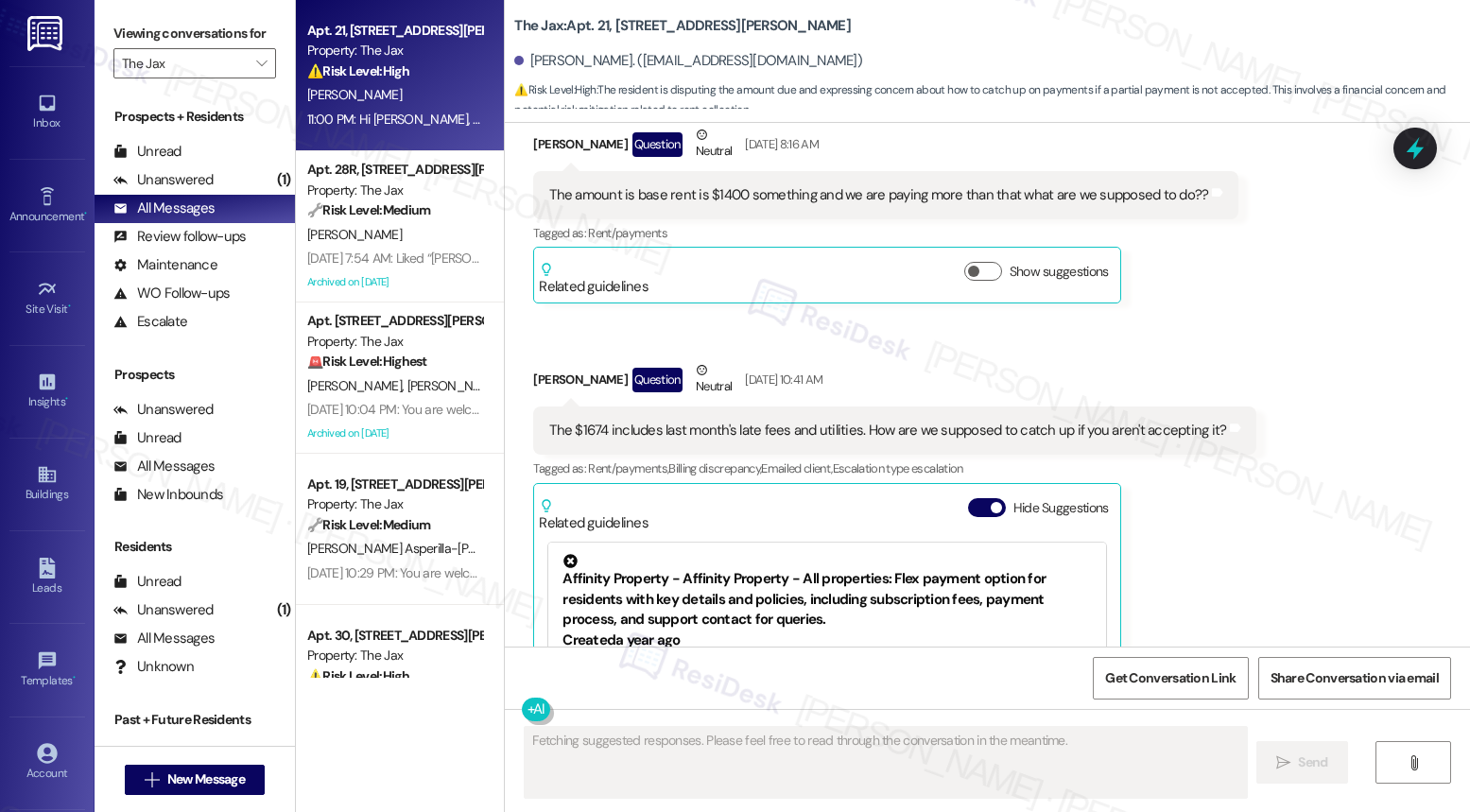 scroll, scrollTop: 28985, scrollLeft: 0, axis: vertical 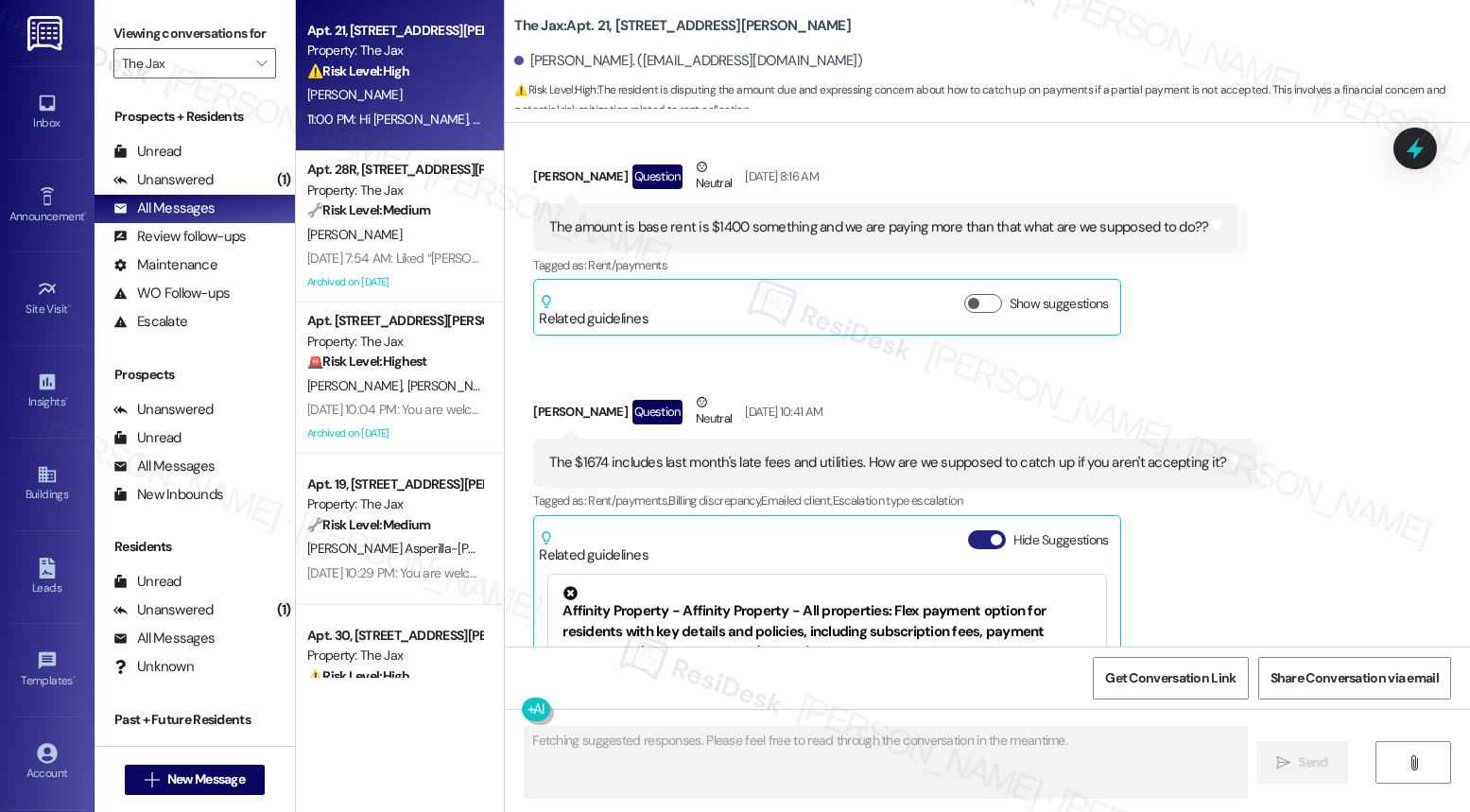 click on "Hide Suggestions" at bounding box center [987, 540] 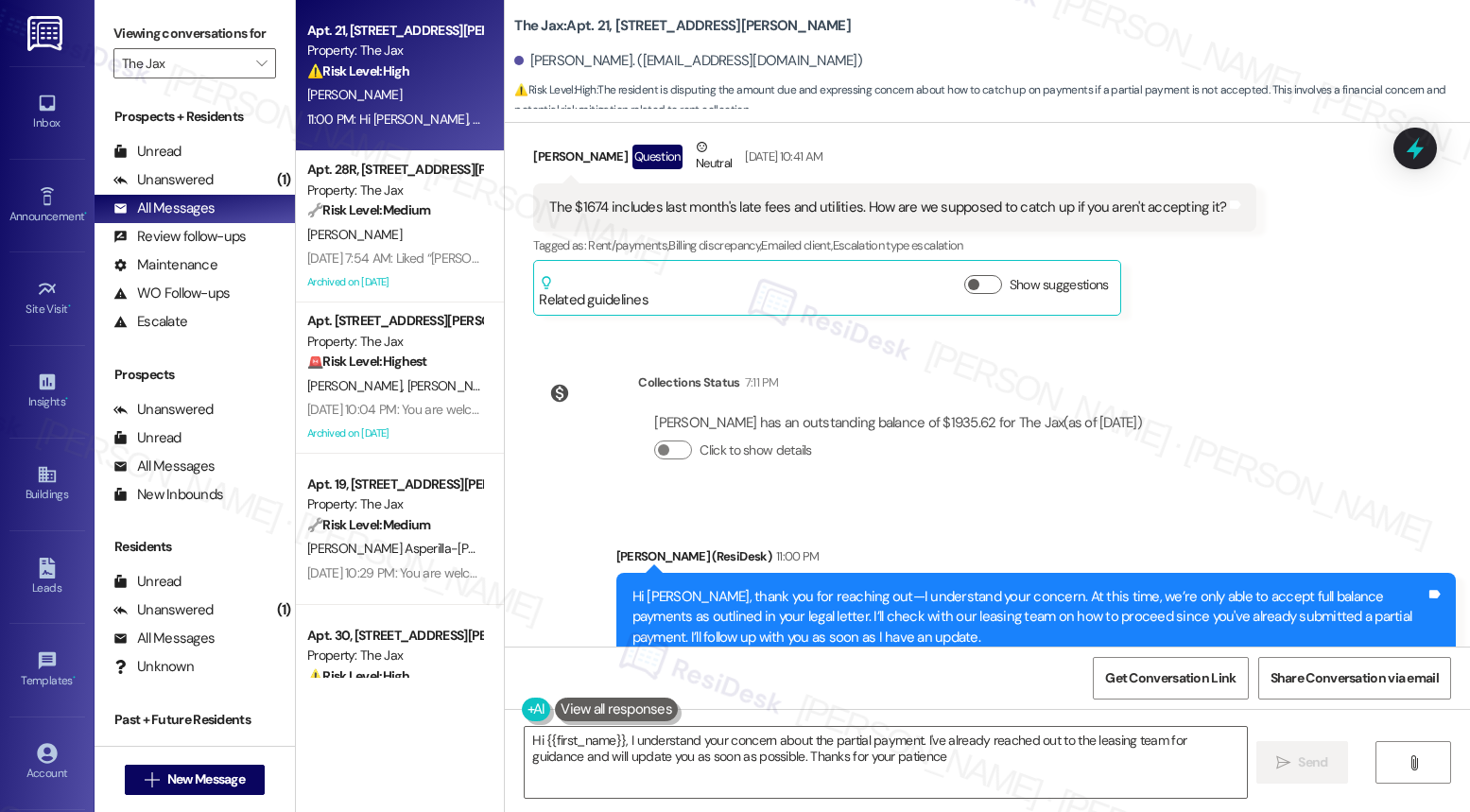 type on "Hi {{first_name}}, I understand your concern about the partial payment. I've already reached out to the leasing team for guidance and will update you as soon as possible. Thanks for your patience!" 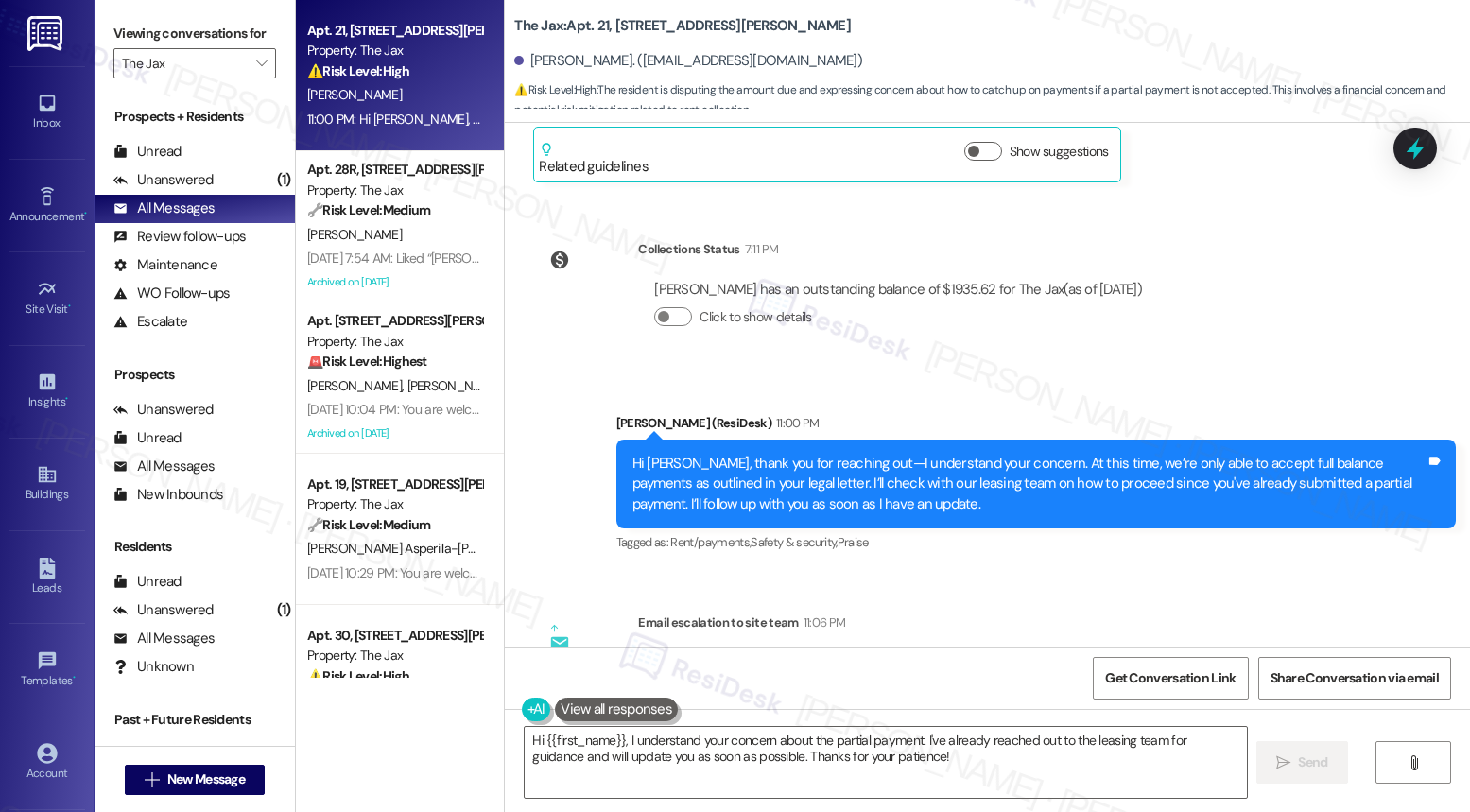 scroll, scrollTop: 29441, scrollLeft: 0, axis: vertical 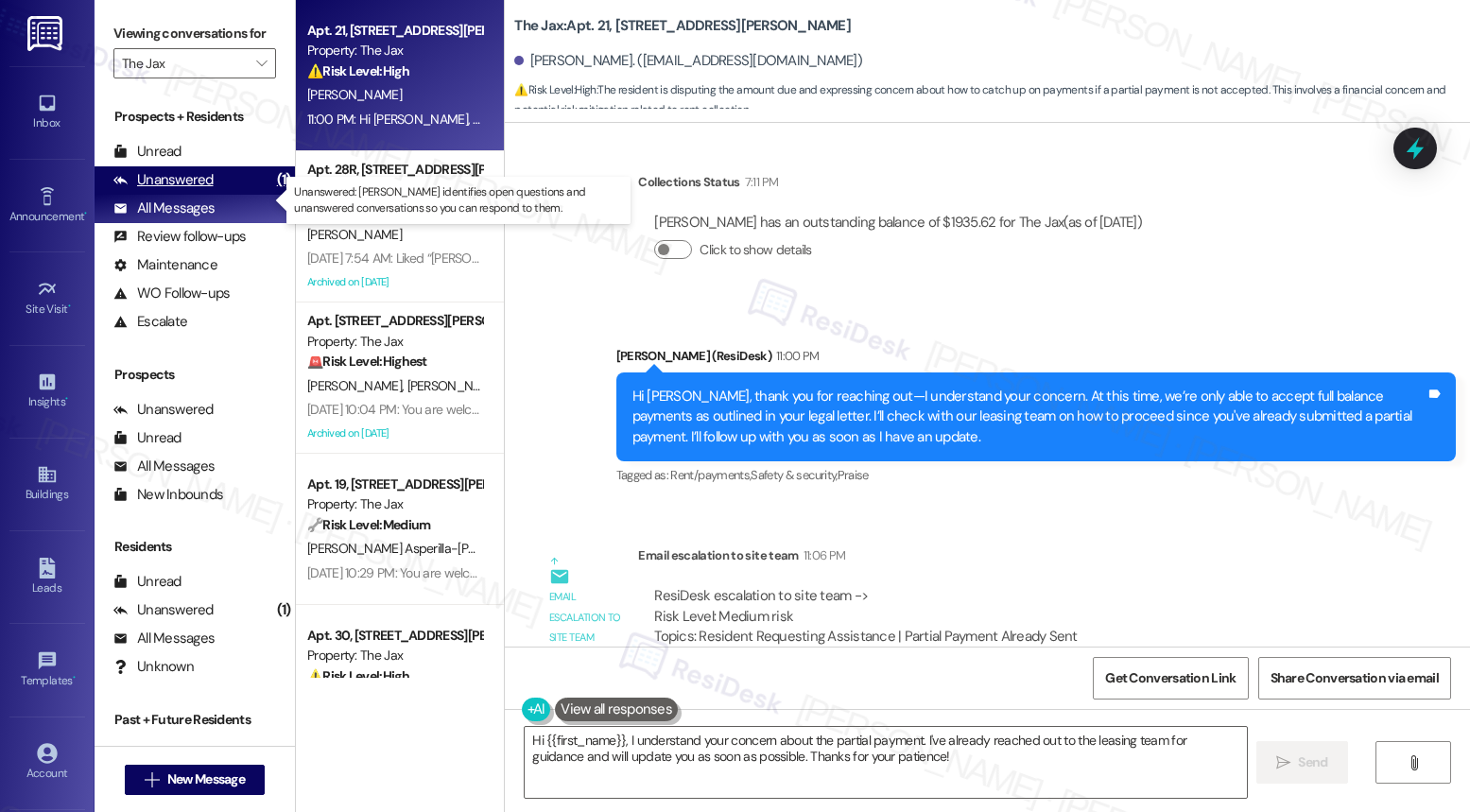 click on "Unanswered" at bounding box center [164, 180] 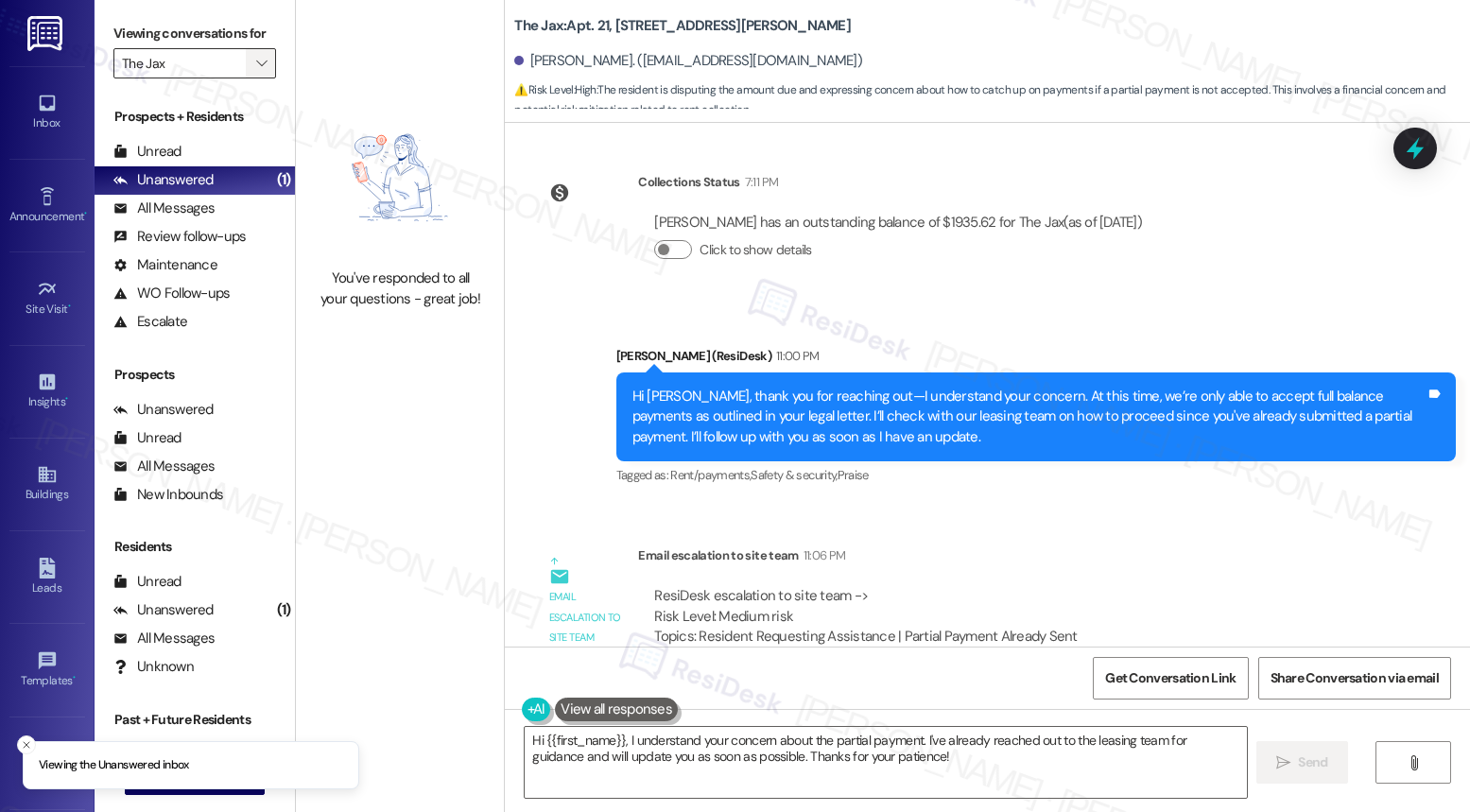click on "" at bounding box center (261, 63) 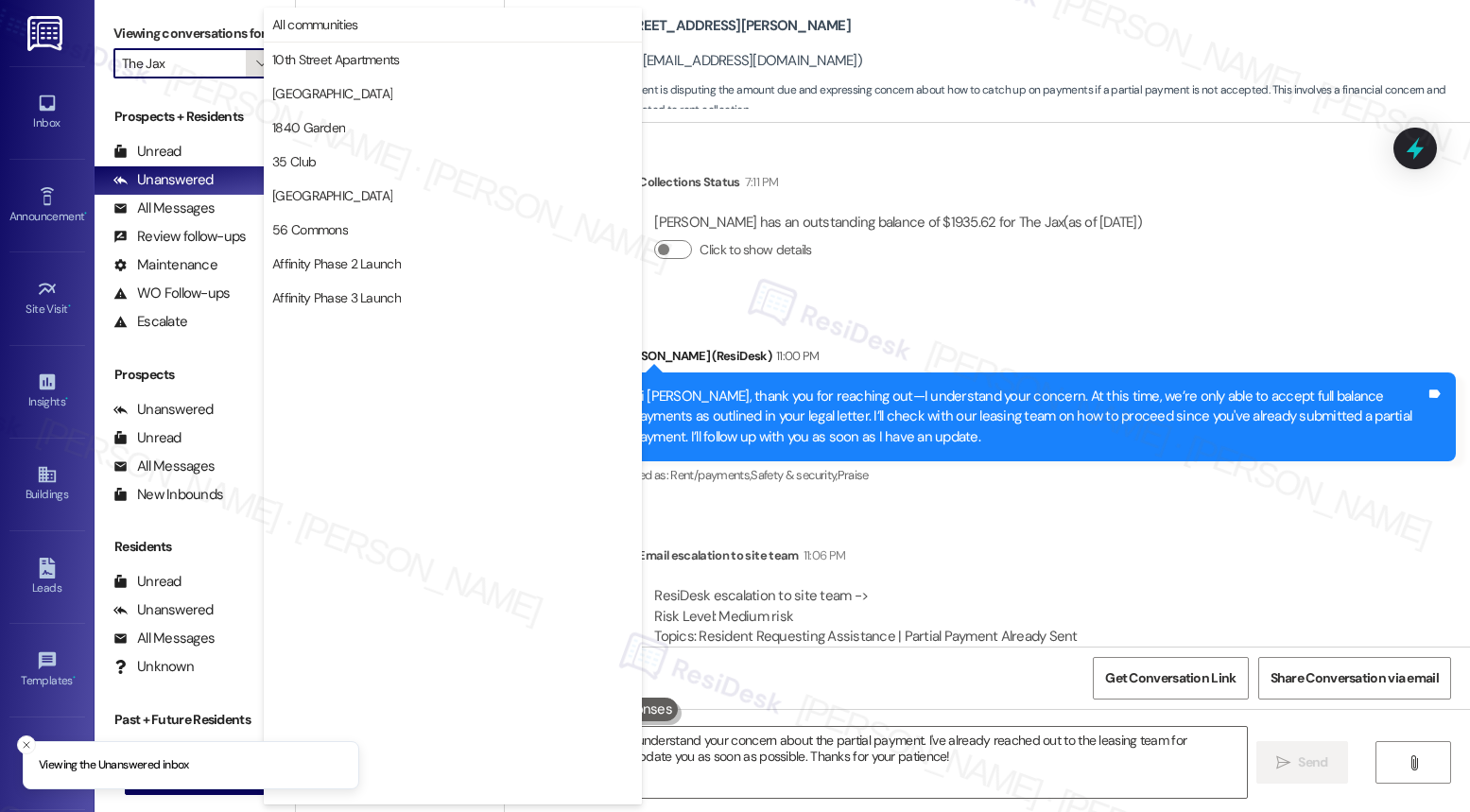 scroll, scrollTop: 3263, scrollLeft: 0, axis: vertical 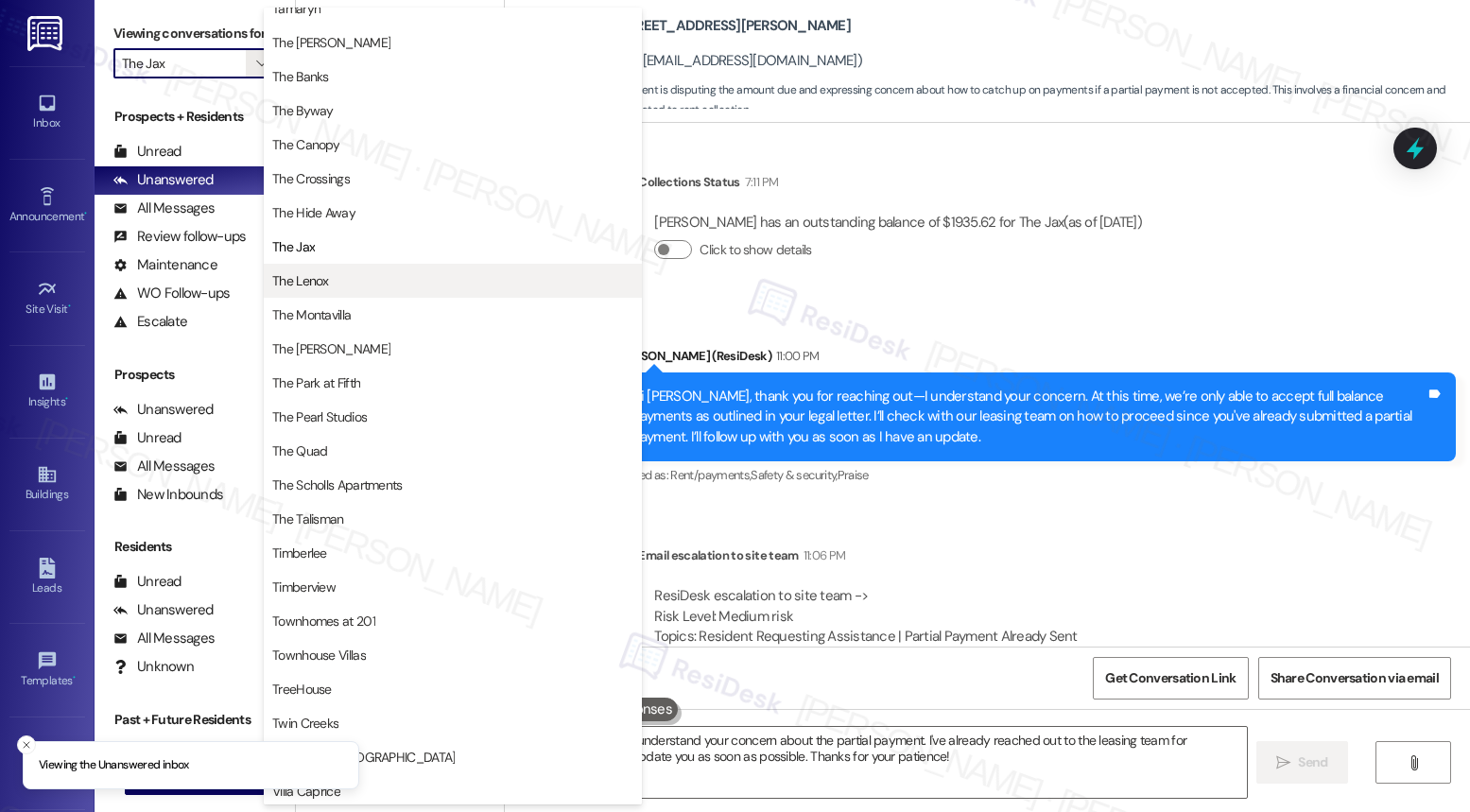 click on "The Lenox" at bounding box center (301, 281) 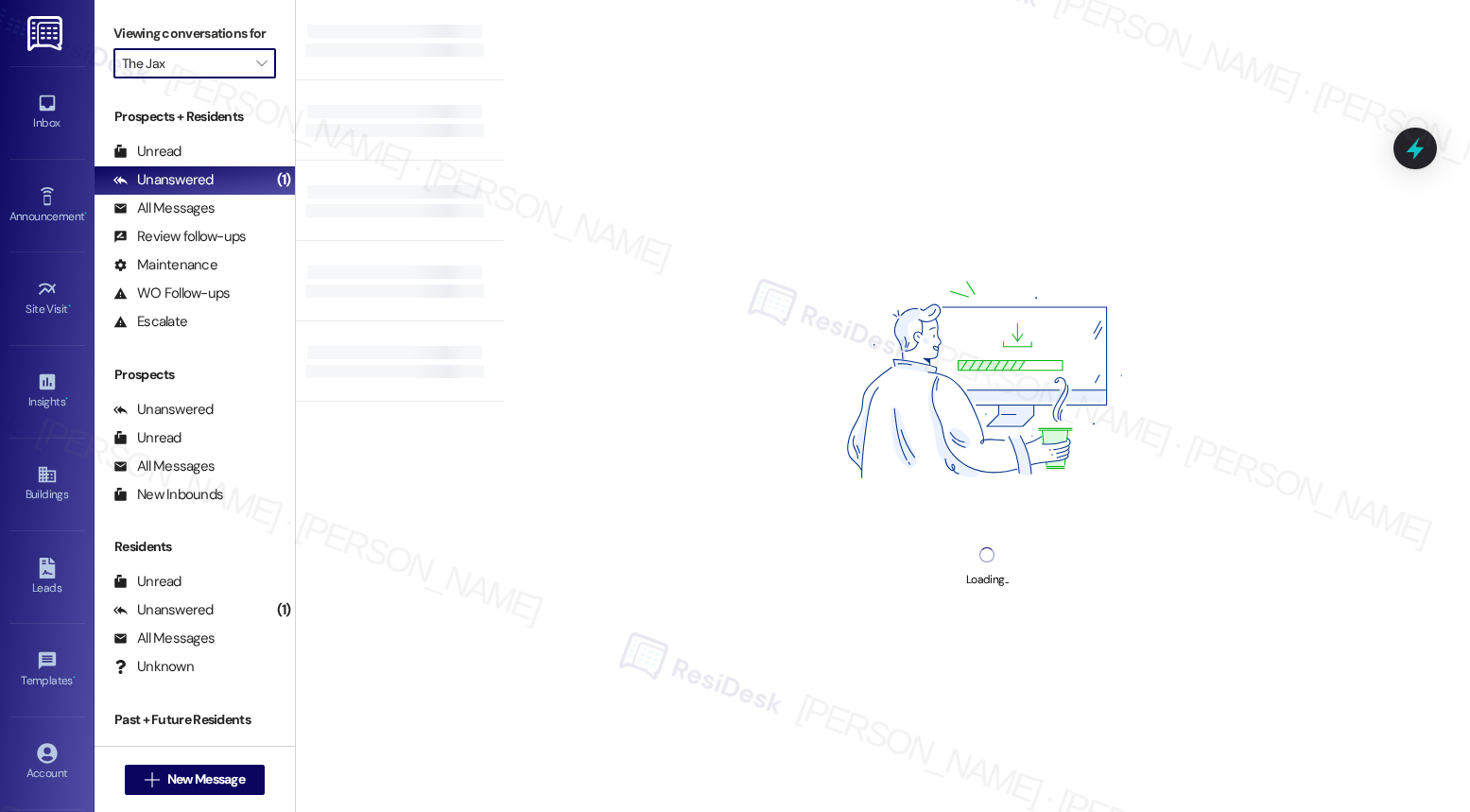 type on "The Lenox" 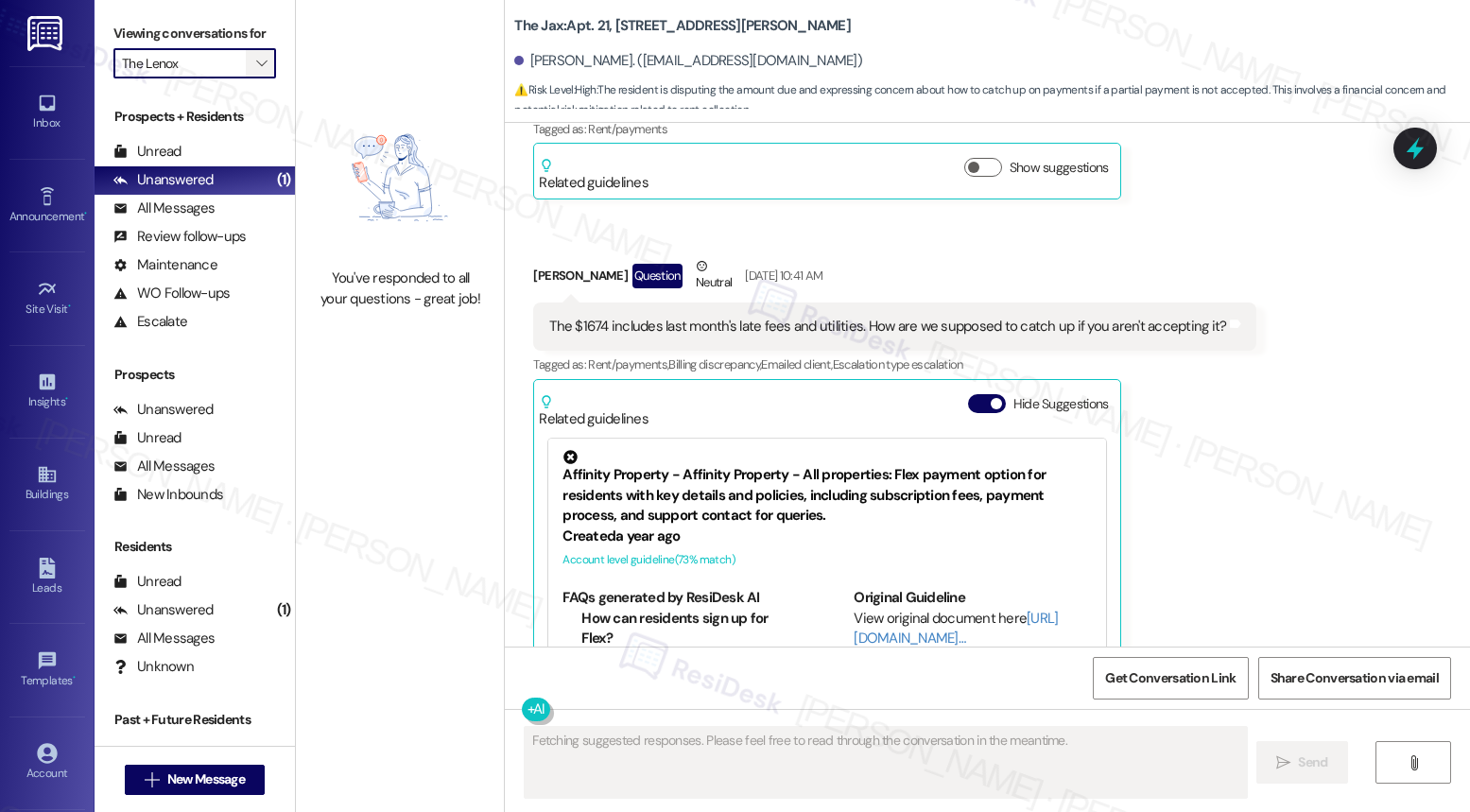 scroll, scrollTop: 28985, scrollLeft: 0, axis: vertical 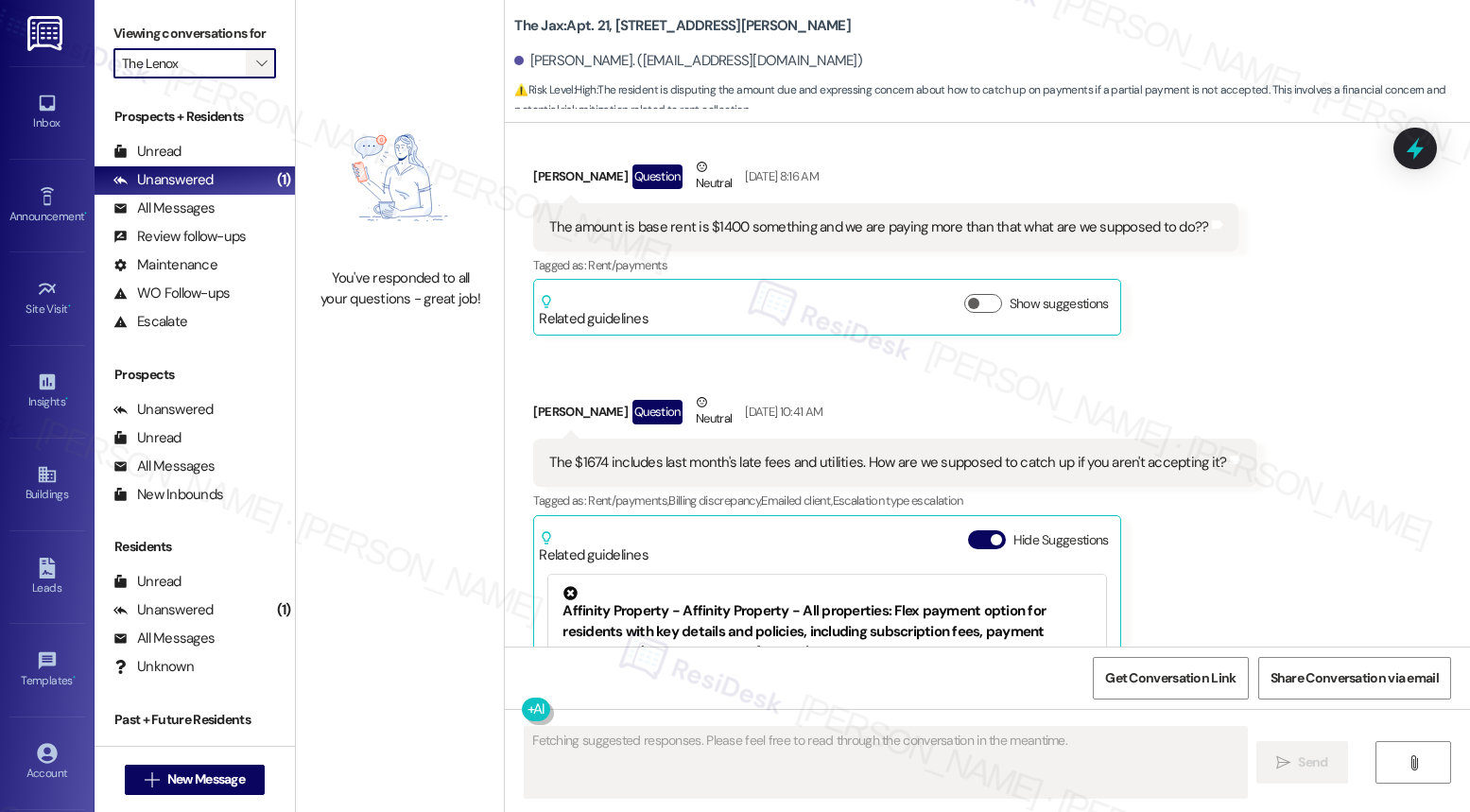 click on "" at bounding box center (261, 63) 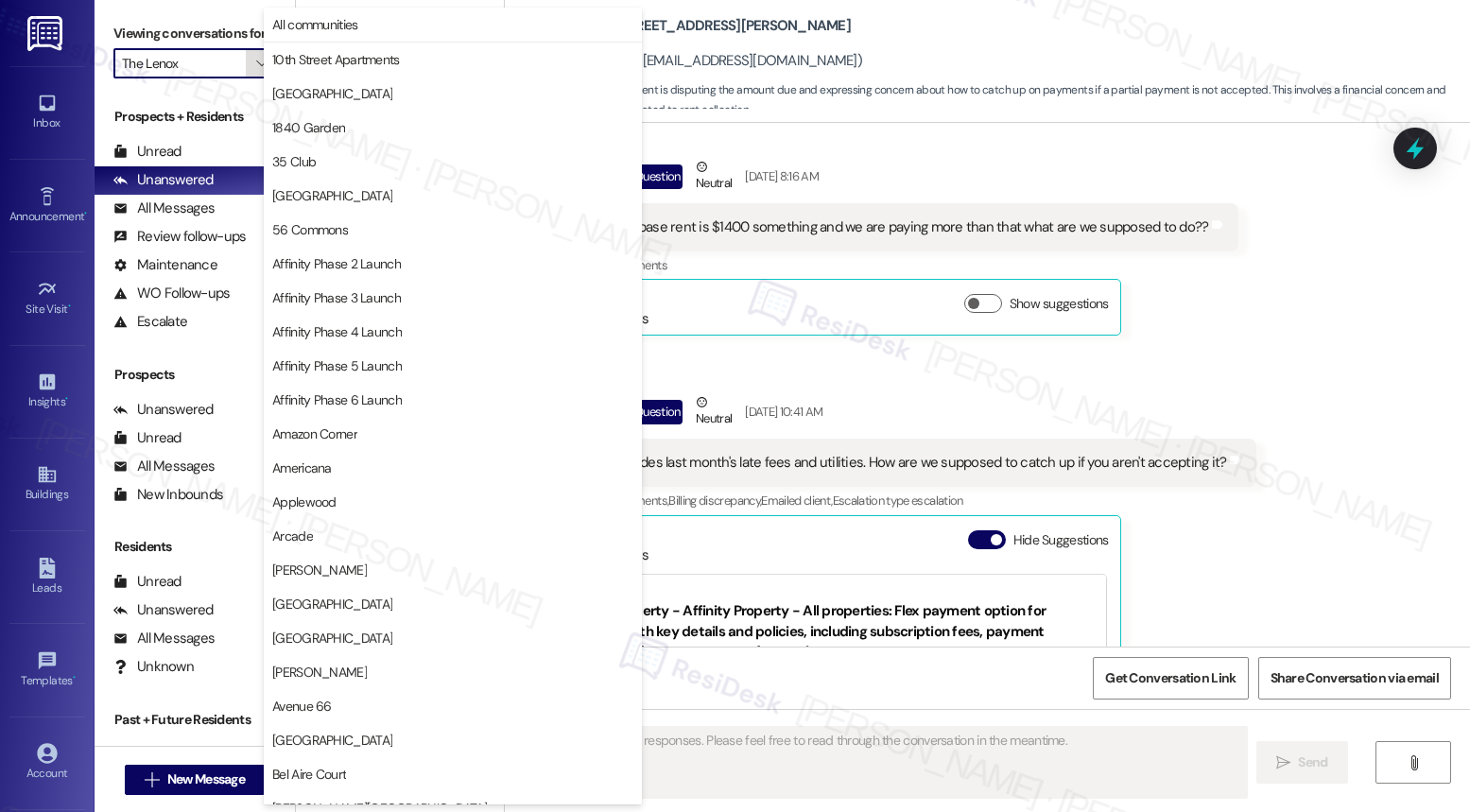 scroll, scrollTop: 3263, scrollLeft: 0, axis: vertical 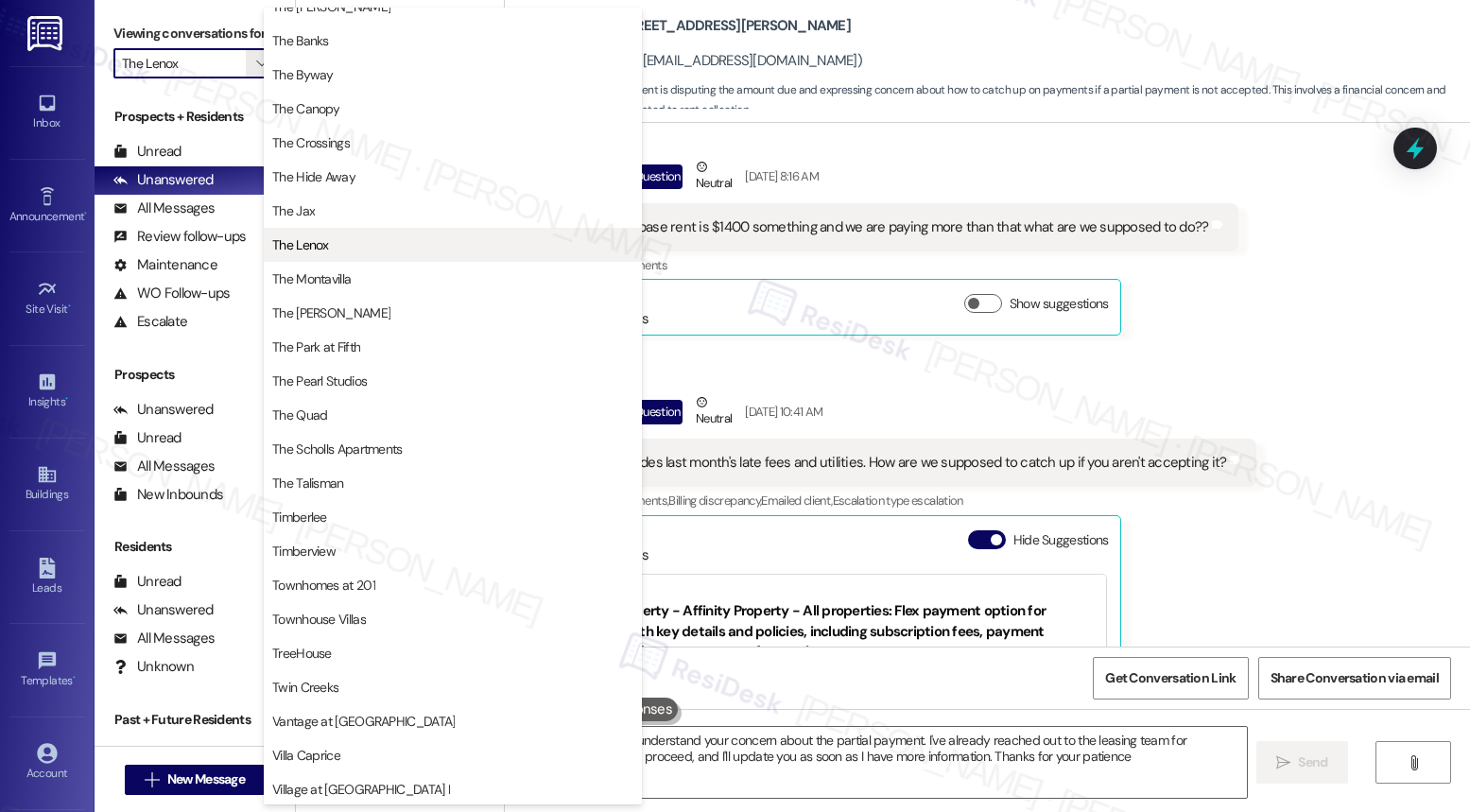type on "Hi {{first_name}}, I understand your concern about the partial payment. I've already reached out to the leasing team for guidance on how to proceed, and I'll update you as soon as I have more information. Thanks for your patience!" 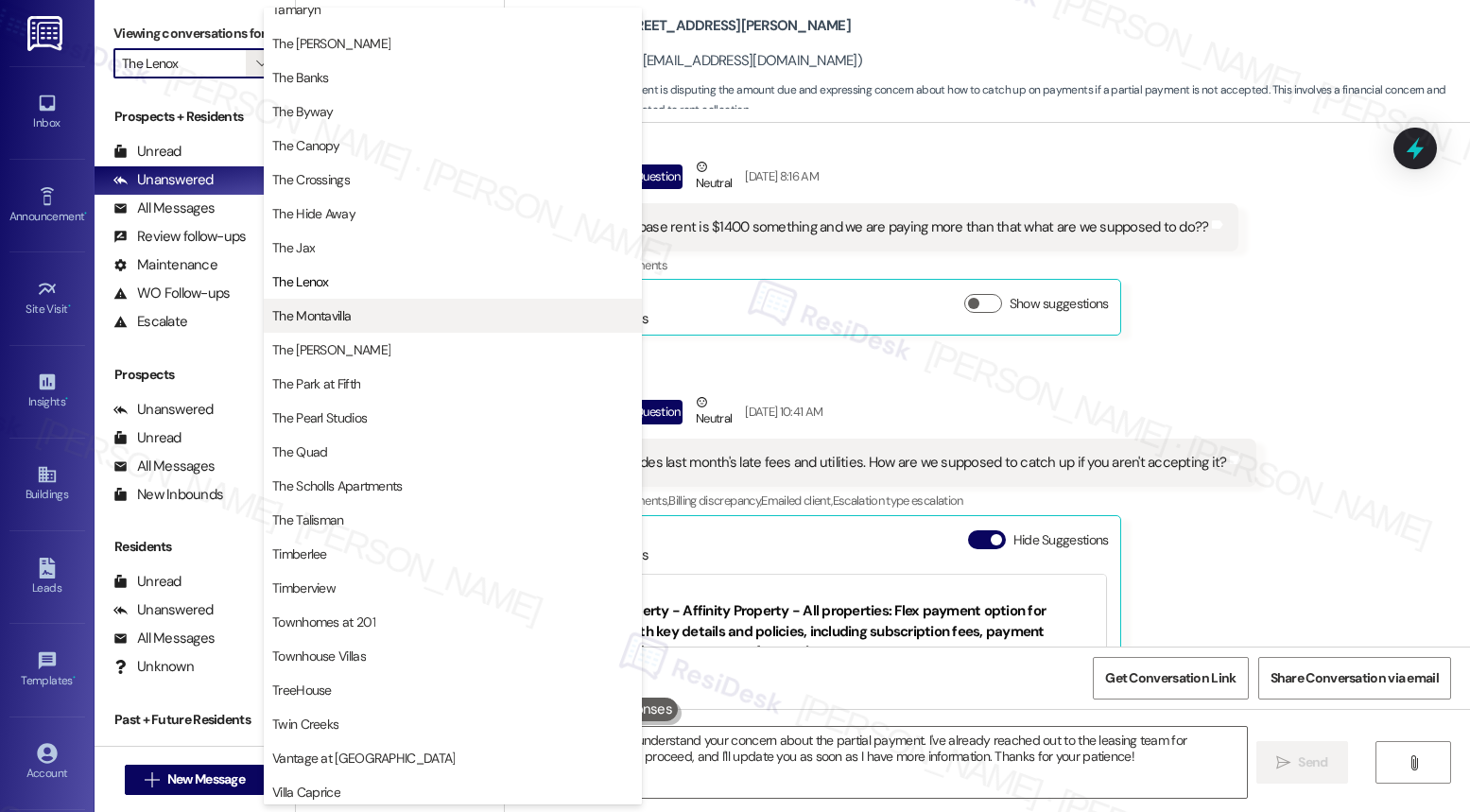 click on "The Montavilla" at bounding box center [311, 316] 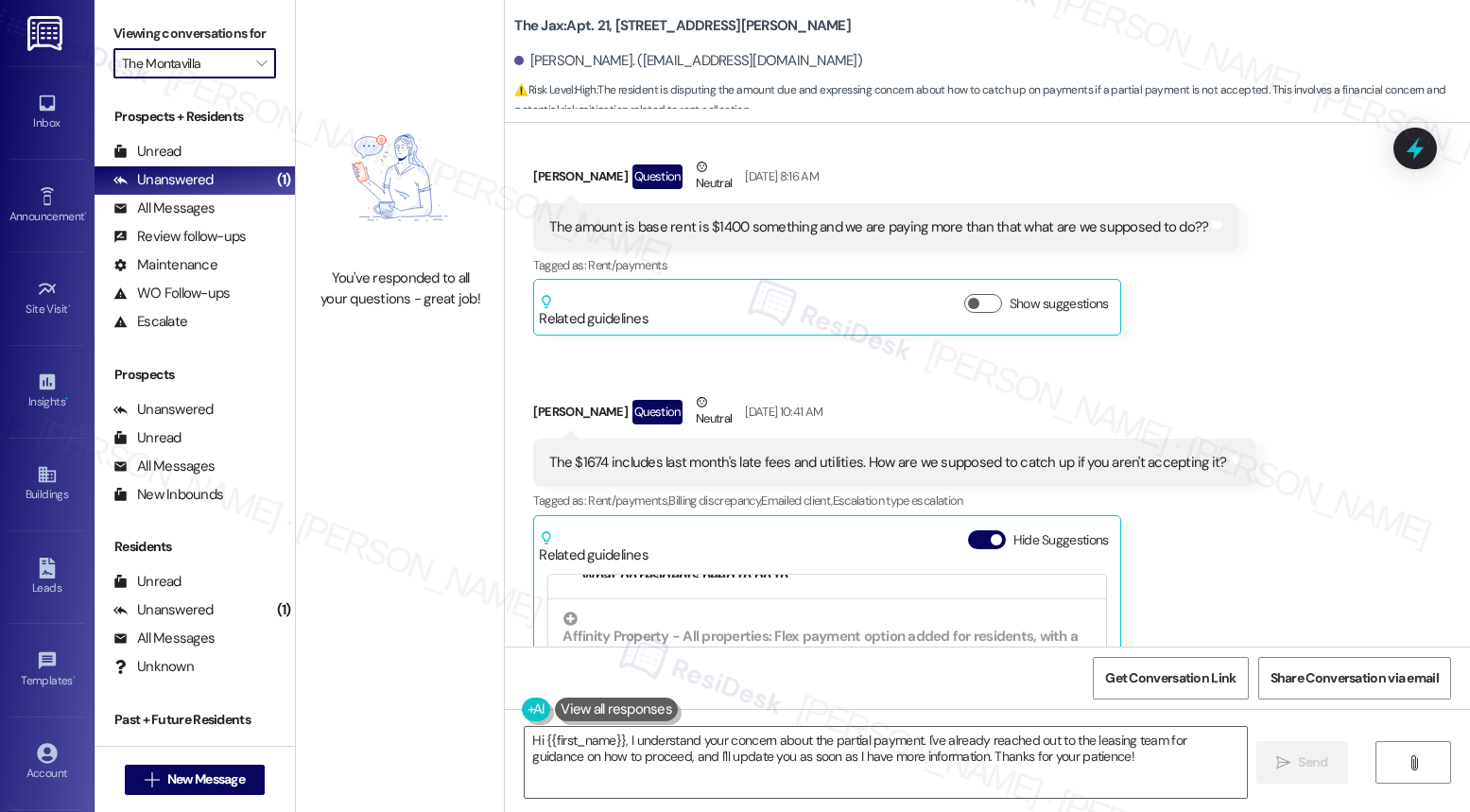 scroll, scrollTop: 1274, scrollLeft: 0, axis: vertical 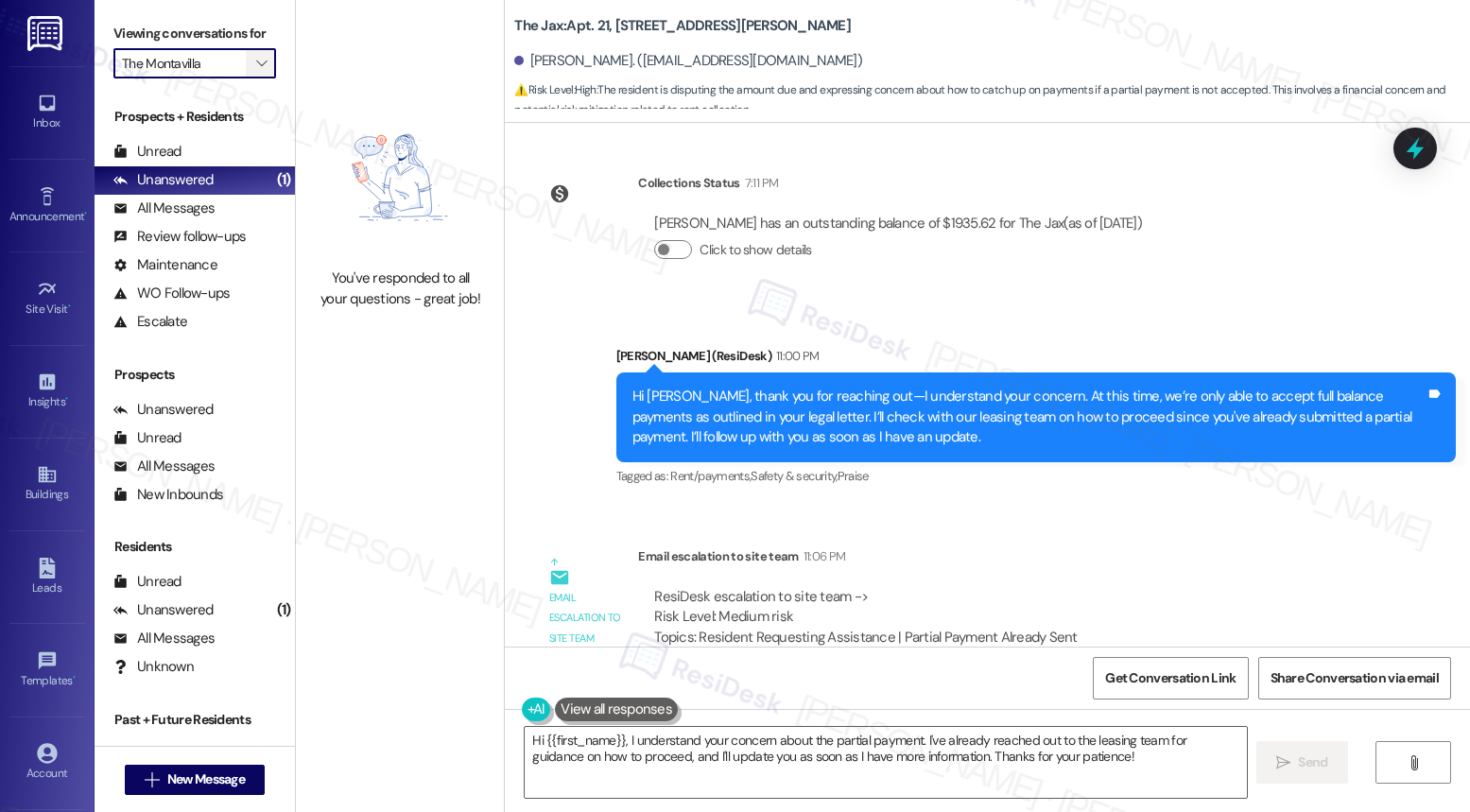 click on "" at bounding box center (261, 63) 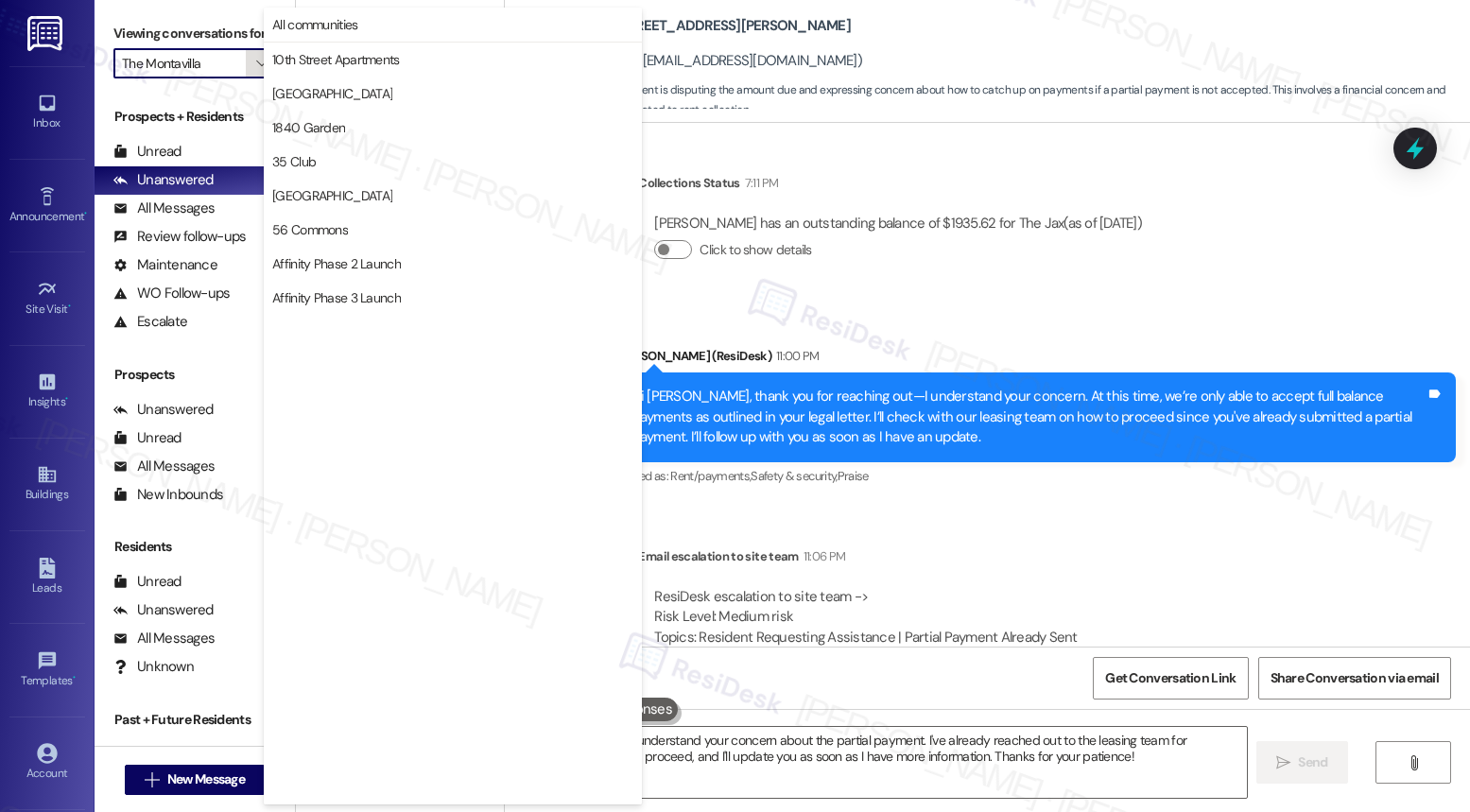 scroll, scrollTop: 3263, scrollLeft: 0, axis: vertical 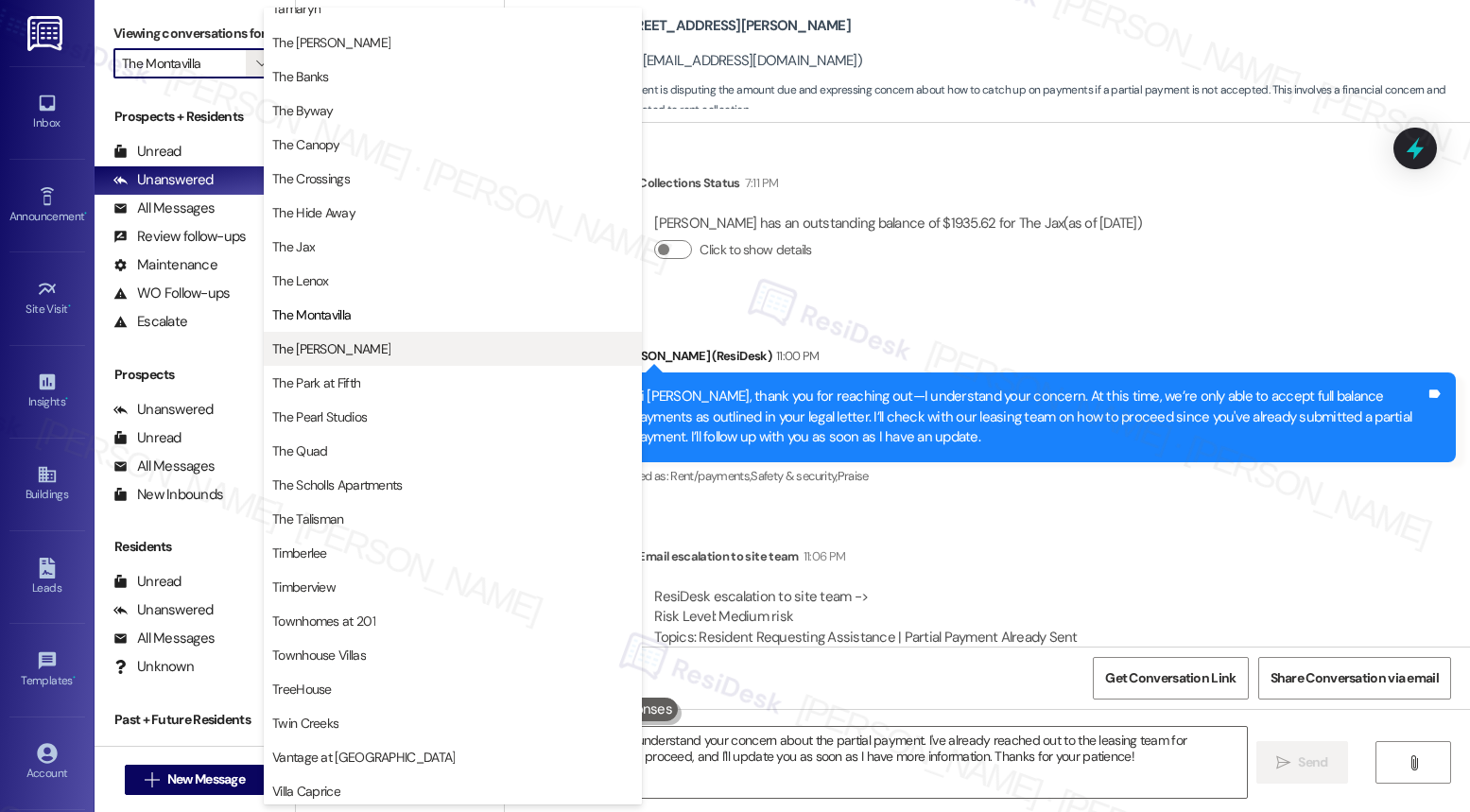 click on "The [PERSON_NAME]" at bounding box center (331, 349) 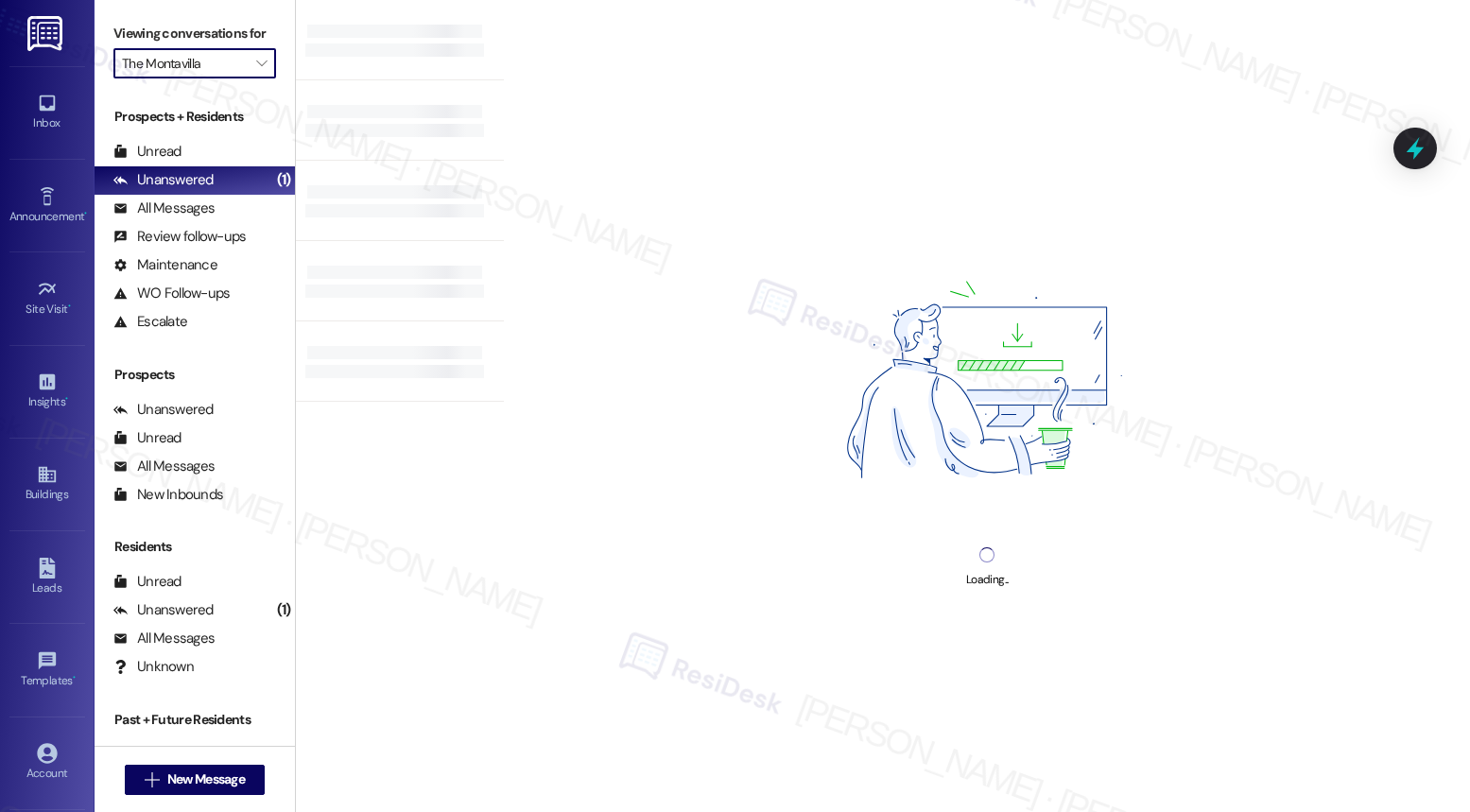 type on "The [PERSON_NAME]" 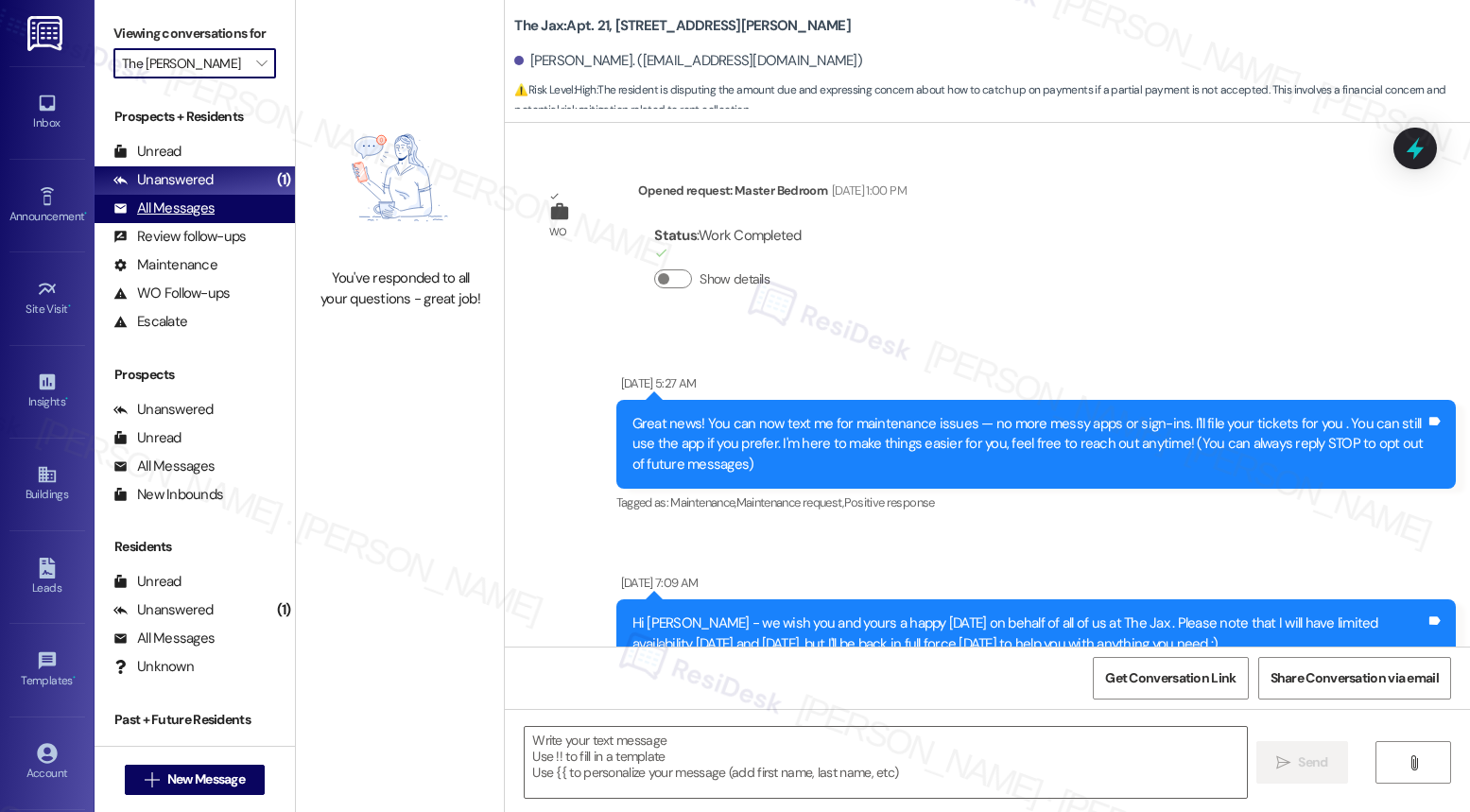 click on "All Messages" at bounding box center [164, 208] 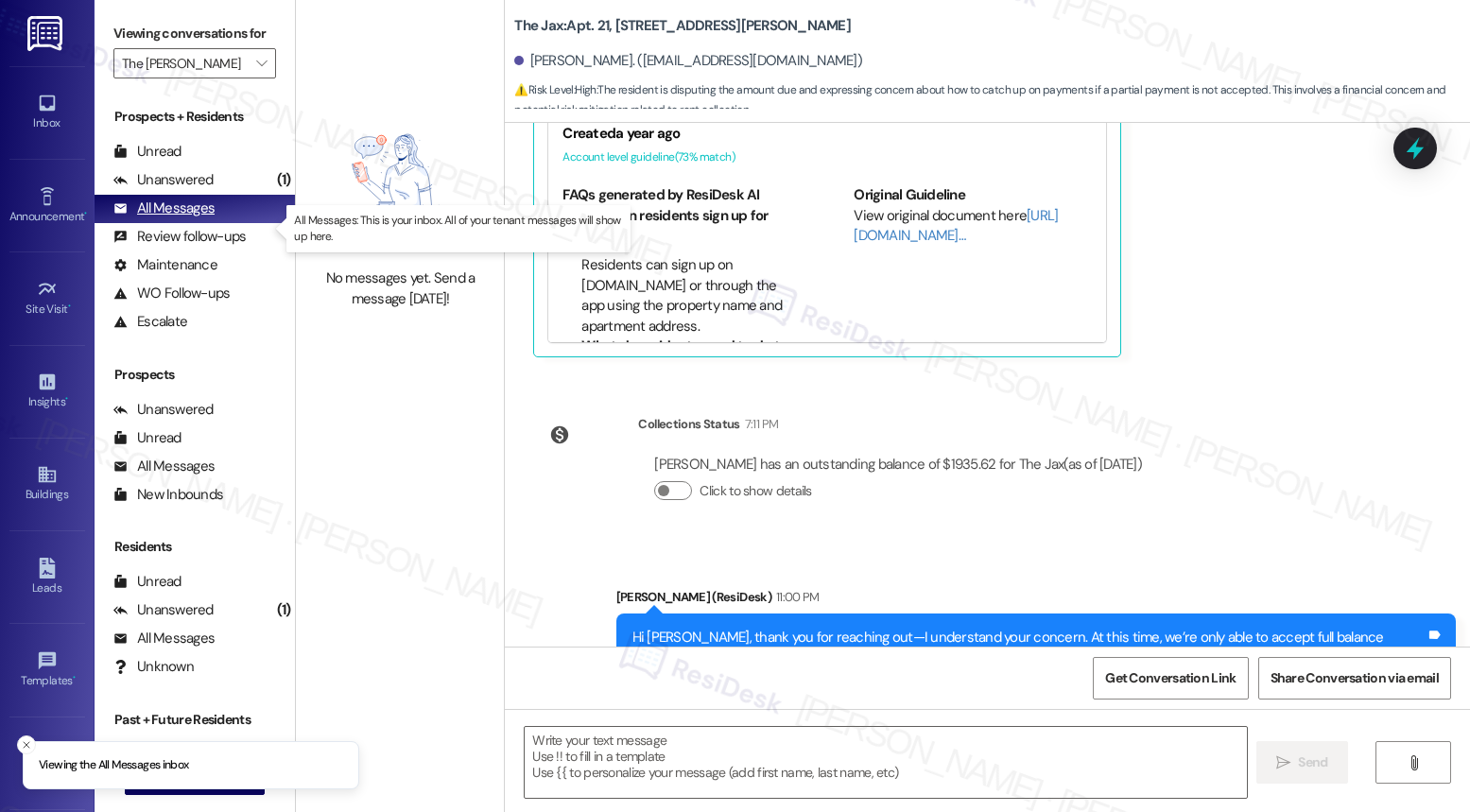 type on "Fetching suggested responses. Please feel free to read through the conversation in the meantime." 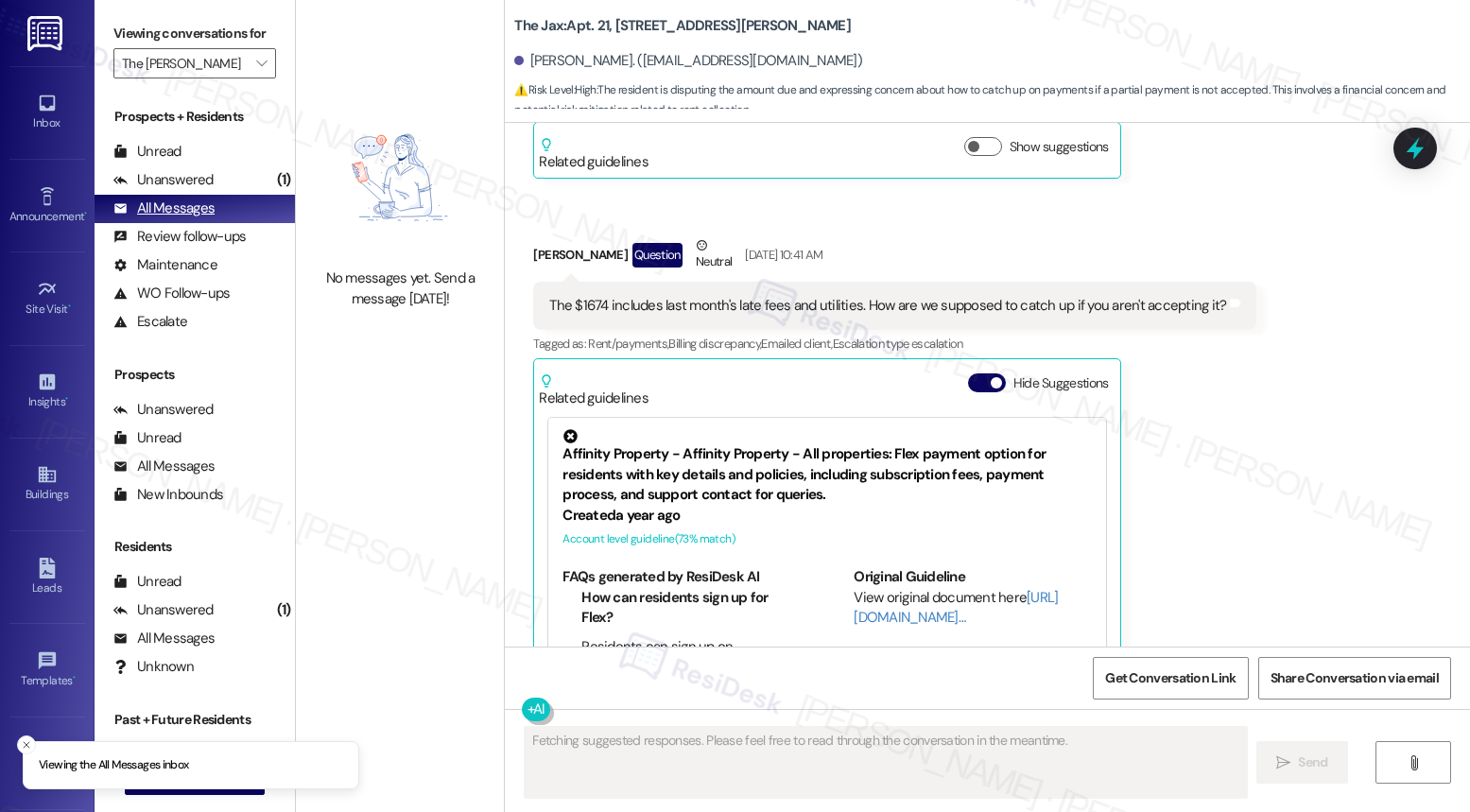 scroll, scrollTop: 28985, scrollLeft: 0, axis: vertical 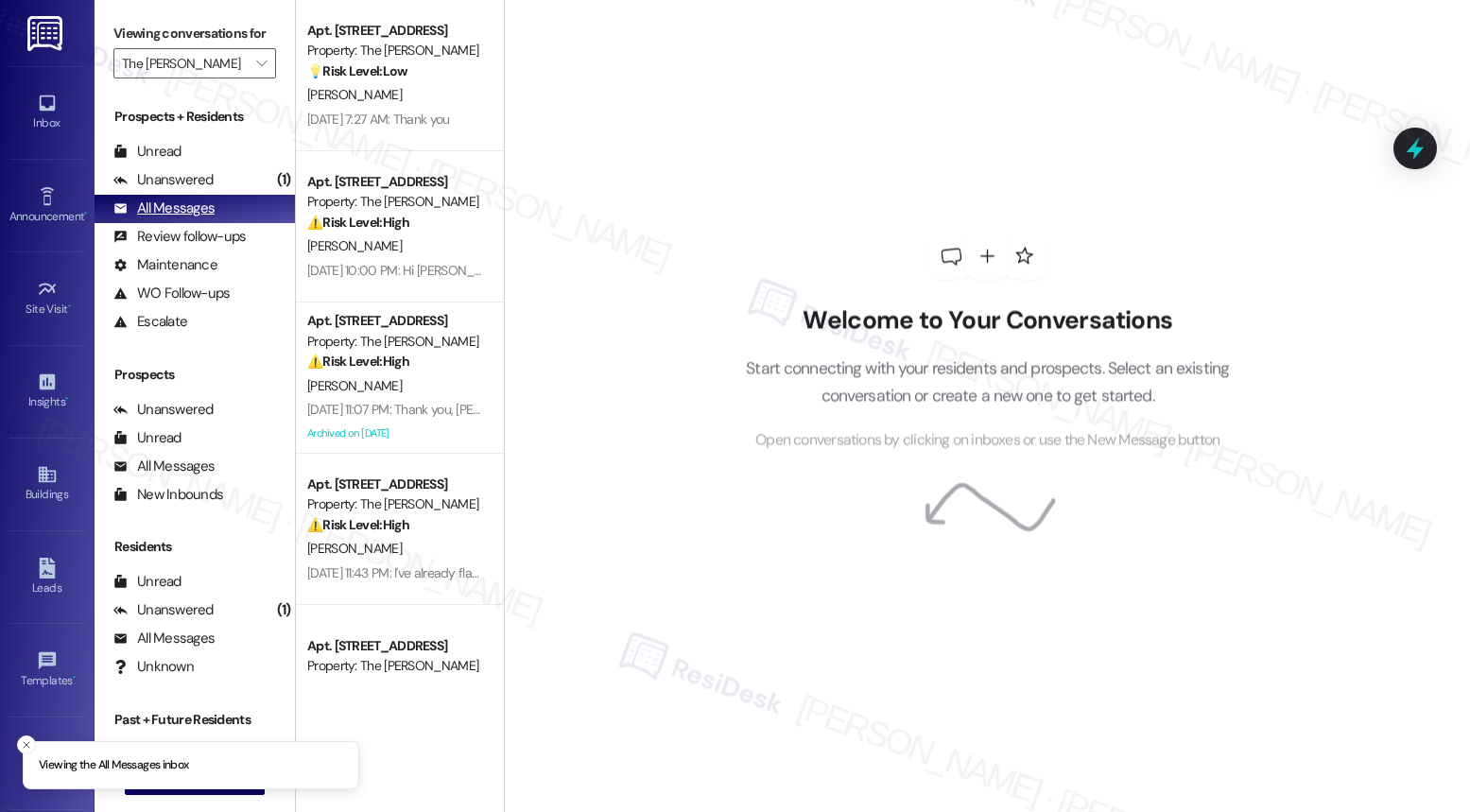 click on "All Messages" at bounding box center (164, 208) 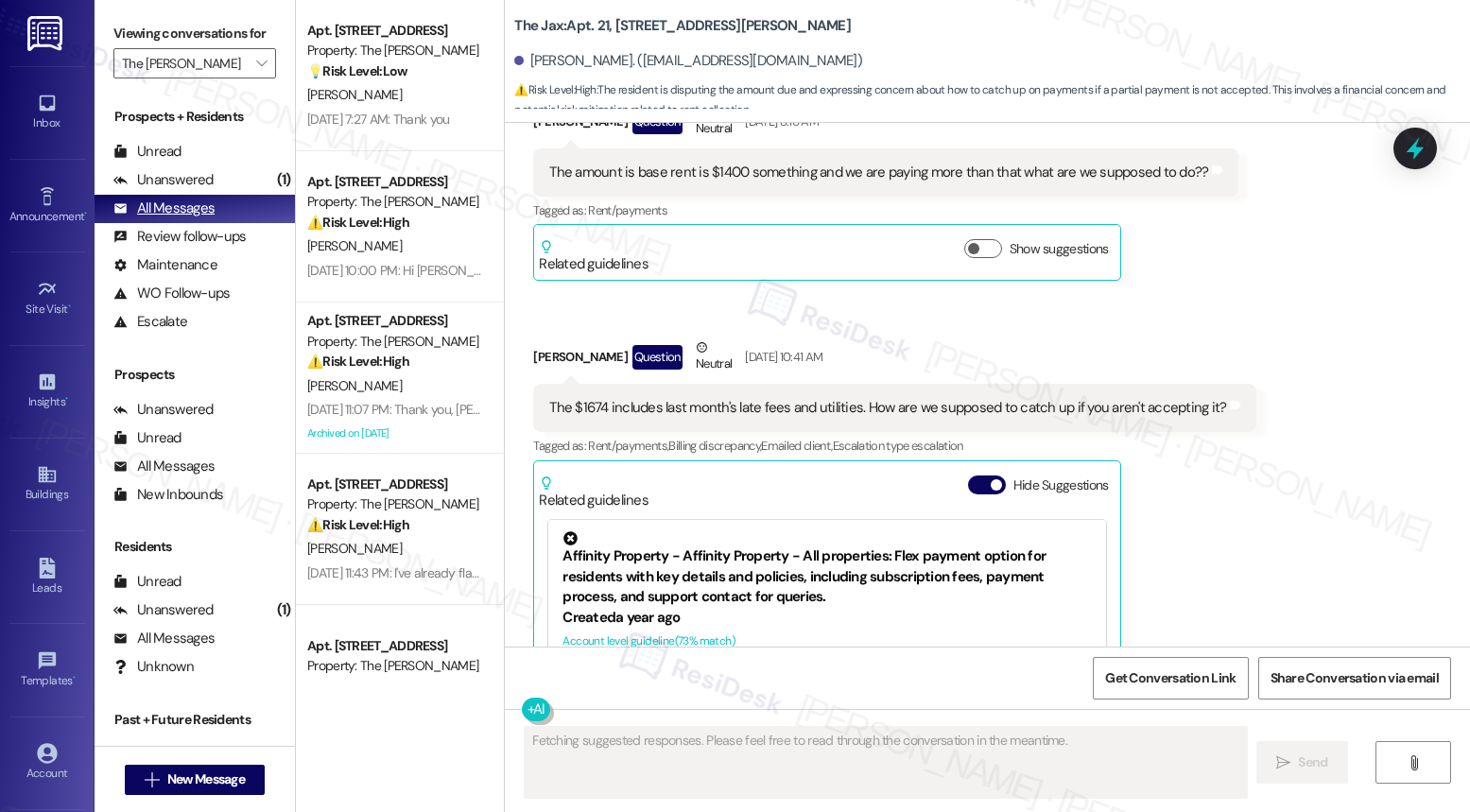 scroll, scrollTop: 28985, scrollLeft: 0, axis: vertical 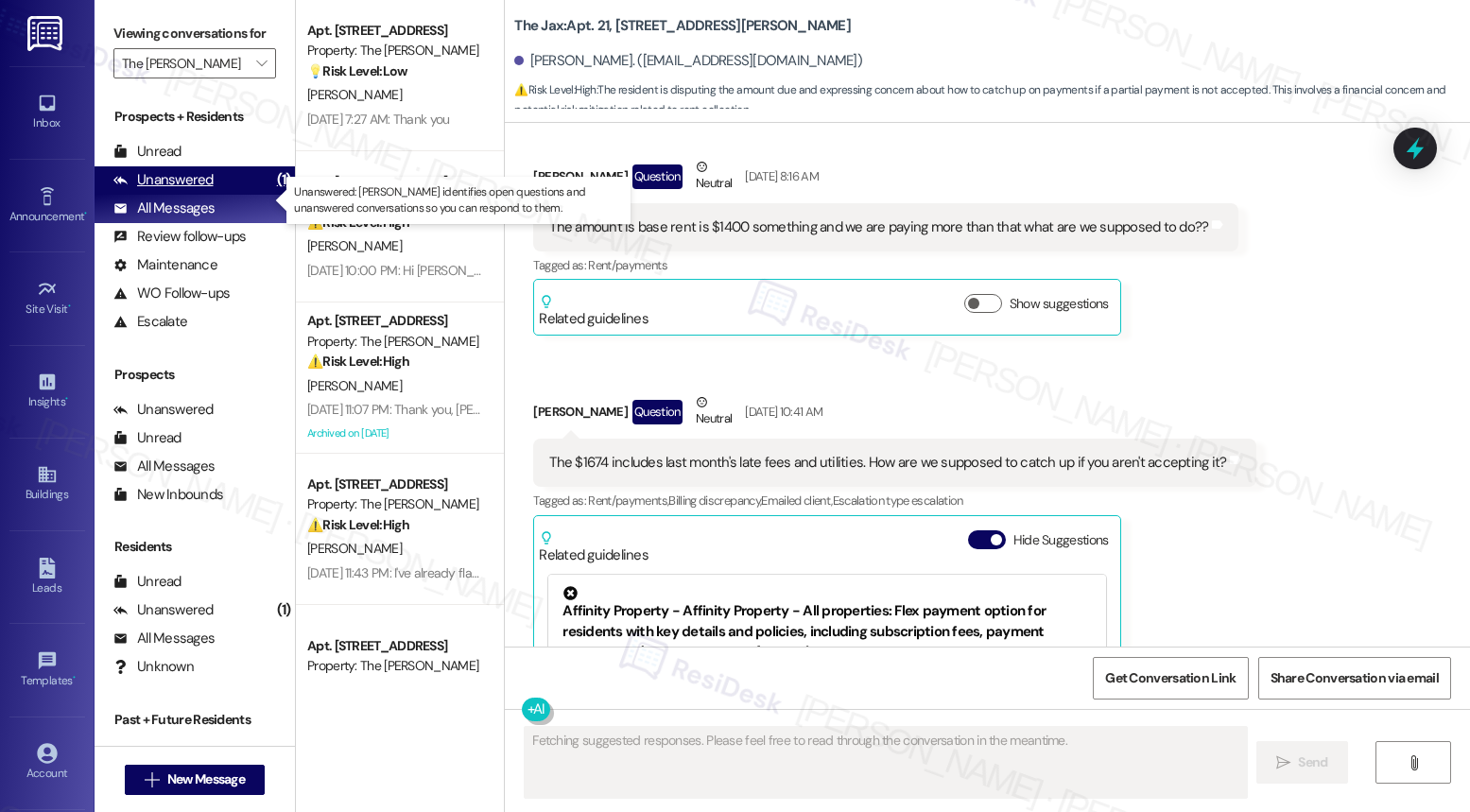 click on "Unanswered" at bounding box center (164, 180) 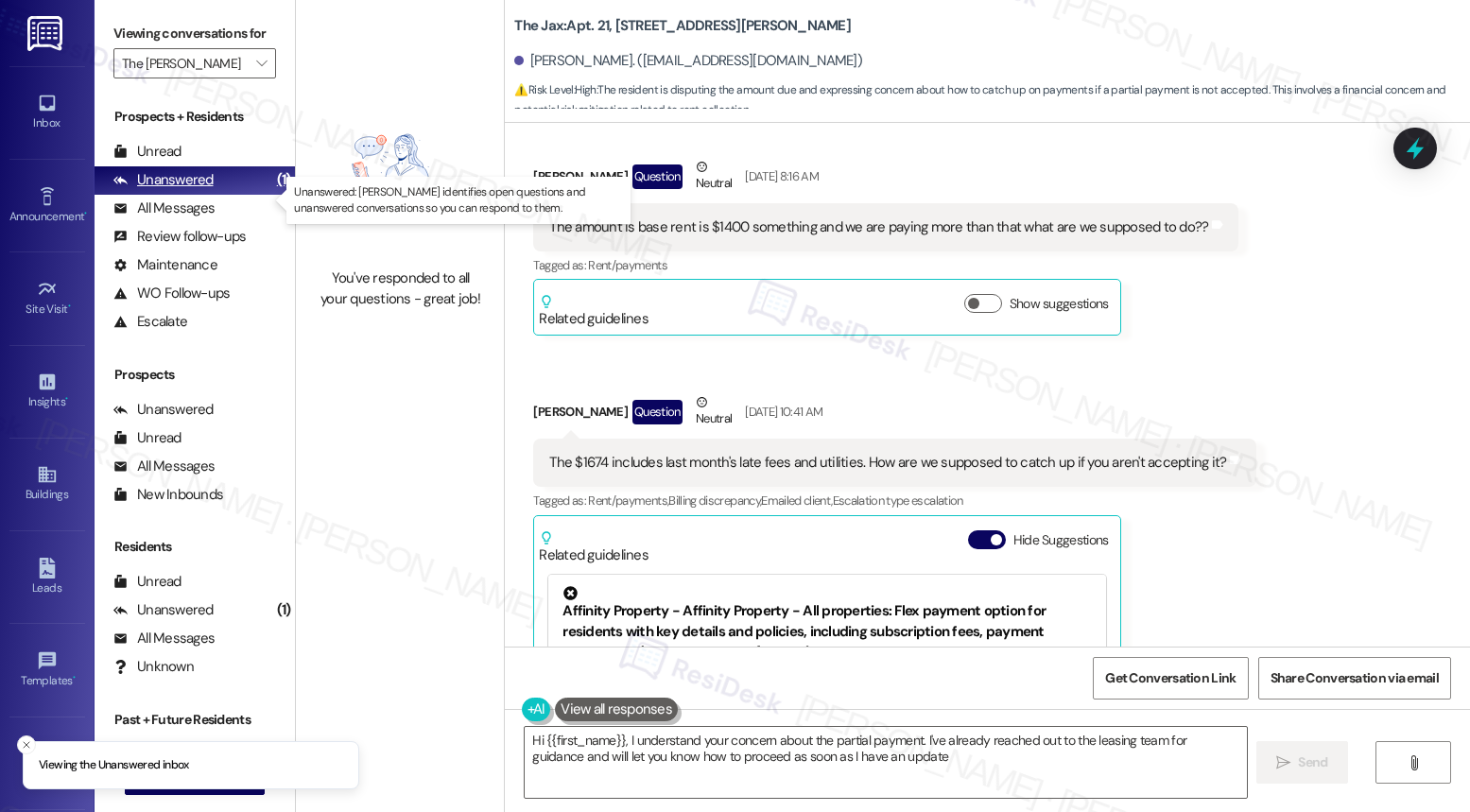 type on "Hi {{first_name}}, I understand your concern about the partial payment. I've already reached out to the leasing team for guidance and will let you know how to proceed as soon as I have an update." 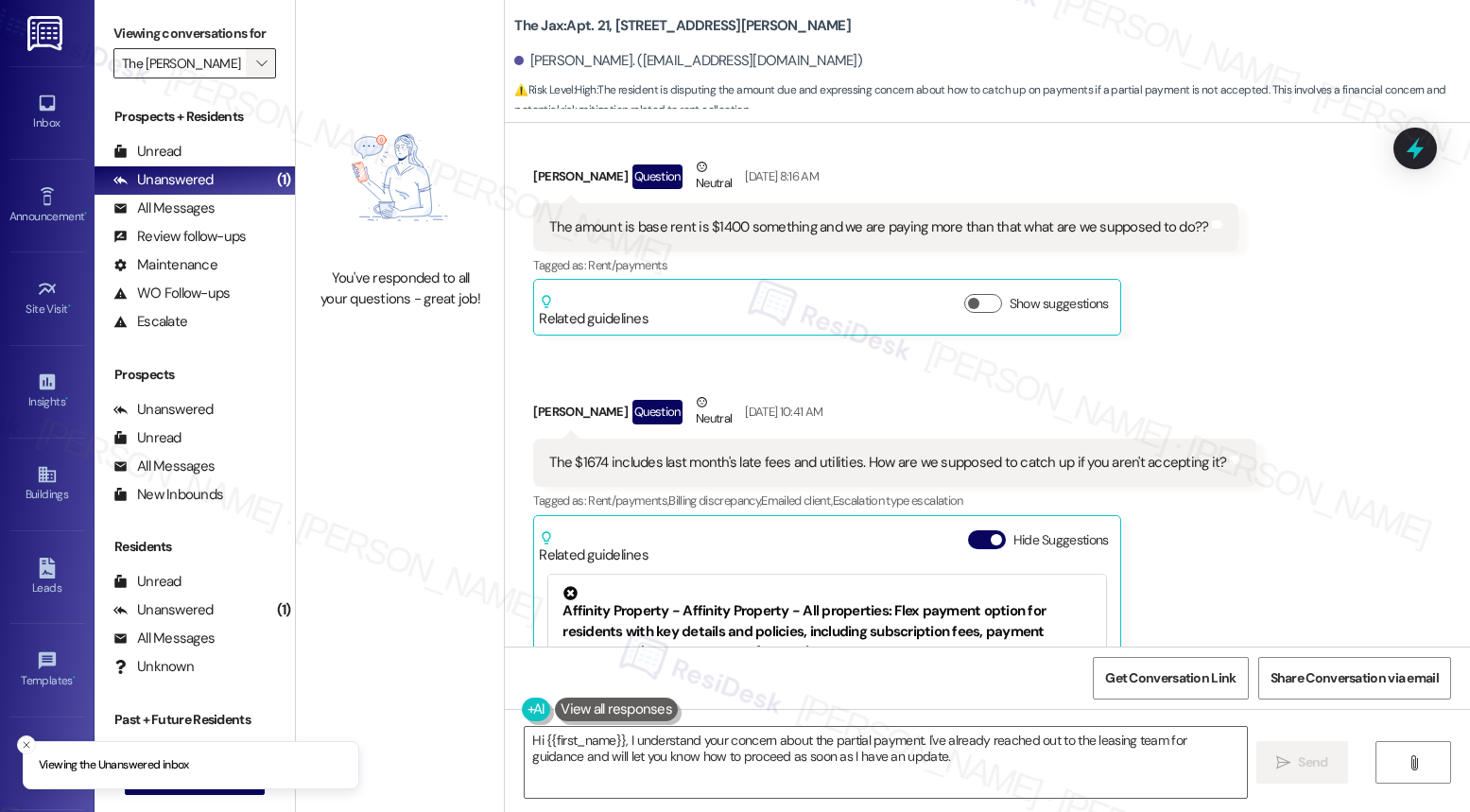 click on "" at bounding box center (261, 63) 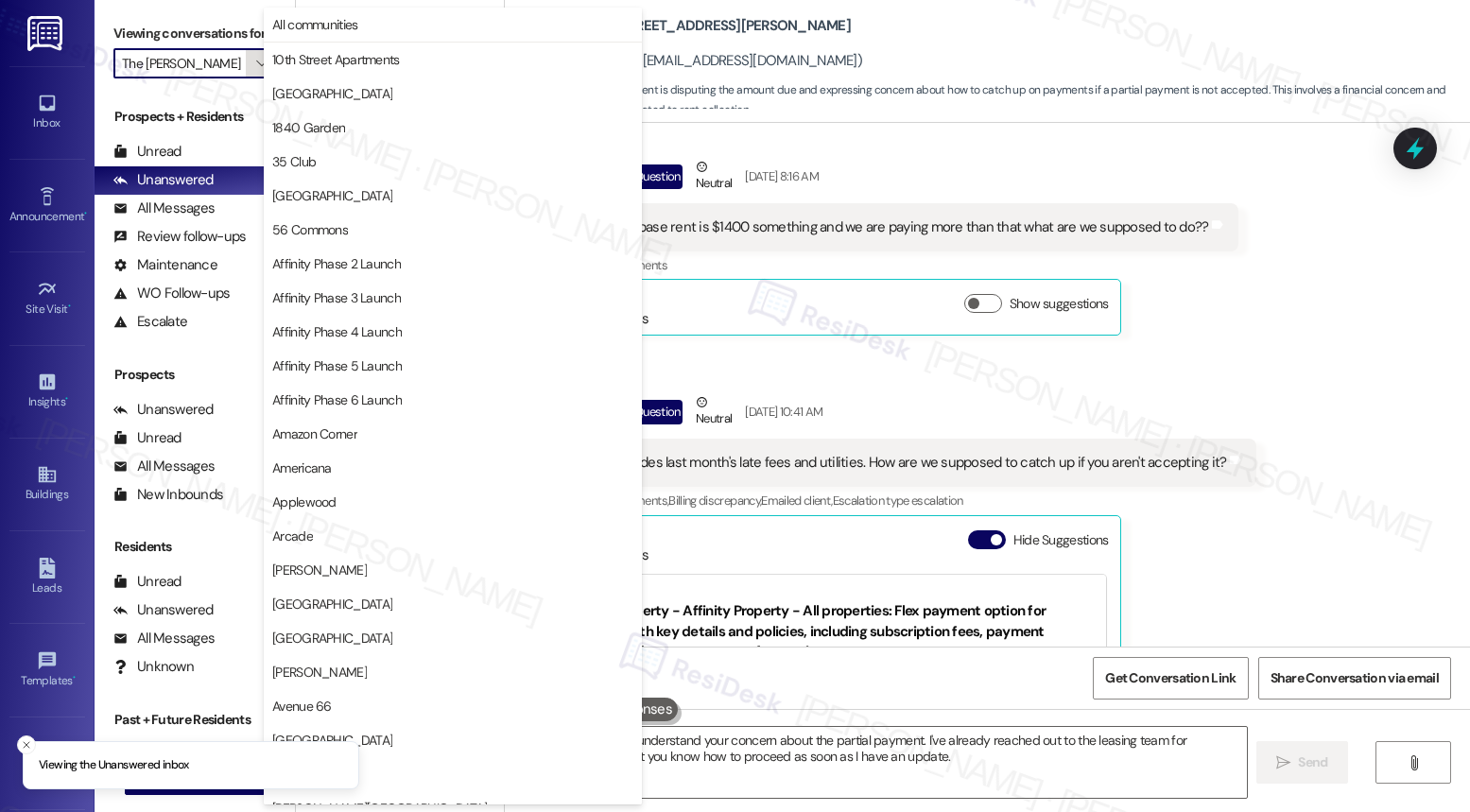 scroll, scrollTop: 3263, scrollLeft: 0, axis: vertical 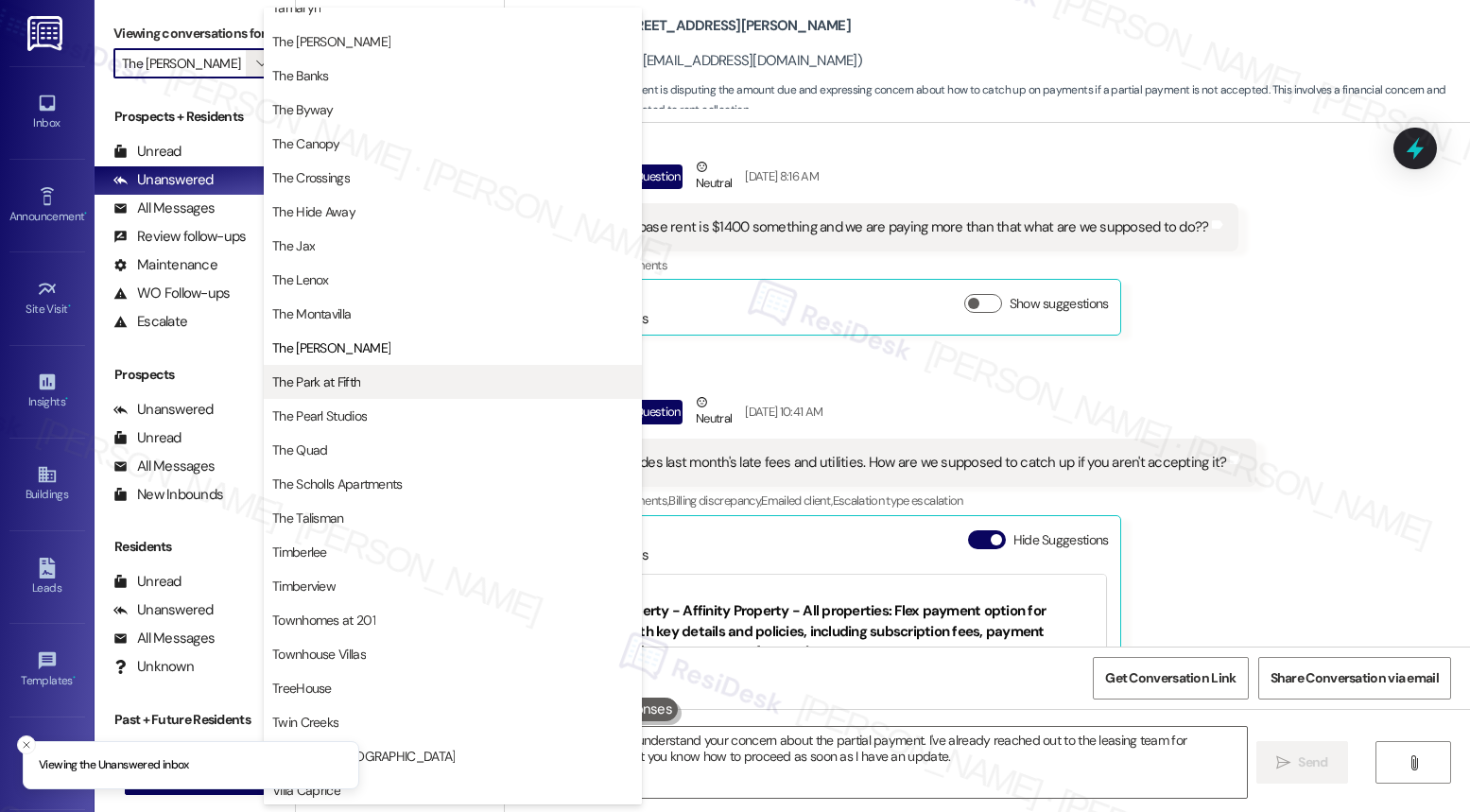 click on "The Park at Fifth" at bounding box center [316, 382] 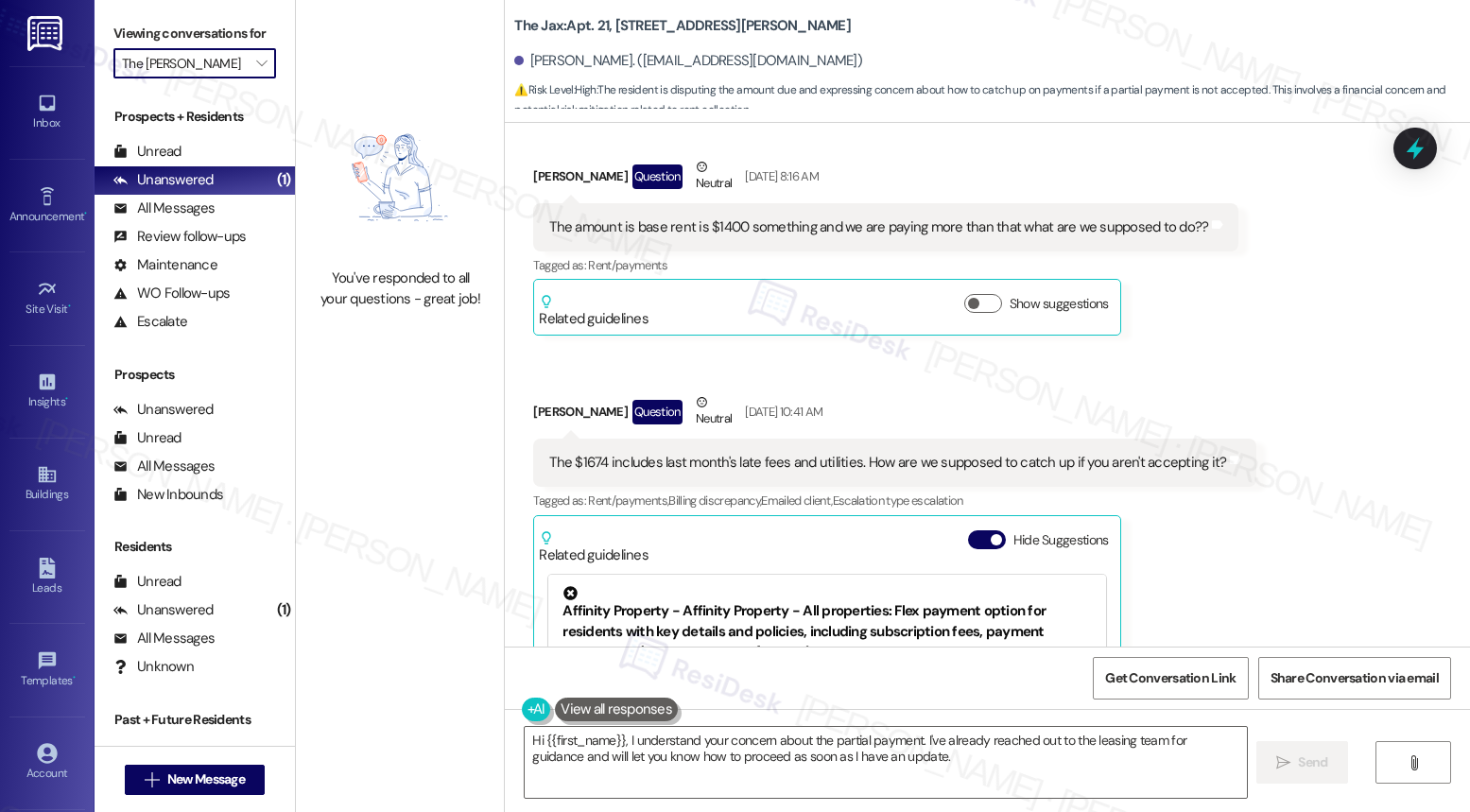 type on "The Park at Fifth" 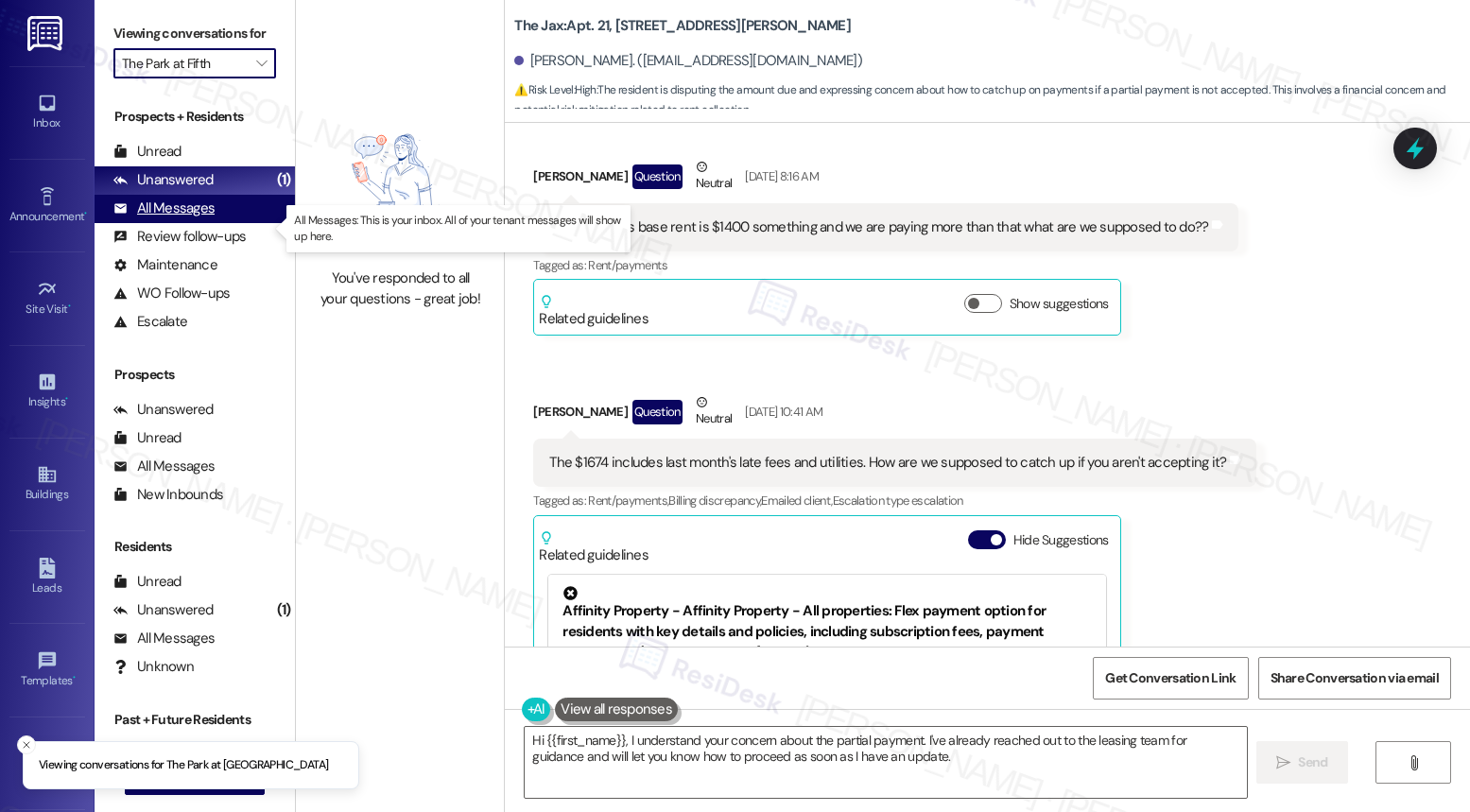 click on "All Messages" at bounding box center [164, 208] 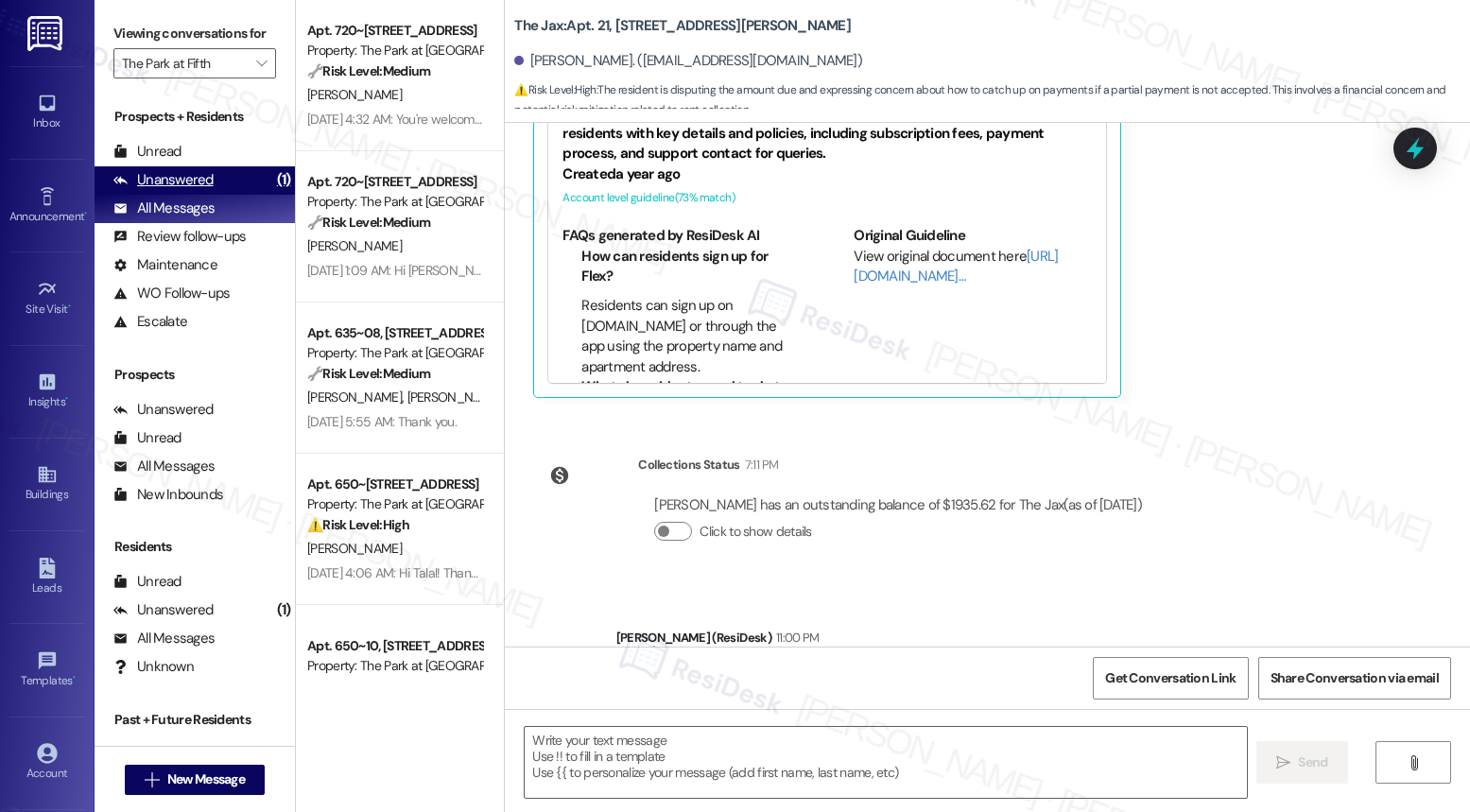 type on "Fetching suggested responses. Please feel free to read through the conversation in the meantime." 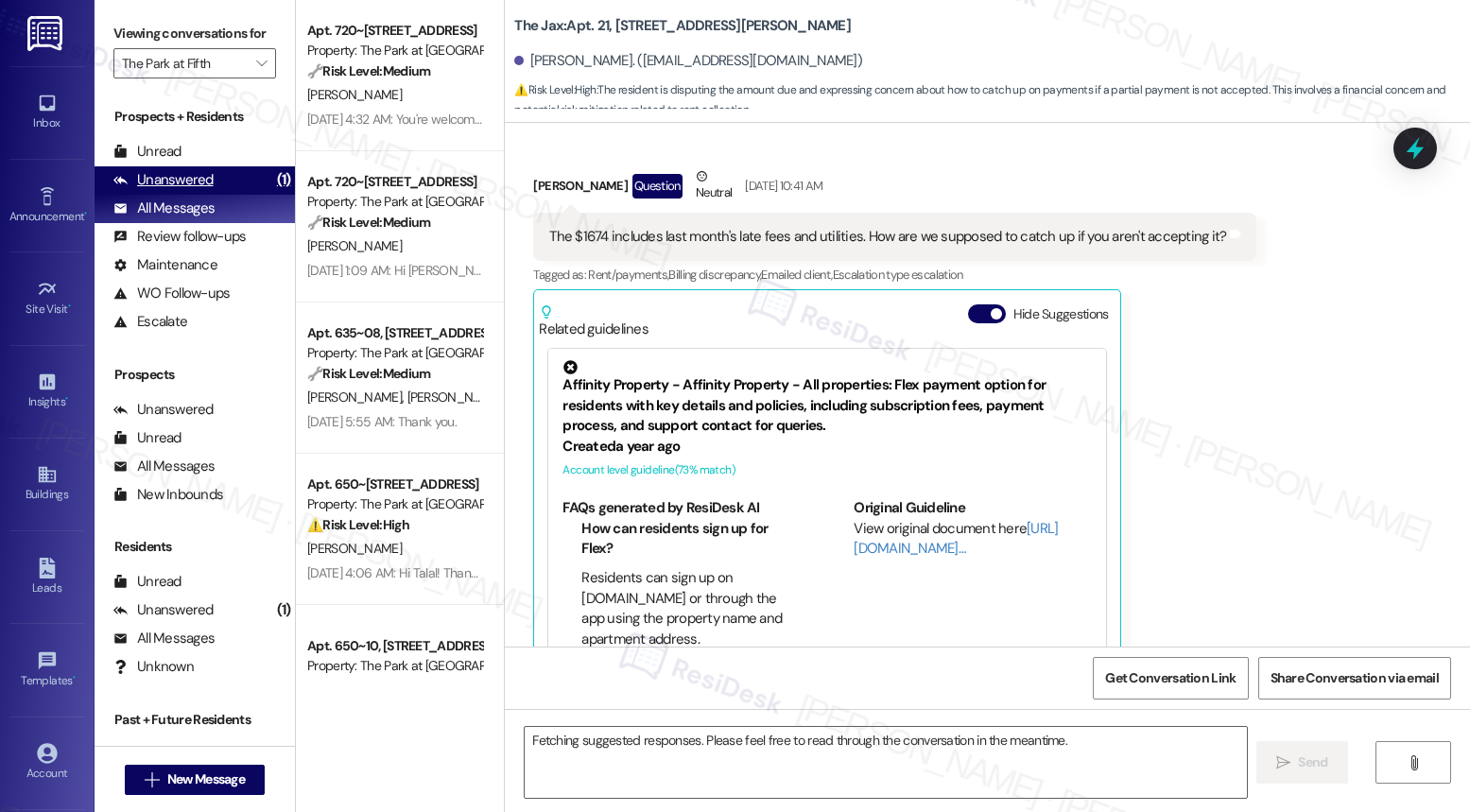 click on "Unanswered" at bounding box center [164, 180] 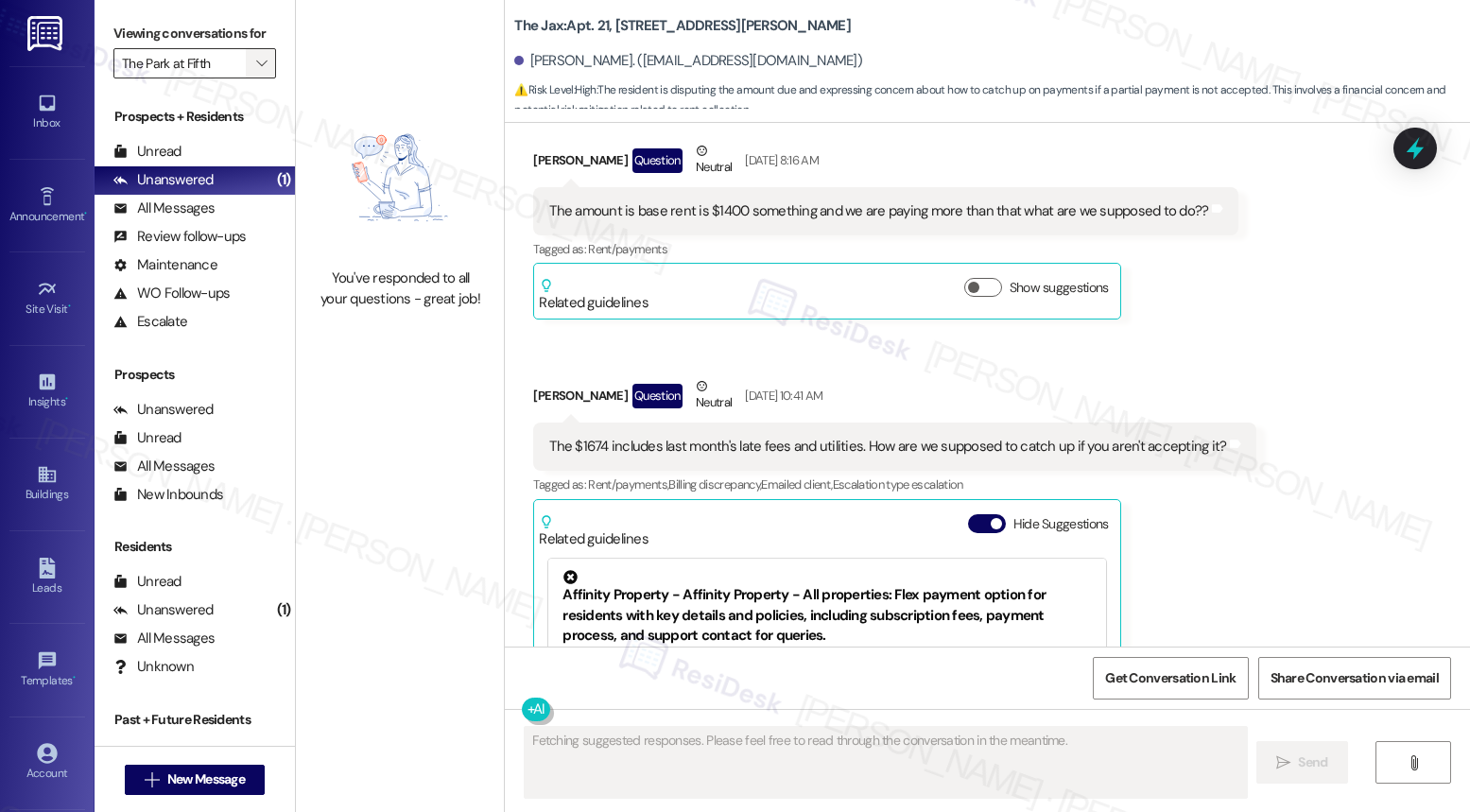 scroll, scrollTop: 28985, scrollLeft: 0, axis: vertical 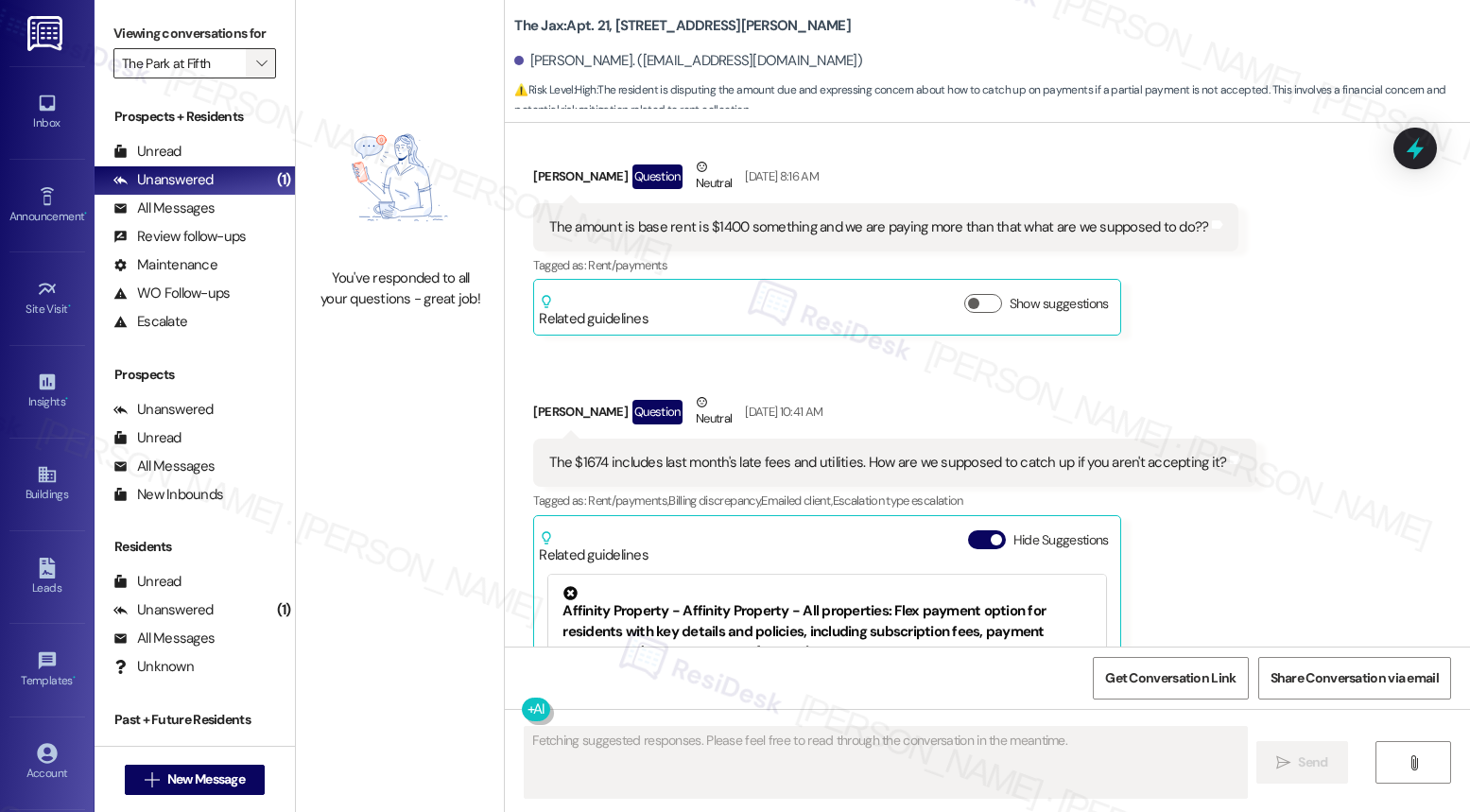 click on "" at bounding box center (261, 63) 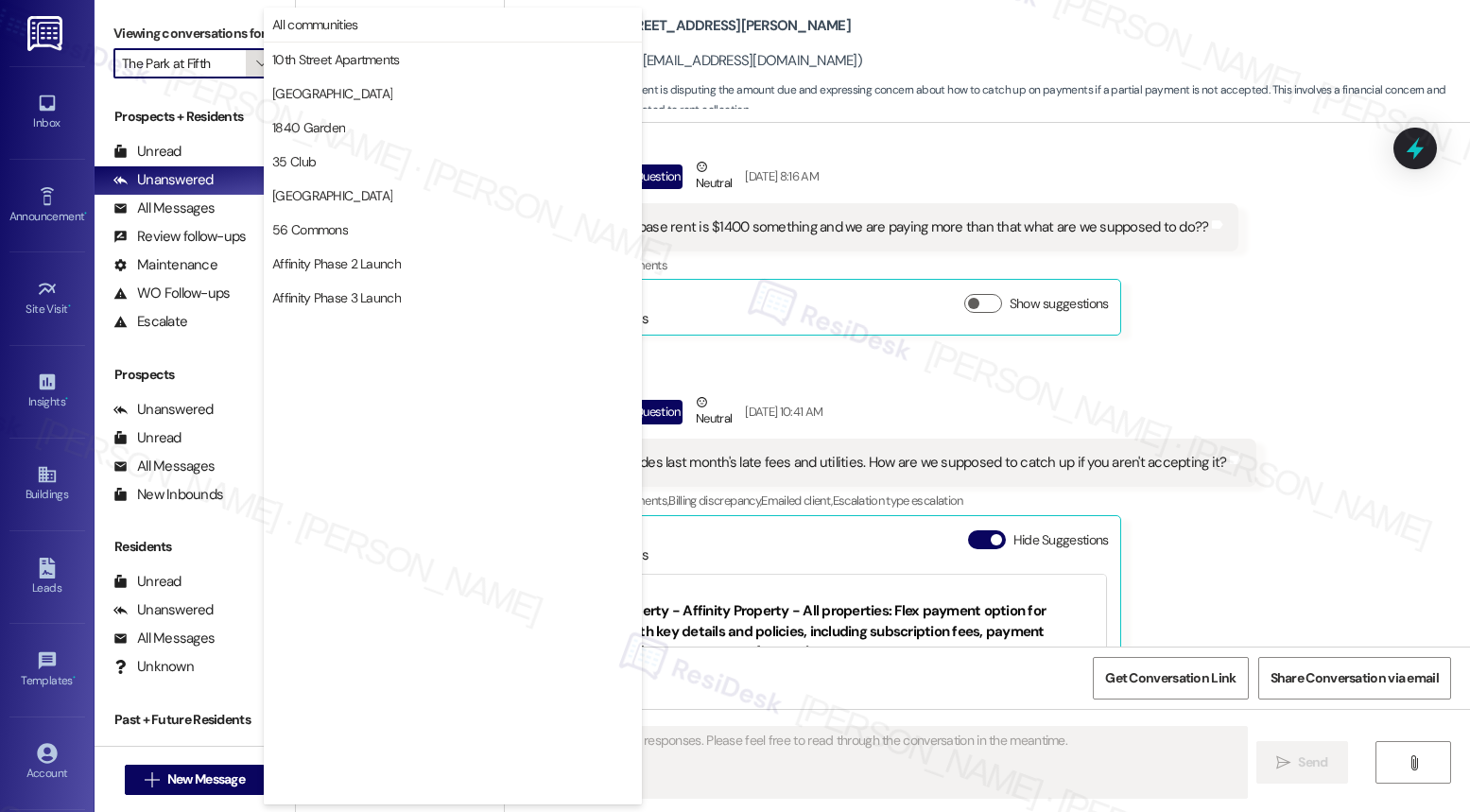 scroll, scrollTop: 3263, scrollLeft: 0, axis: vertical 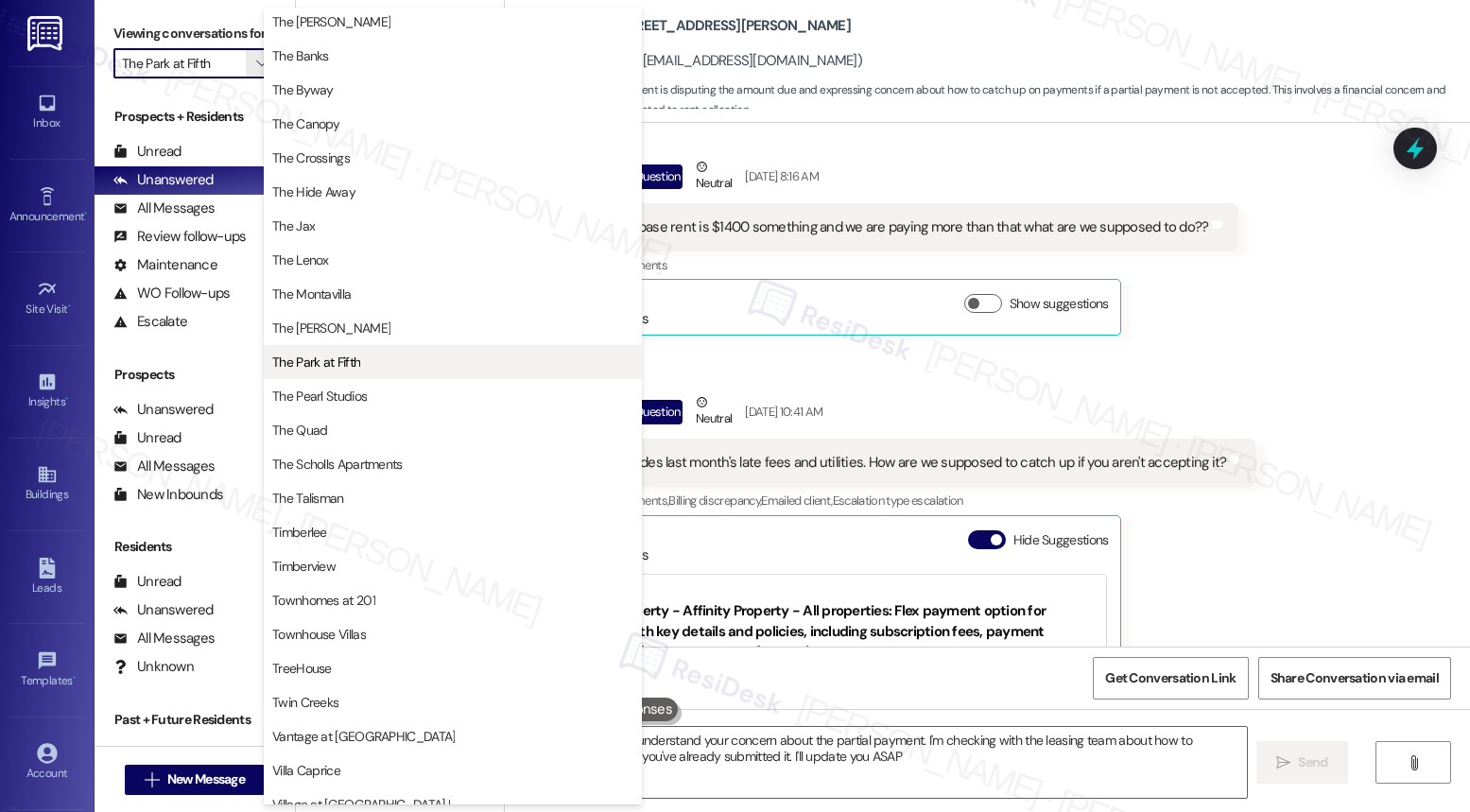 type on "Hi {{first_name}}, I understand your concern about the partial payment. I'm checking with the leasing team about how to proceed, given that you've already submitted it. I'll update you ASAP." 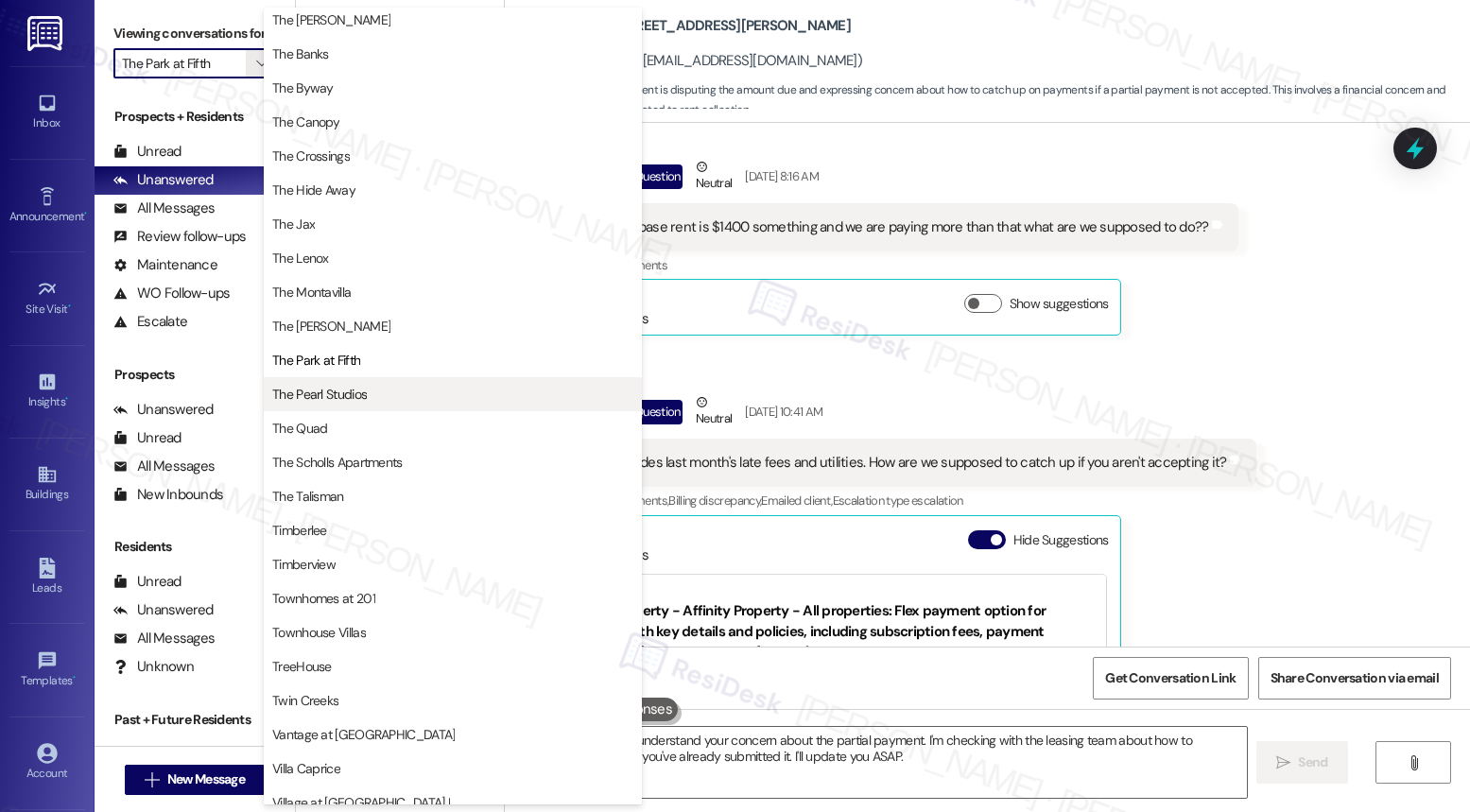click on "The Pearl Studios" at bounding box center [320, 394] 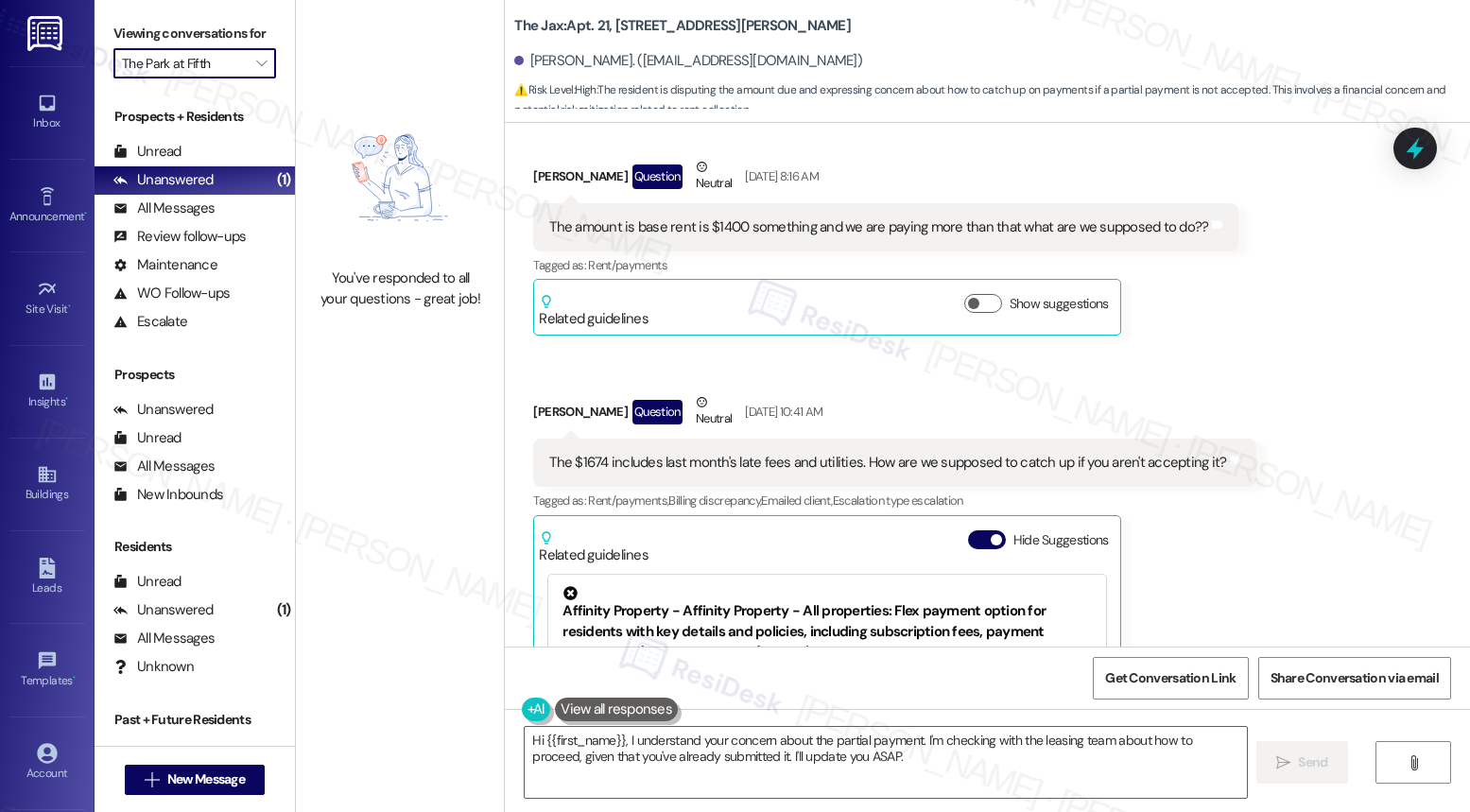 type on "The Pearl Studios" 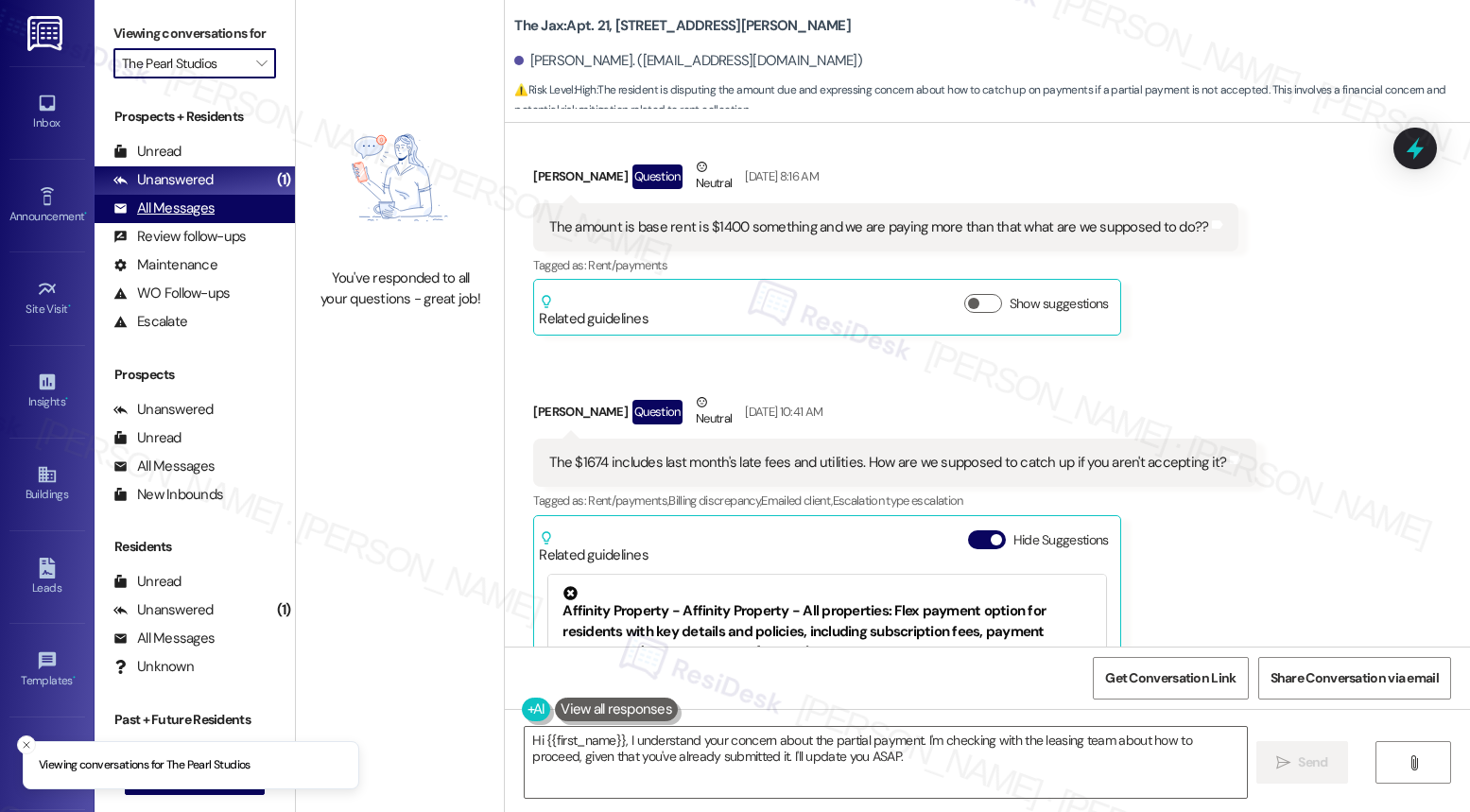 click on "All Messages" at bounding box center (164, 208) 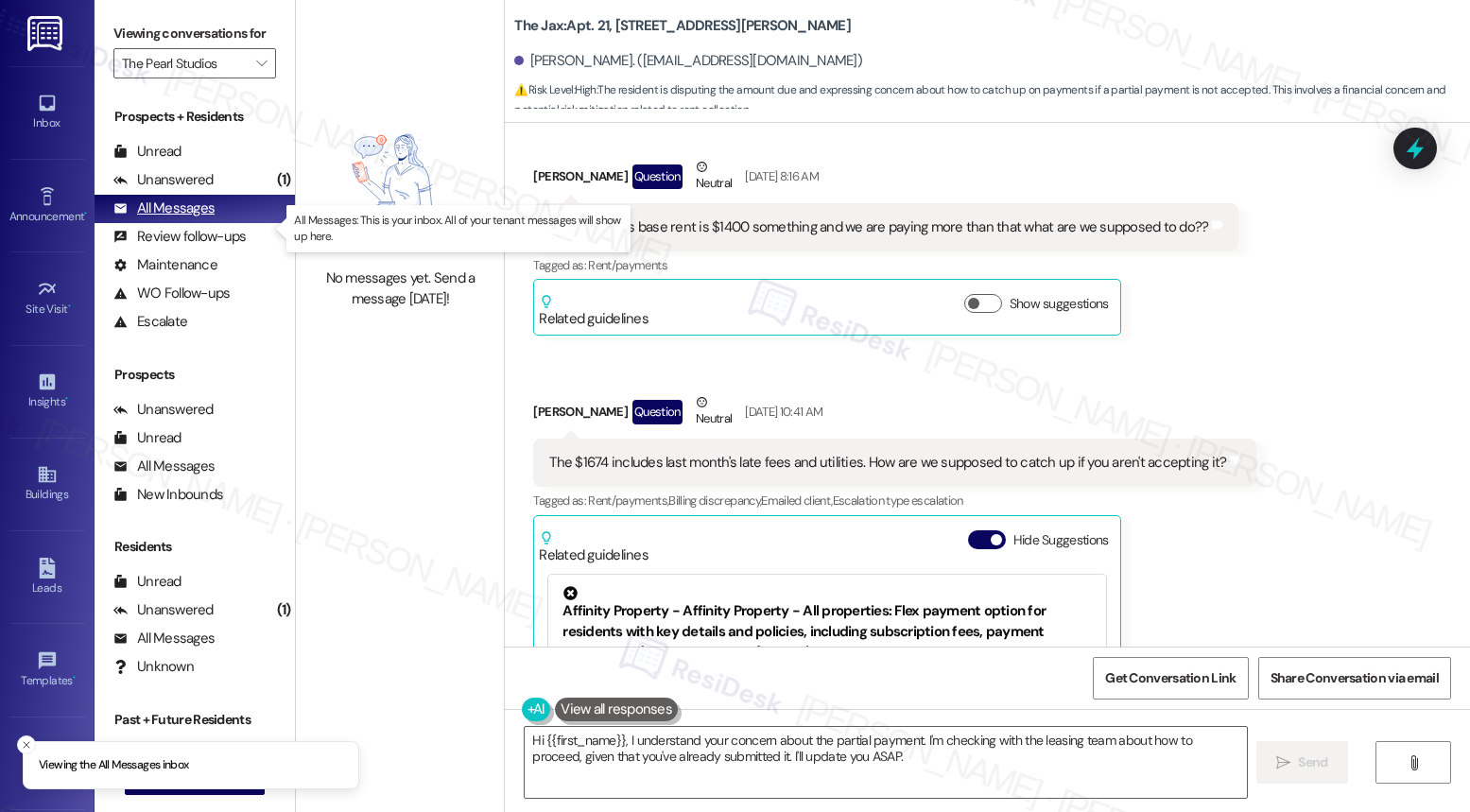 click on "All Messages" at bounding box center (164, 208) 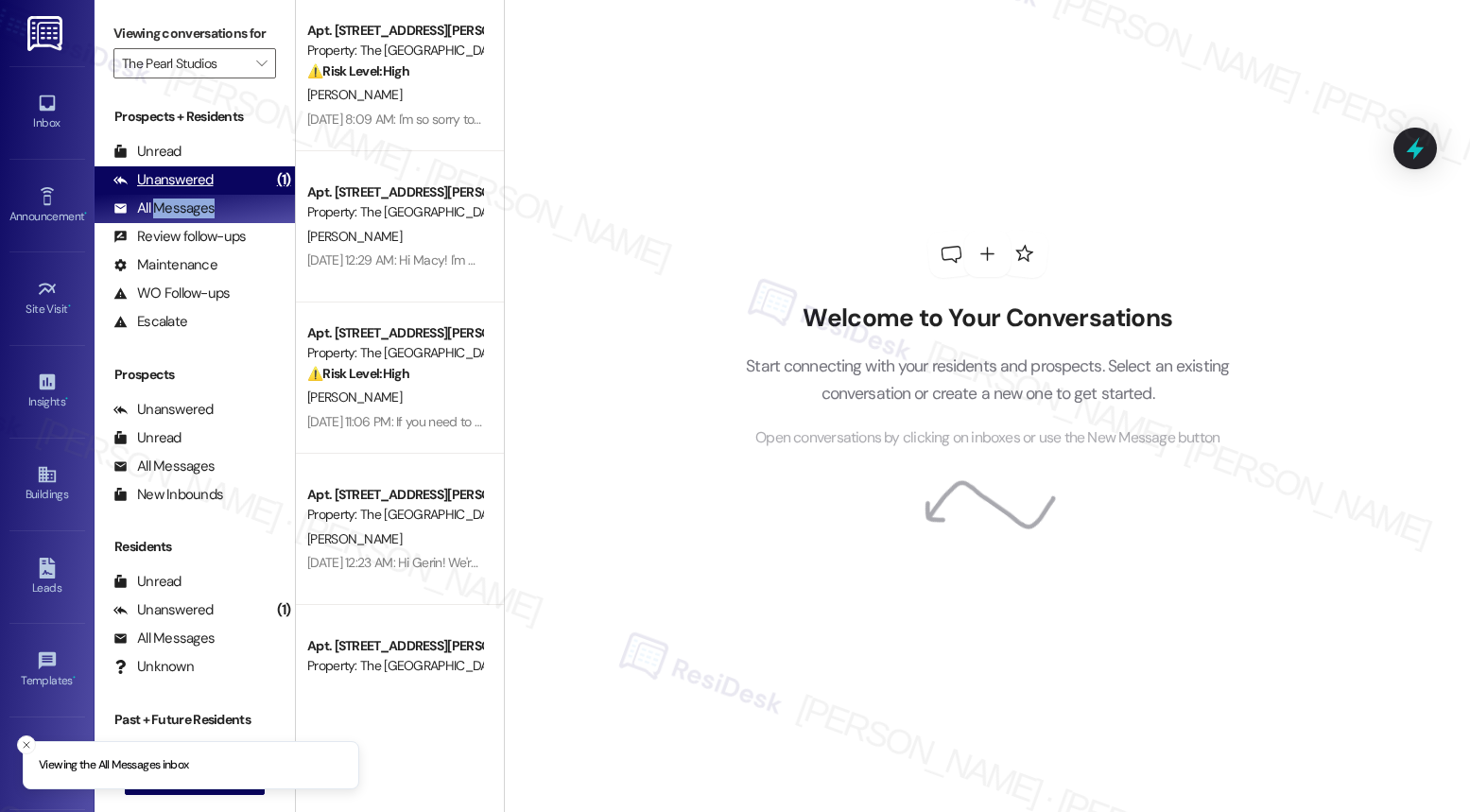 click on "Unanswered" at bounding box center (164, 180) 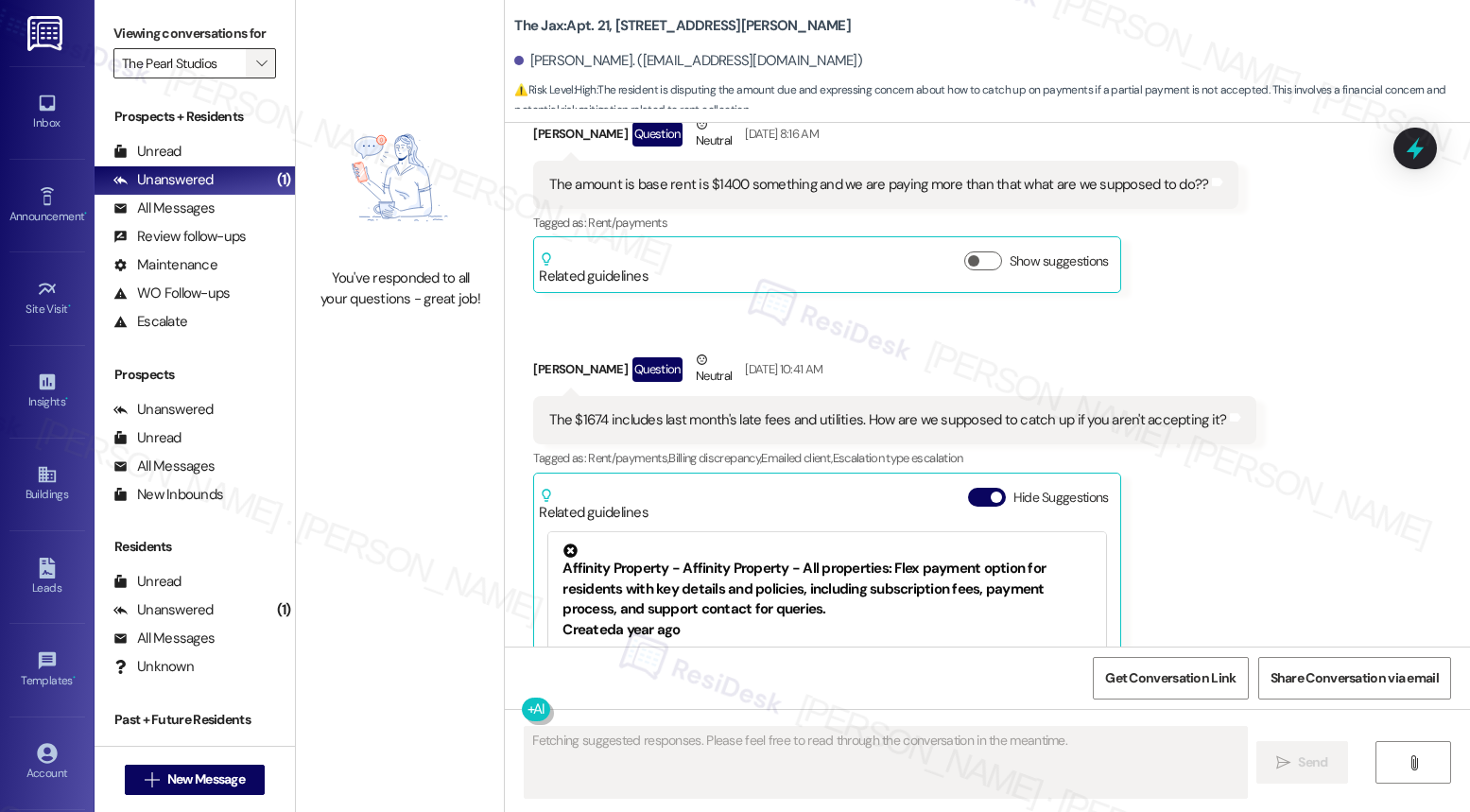scroll, scrollTop: 28985, scrollLeft: 0, axis: vertical 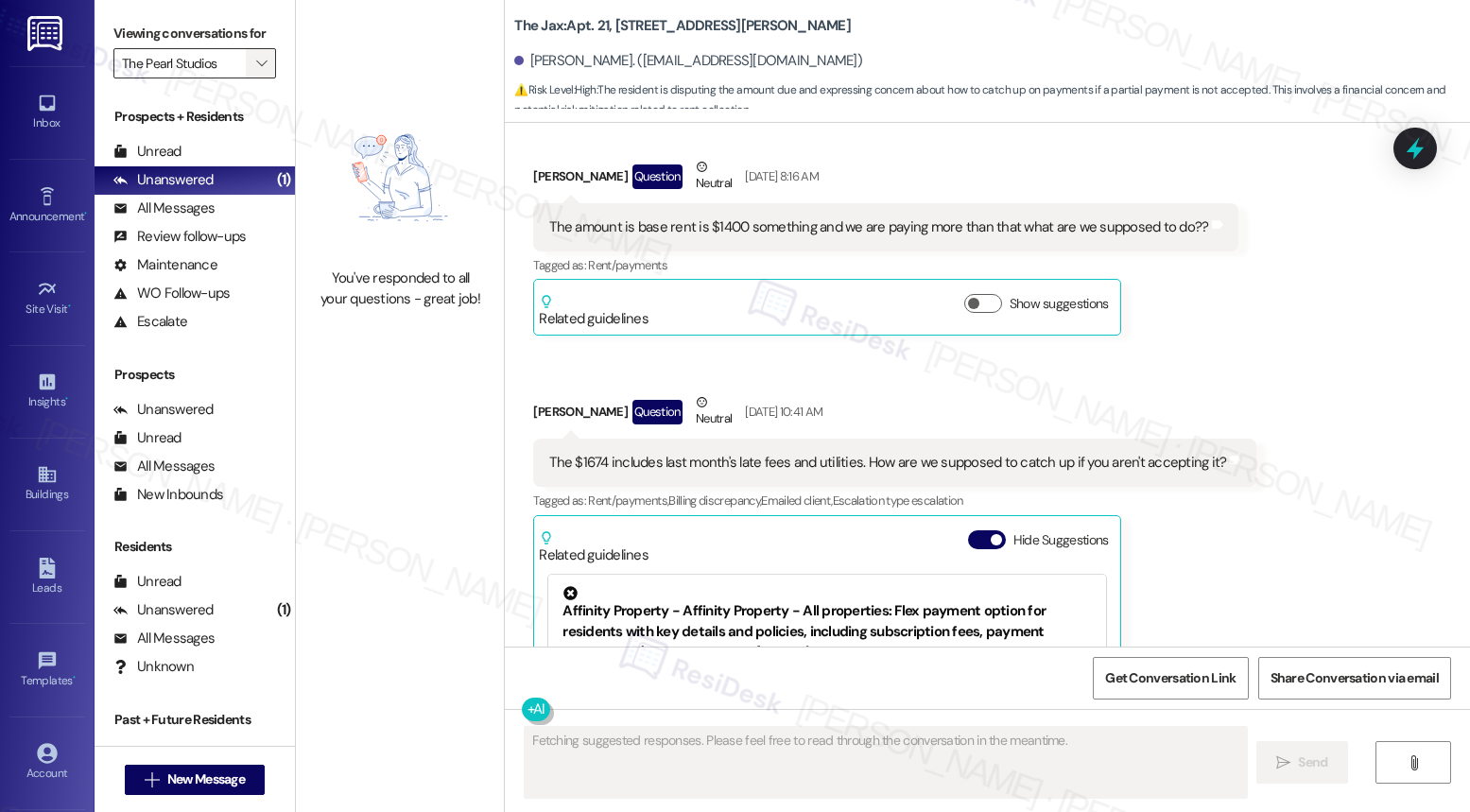 click on "" at bounding box center [261, 63] 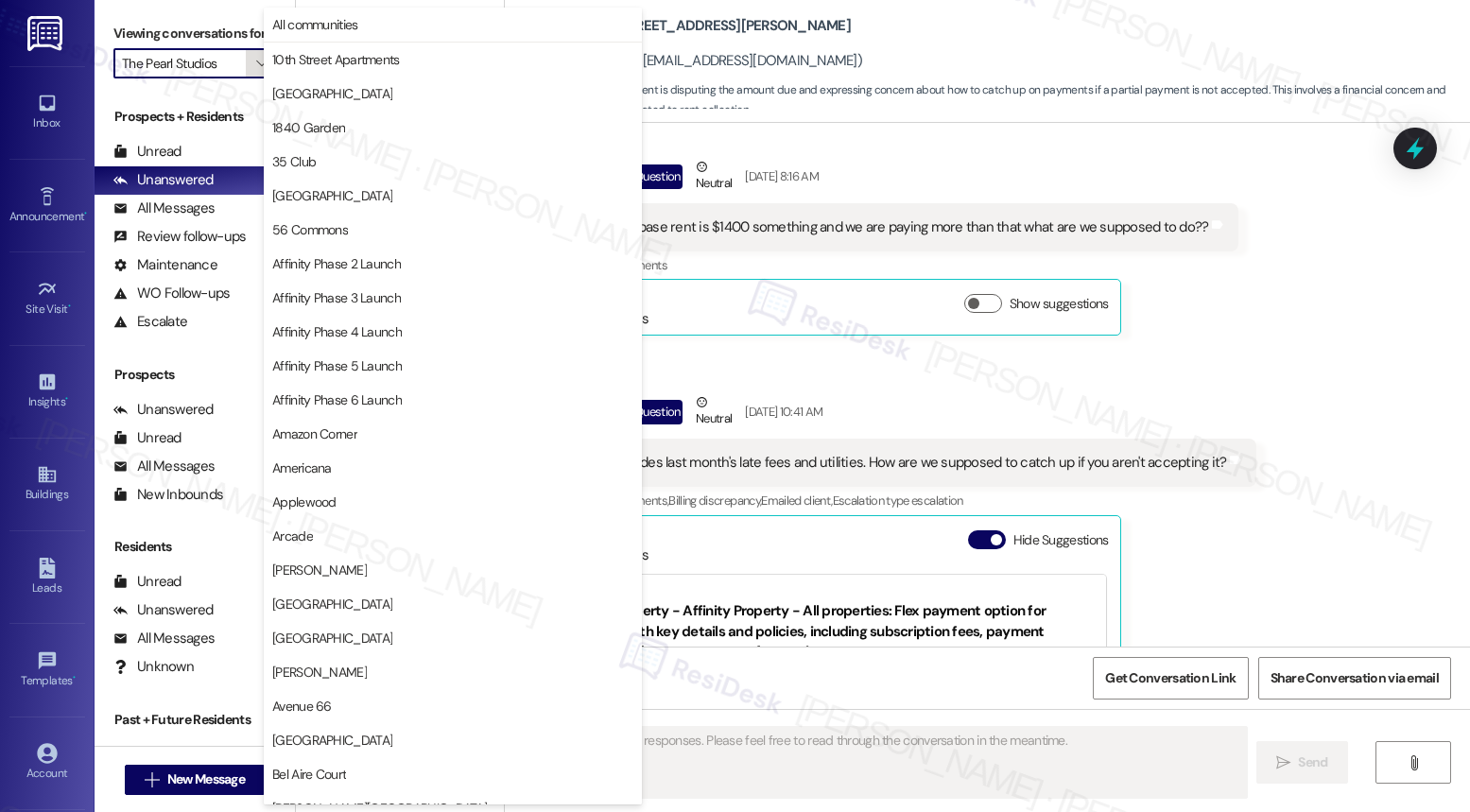 scroll, scrollTop: 3263, scrollLeft: 0, axis: vertical 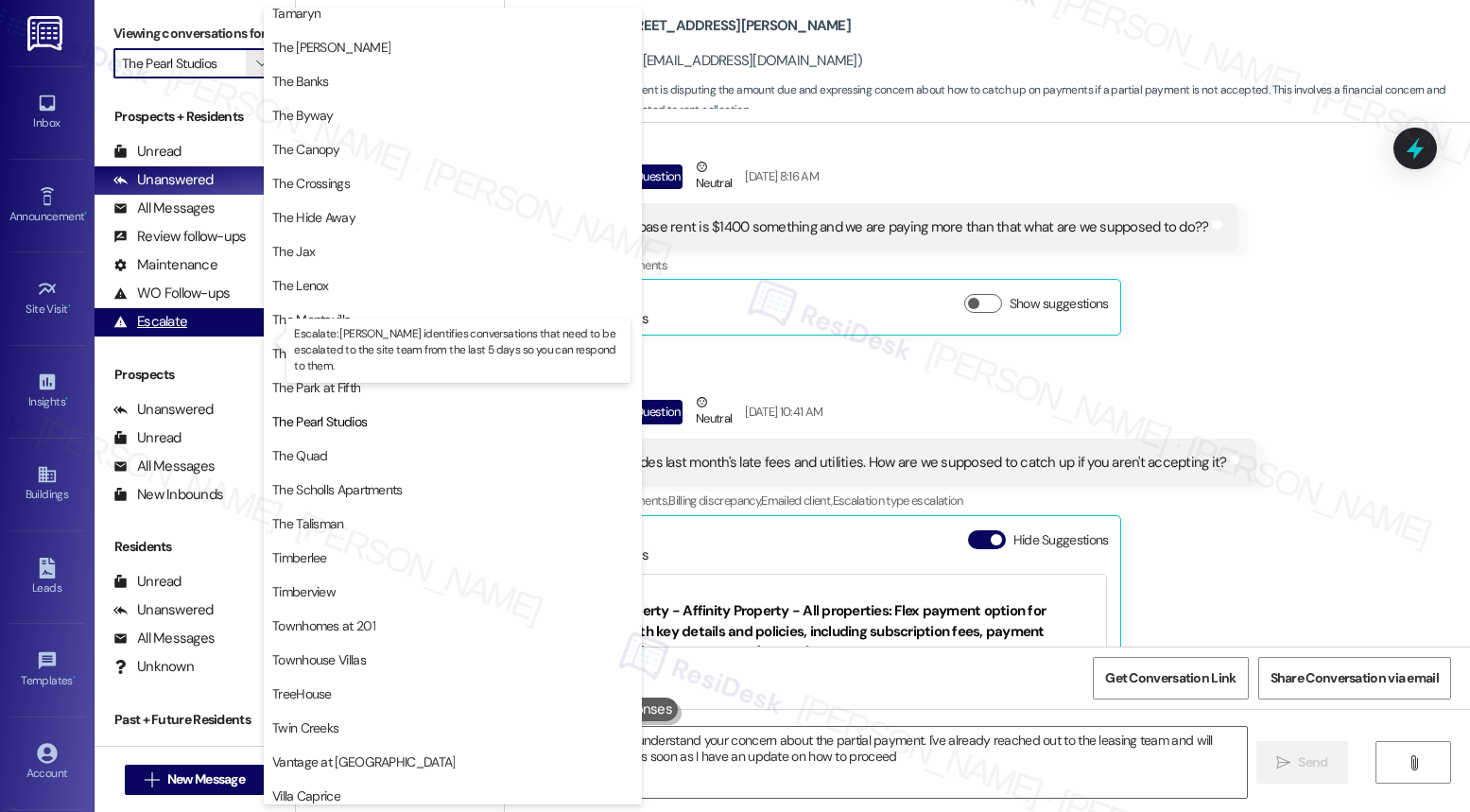 type on "Hi {{first_name}}, I understand your concern about the partial payment. I've already reached out to the leasing team and will follow up with you as soon as I have an update on how to proceed." 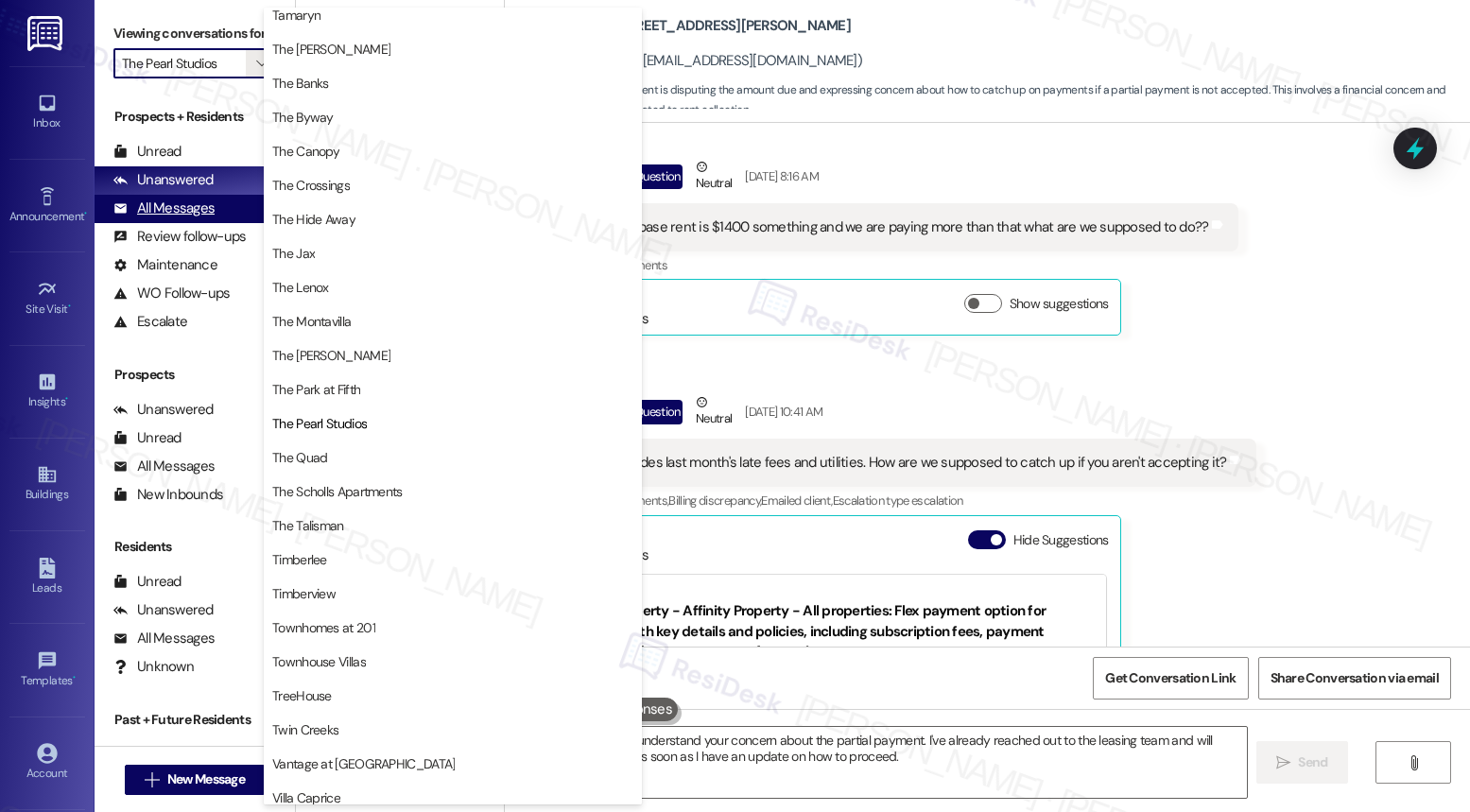 click on "All Messages" at bounding box center (164, 208) 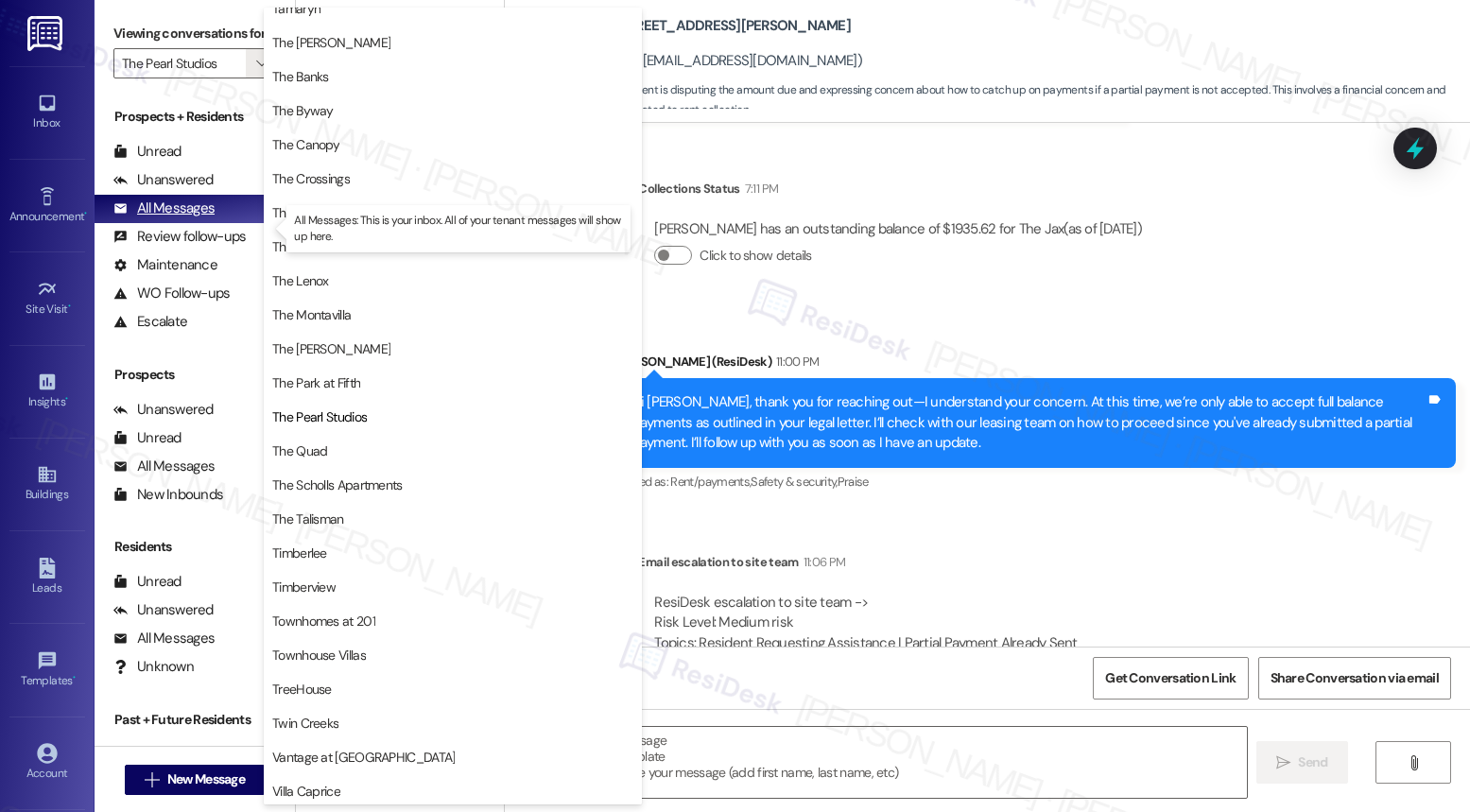 click on "All Messages" at bounding box center [164, 208] 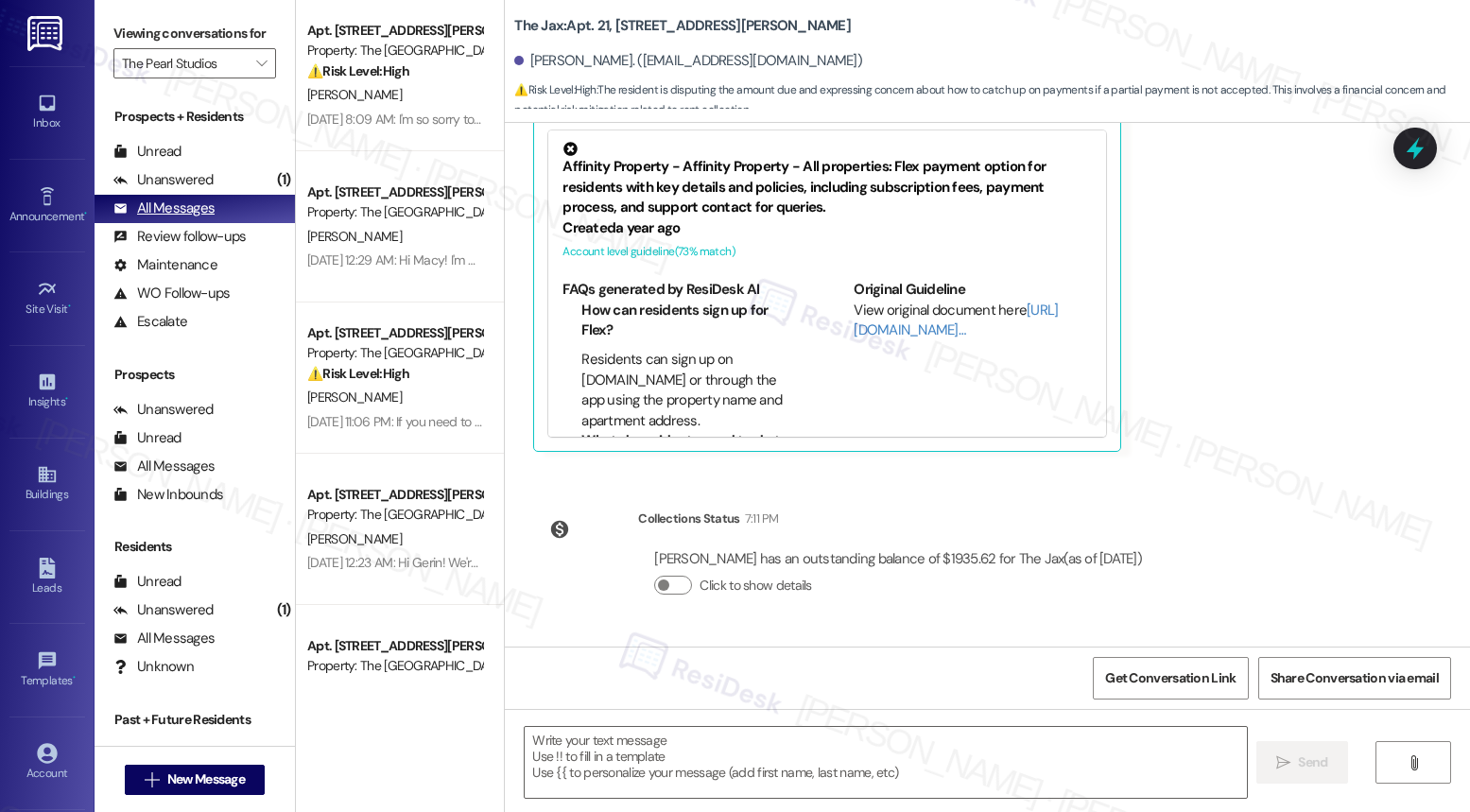 type on "Fetching suggested responses. Please feel free to read through the conversation in the meantime." 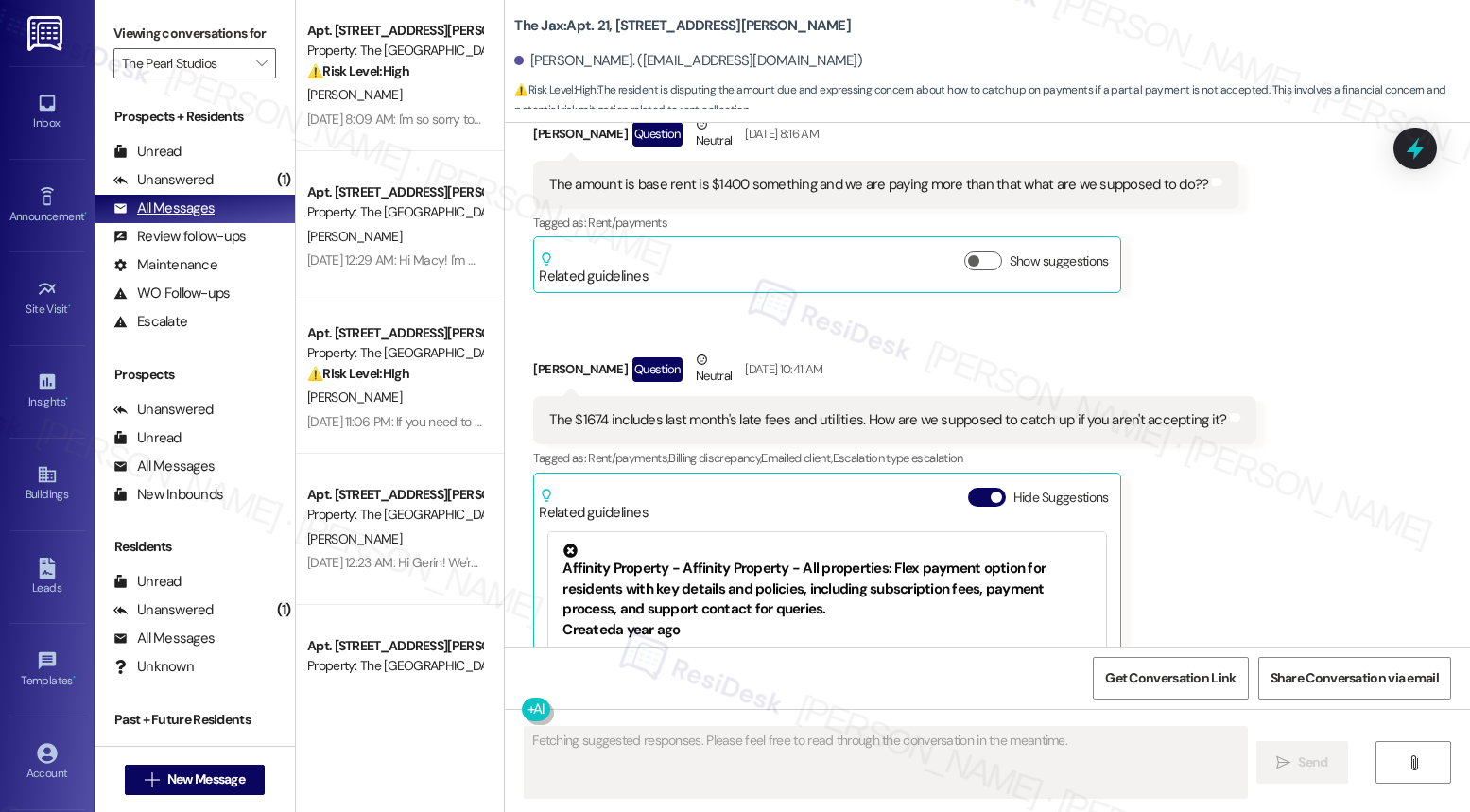 scroll, scrollTop: 28985, scrollLeft: 0, axis: vertical 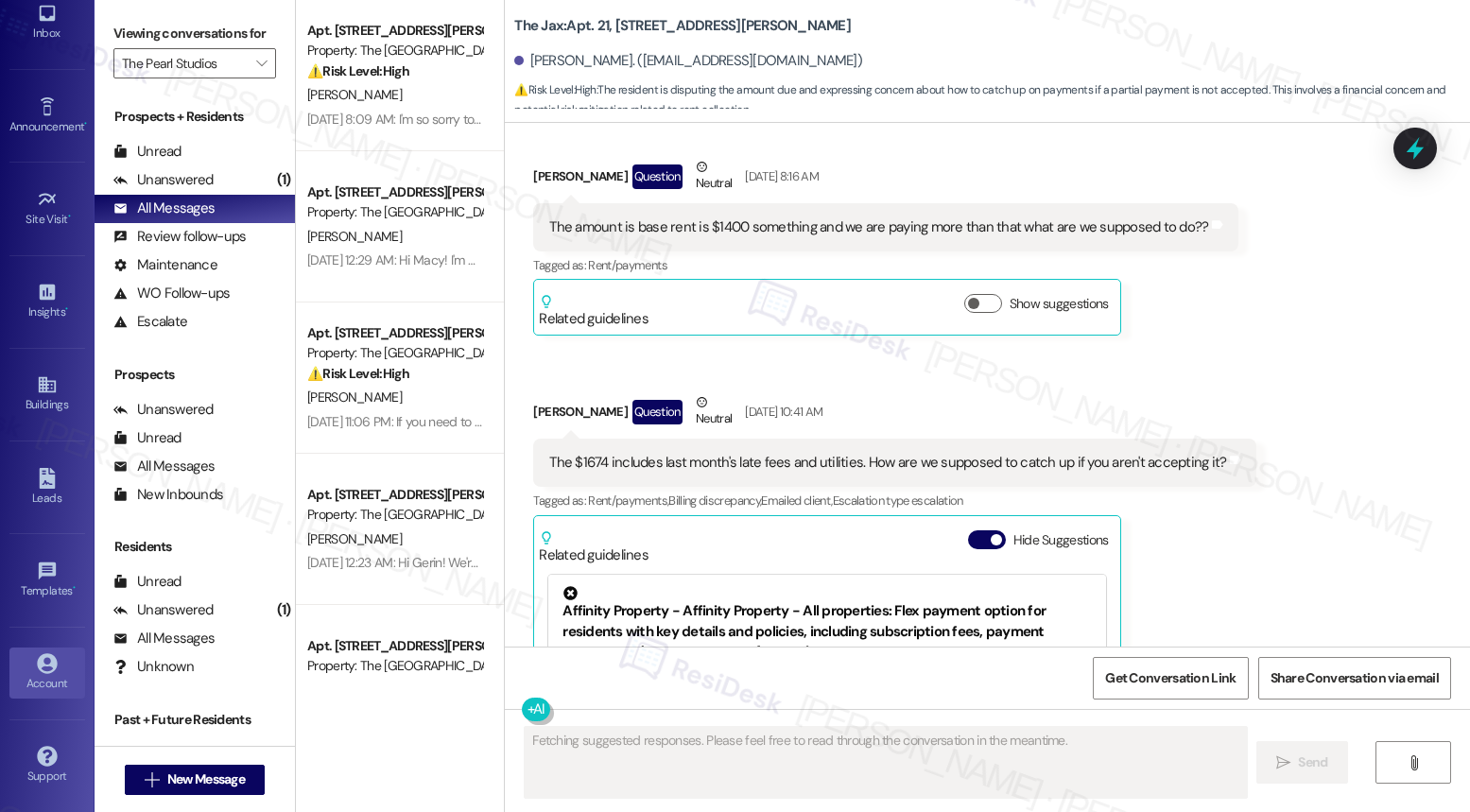 click on "Account" at bounding box center (47, 683) 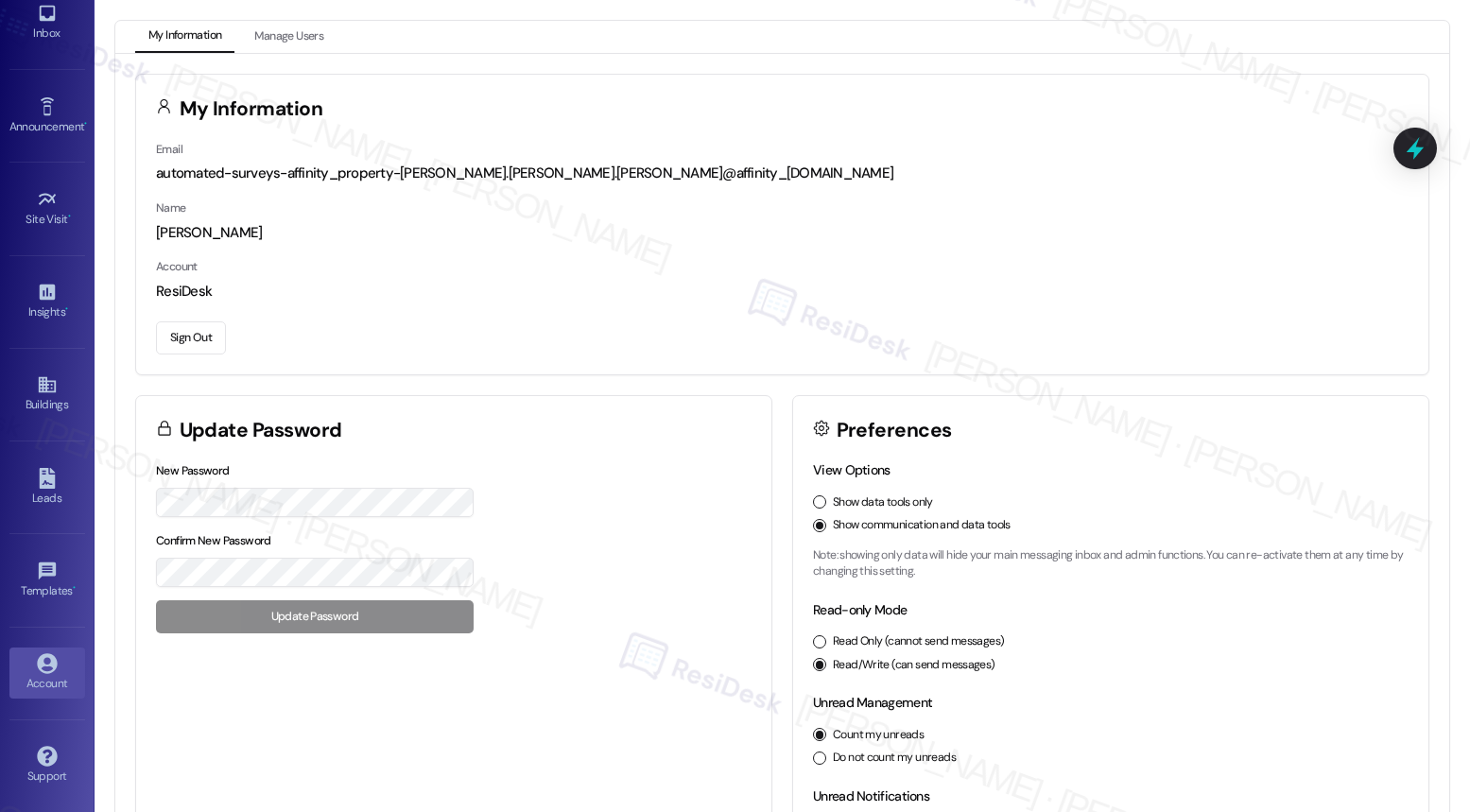 click on "Sign Out" at bounding box center [191, 337] 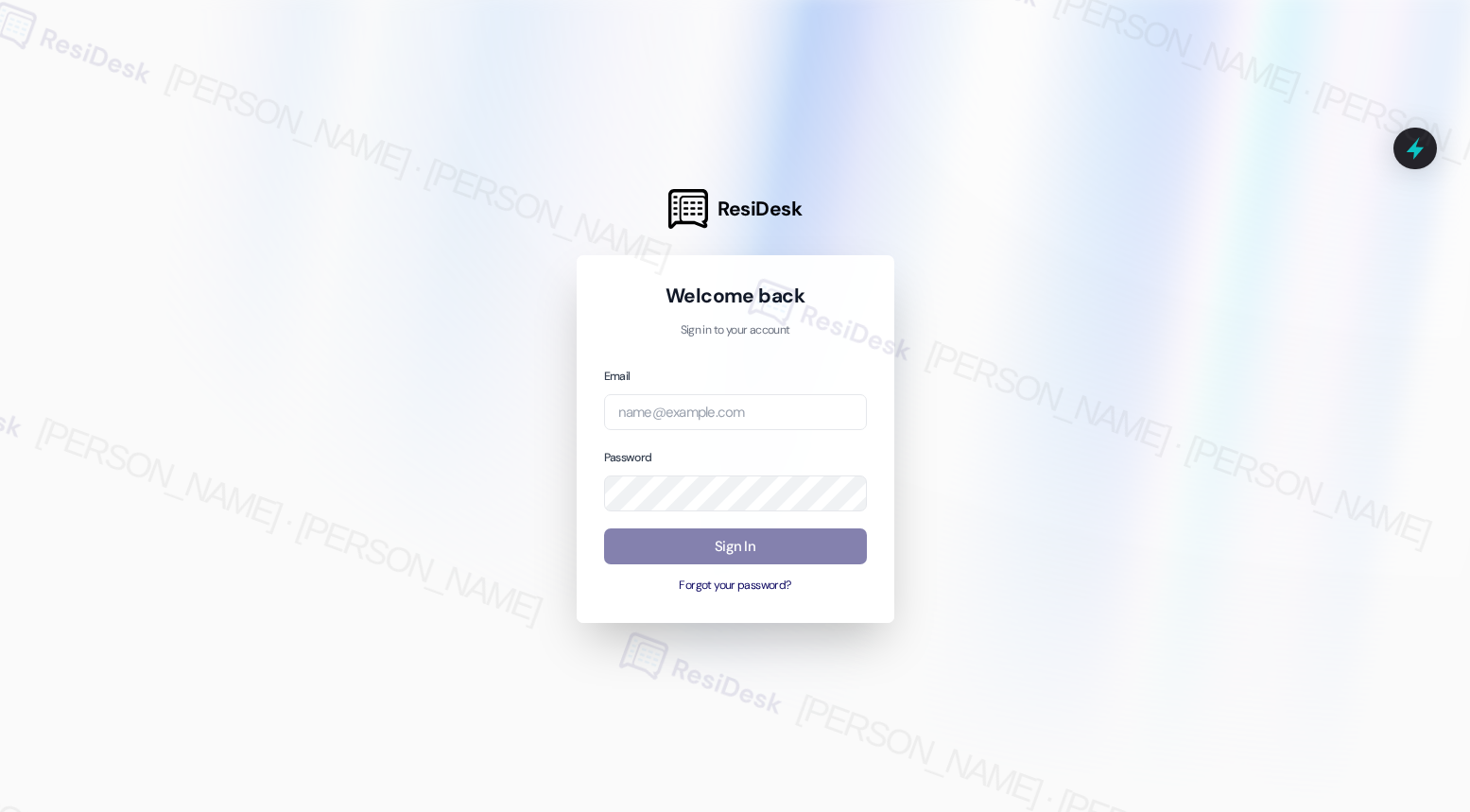 type on "[EMAIL_ADDRESS][PERSON_NAME][PERSON_NAME][PERSON_NAME][PERSON_NAME][DOMAIN_NAME]" 